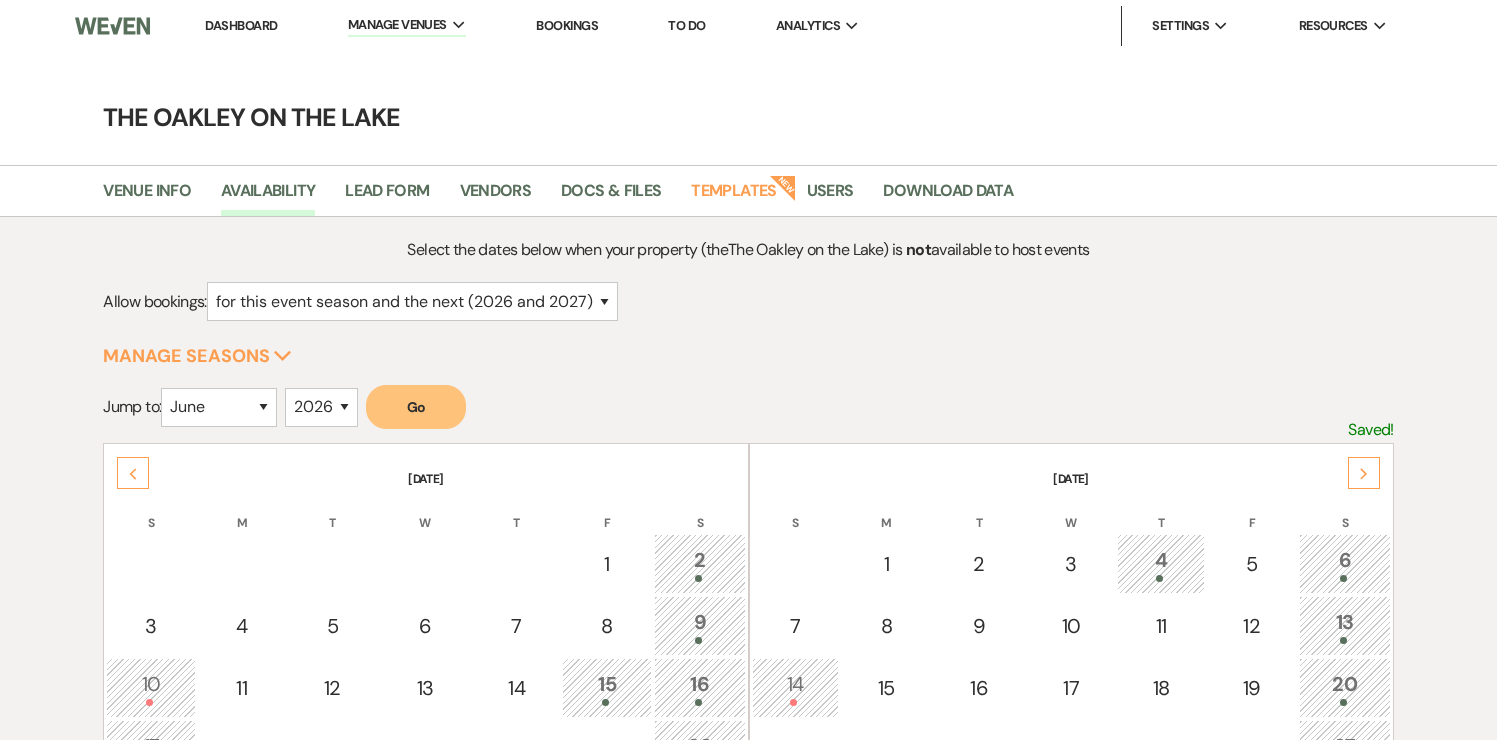 select on "2" 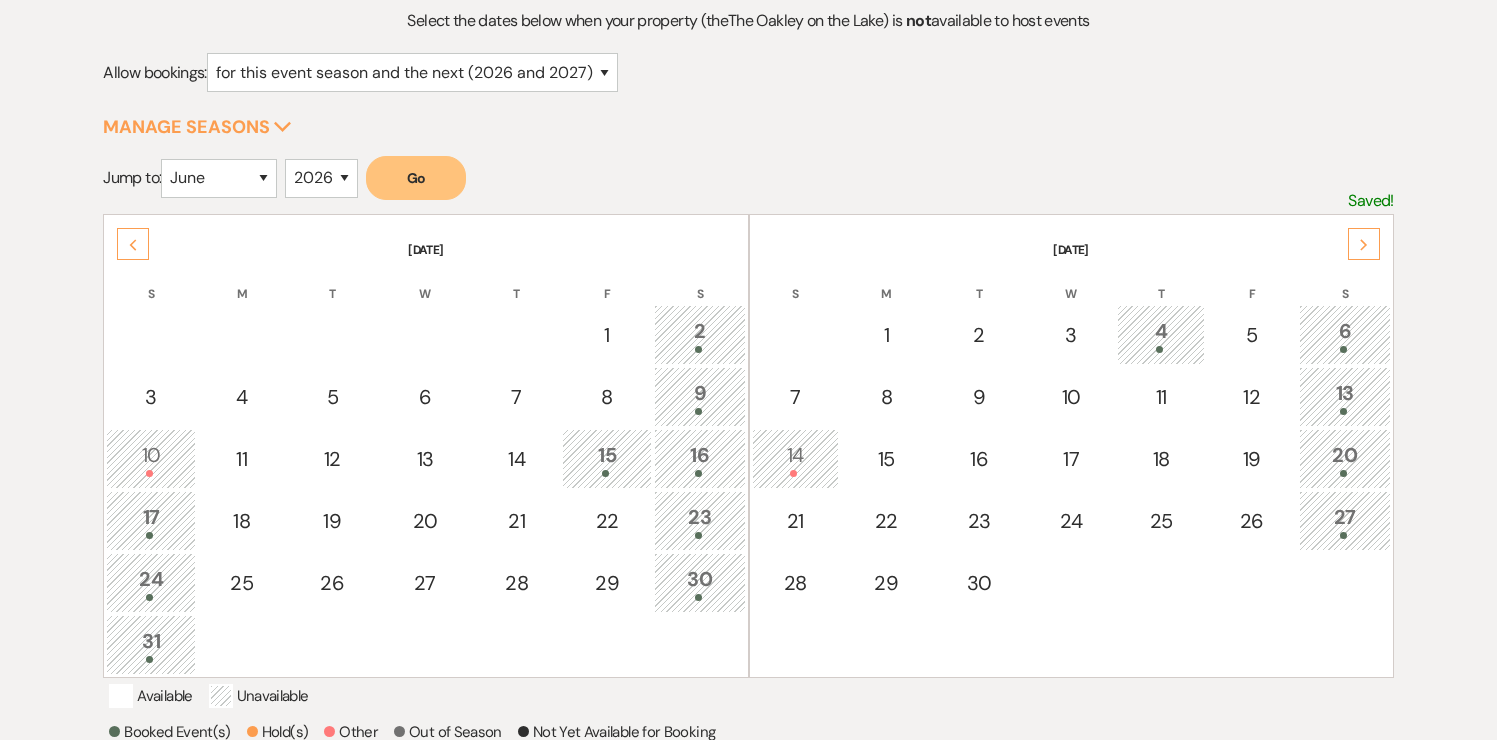 scroll, scrollTop: 0, scrollLeft: 0, axis: both 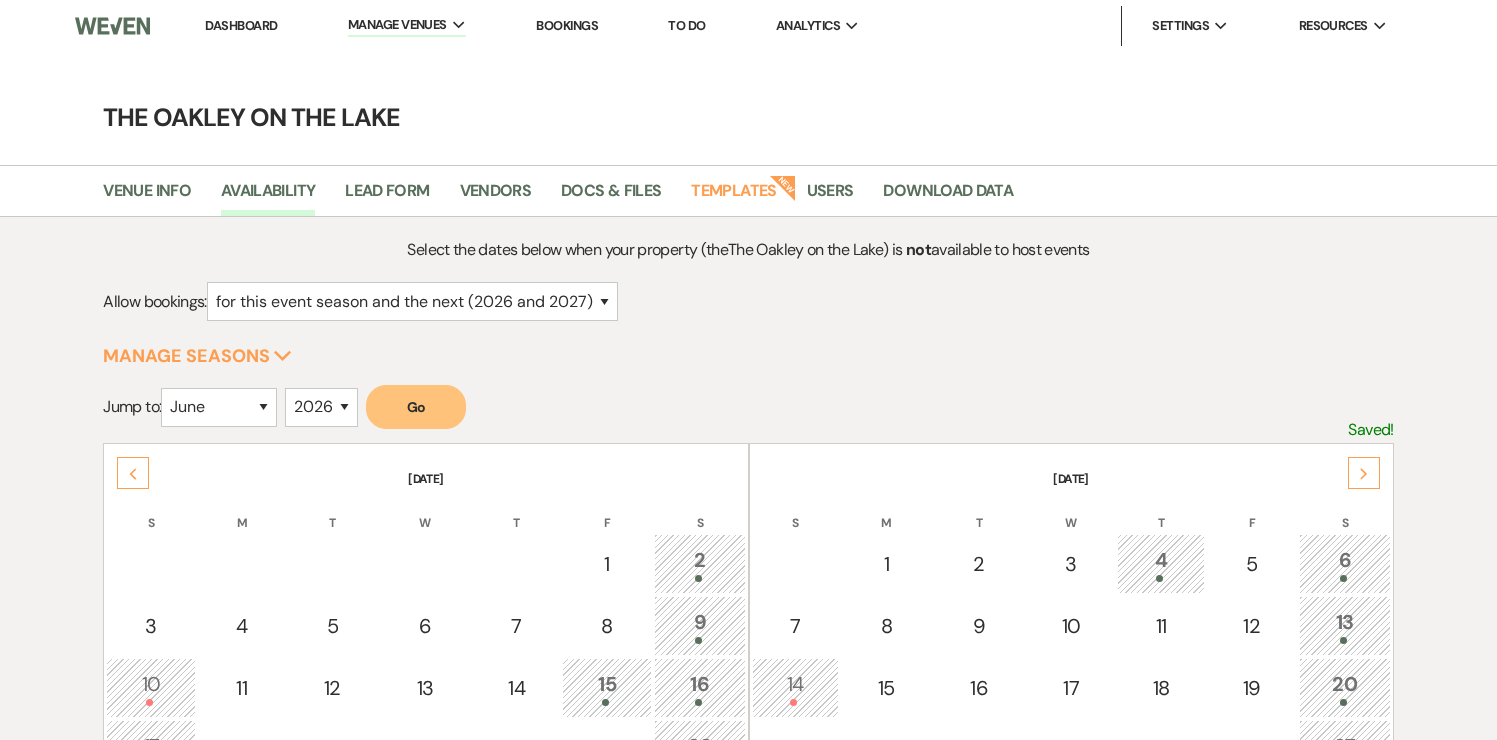 click on "Dashboard" at bounding box center (241, 25) 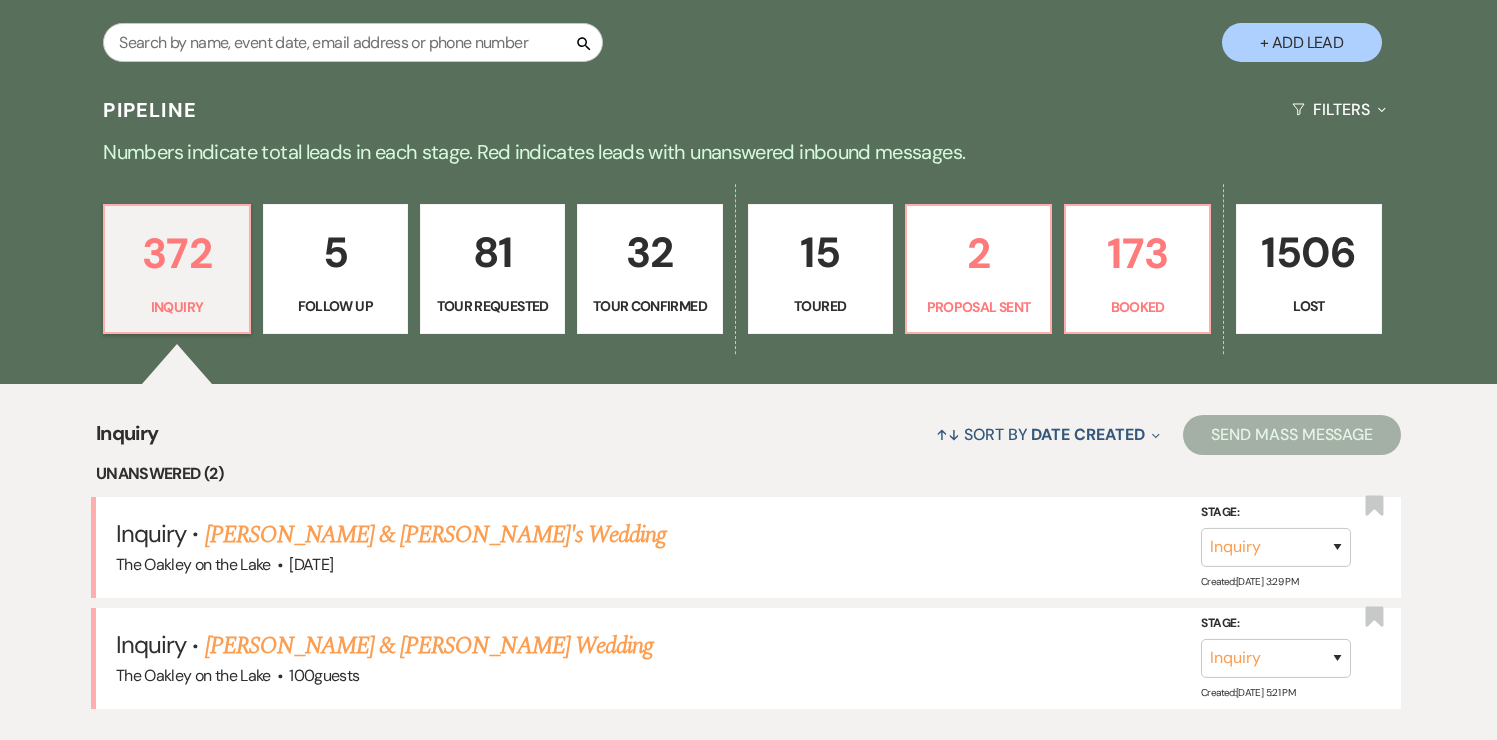 scroll, scrollTop: 406, scrollLeft: 0, axis: vertical 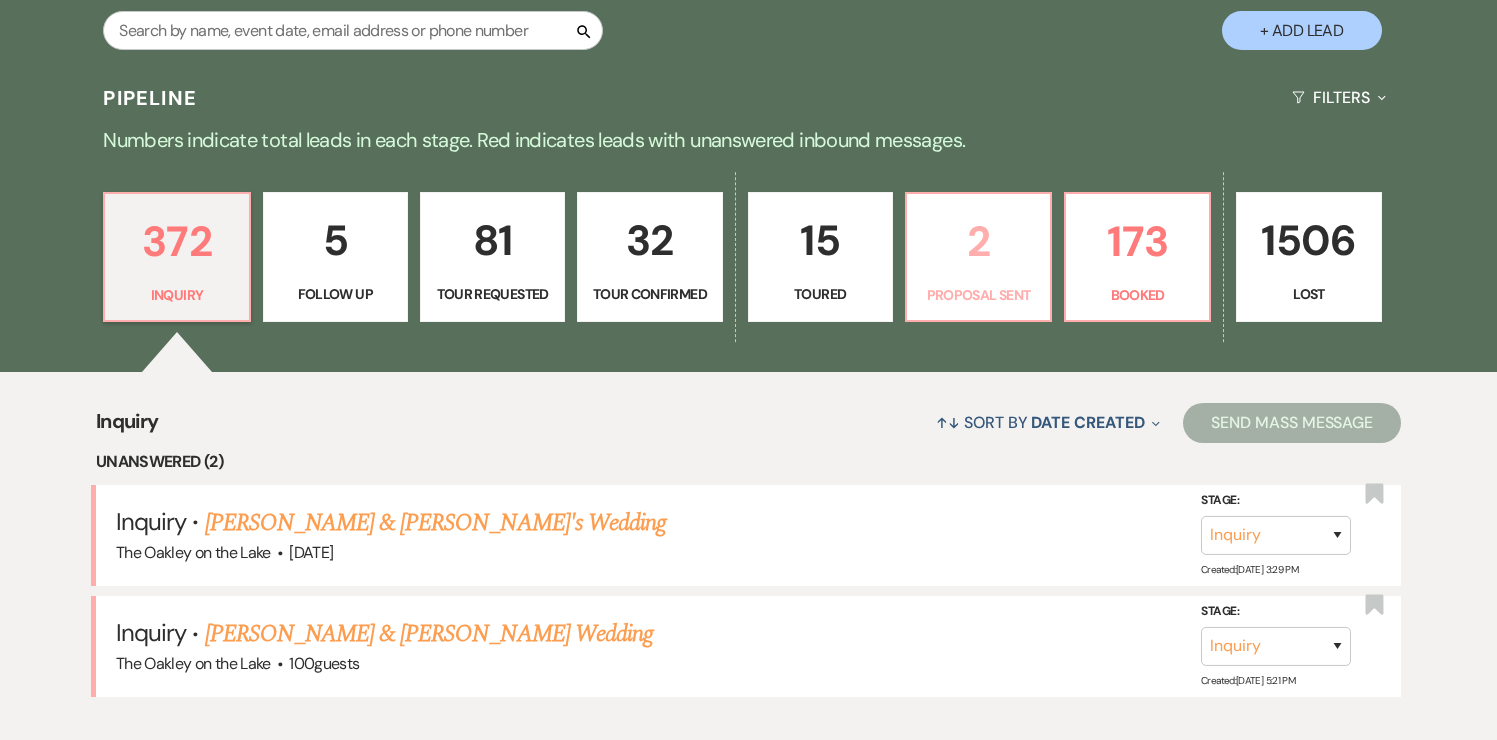 click on "2" at bounding box center (978, 241) 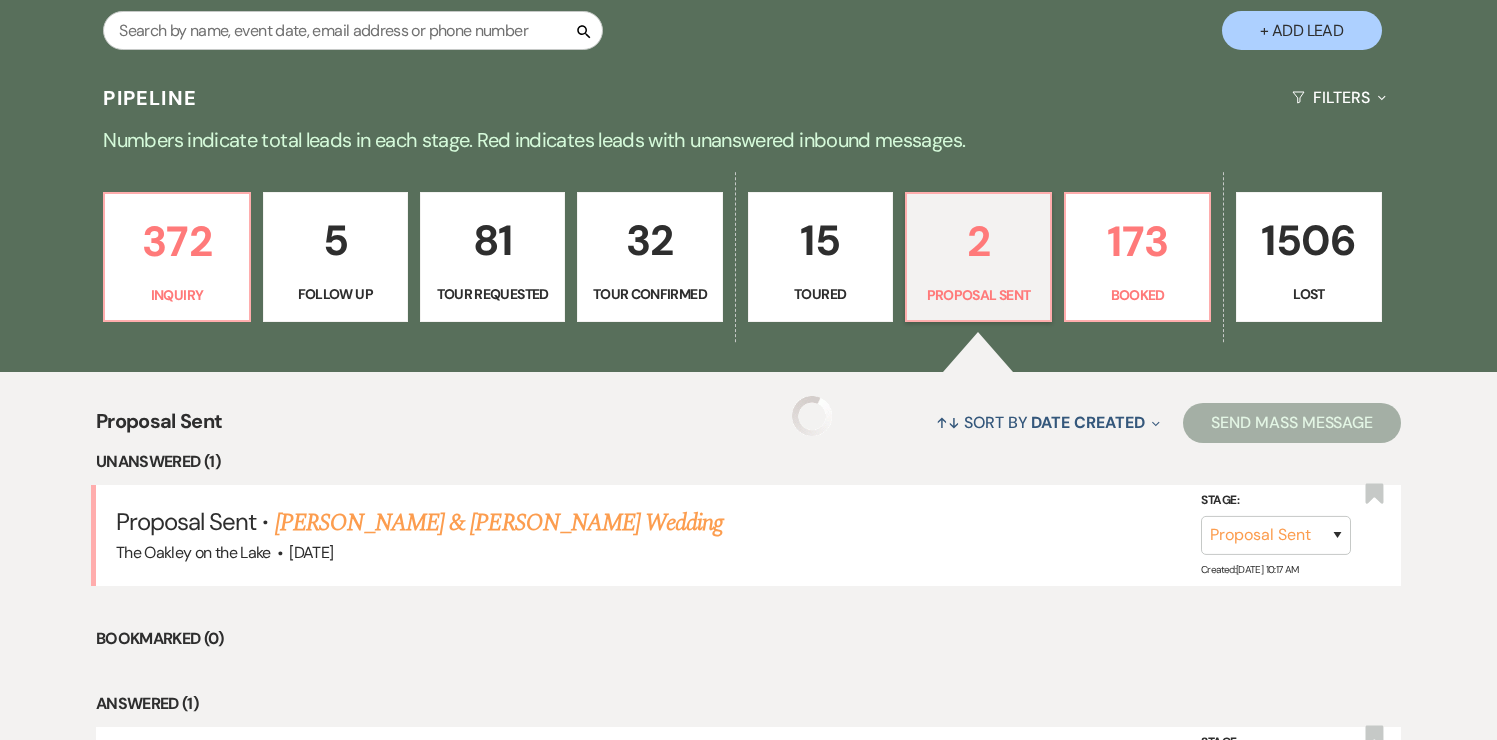 select on "6" 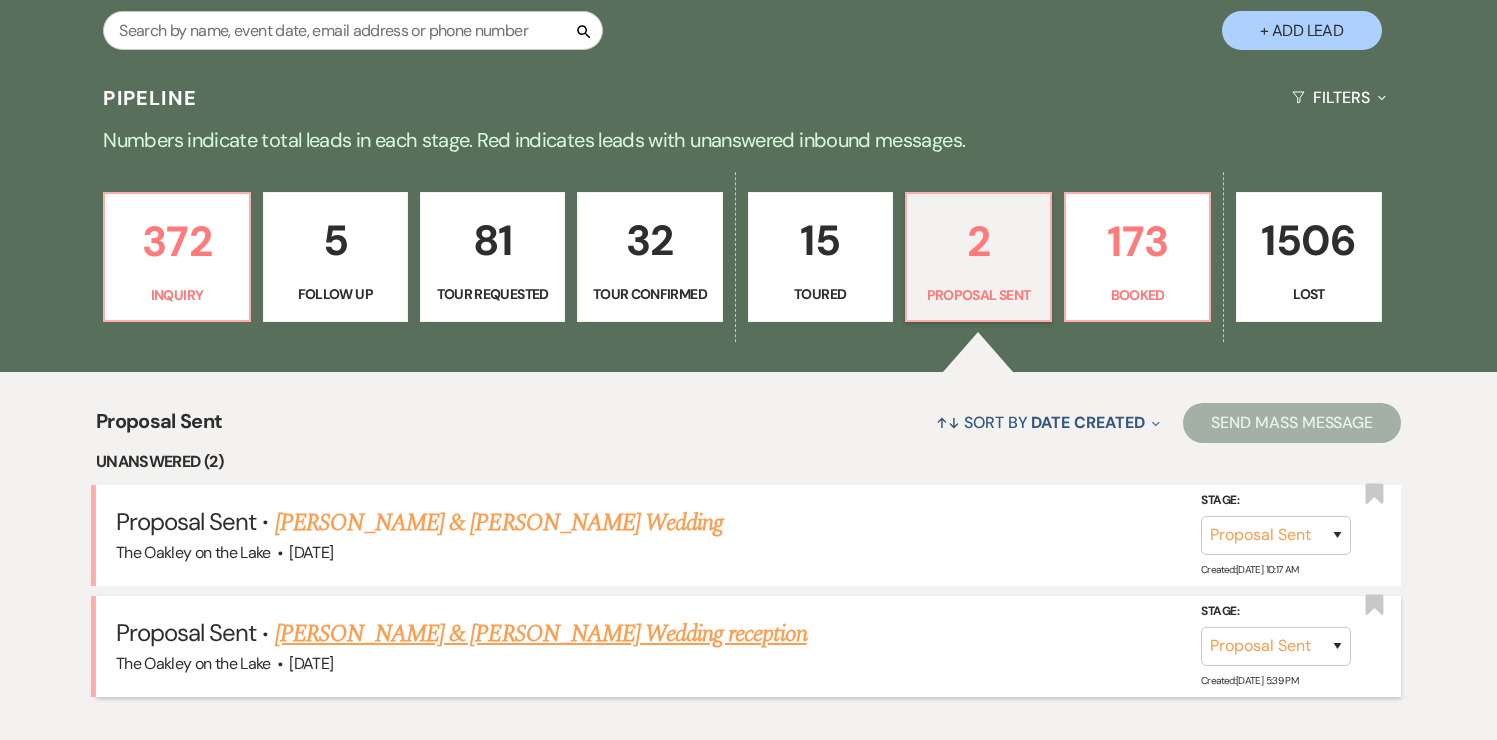 click on "[PERSON_NAME] & [PERSON_NAME] Wedding reception" at bounding box center [541, 634] 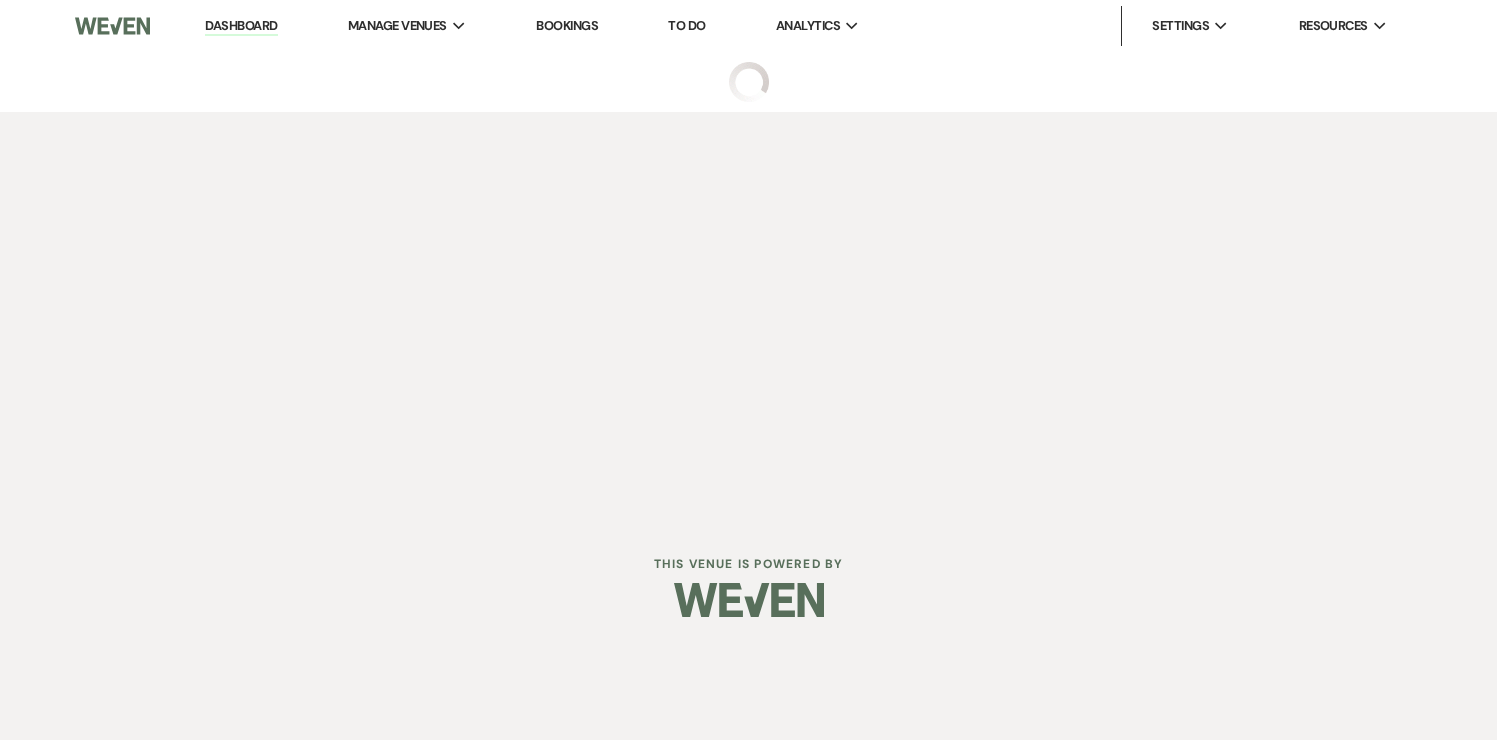 scroll, scrollTop: 0, scrollLeft: 0, axis: both 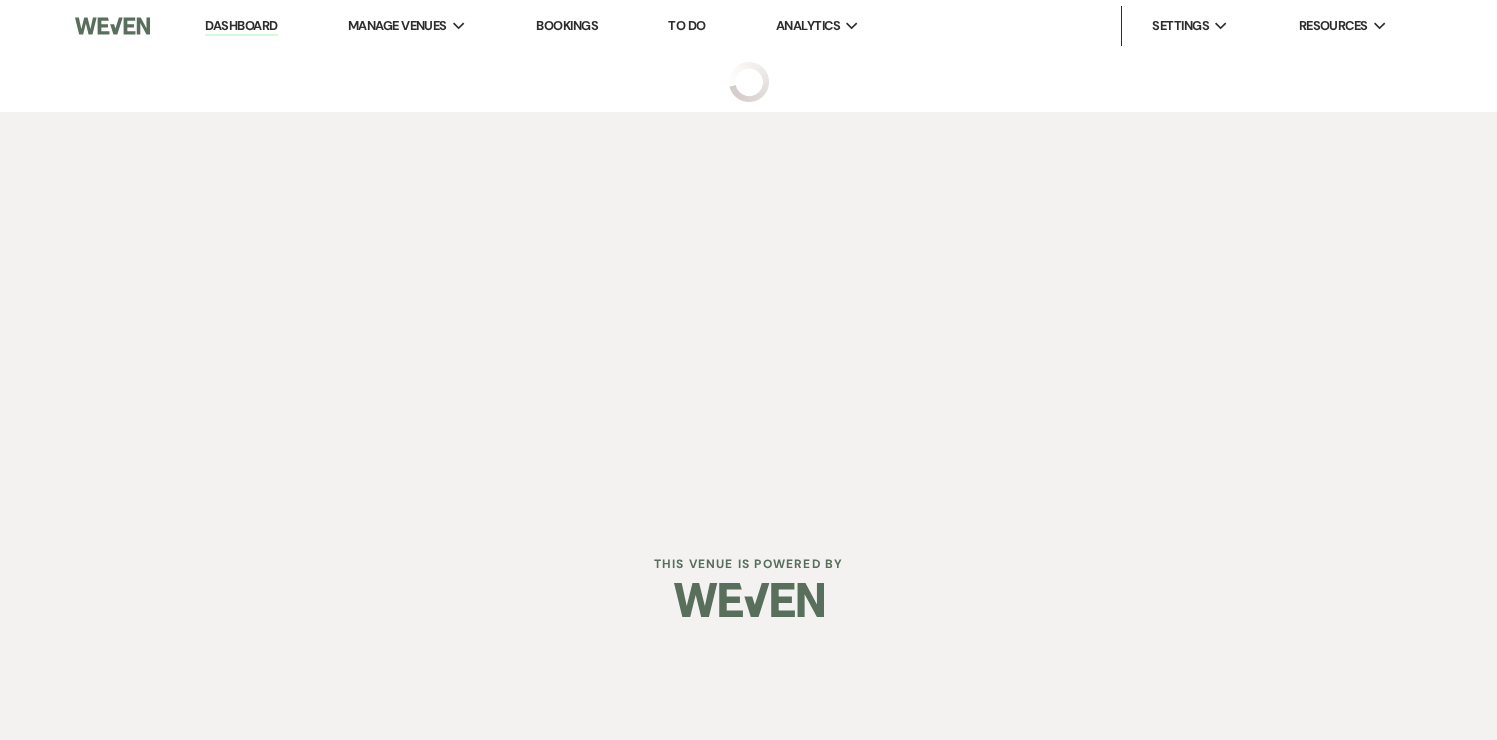 select on "6" 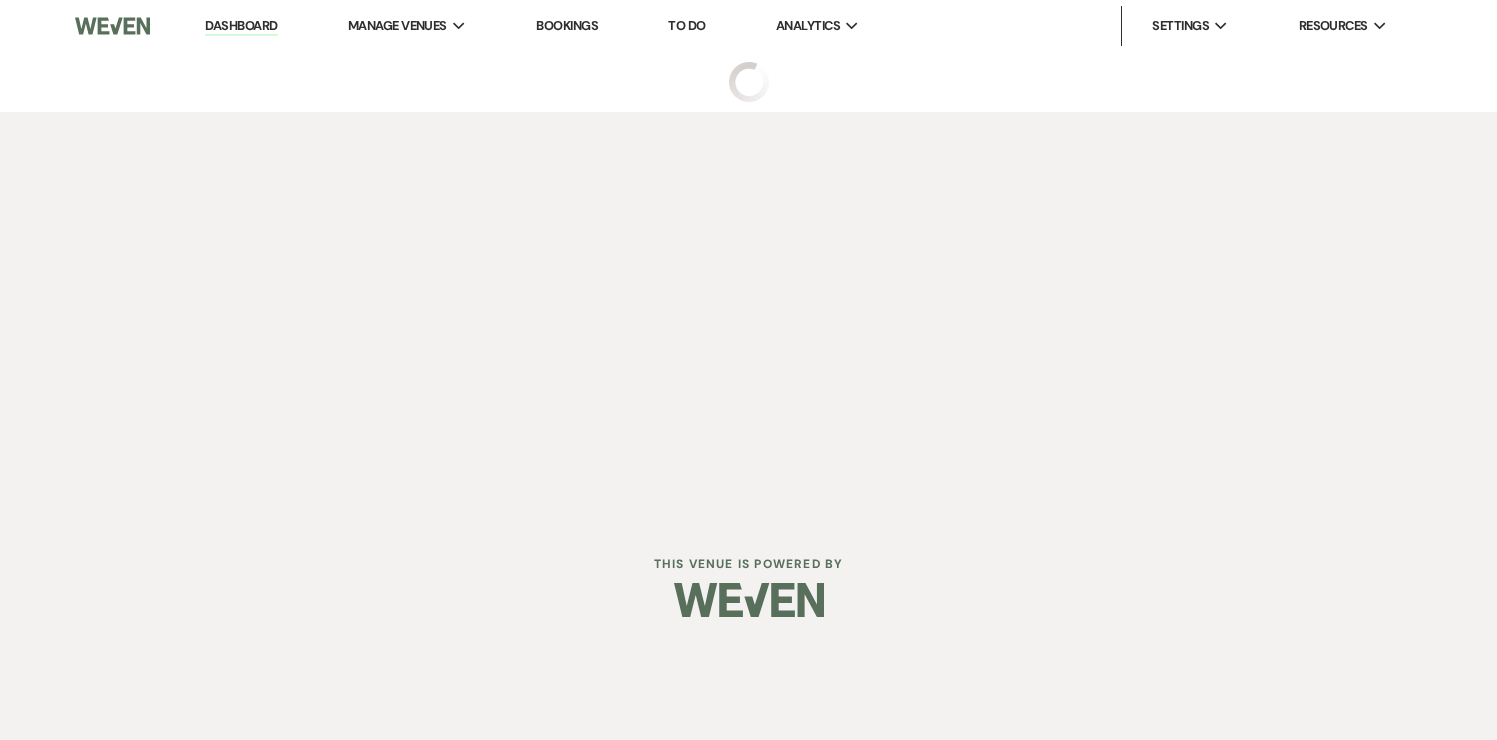 select on "5" 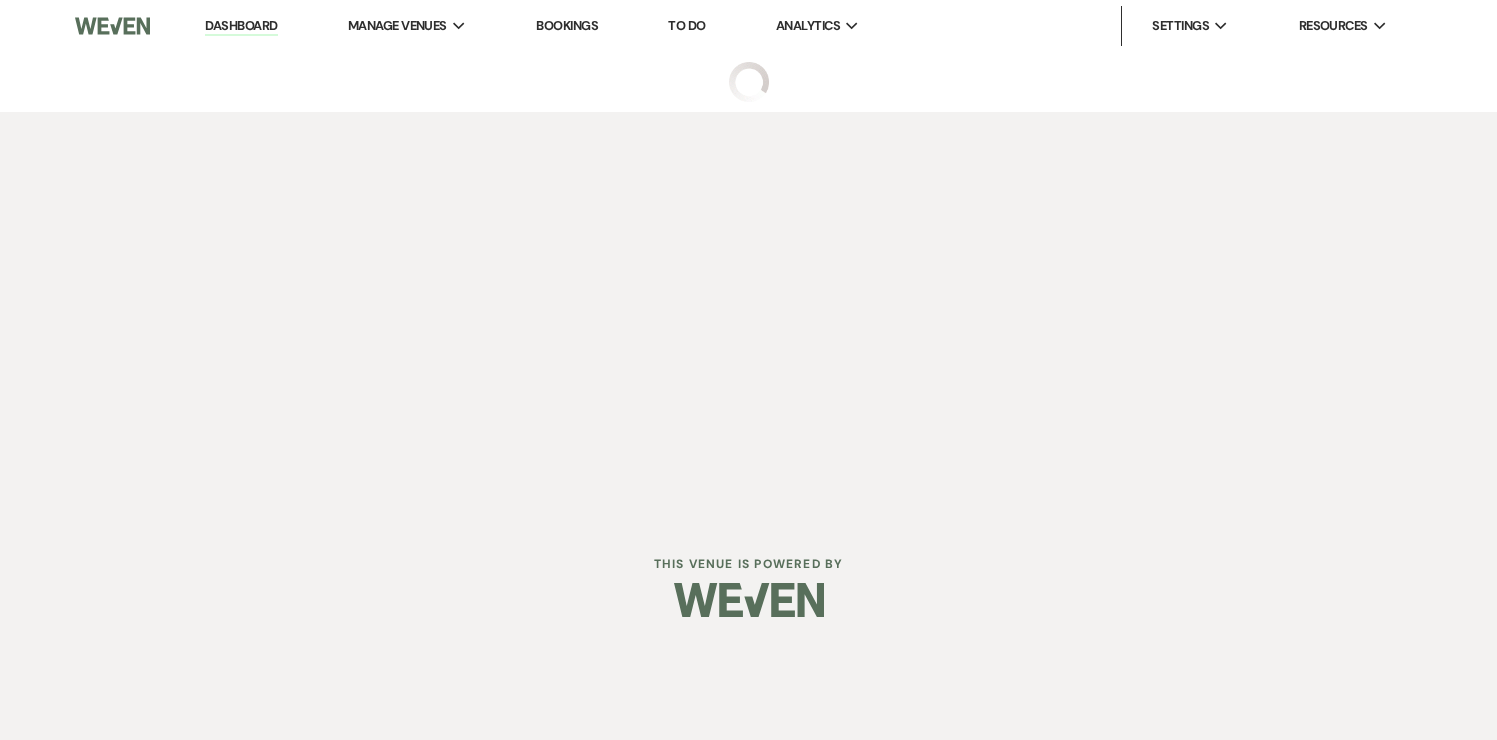 select on "13" 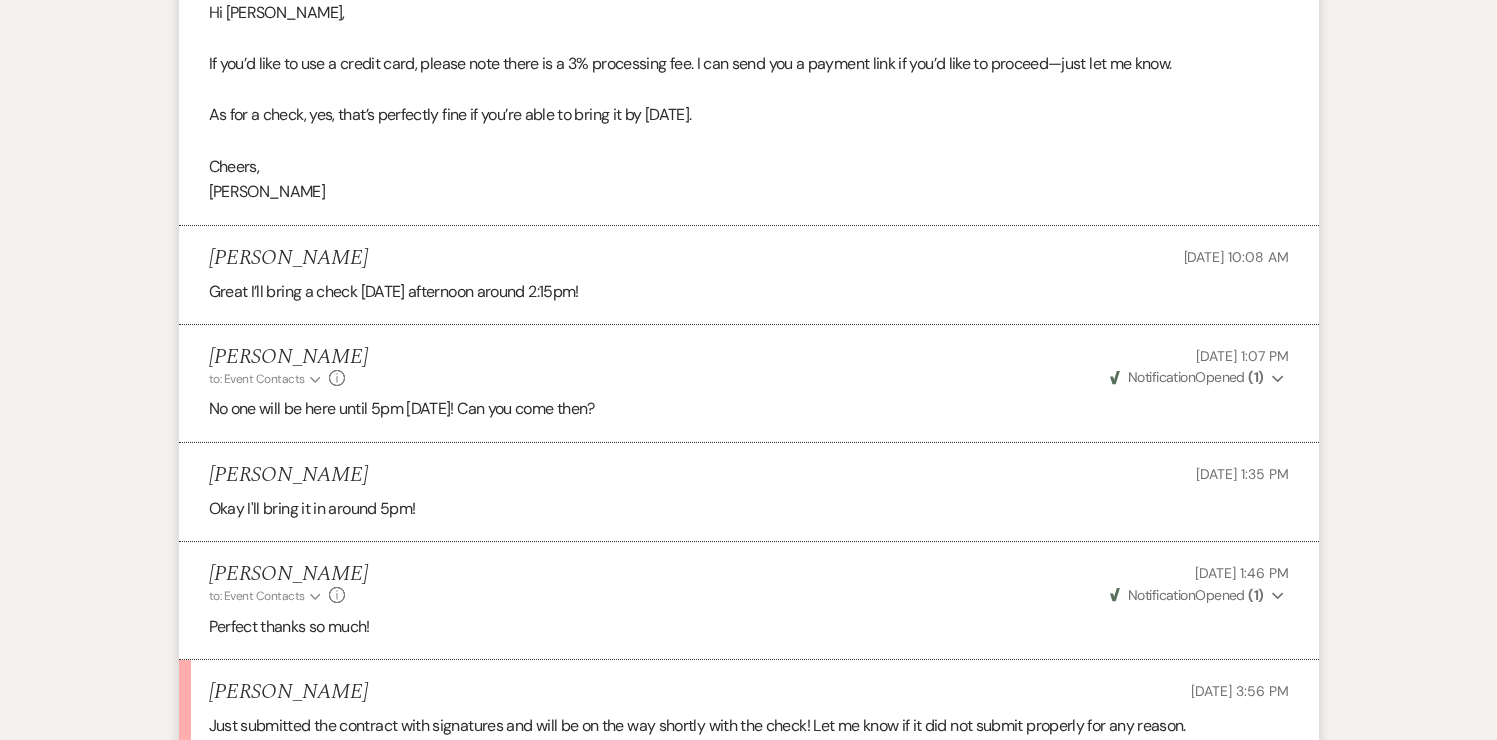 scroll, scrollTop: 4126, scrollLeft: 0, axis: vertical 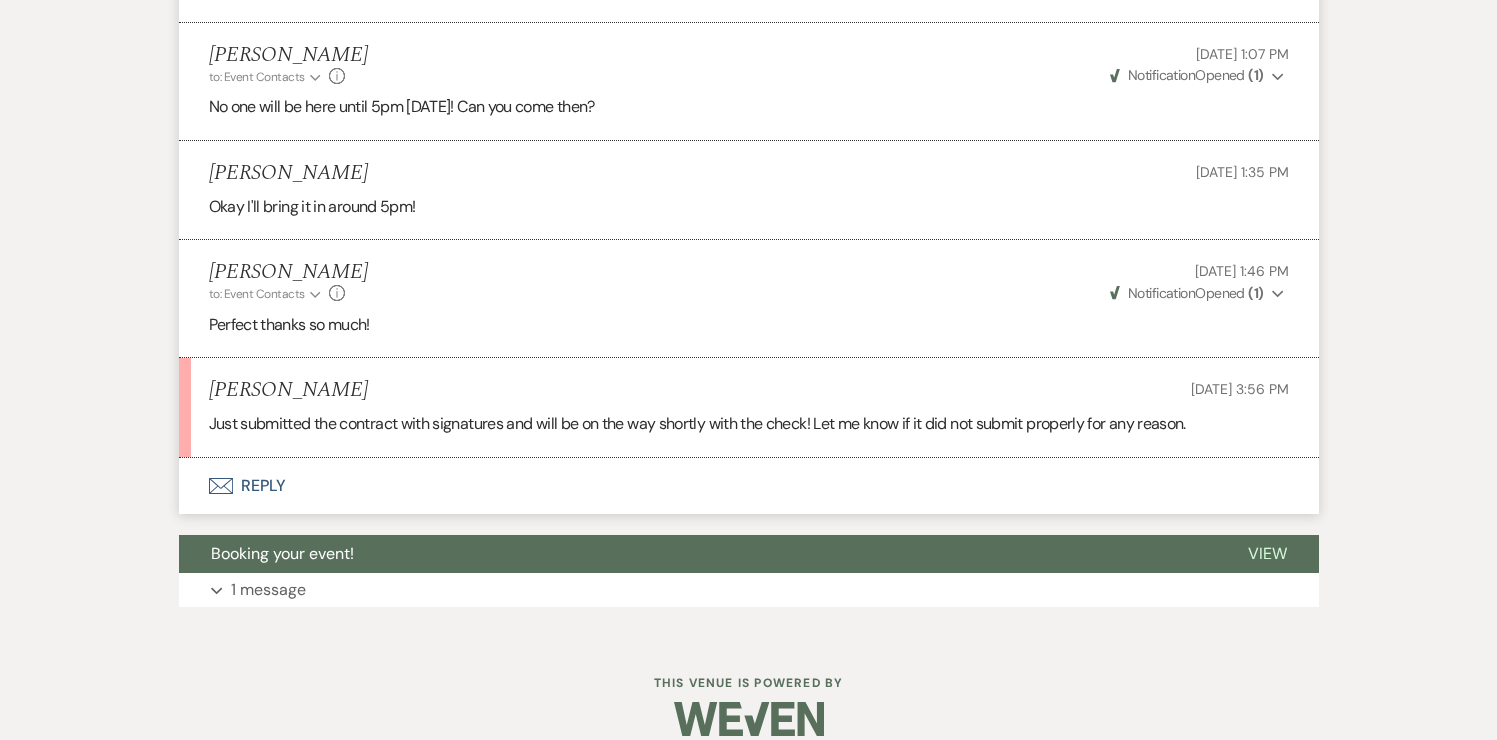 click on "Envelope Reply" at bounding box center [749, 486] 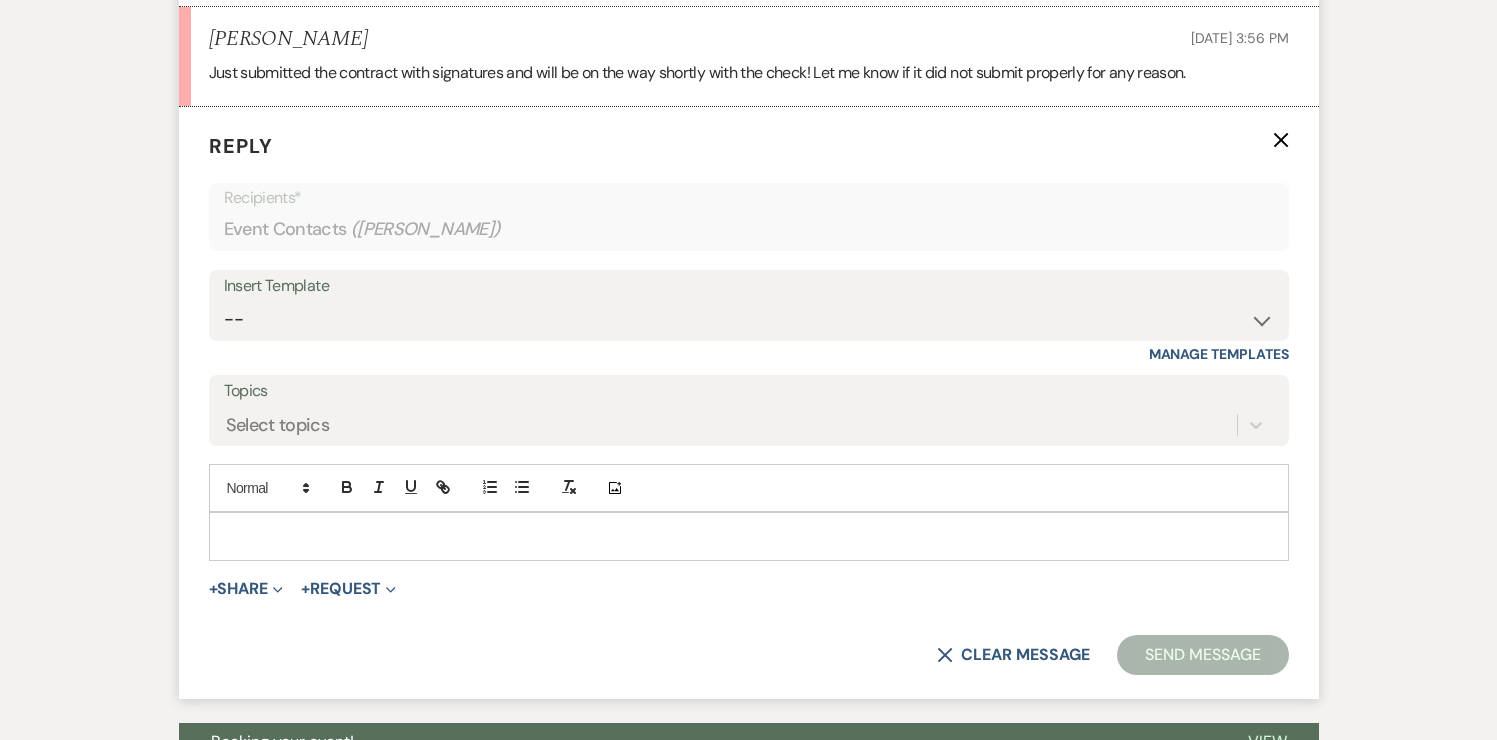 scroll, scrollTop: 4484, scrollLeft: 0, axis: vertical 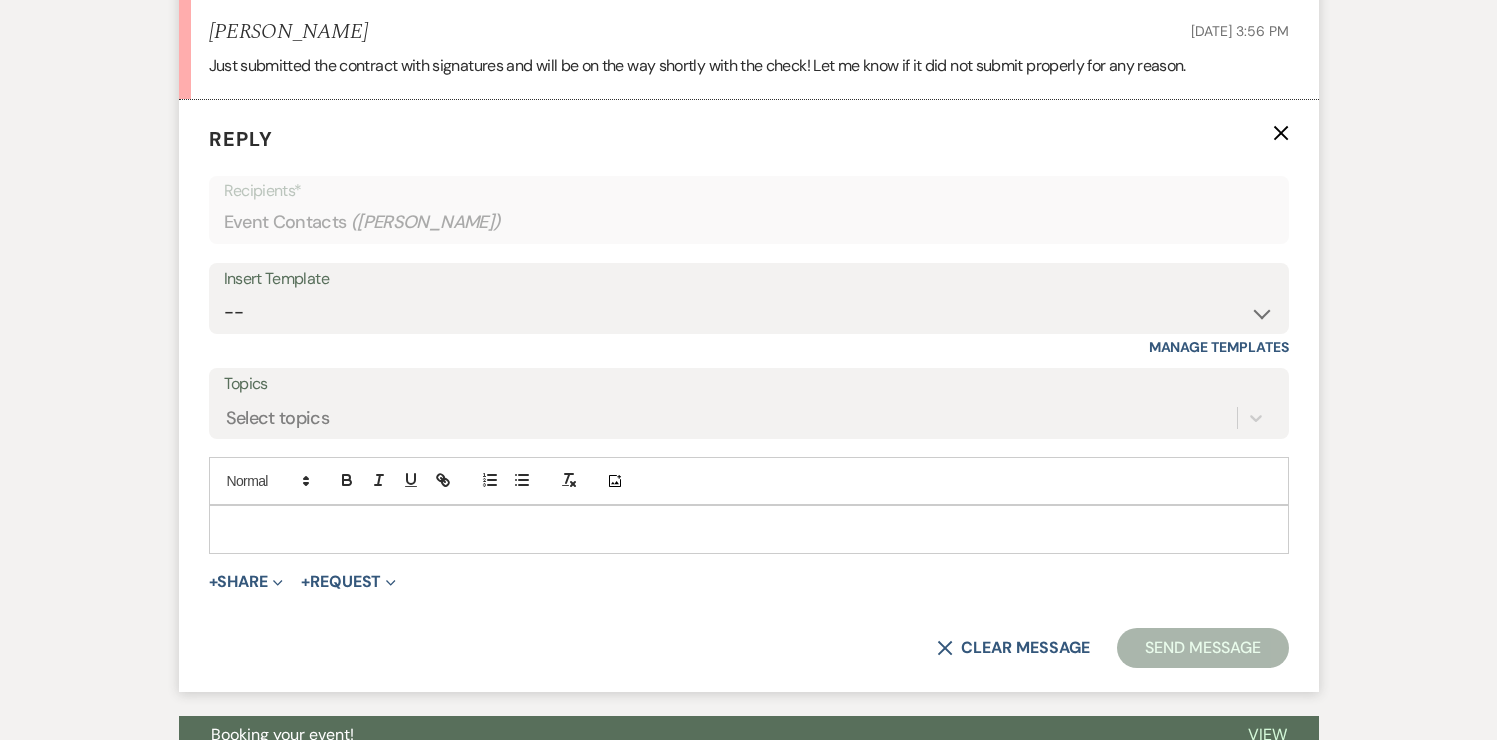click at bounding box center [749, 529] 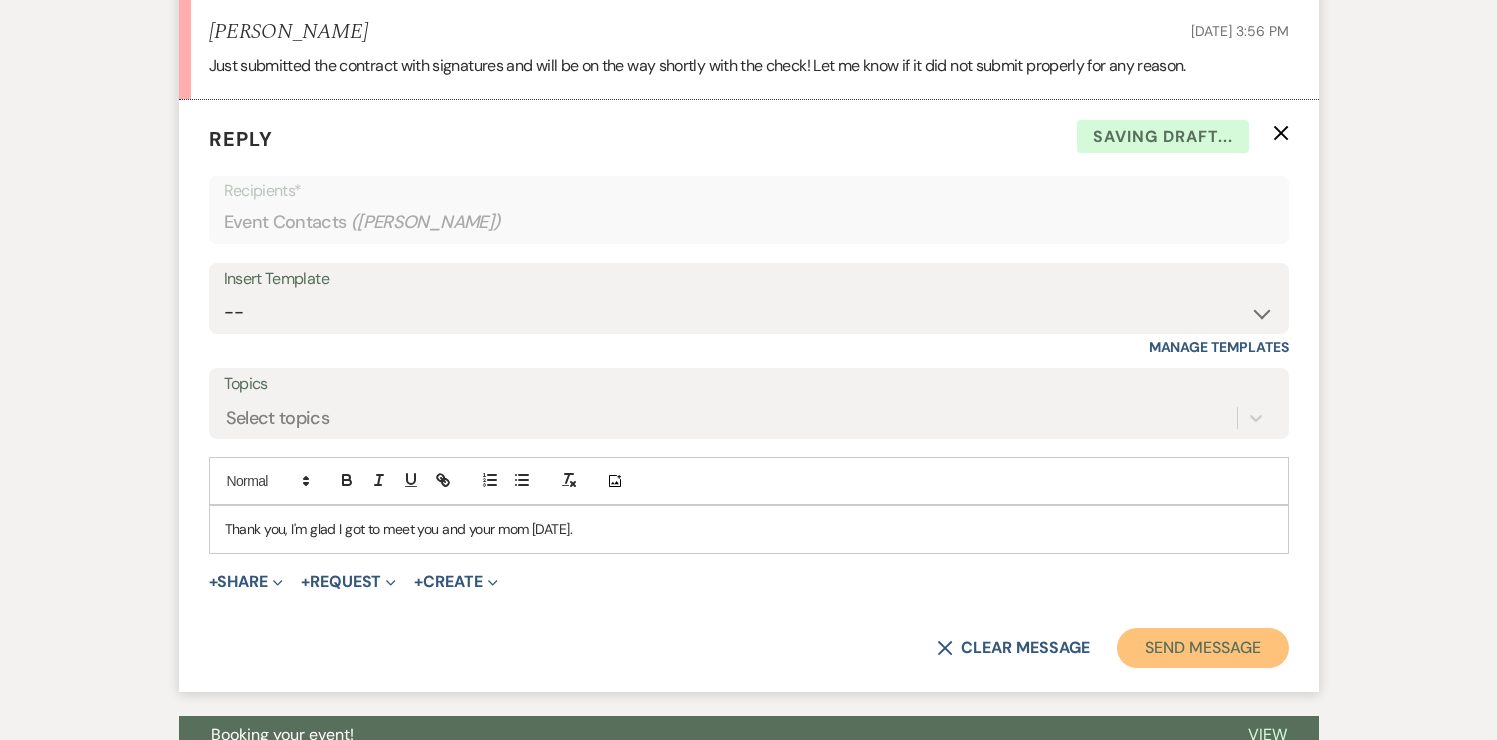 click on "Send Message" at bounding box center (1202, 648) 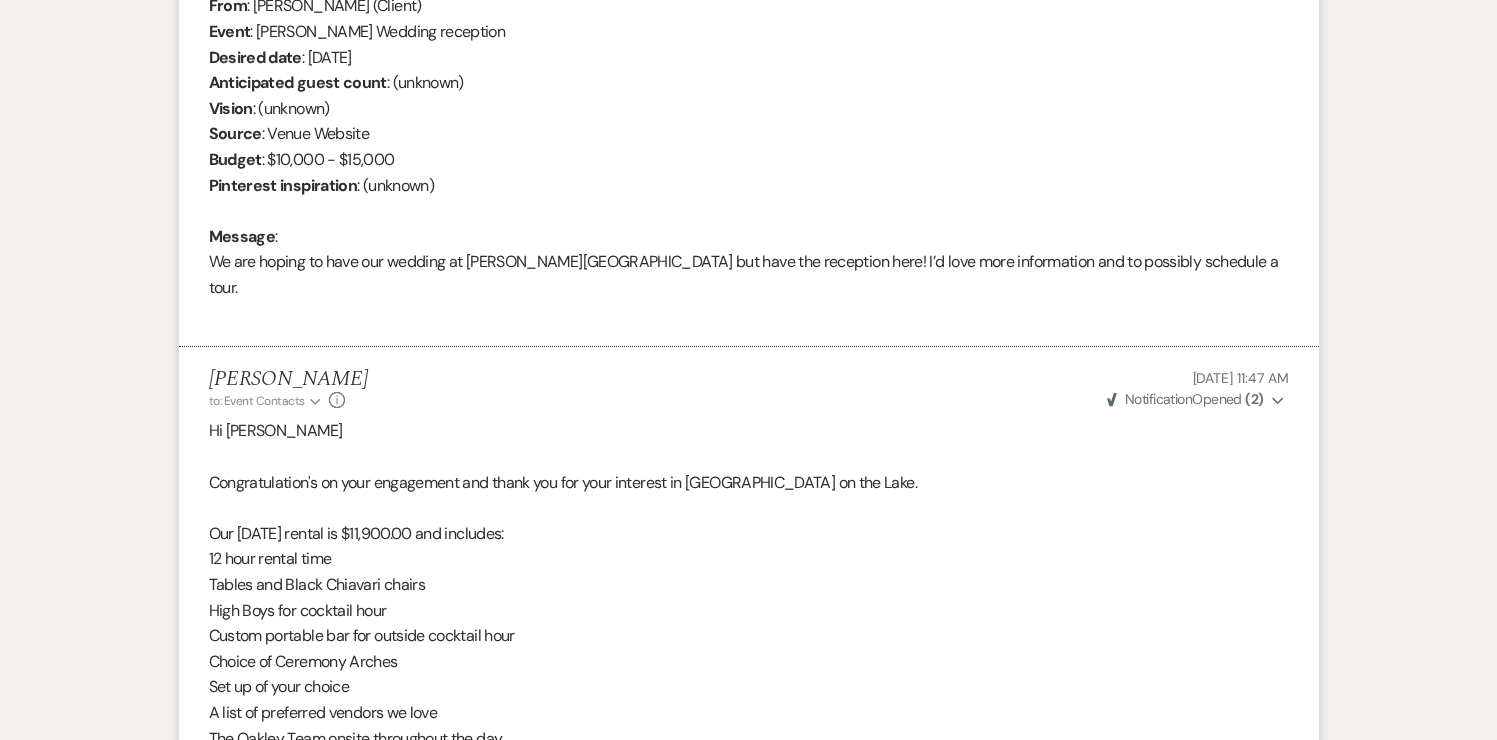 scroll, scrollTop: 0, scrollLeft: 0, axis: both 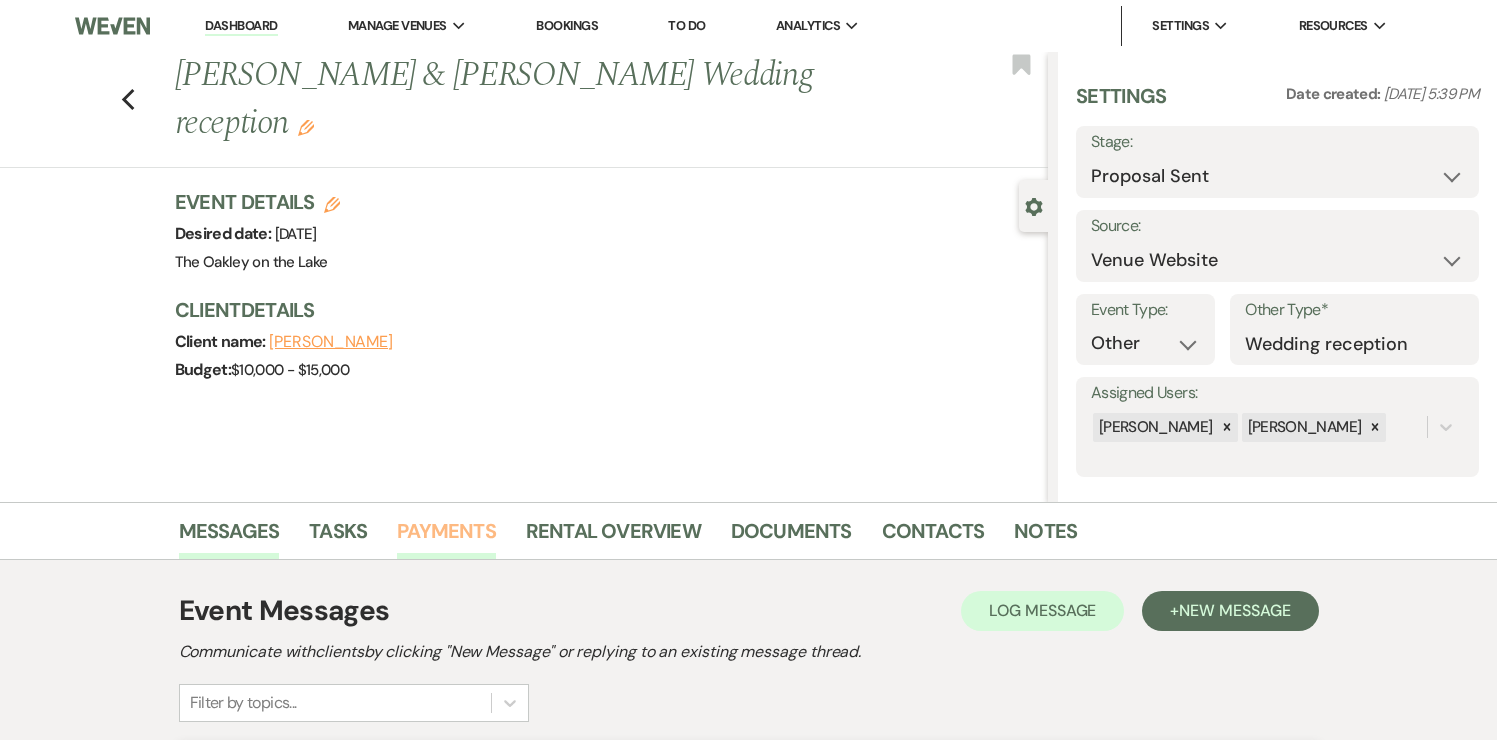 click on "Payments" at bounding box center (446, 537) 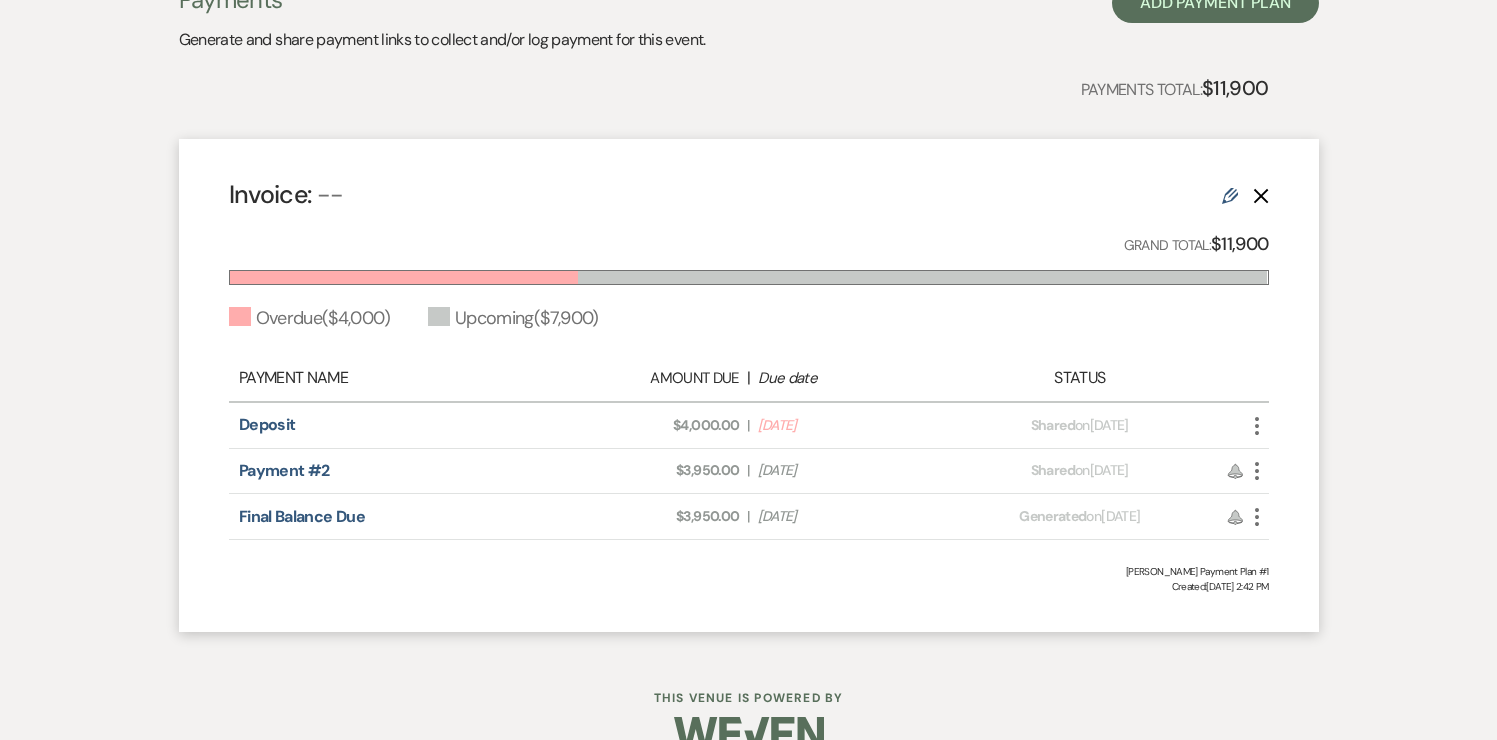 scroll, scrollTop: 658, scrollLeft: 0, axis: vertical 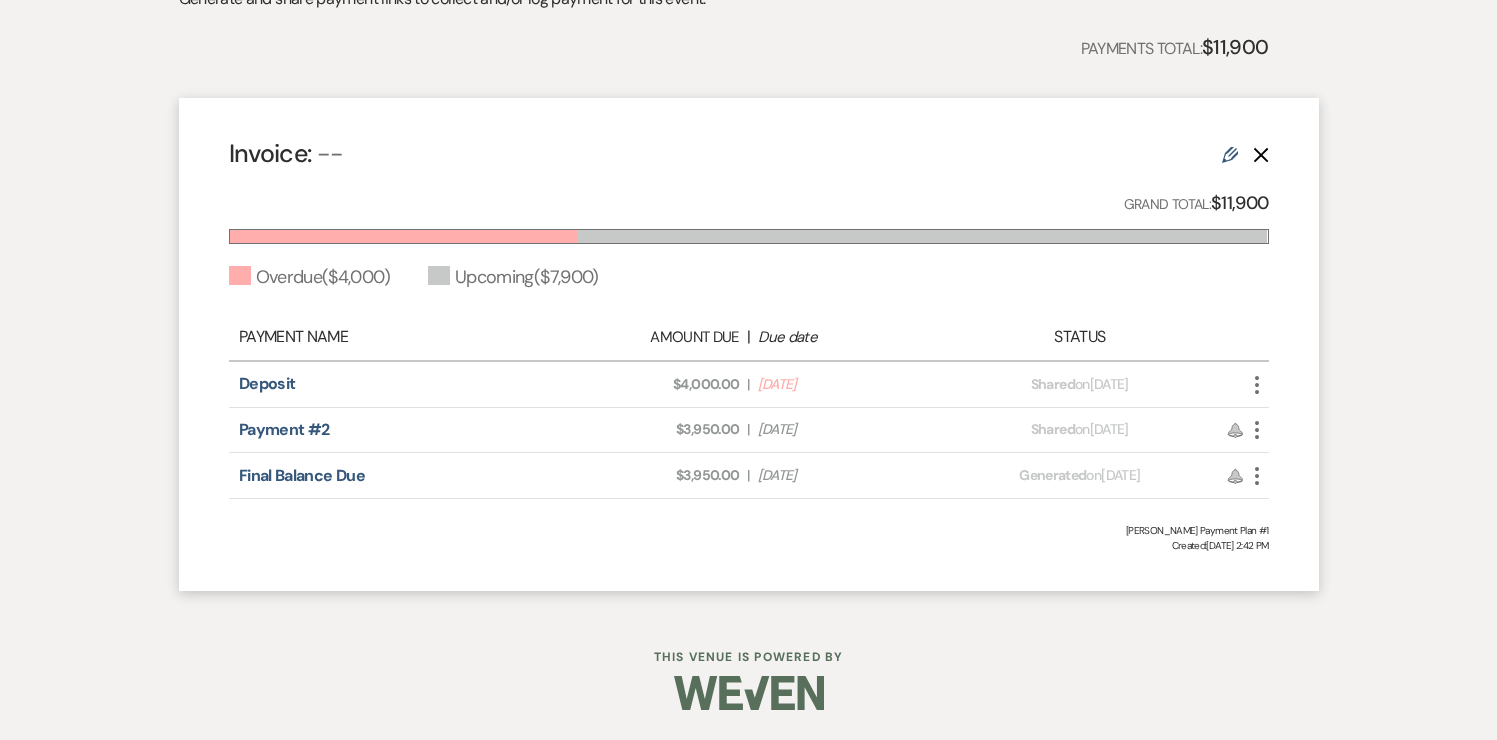 click on "More" 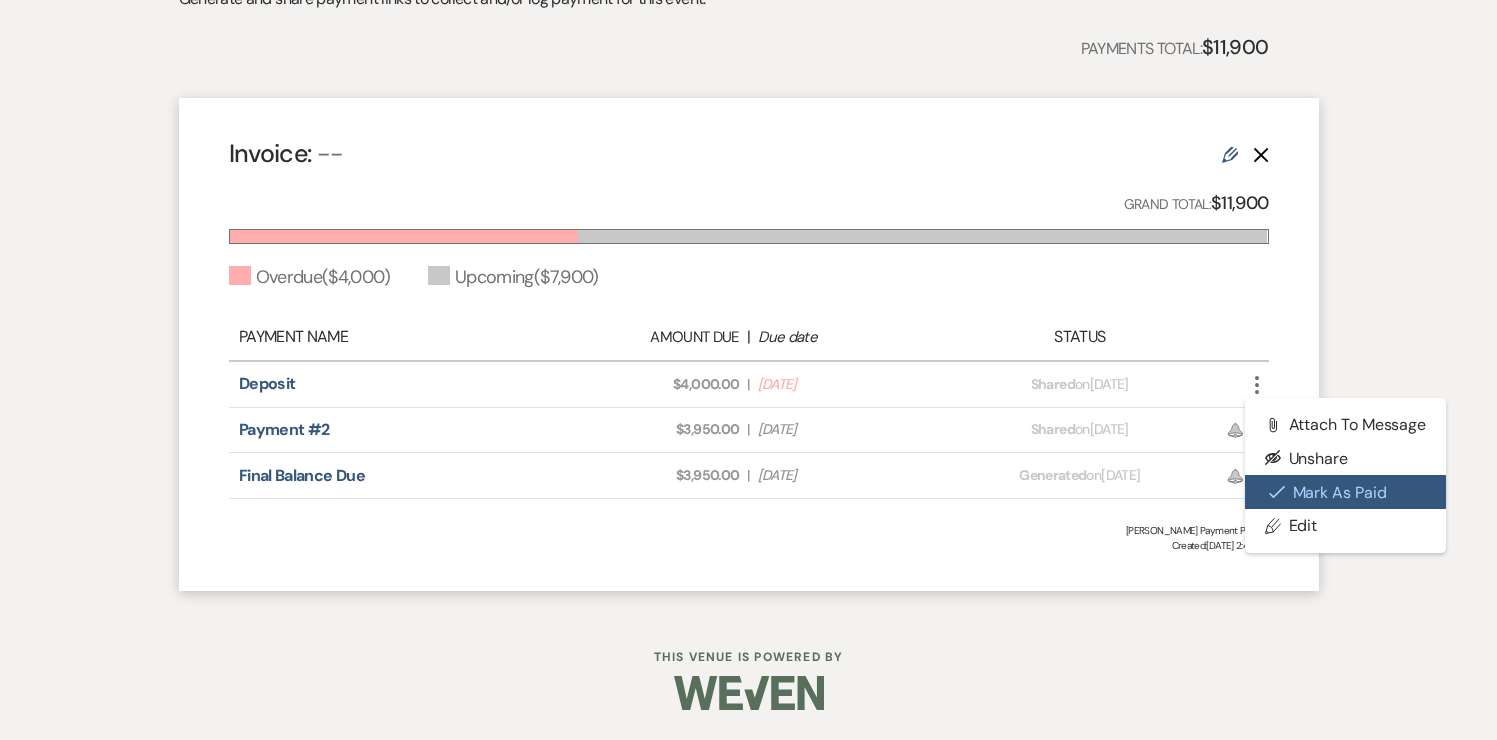 click on "Check [PERSON_NAME] [PERSON_NAME] as Paid" at bounding box center [1346, 492] 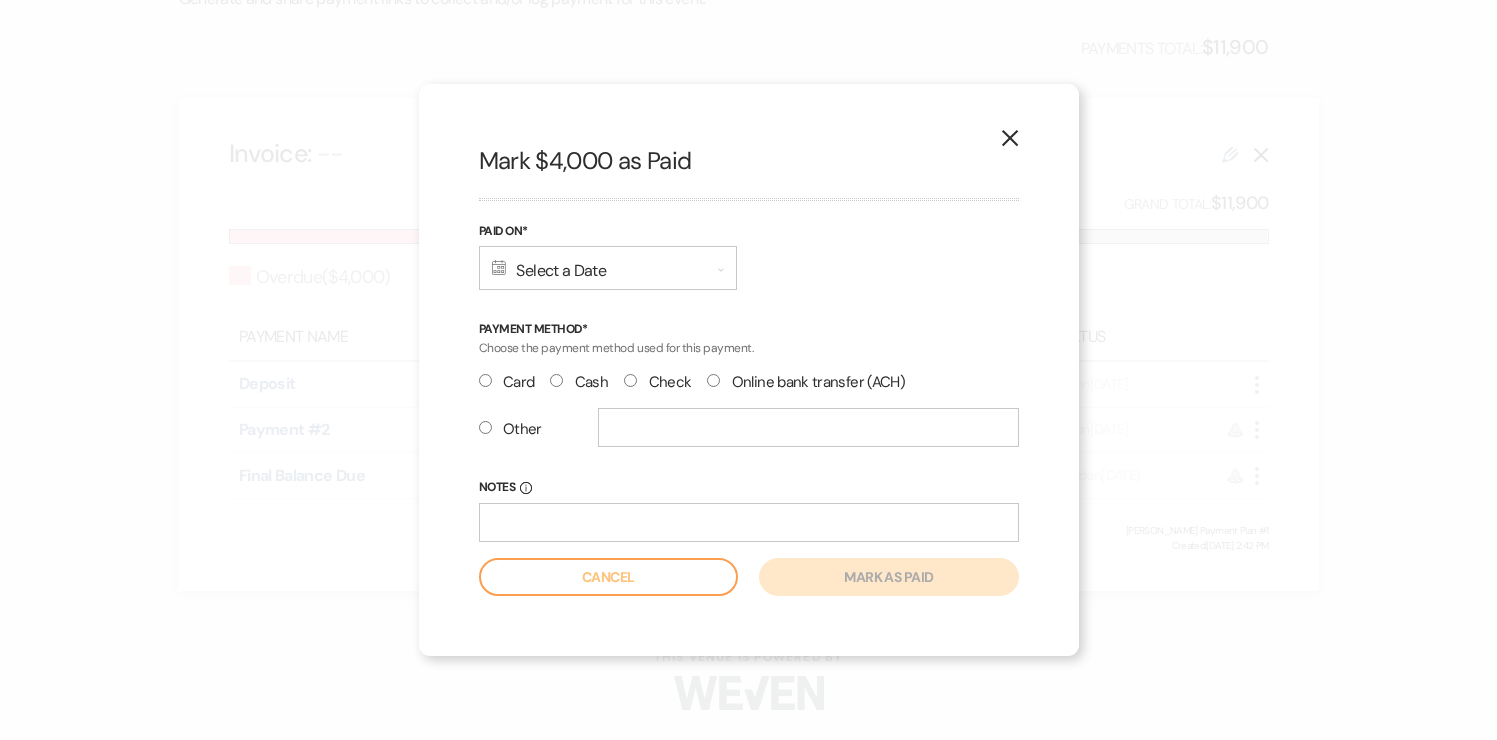 click on "Calendar Select a Date Expand" at bounding box center [608, 268] 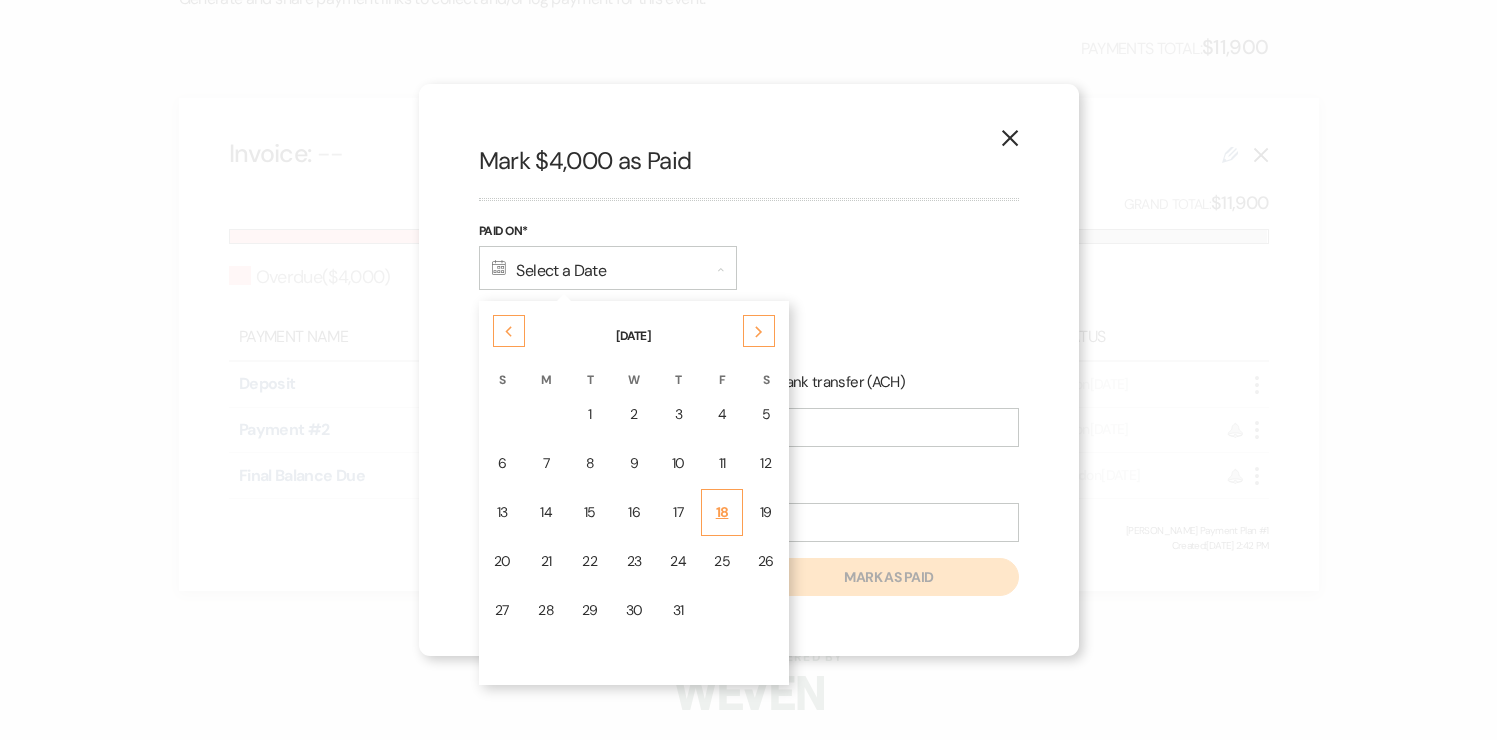 click on "18" at bounding box center (722, 512) 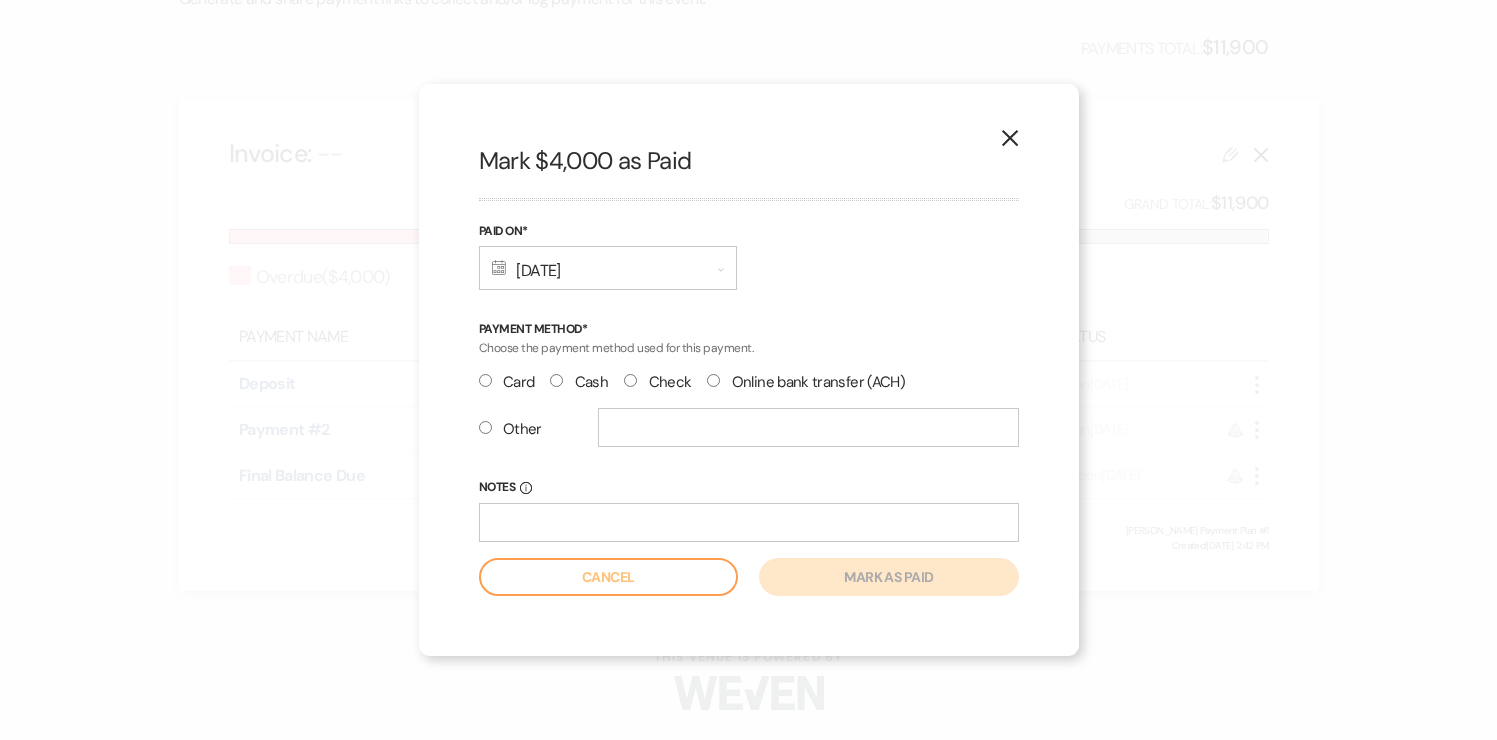 click on "Other" at bounding box center [485, 427] 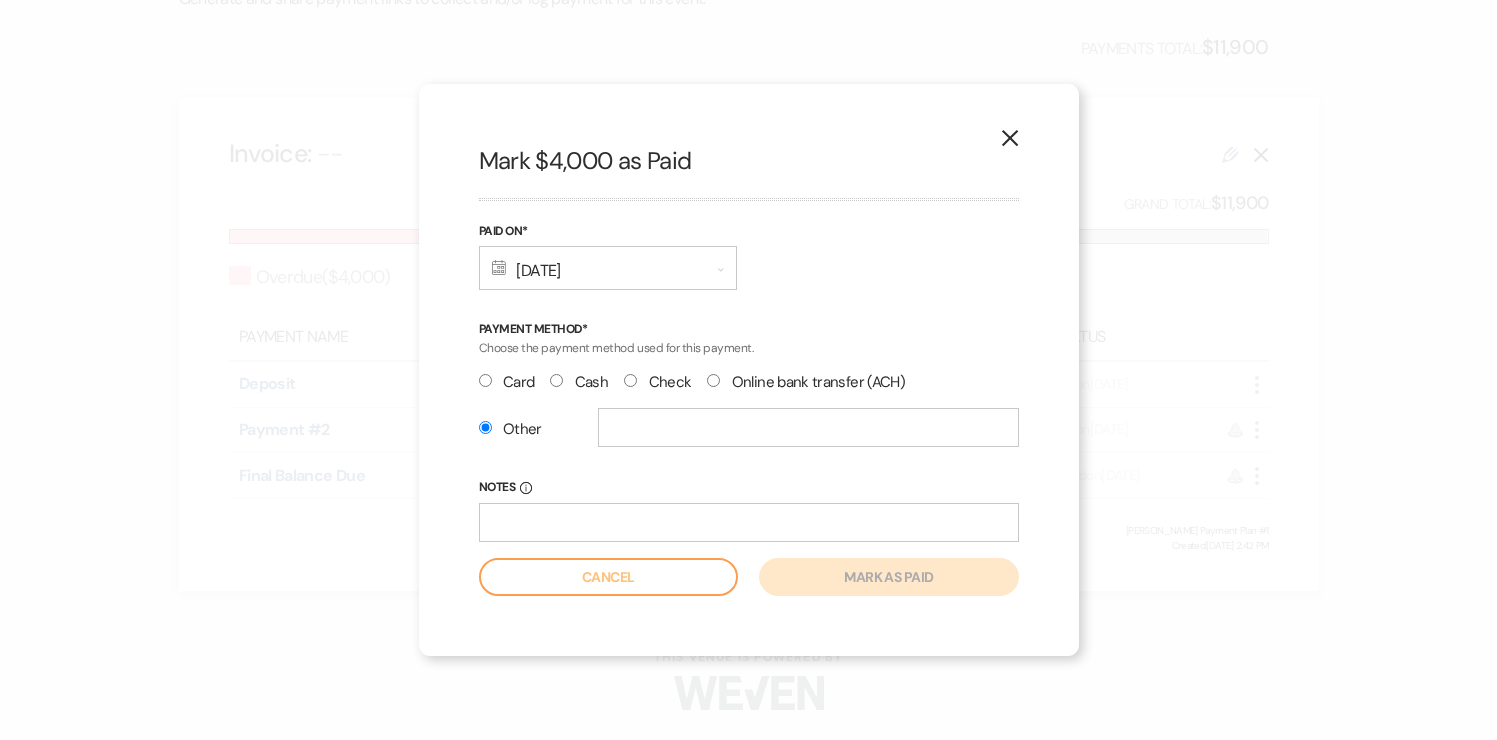 radio on "true" 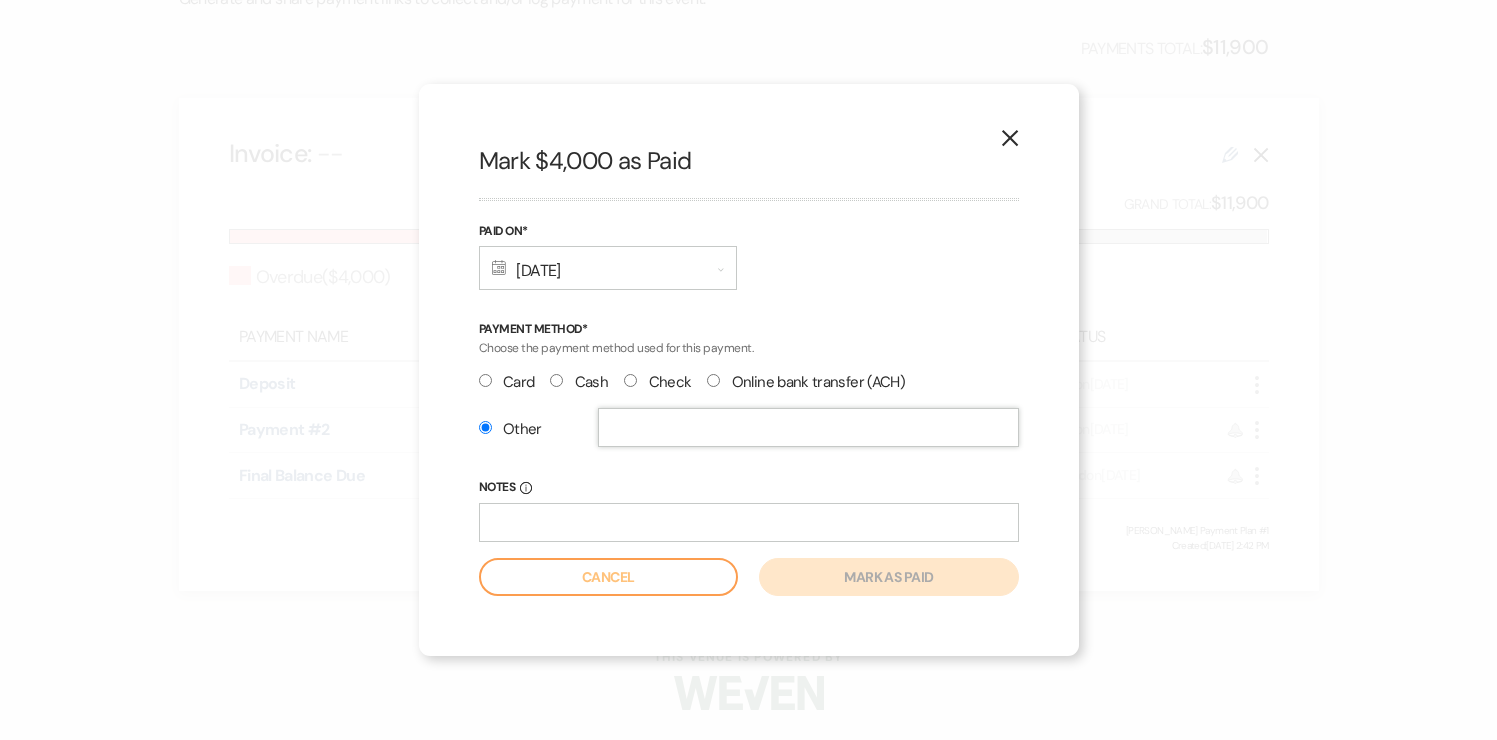 click at bounding box center (808, 427) 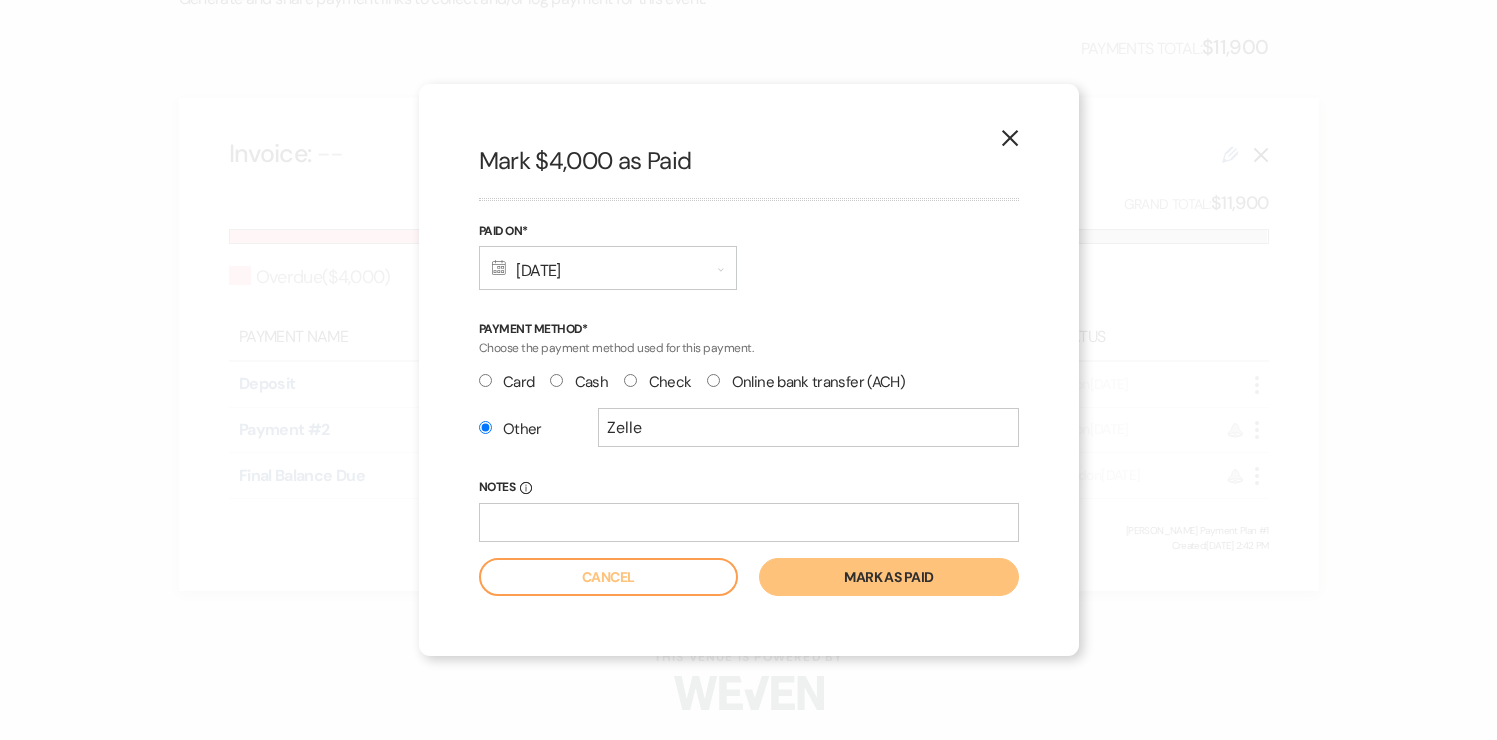 click on "Mark as paid" at bounding box center (888, 577) 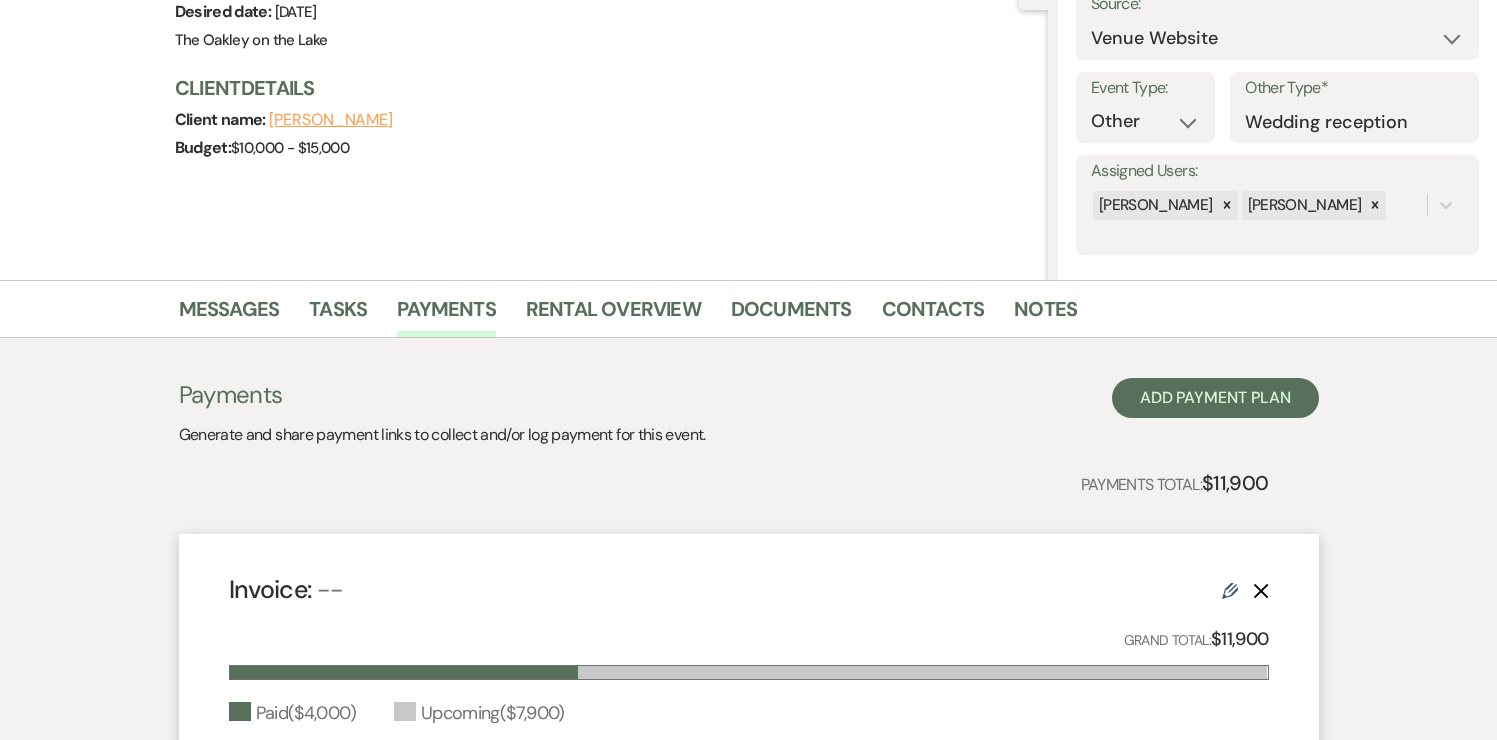 scroll, scrollTop: 0, scrollLeft: 0, axis: both 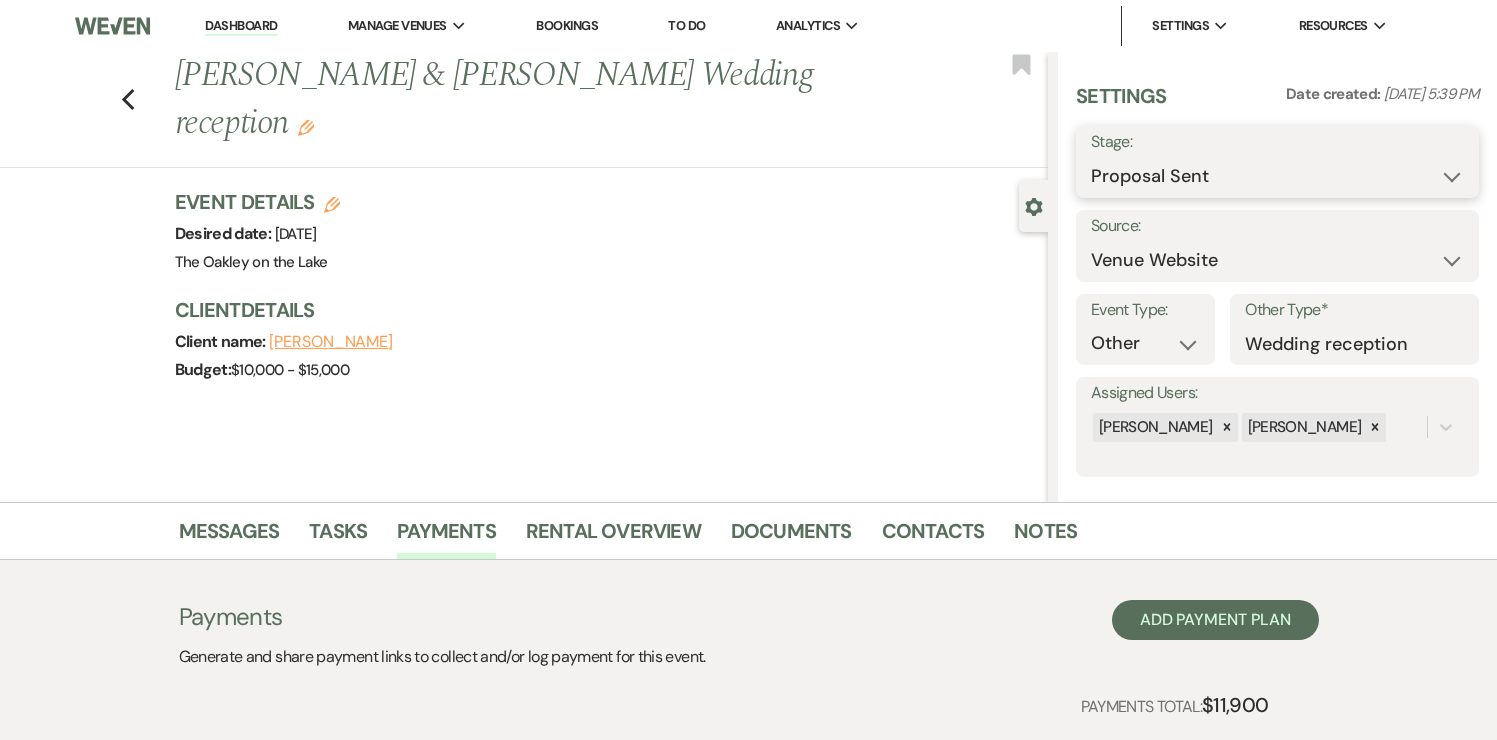 click on "Inquiry Follow Up Tour Requested Tour Confirmed Toured Proposal Sent Booked Lost" at bounding box center [1277, 176] 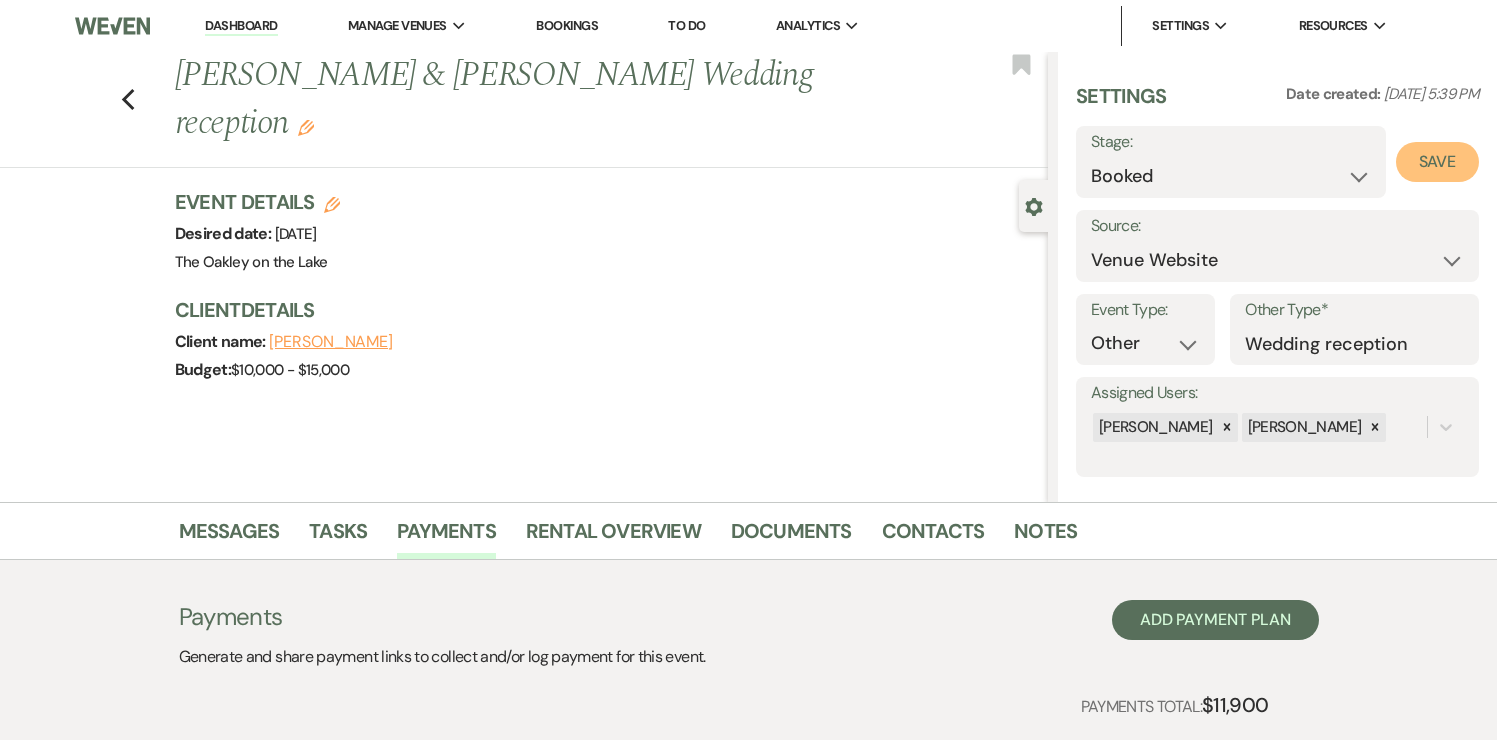 click on "Save" at bounding box center (1437, 162) 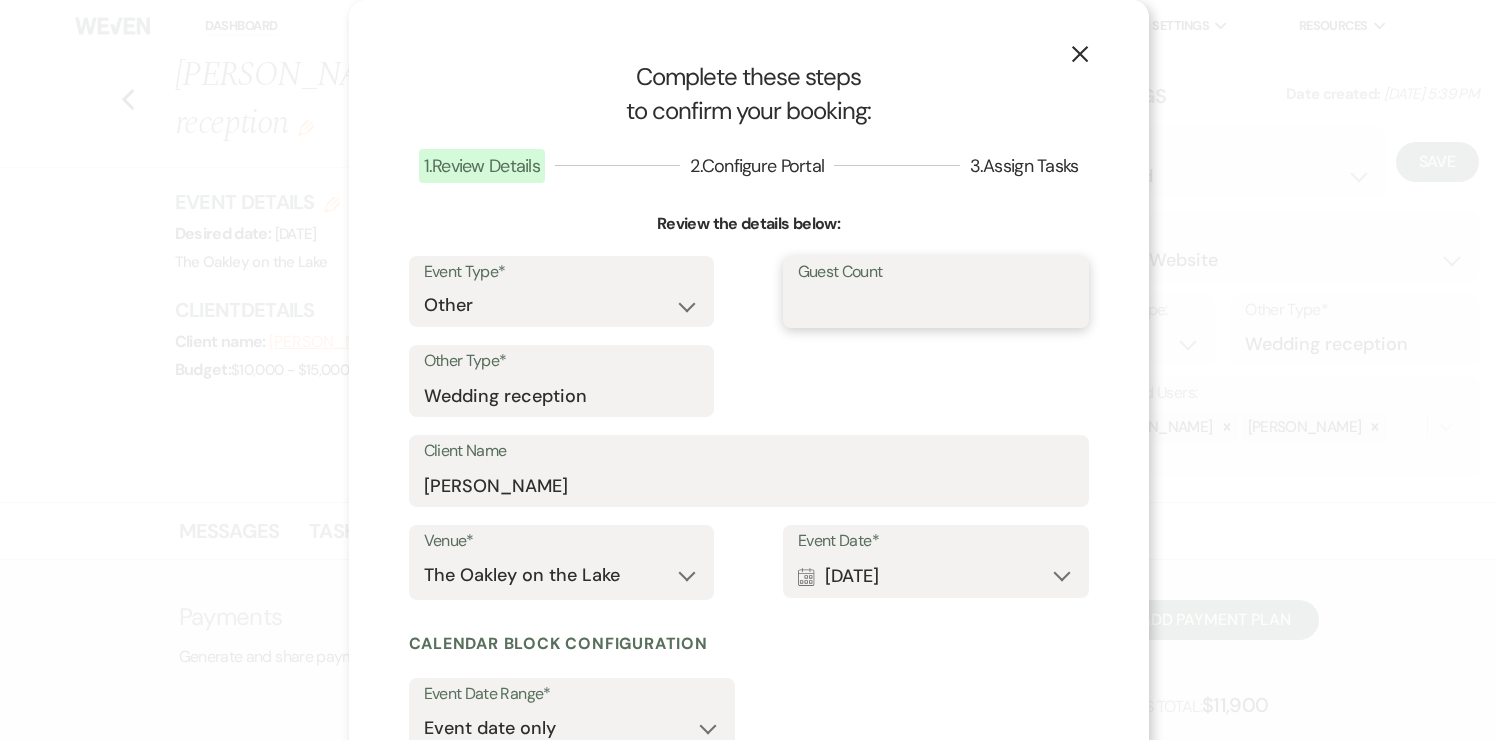 click on "Guest Count" at bounding box center [936, 305] 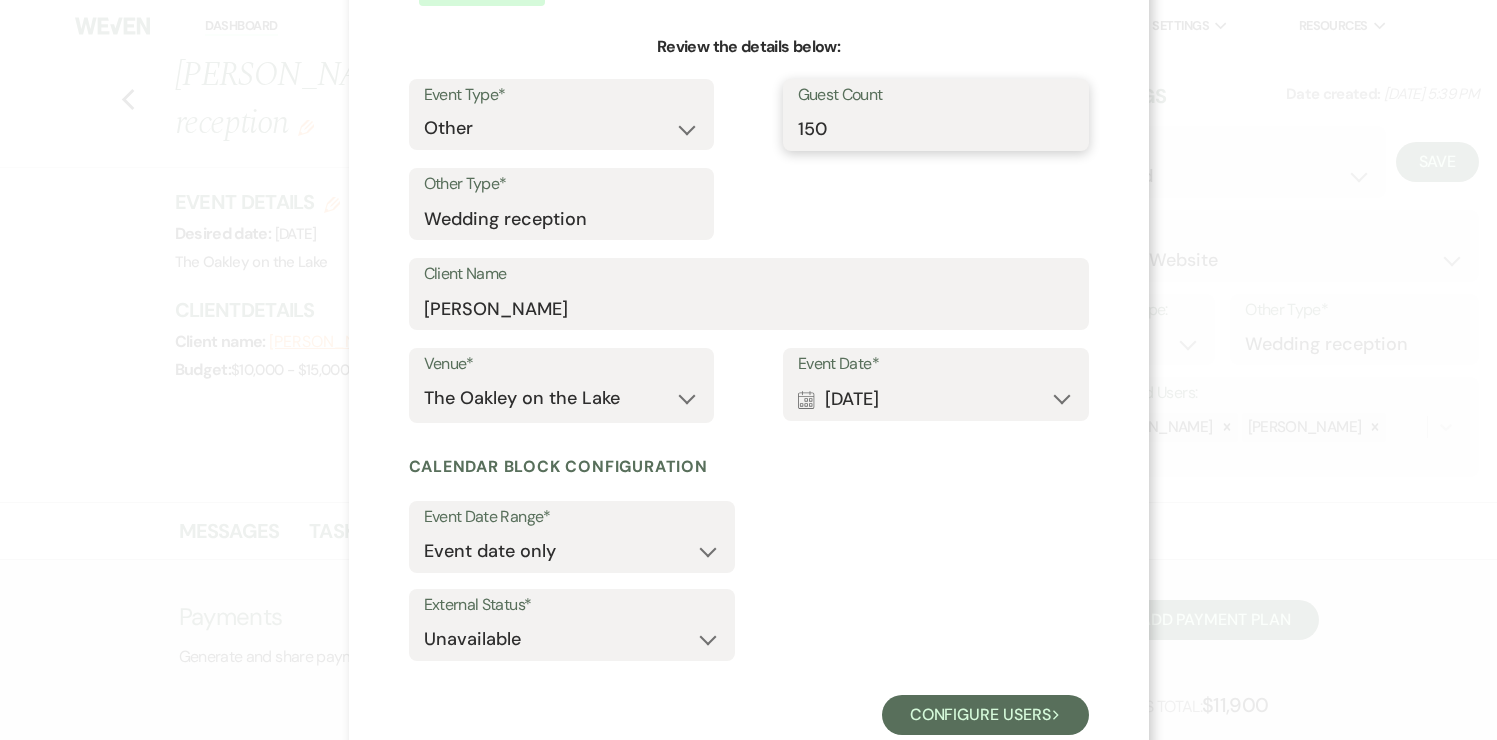 scroll, scrollTop: 232, scrollLeft: 0, axis: vertical 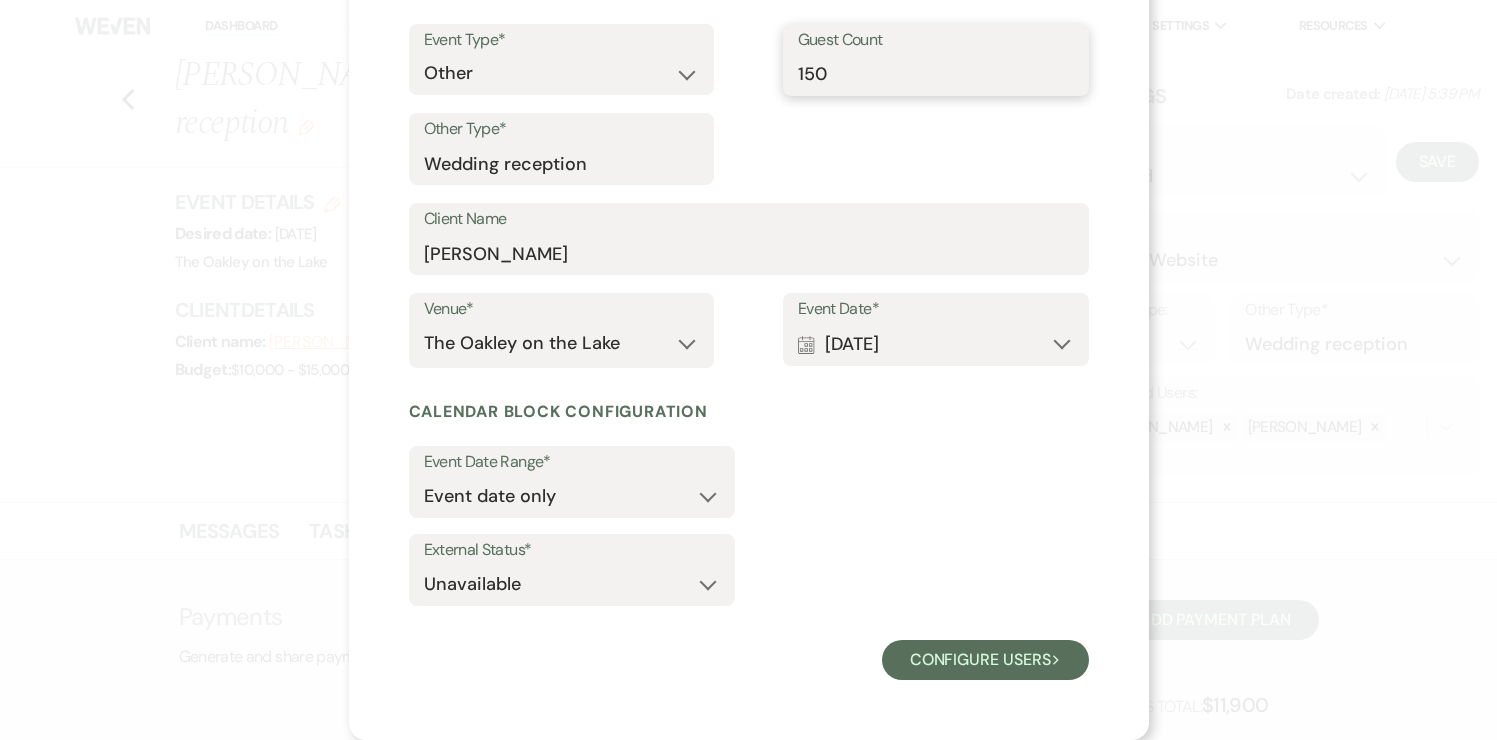 type on "150" 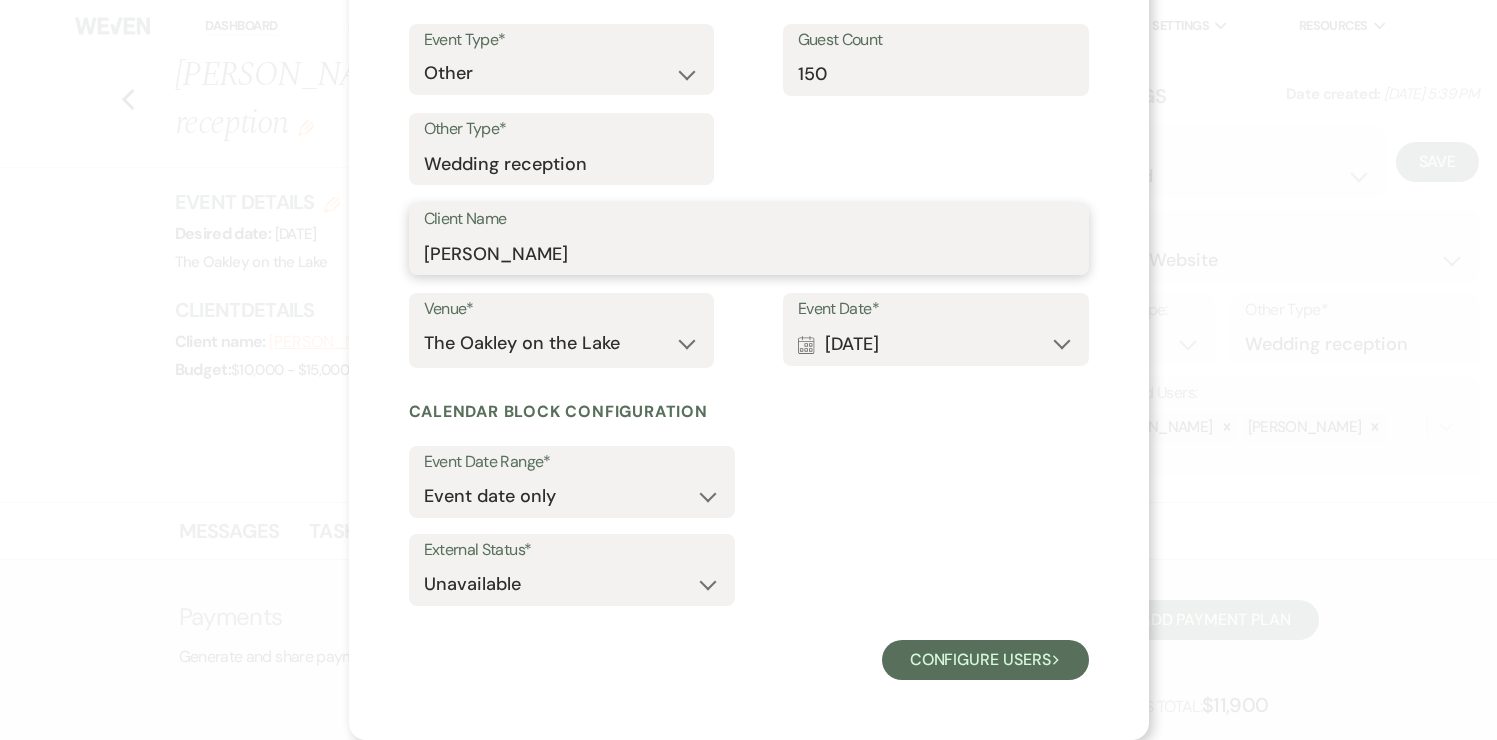 click on "[PERSON_NAME]" at bounding box center (749, 253) 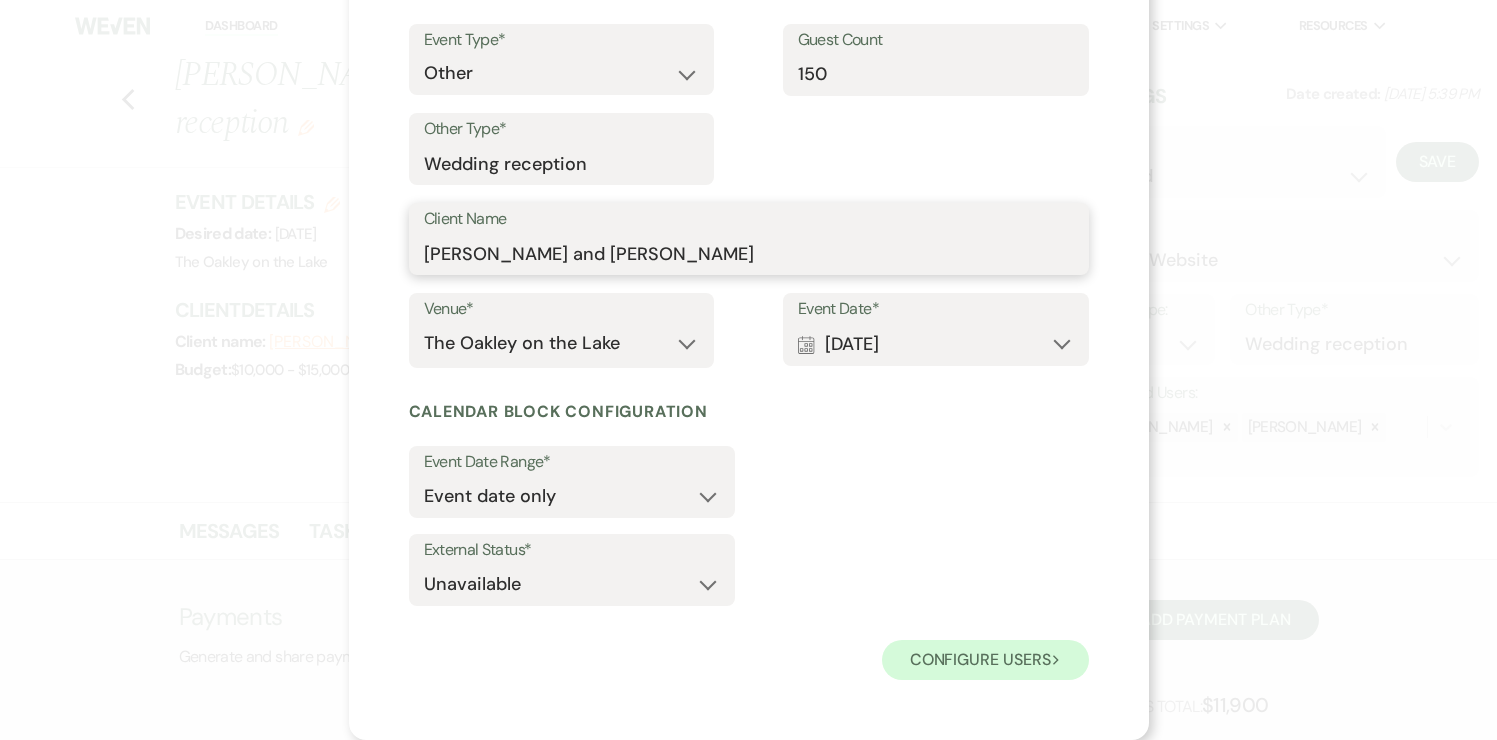 type on "[PERSON_NAME] and [PERSON_NAME]" 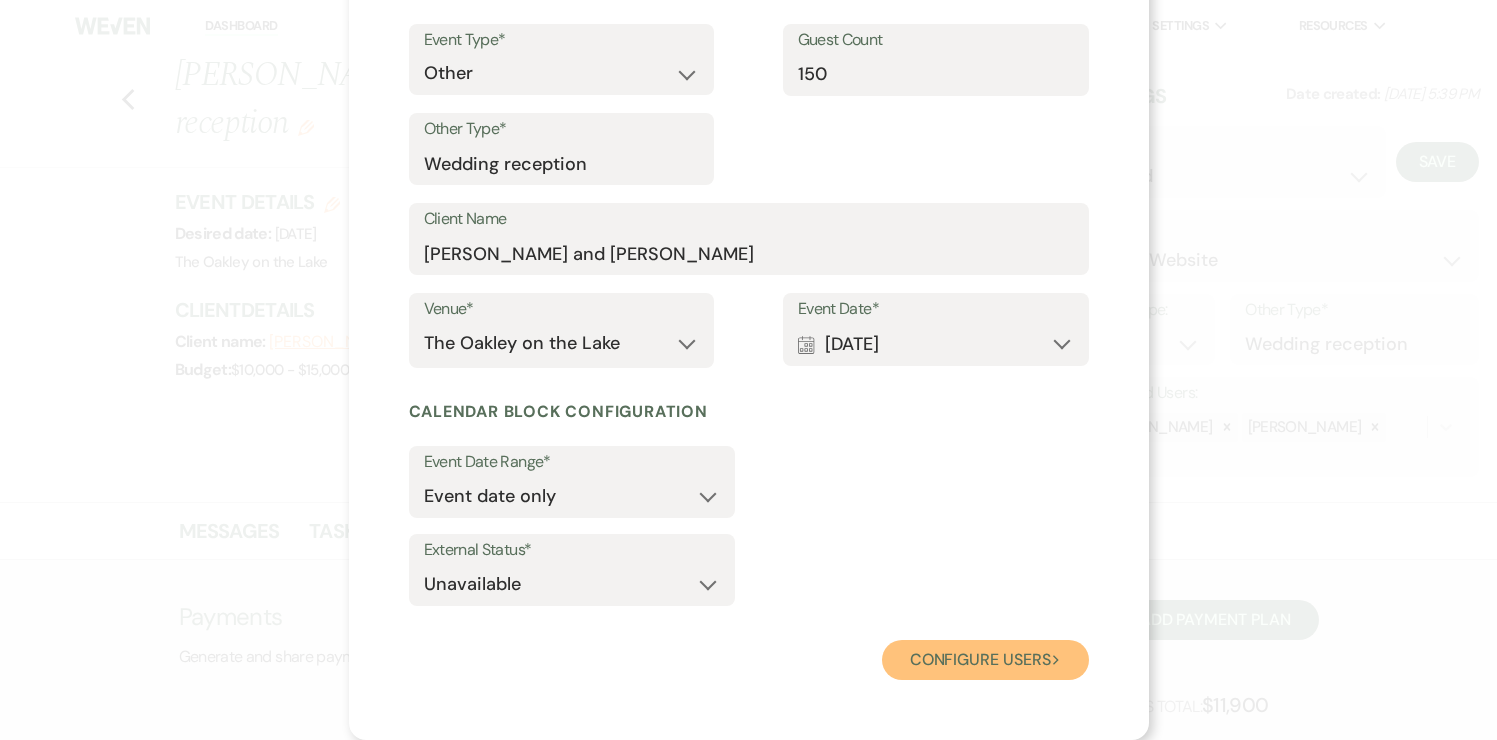 click on "Configure users  Next" at bounding box center (985, 660) 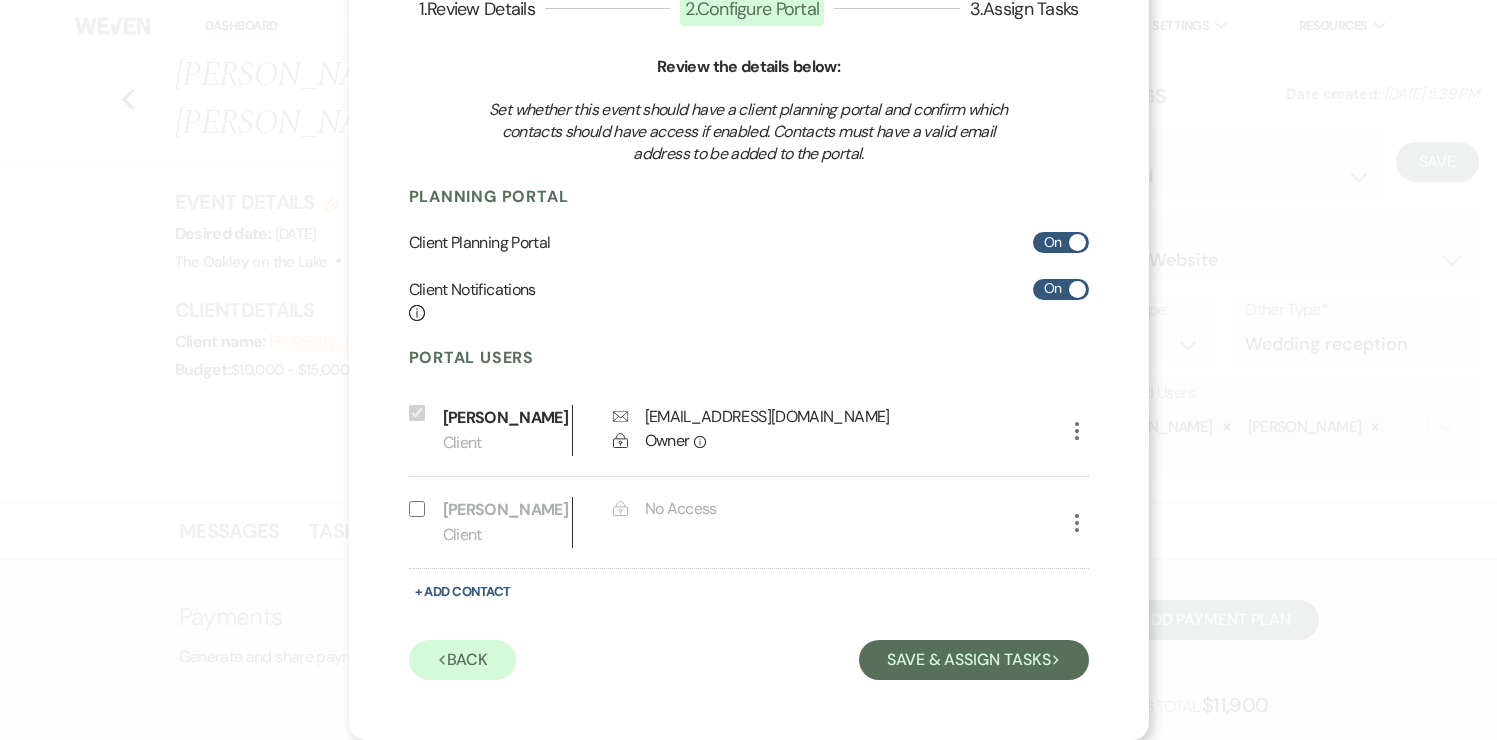 scroll, scrollTop: 157, scrollLeft: 0, axis: vertical 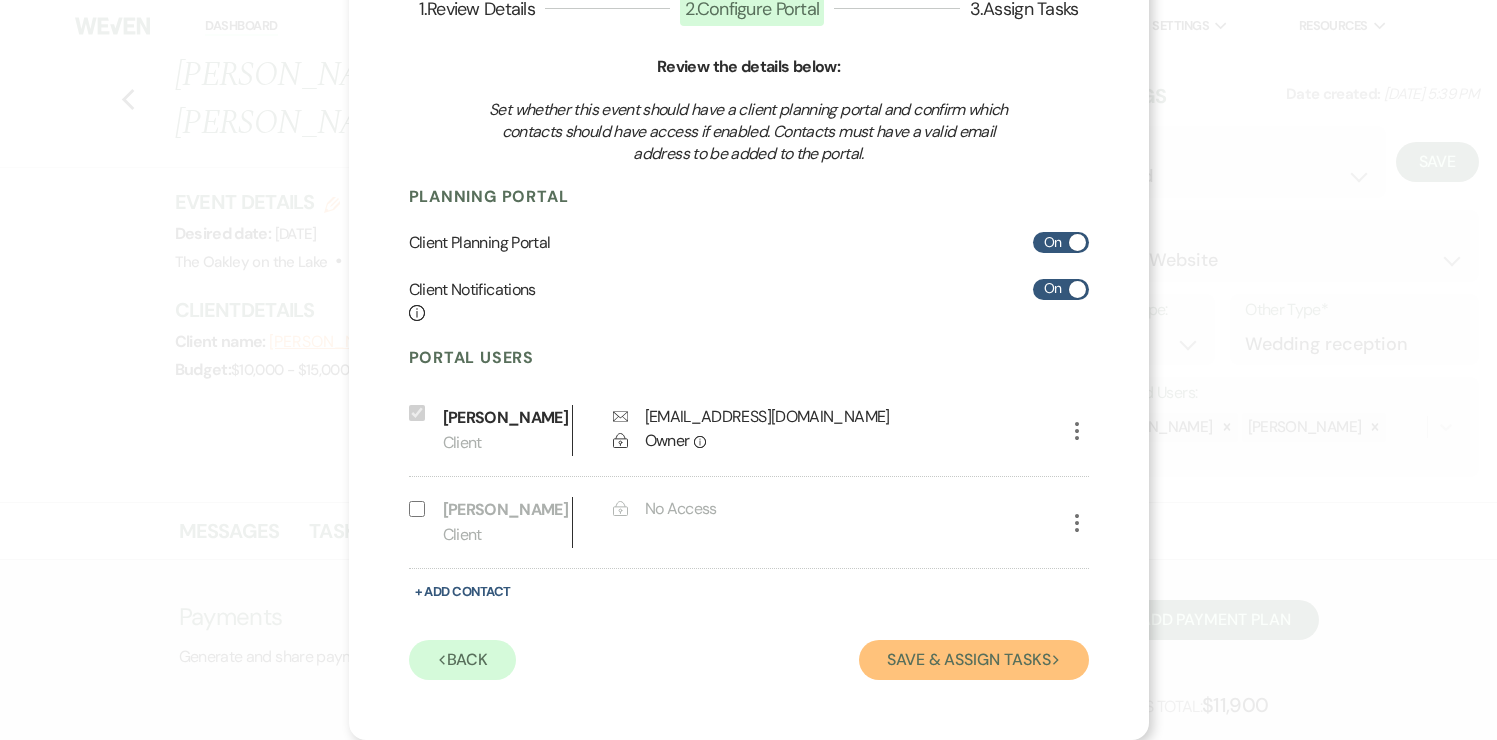 click on "Save & Assign Tasks  Next" at bounding box center (973, 660) 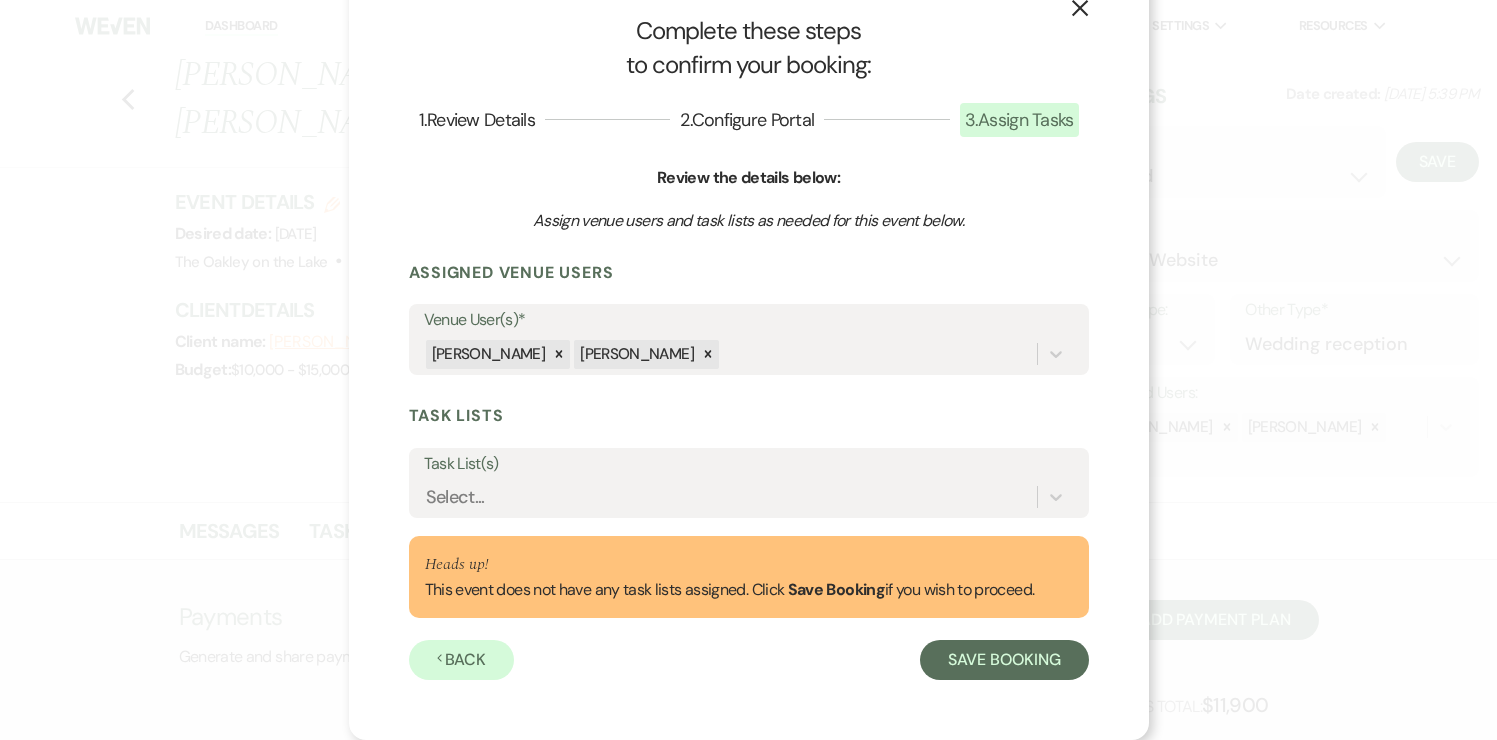 scroll, scrollTop: 46, scrollLeft: 0, axis: vertical 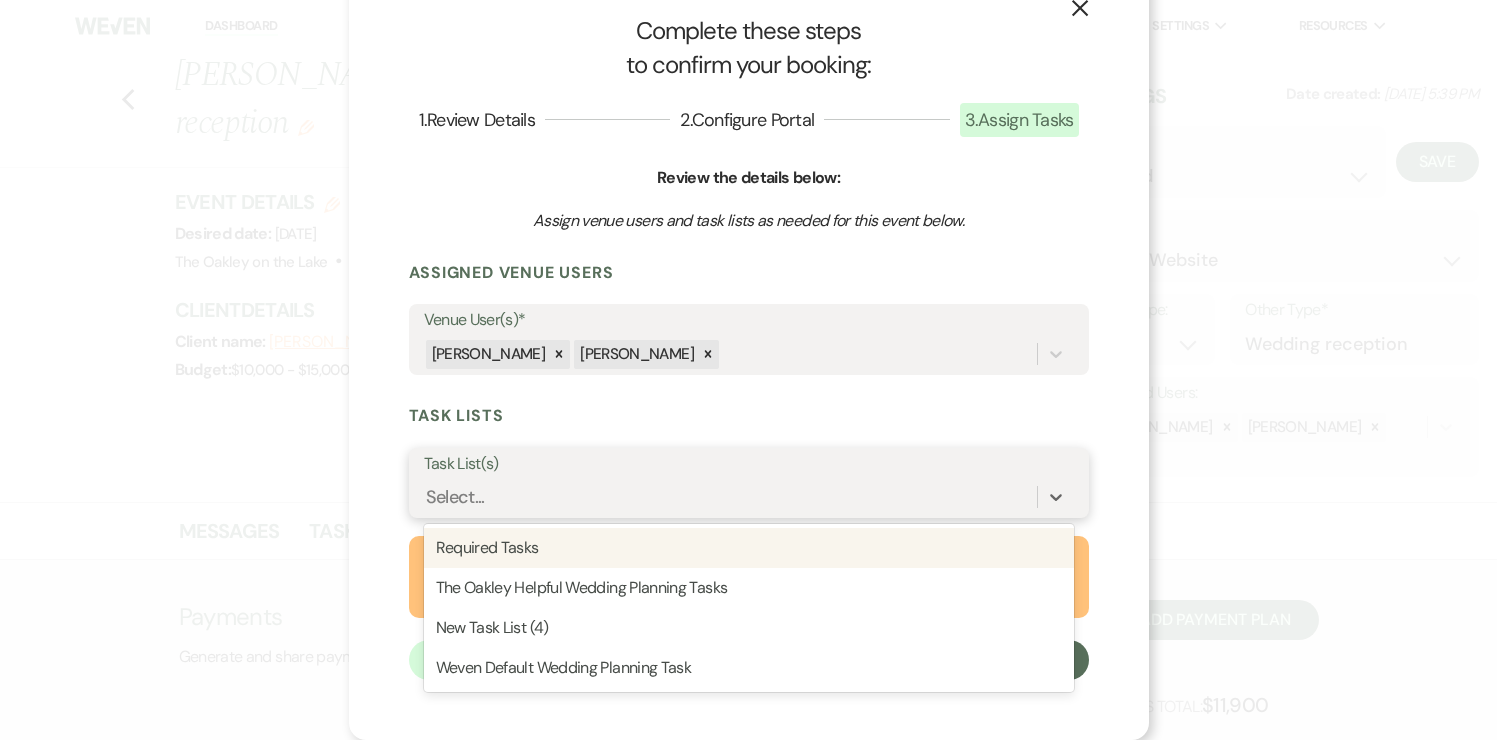click on "Select..." at bounding box center [730, 497] 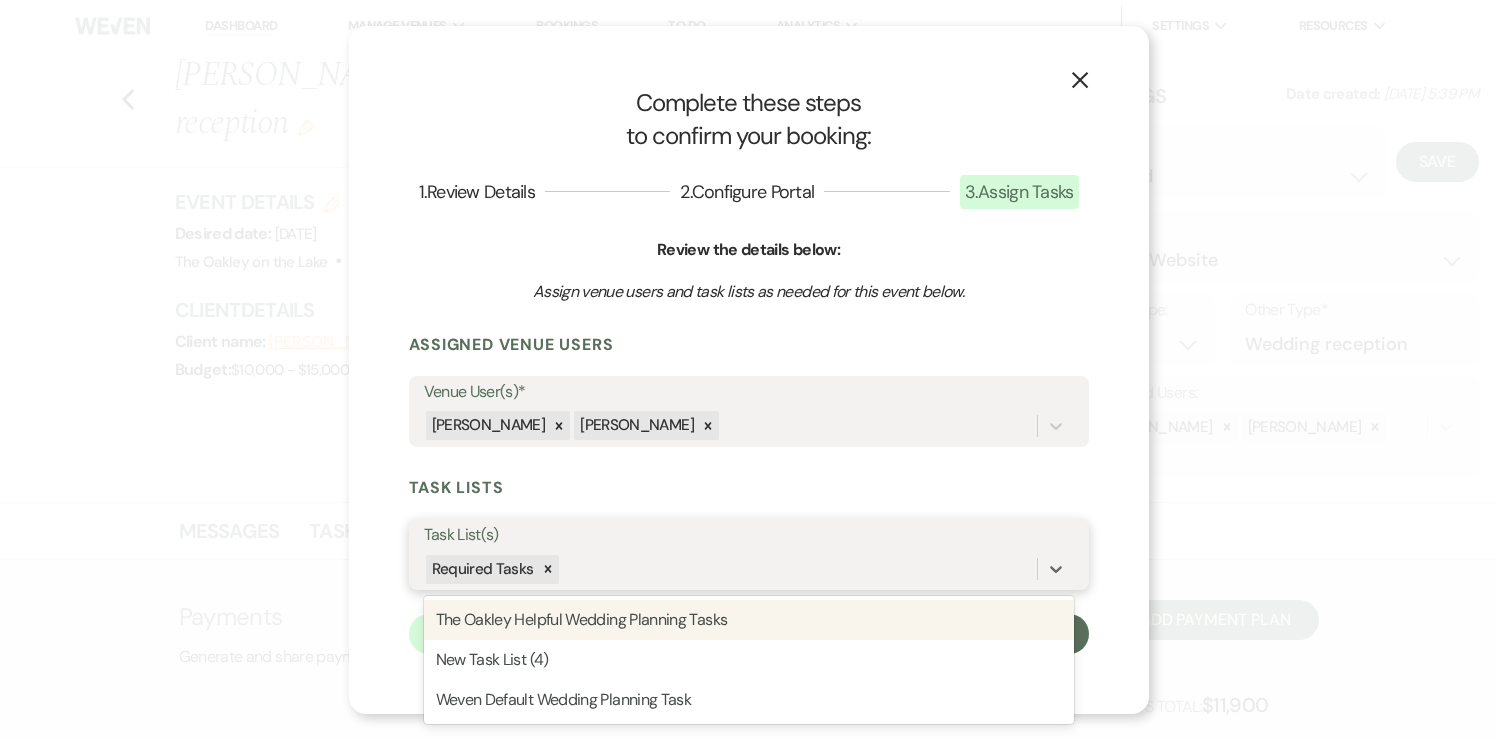 click on "The Oakley Helpful Wedding Planning Tasks" at bounding box center (749, 620) 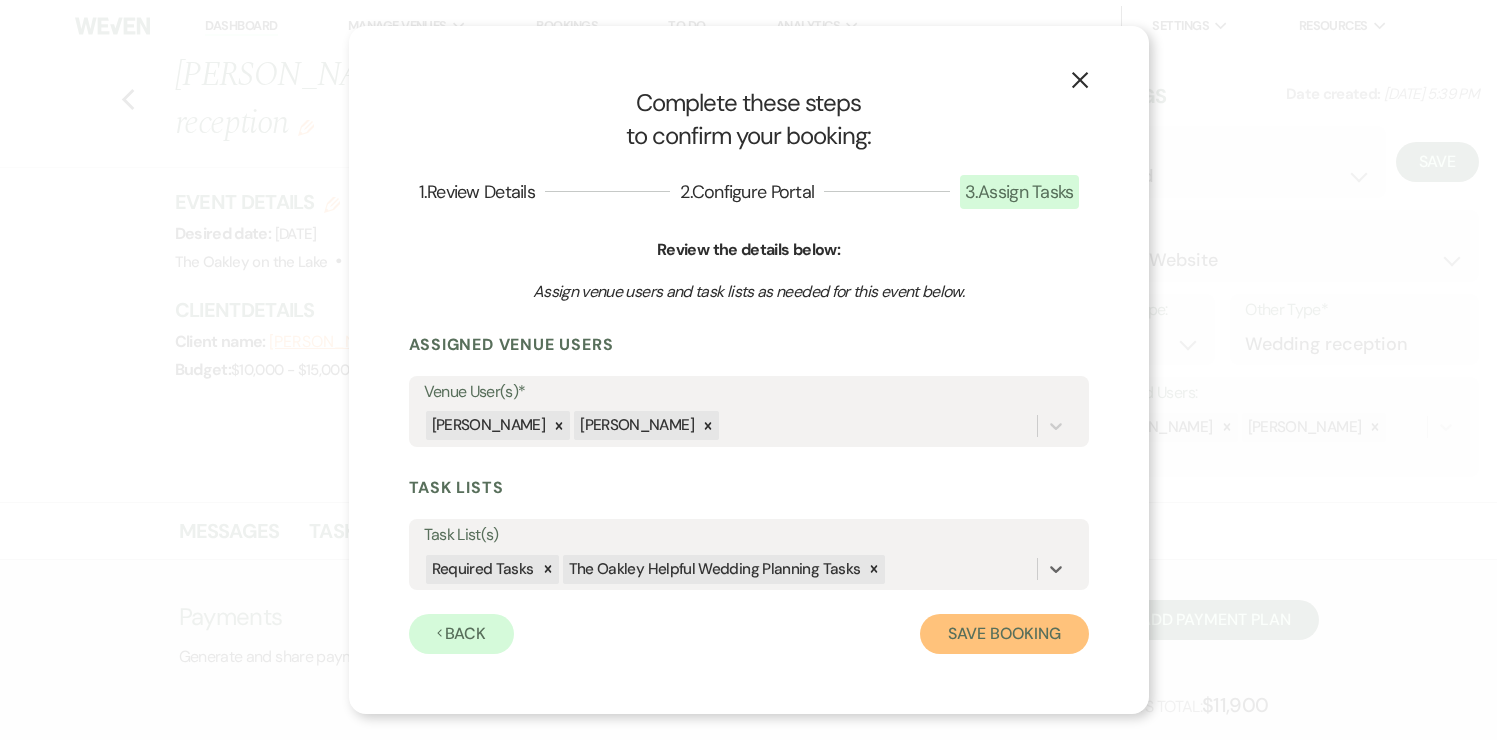 click on "Save Booking" at bounding box center [1004, 634] 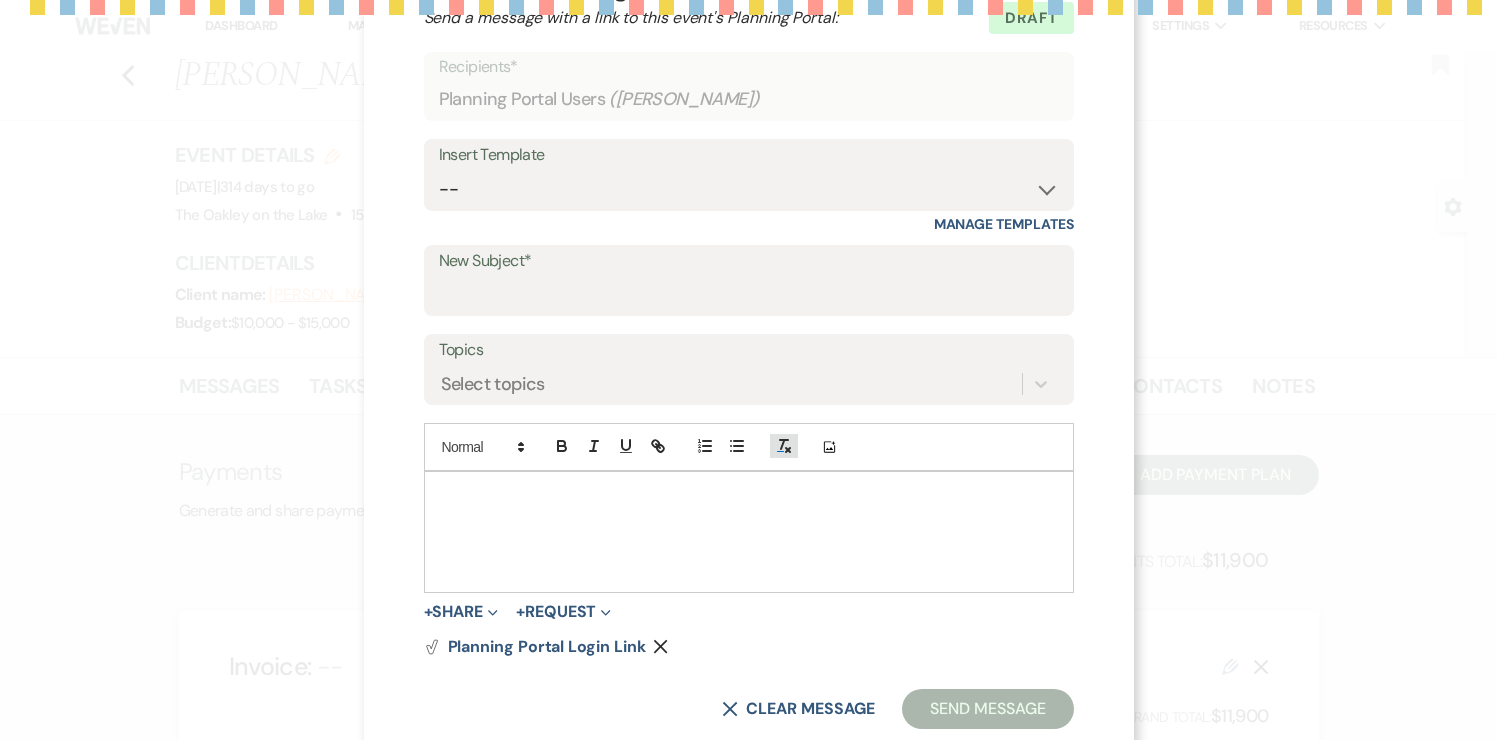 scroll, scrollTop: 110, scrollLeft: 0, axis: vertical 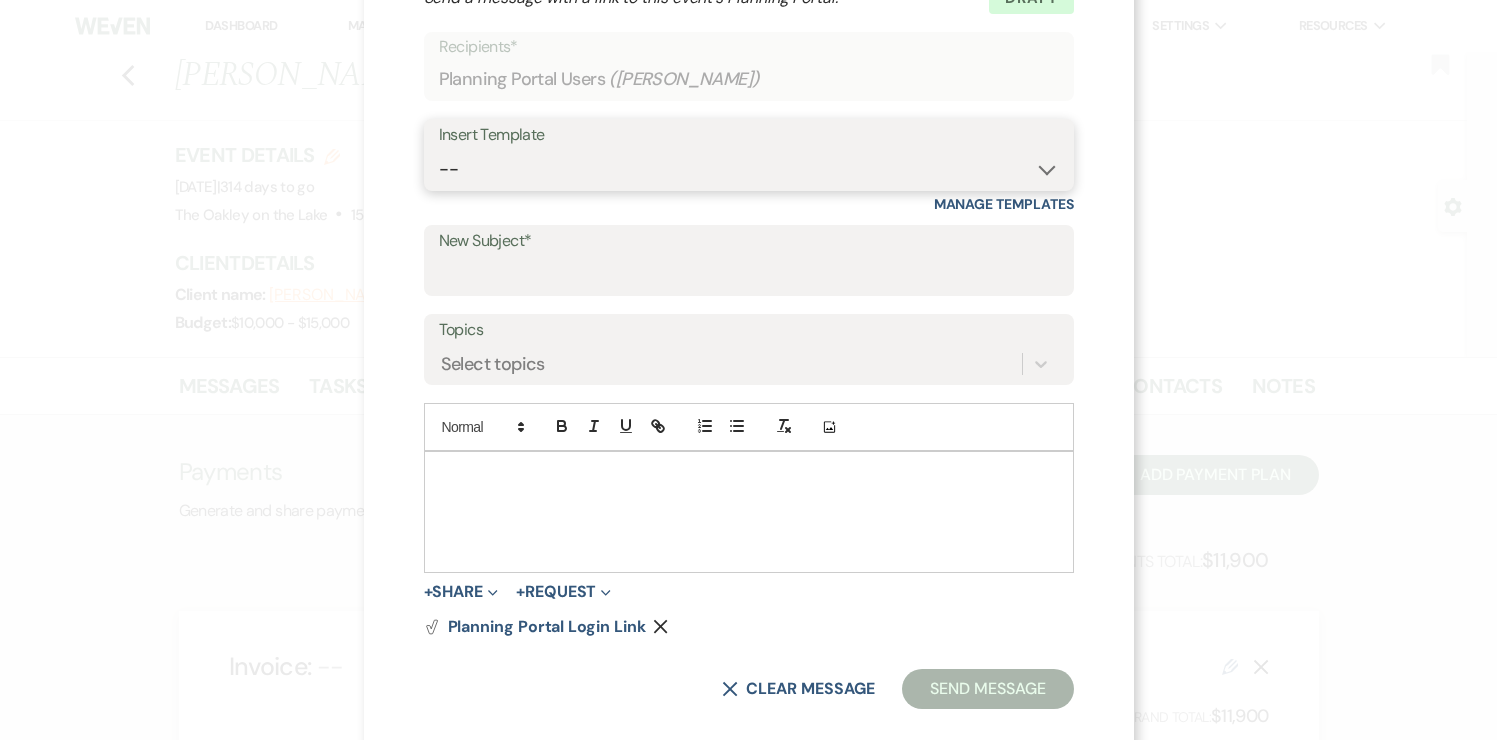 click on "-- Weven Planning Portal Introduction (Booked Events) Tour Request Response Follow Up Contract (Pre-Booked Leads) Tour Followup 2025 [DATE] Peak Leads from AWE Leads from AWE 2 2025 M-Th Rental 2025 [DATE] Peak Follow up #2 Review Request Follow Up #3 Tour Confirmation with Address #2 Scheduled Calendly Additional Questions Final email Packages Offered 2025 [DATE] Peak 2025 [DATE] Non-Peak 2025 [DATE] Non-Peak 2025 [DATE] Non Peak 2026 [DATE] Peak 2026 [DATE] Peak 2026 [DATE] Peak 2026 [DATE] Non Peak 2026 [DATE] Non Peak 2026 [DATE] Non Peak Pontoon Offering to 2025 Brides Wedding Planners or Coordinators Security Deposit Quinceanera  Explaining Security Deposit Tour Follow Up - Confirmed Contract Onsite Contract Follow-Up – Urgent Date Hold Schedule Your 30-Day Walkthrough Urgent- Over Due Payment -Action Required Immediately [PERSON_NAME] Interest Response [DATE] Booking Bonus & Invite to Open House for Inquries Lakehouse Quote & Date Confirmation Venue Availability Update 2026 M-Th Rental No Date" at bounding box center [749, 169] 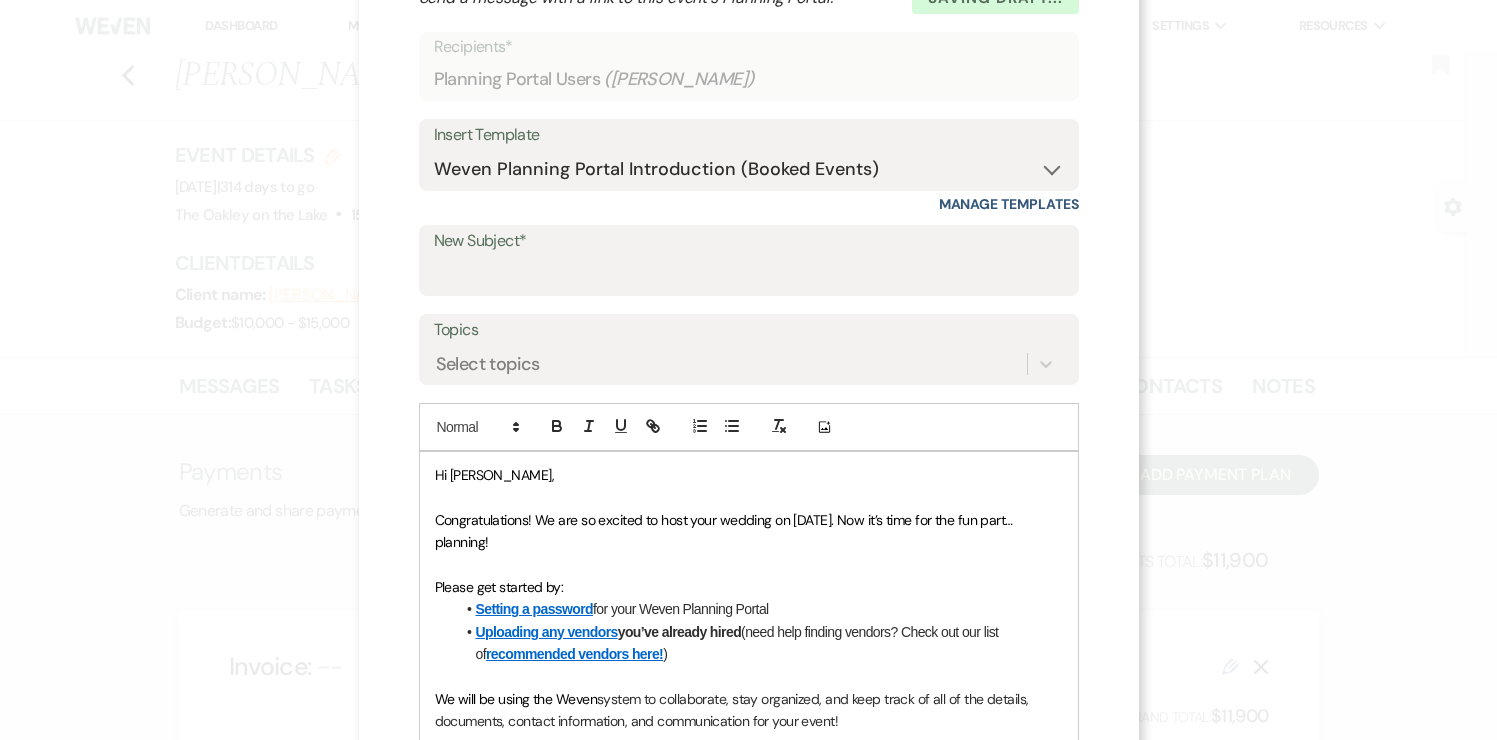 click on "Hi [PERSON_NAME]," at bounding box center (494, 475) 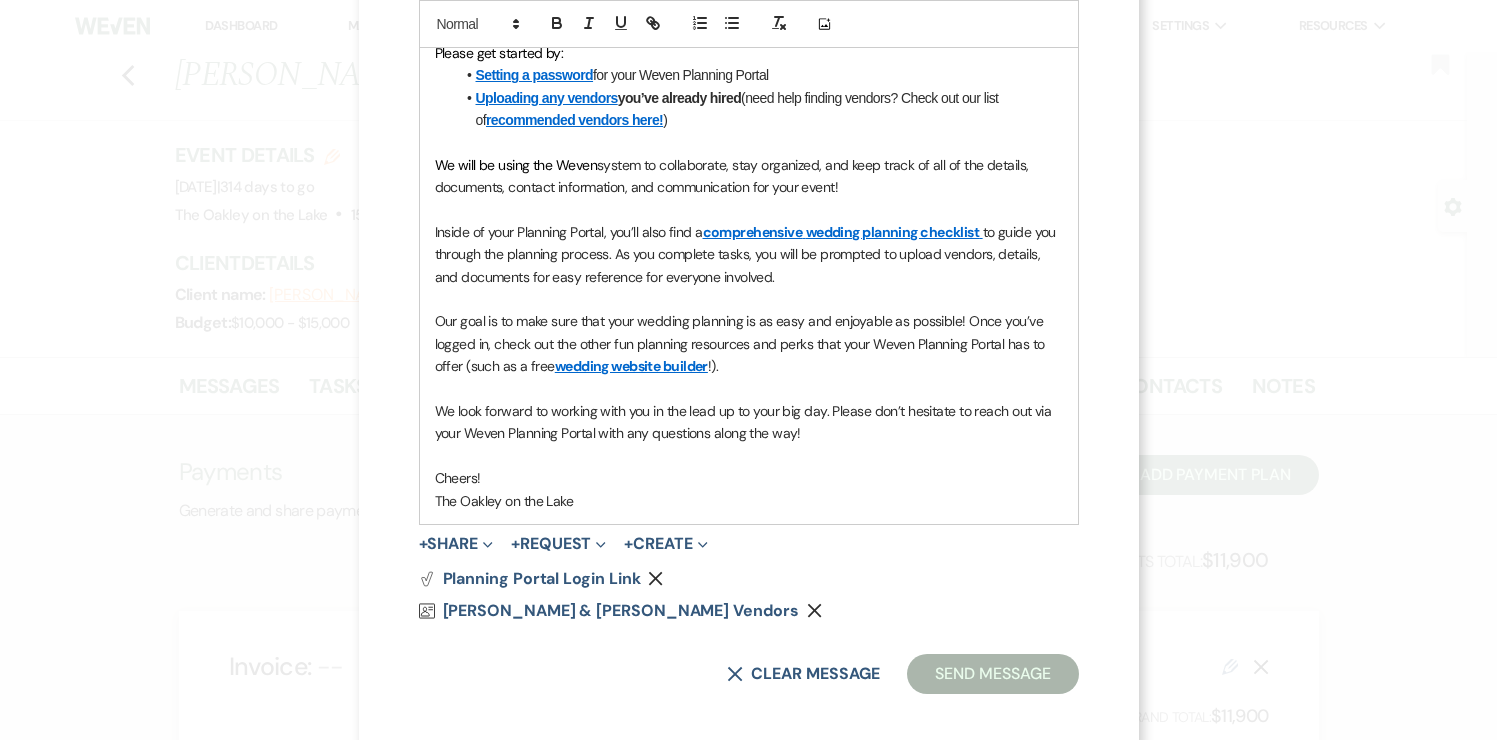 scroll, scrollTop: 657, scrollLeft: 0, axis: vertical 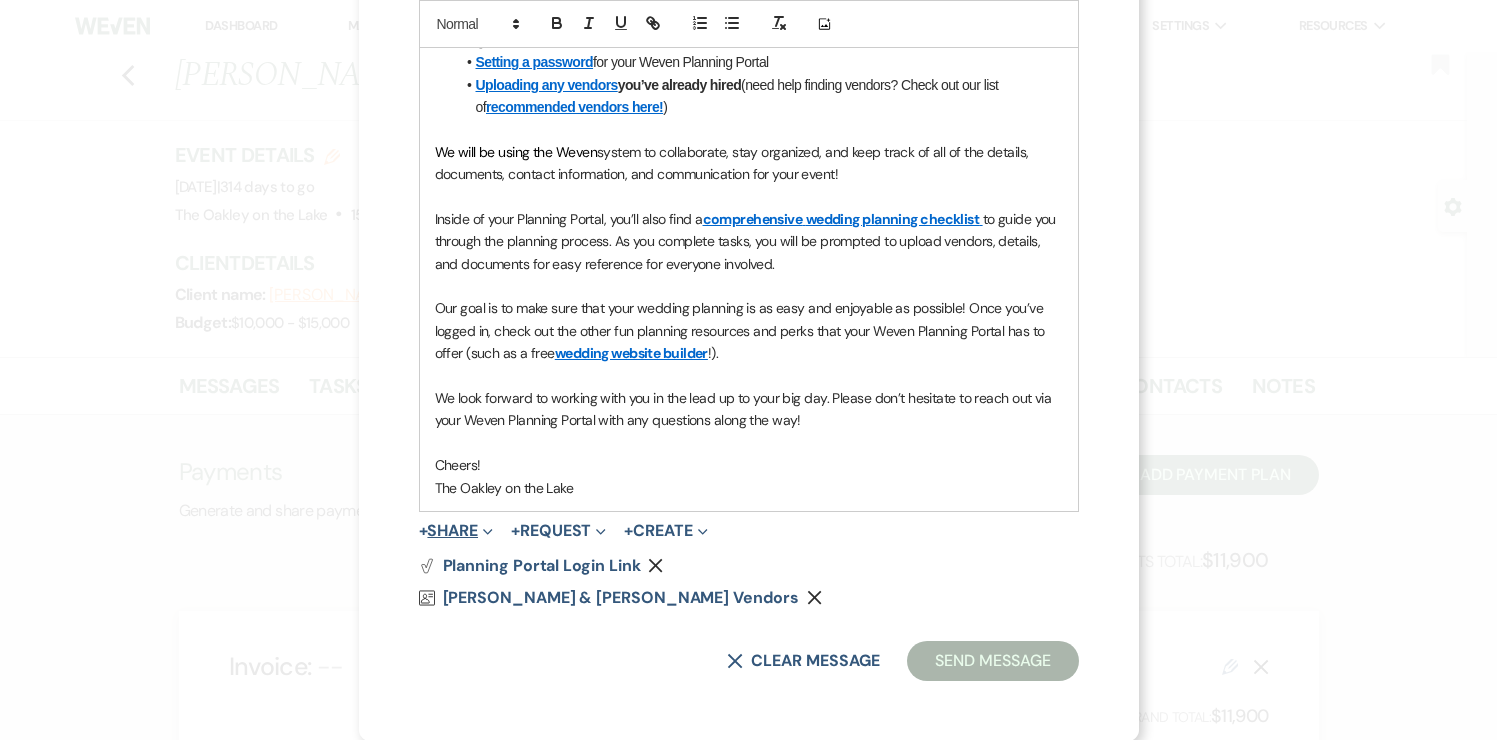 click on "+  Share Expand" at bounding box center (456, 531) 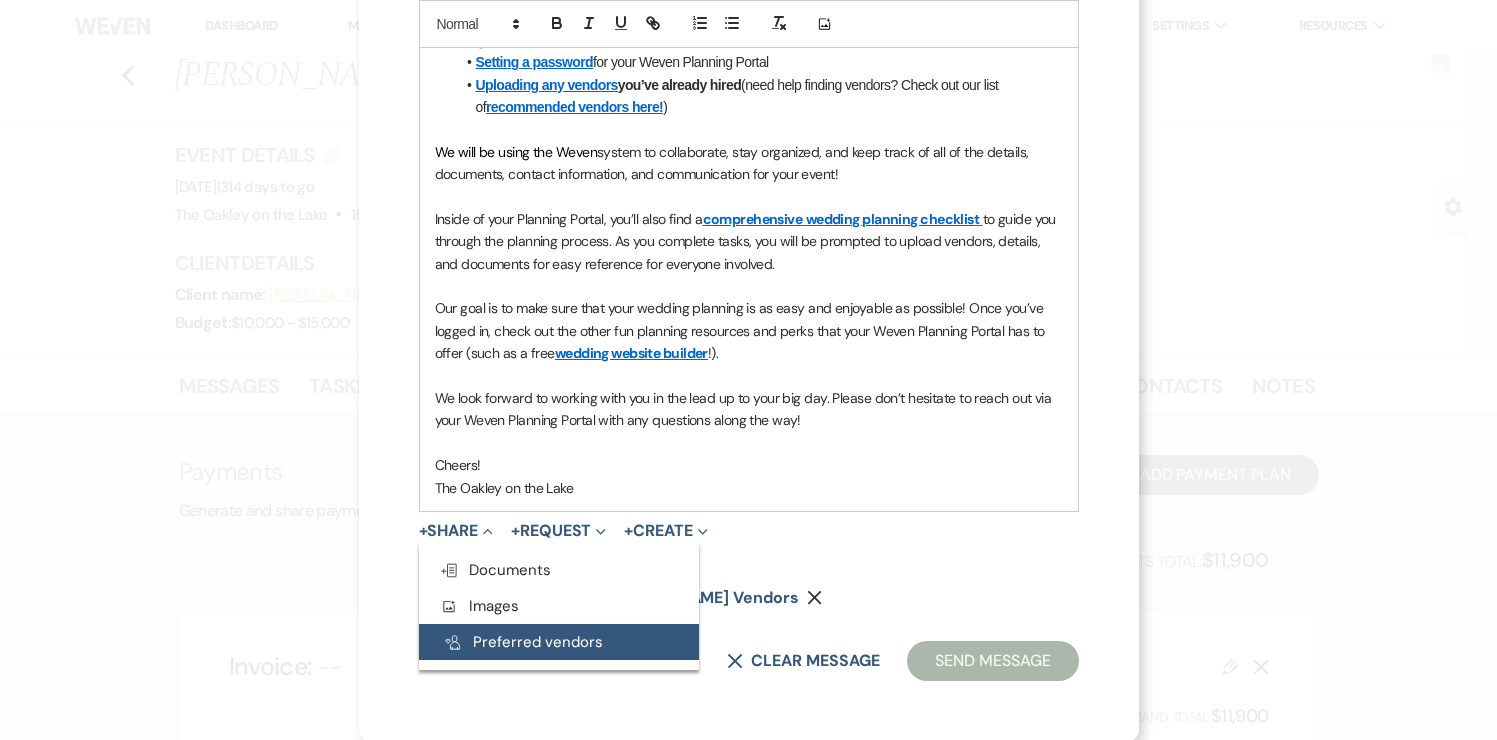 click on "Pref Vendors Preferred vendors" at bounding box center [559, 642] 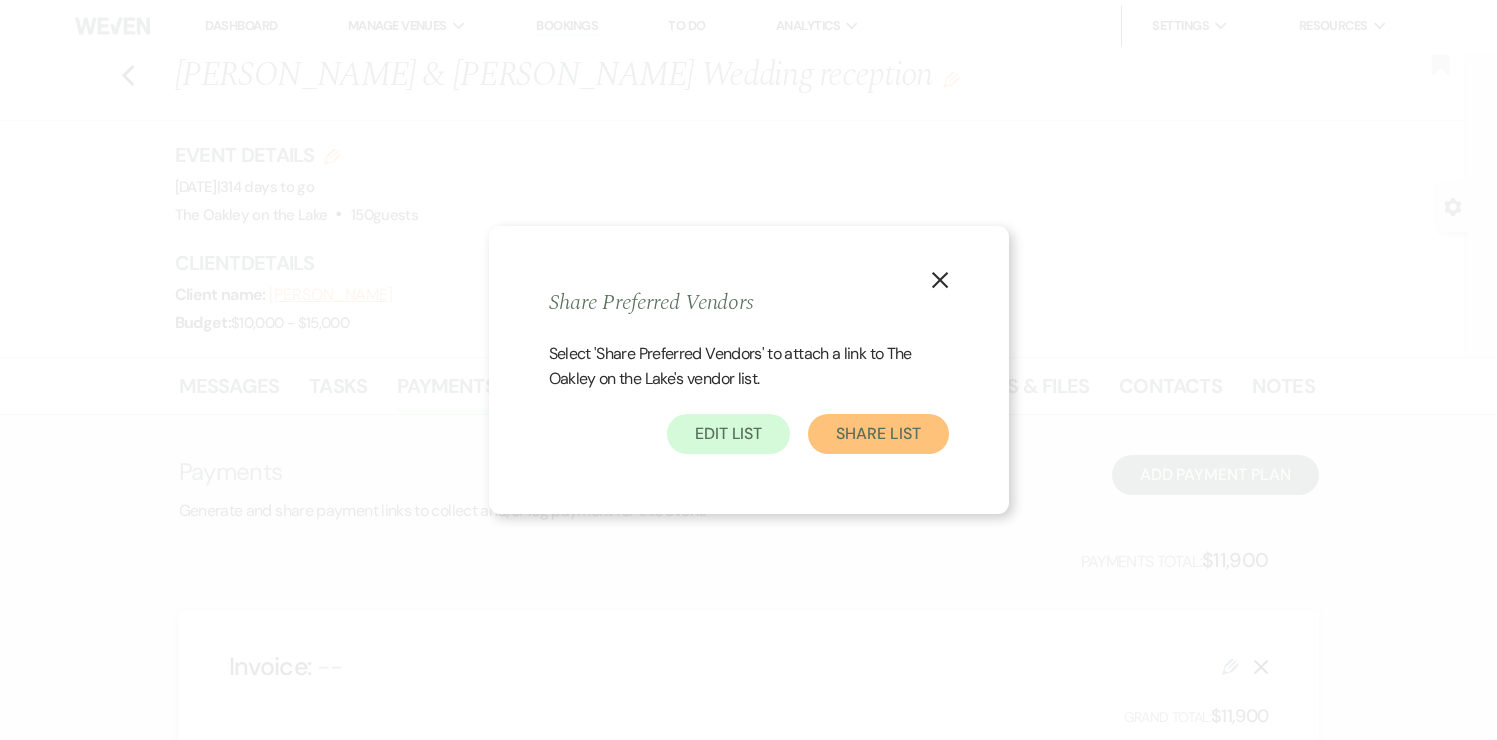 click on "Share List" at bounding box center [878, 434] 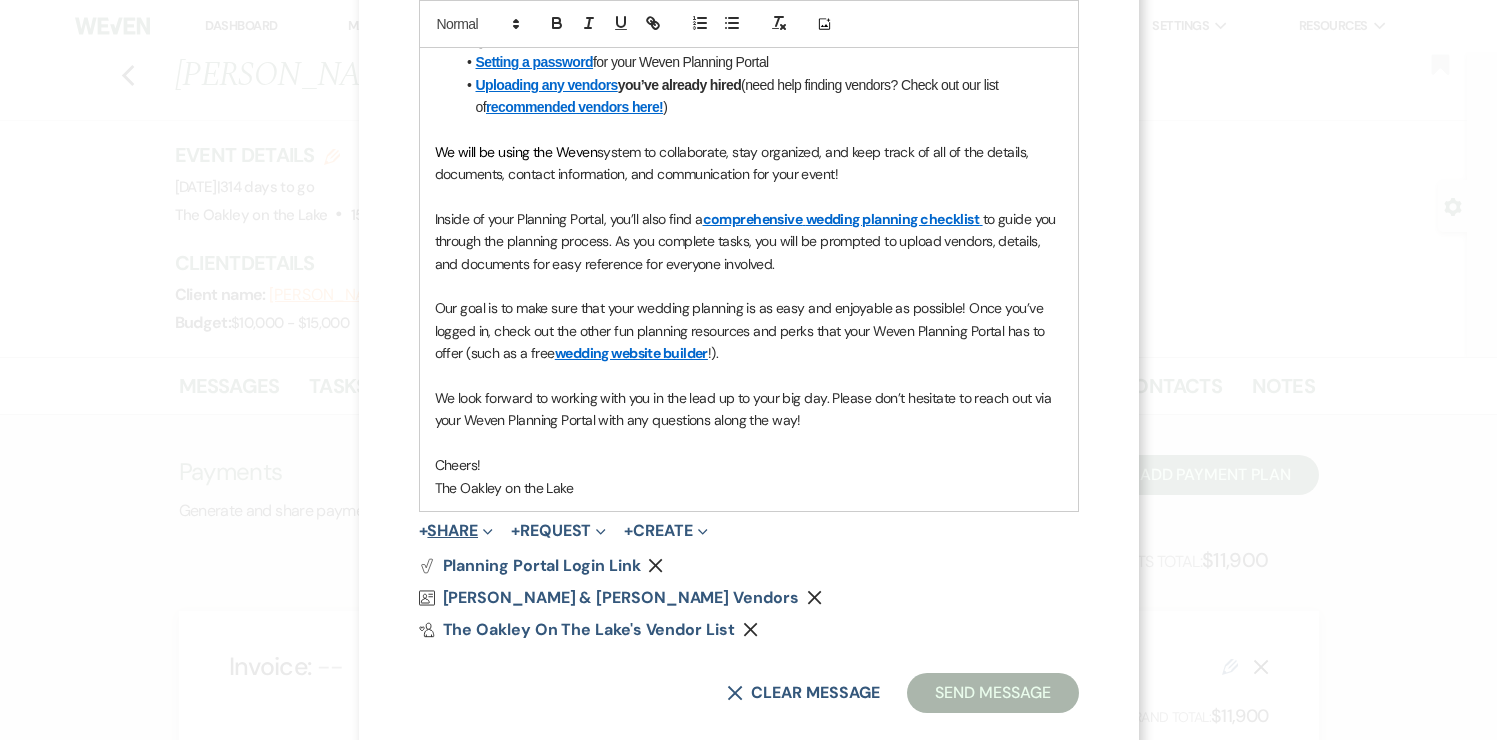click on "+  Share Expand" at bounding box center (456, 531) 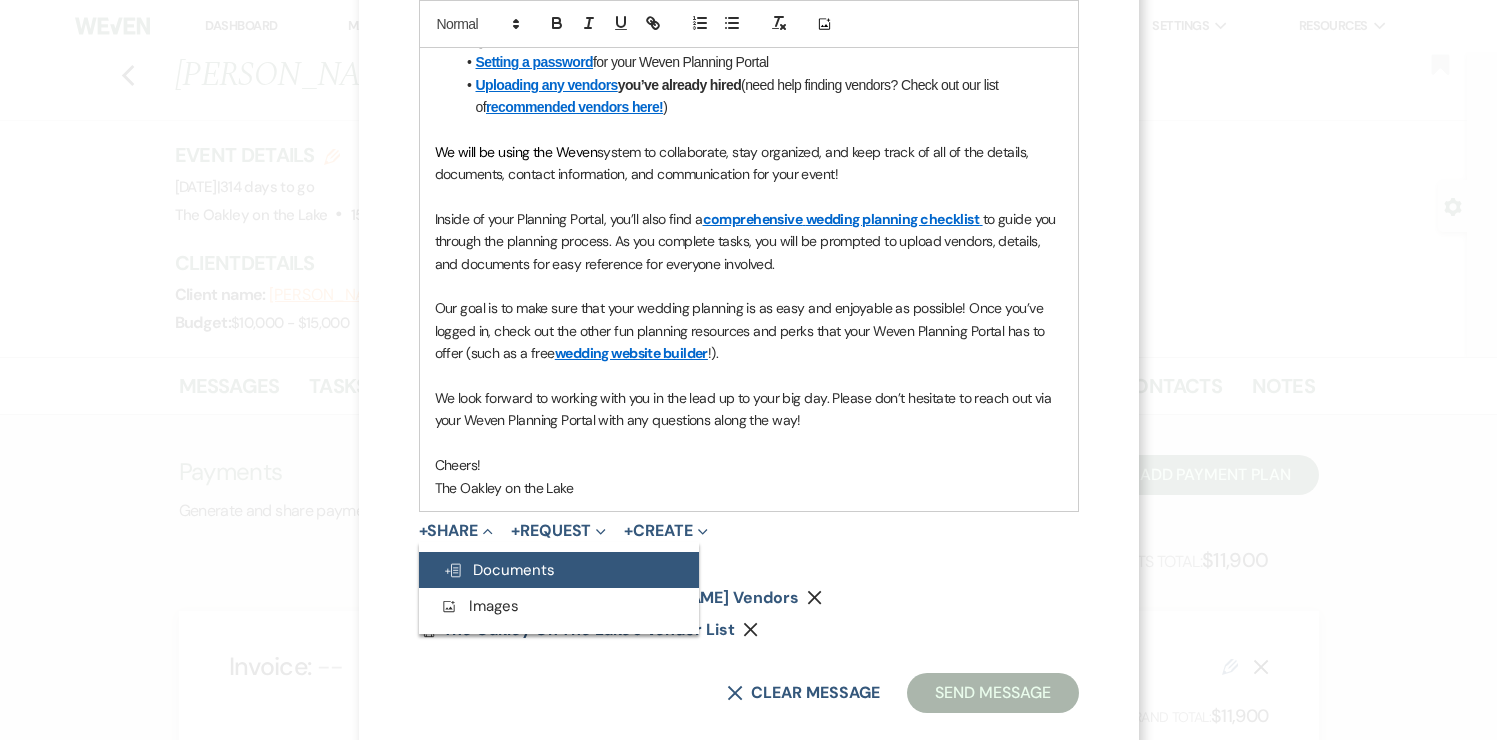 click on "Doc Upload Documents" at bounding box center [499, 570] 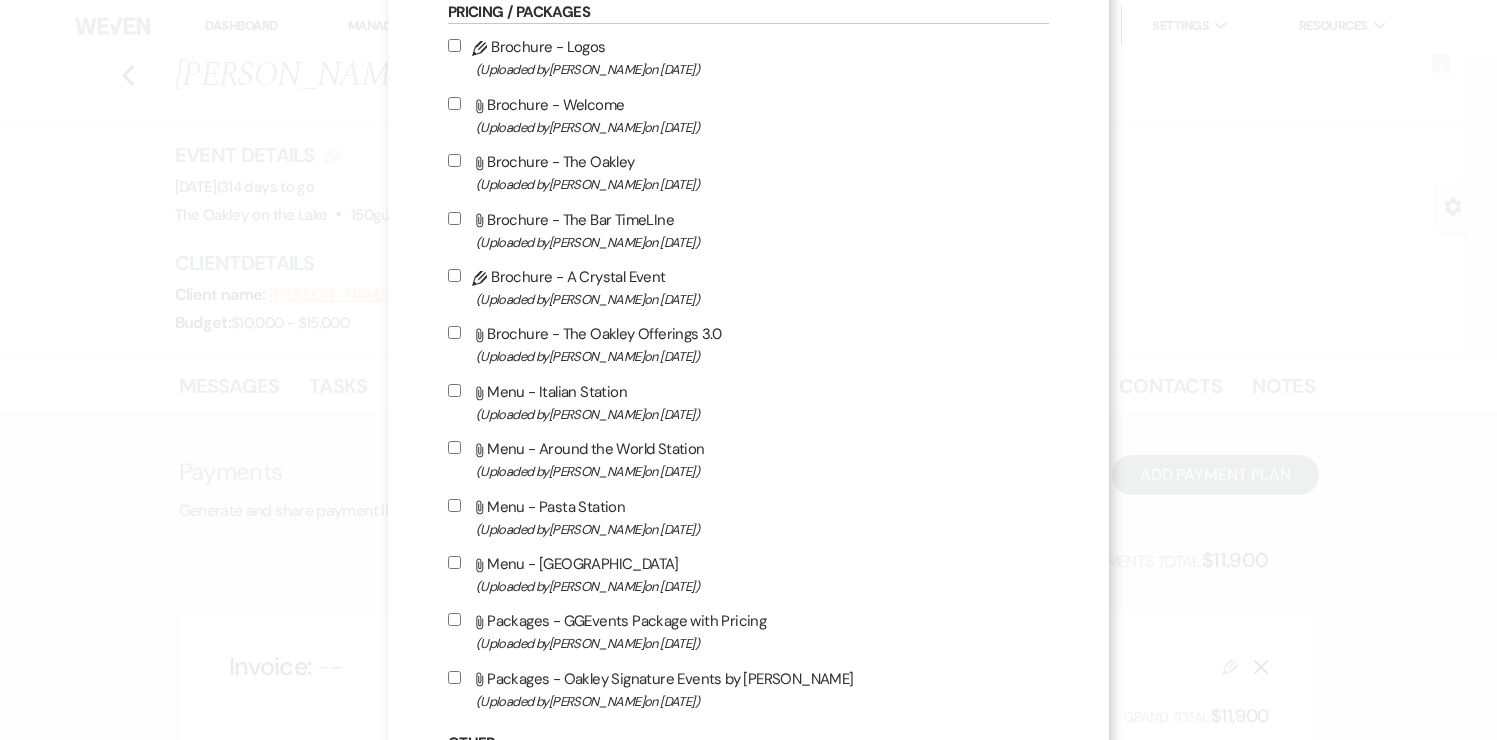 scroll, scrollTop: 1341, scrollLeft: 0, axis: vertical 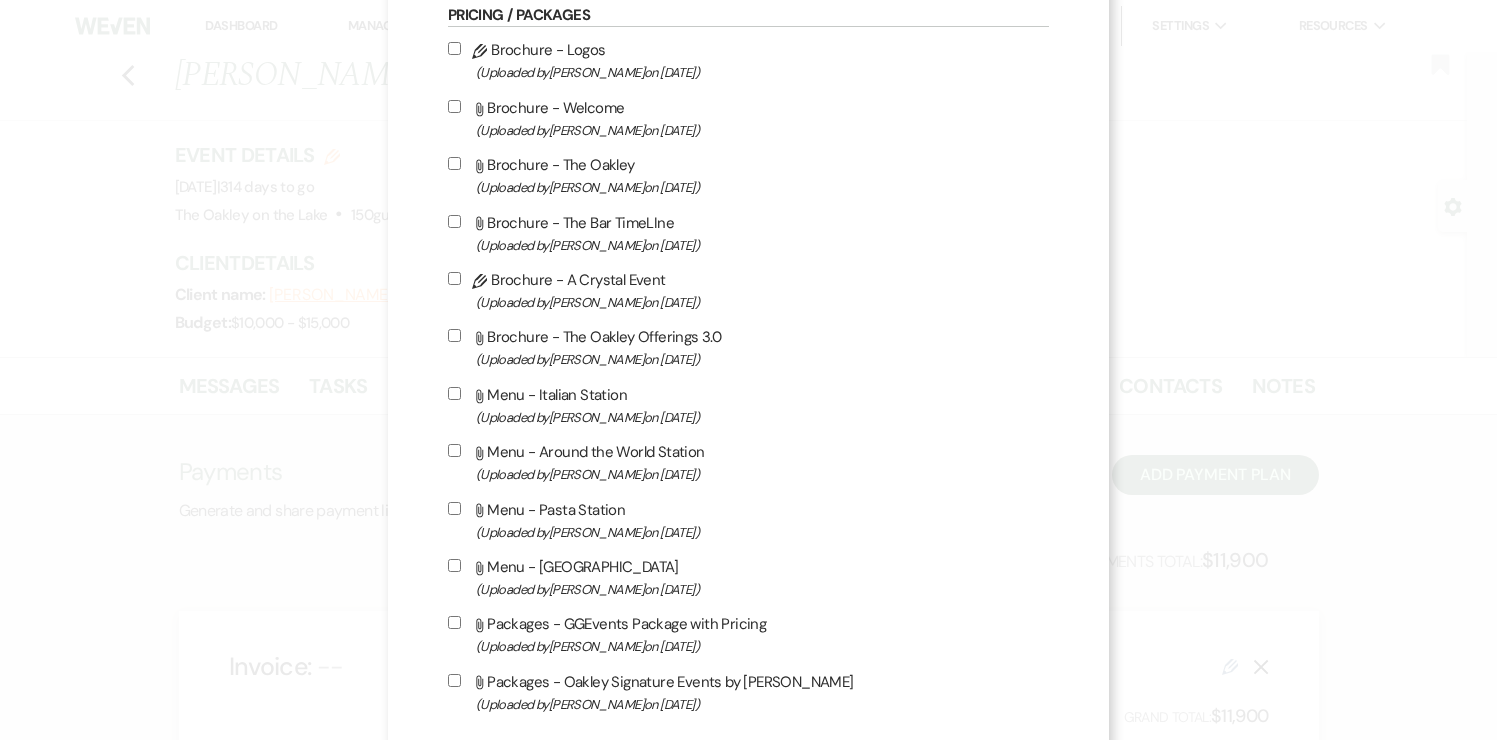 click on "Attach File Brochure - The Oakley Offerings 3.0 (Uploaded by  [PERSON_NAME]  on   [DATE] )" at bounding box center (454, 335) 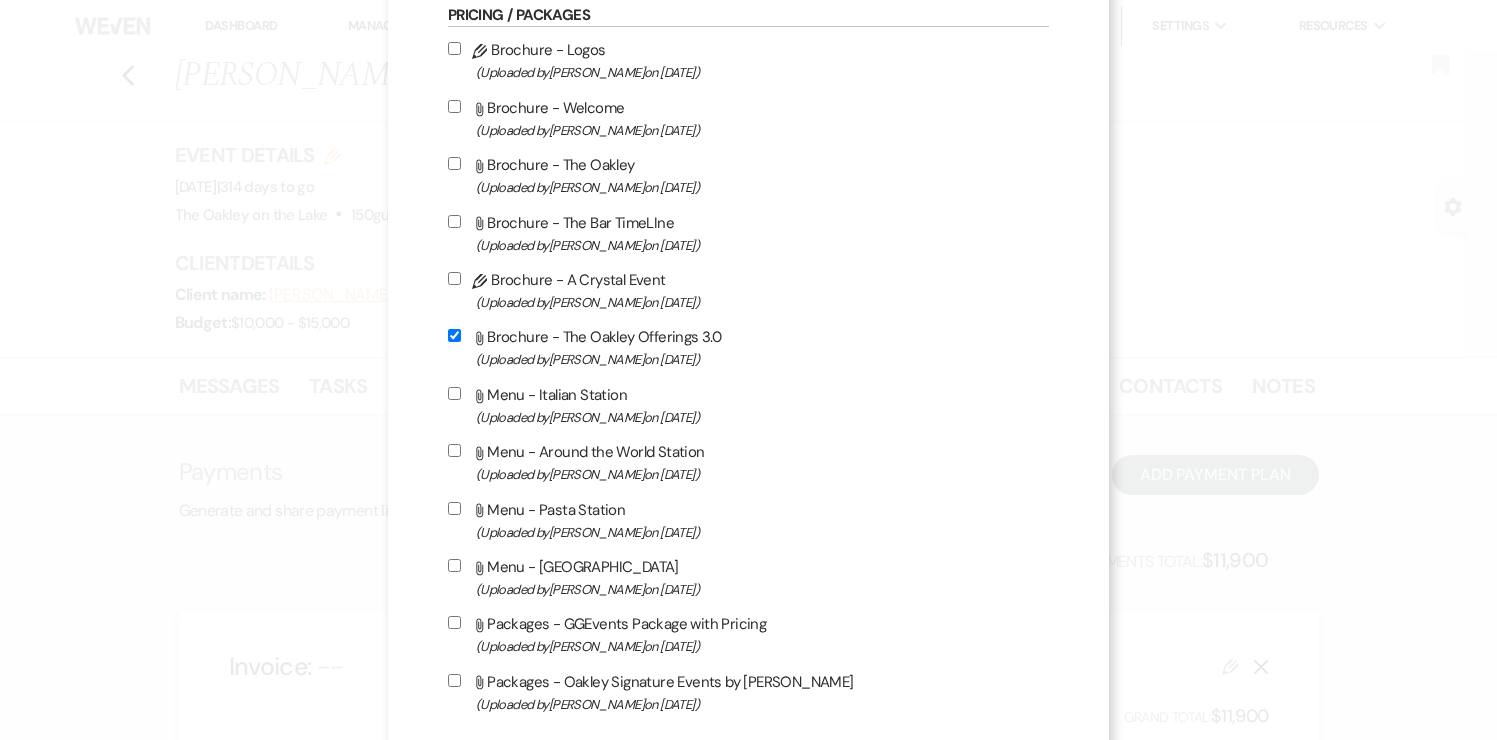 checkbox on "true" 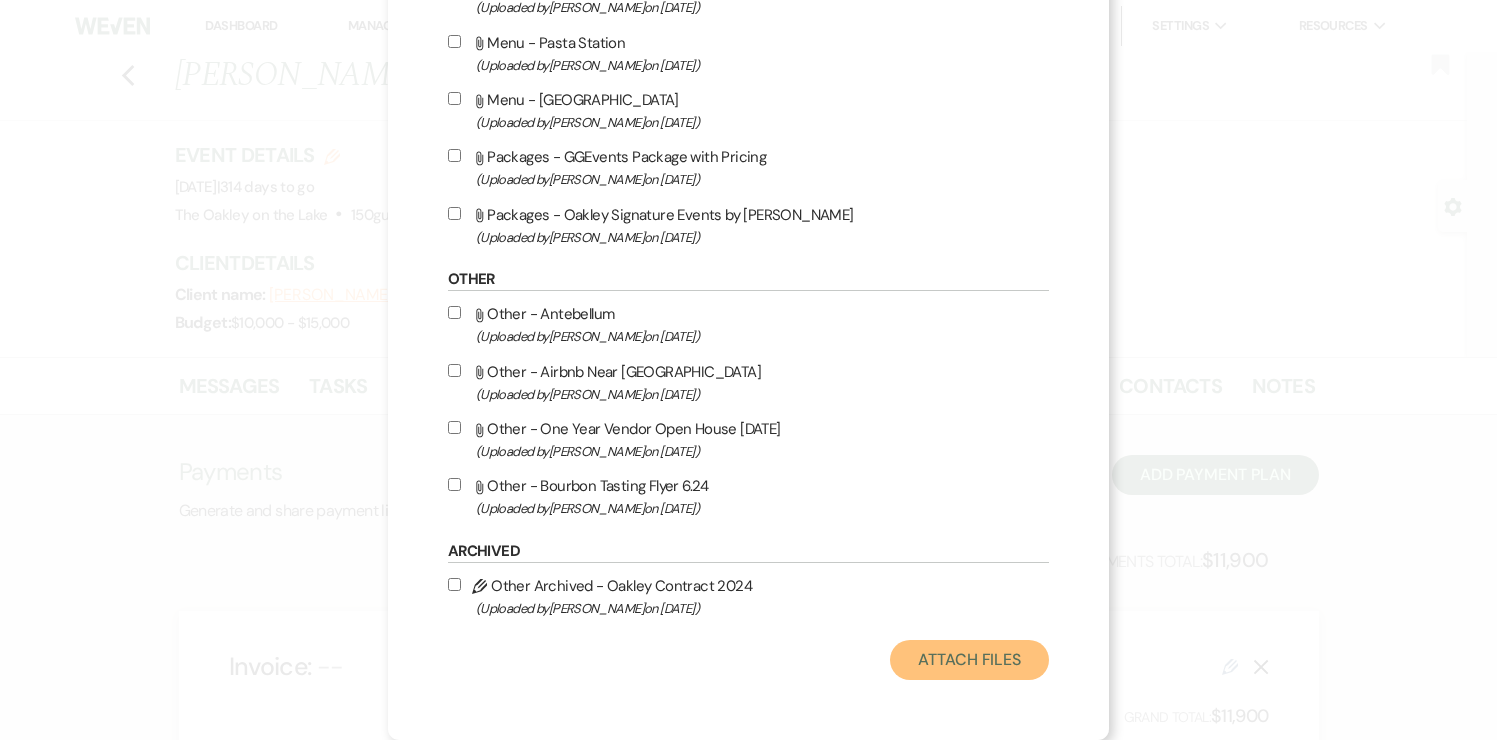 click on "Attach Files" at bounding box center (969, 660) 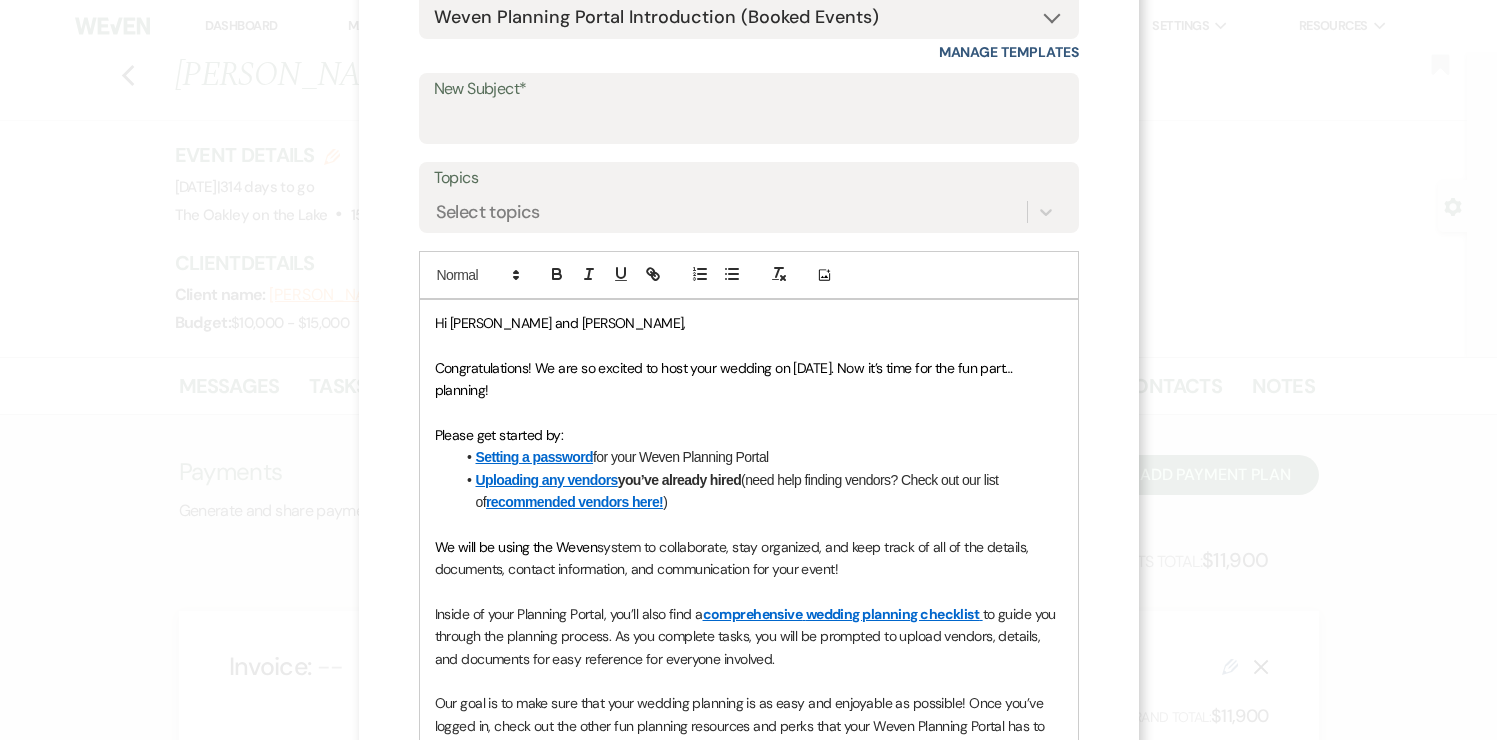 scroll, scrollTop: 239, scrollLeft: 0, axis: vertical 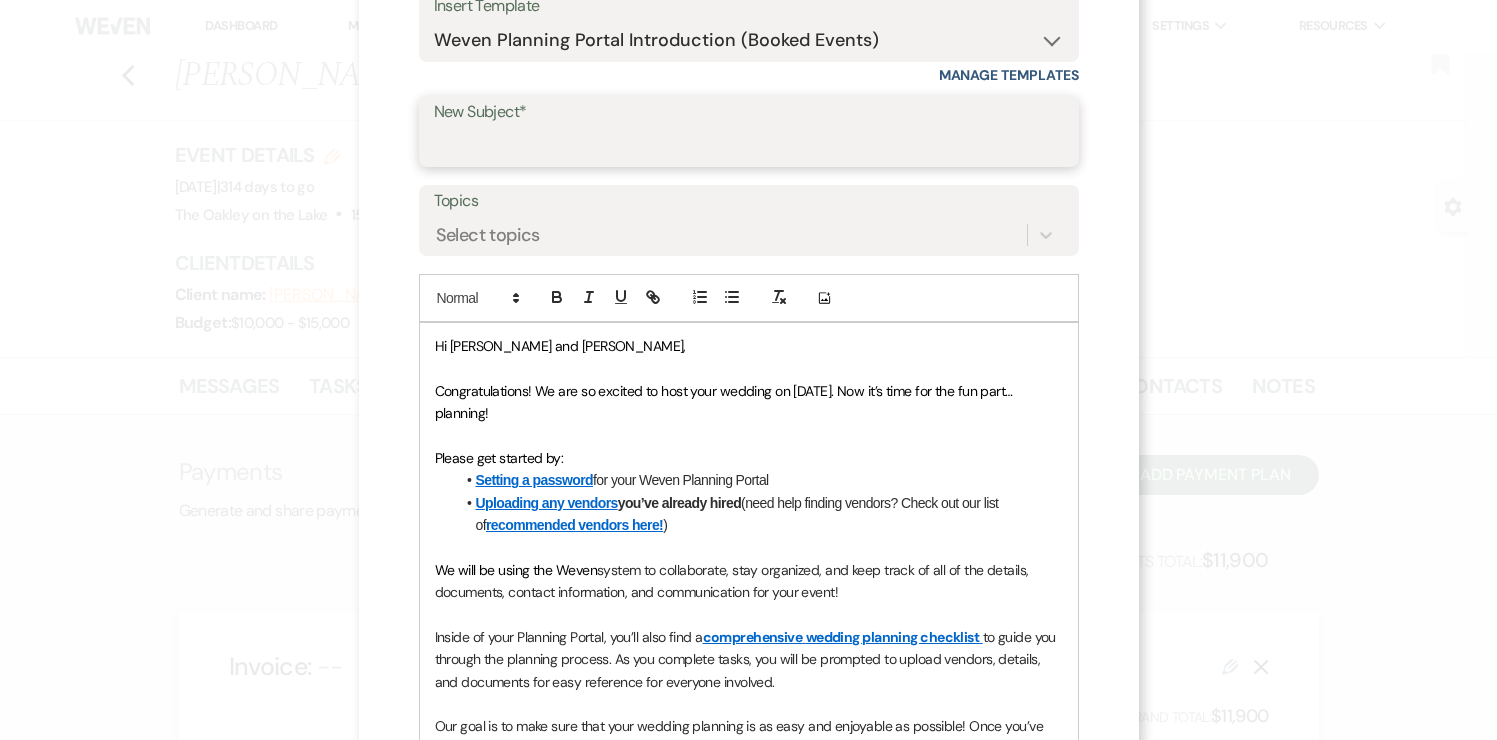 click on "New Subject*" at bounding box center (749, 145) 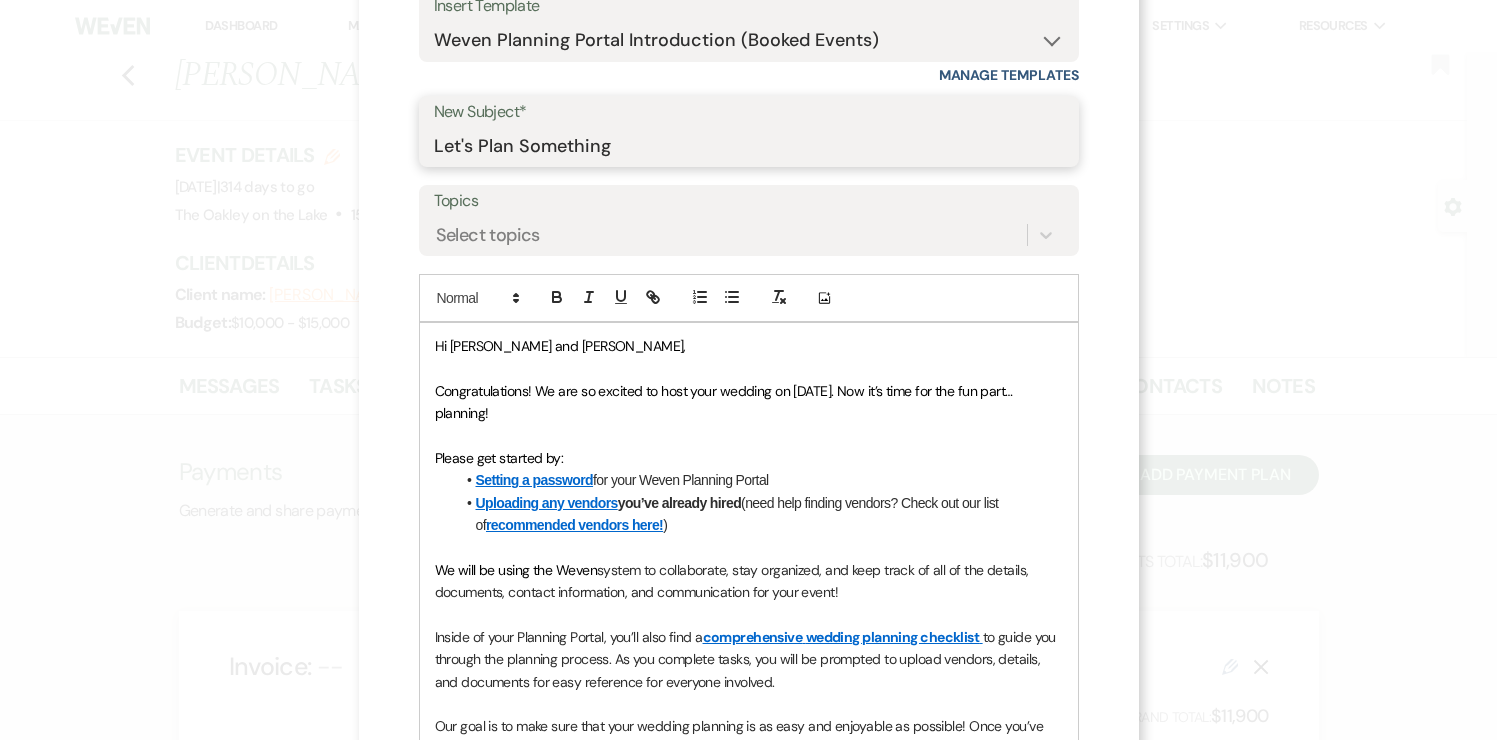 type on "Let's Plan Something Fabulous!" 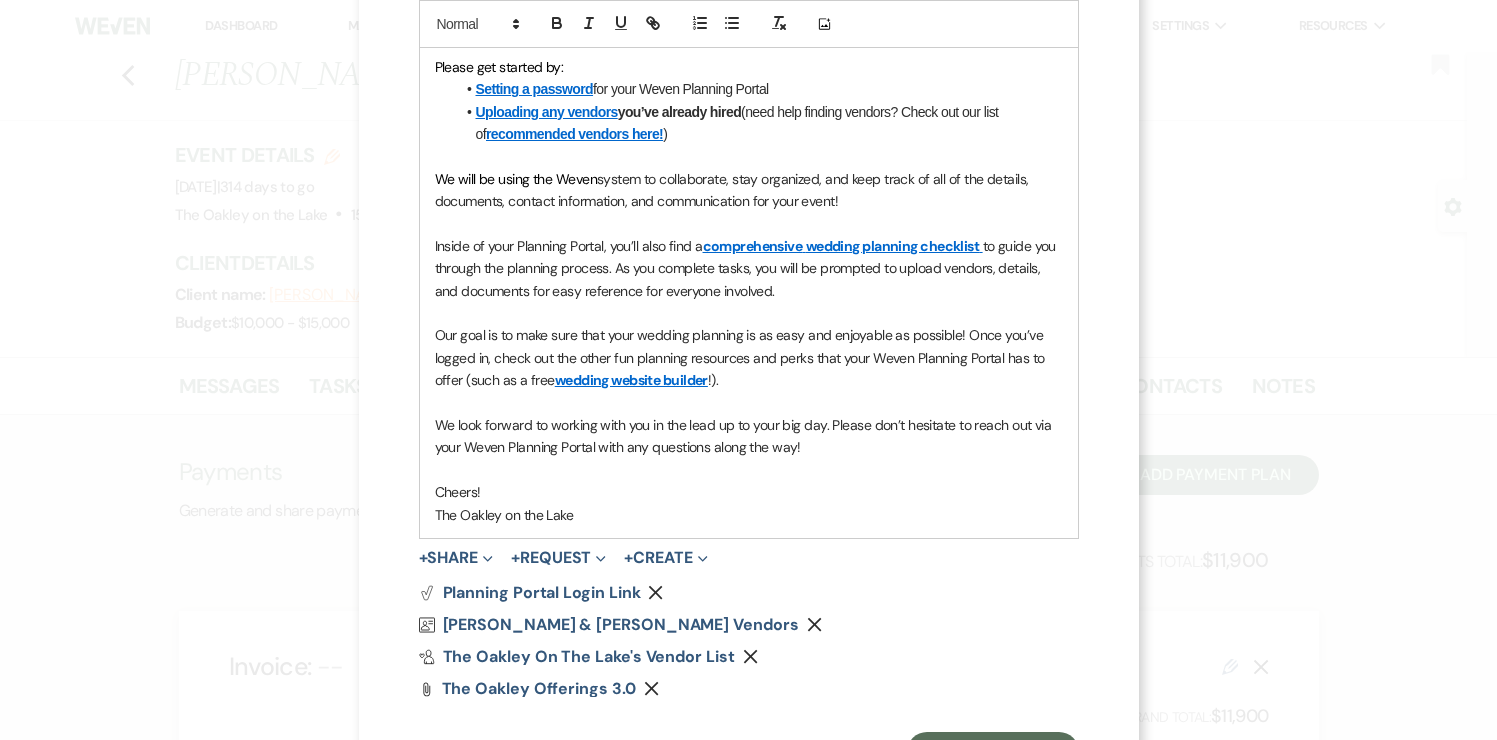 scroll, scrollTop: 721, scrollLeft: 0, axis: vertical 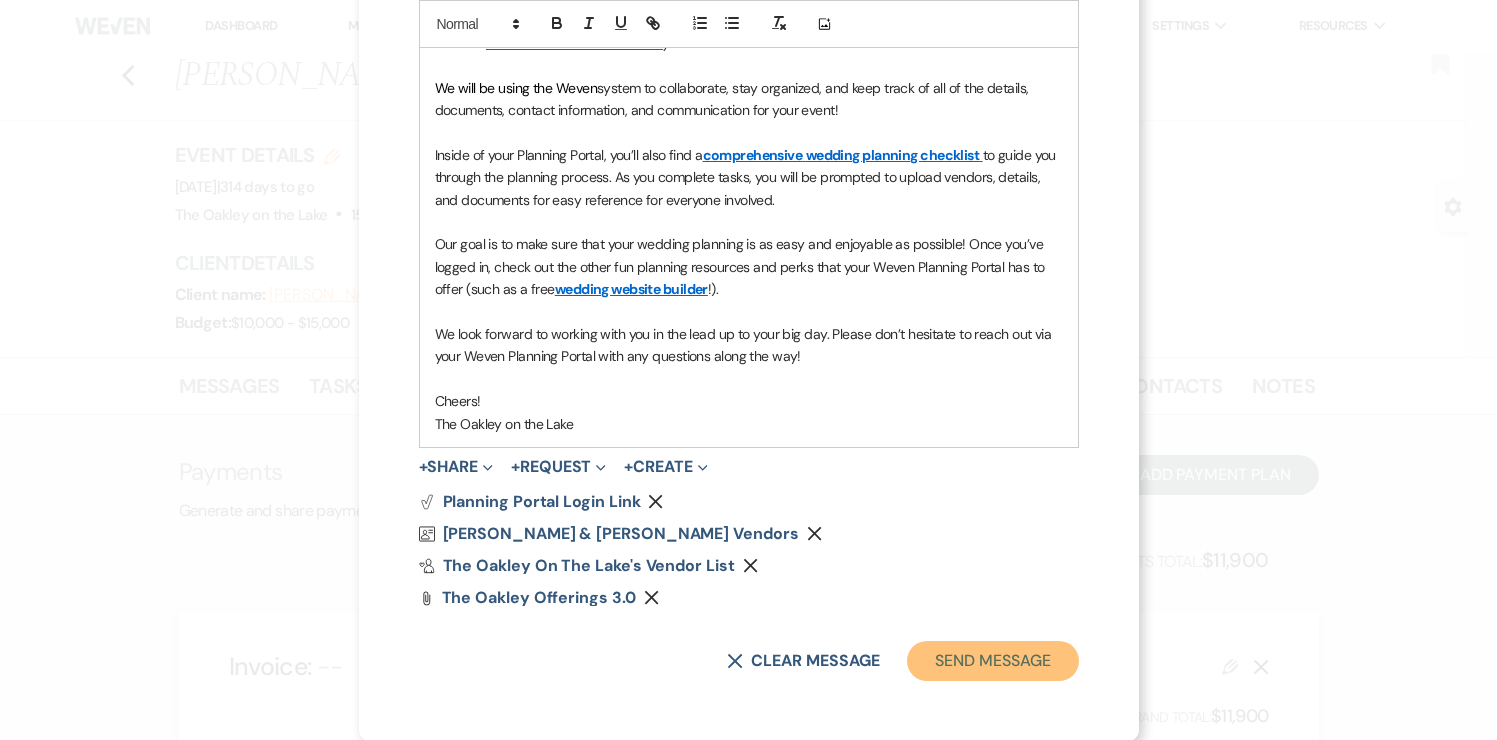 click on "Send Message" at bounding box center (992, 661) 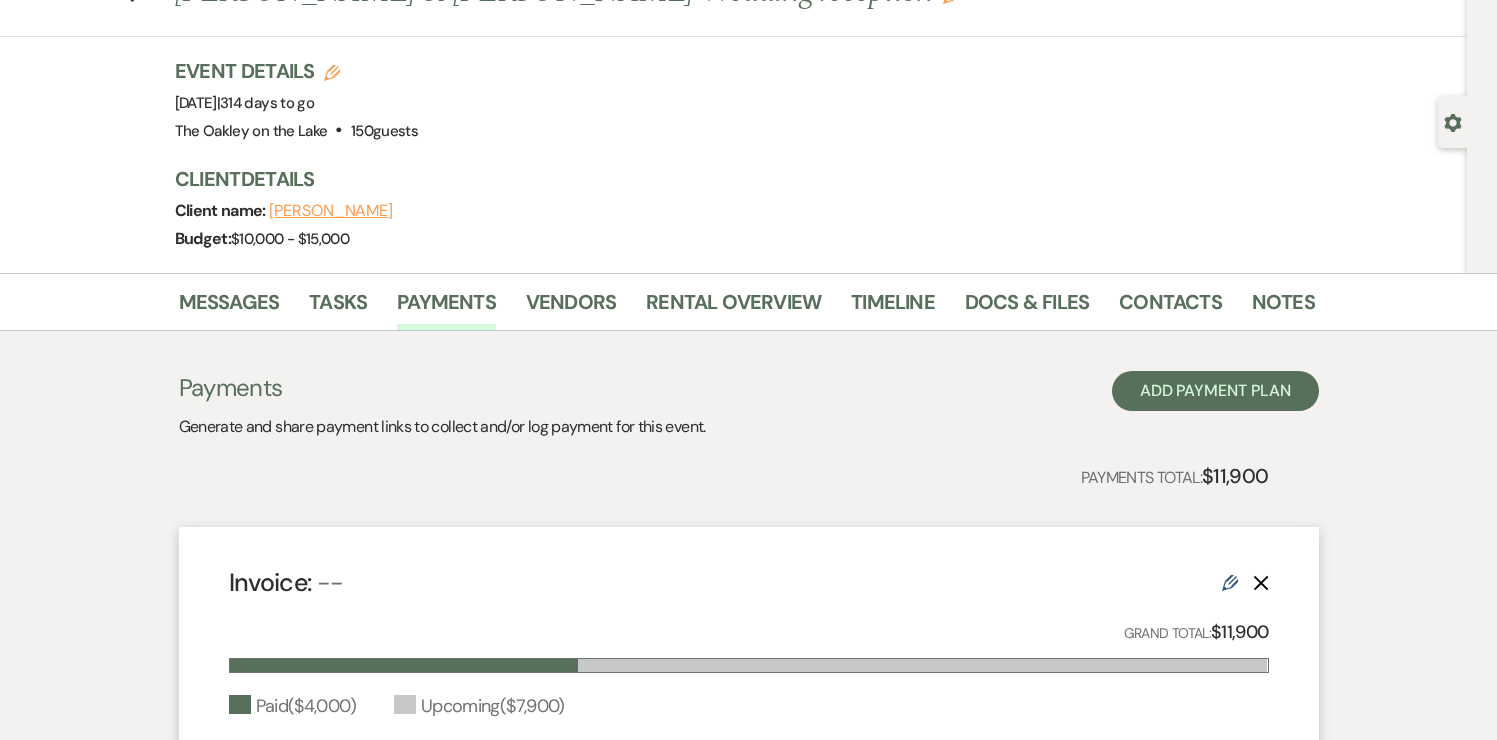 scroll, scrollTop: 0, scrollLeft: 0, axis: both 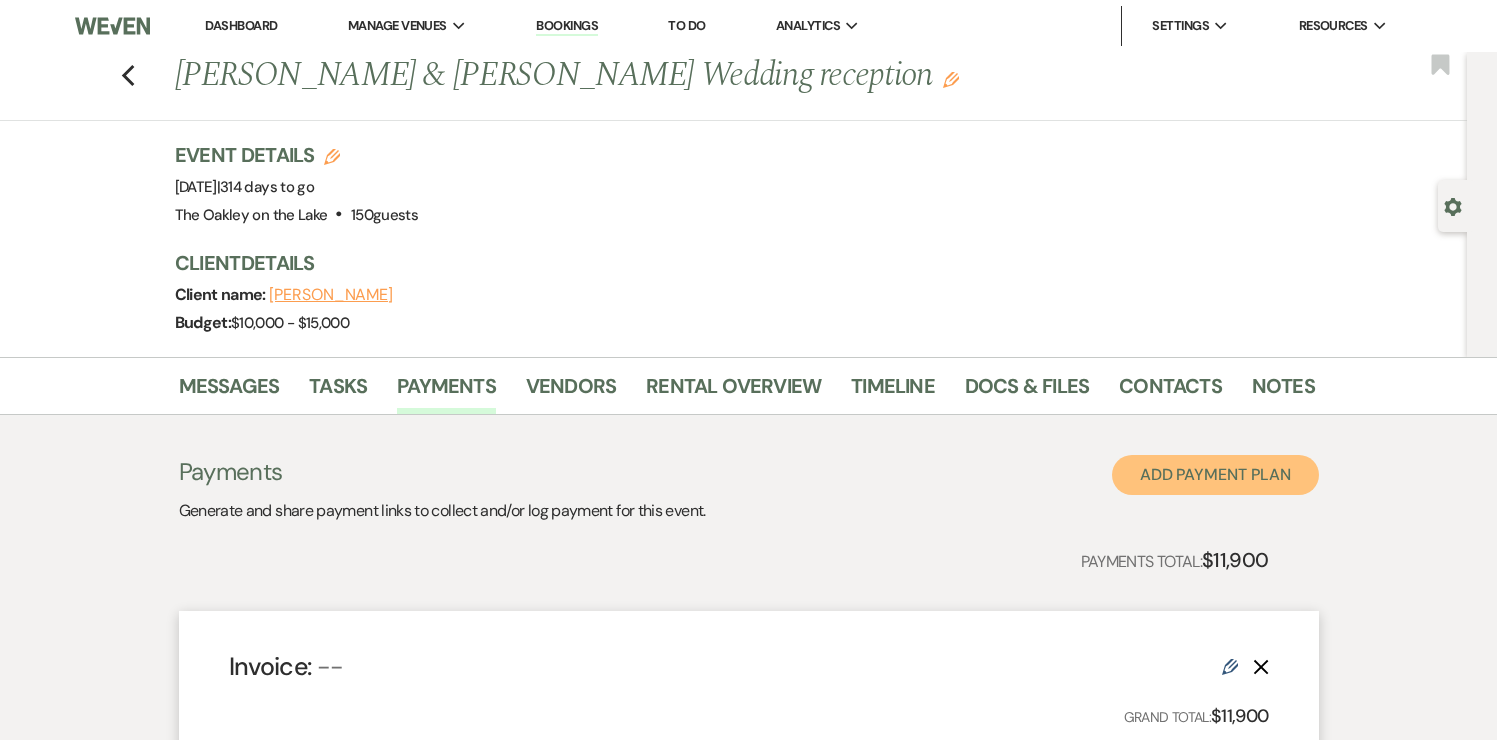 click on "Add Payment Plan" at bounding box center (1215, 475) 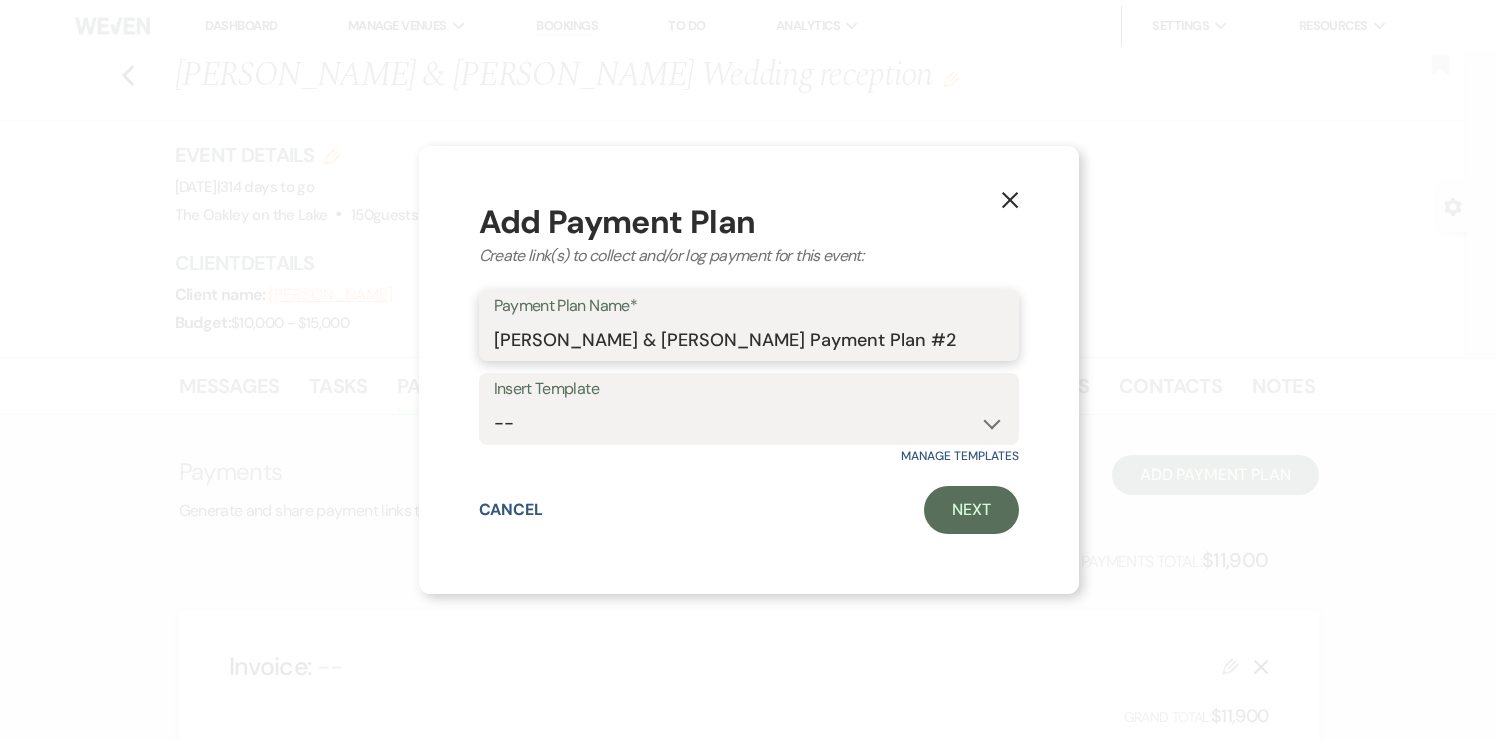 click on "[PERSON_NAME] & [PERSON_NAME] Payment Plan #2" at bounding box center (749, 339) 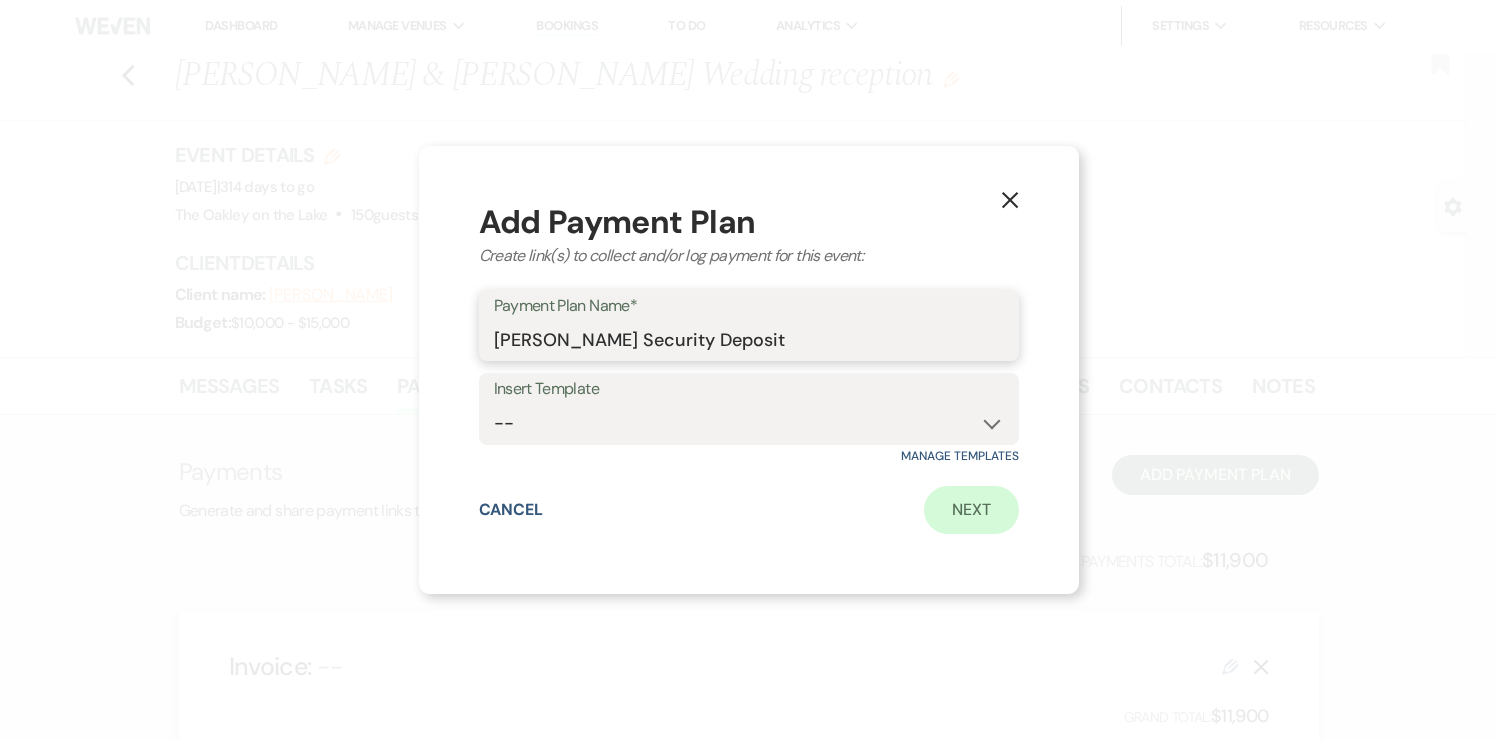 type on "[PERSON_NAME] Security Deposit" 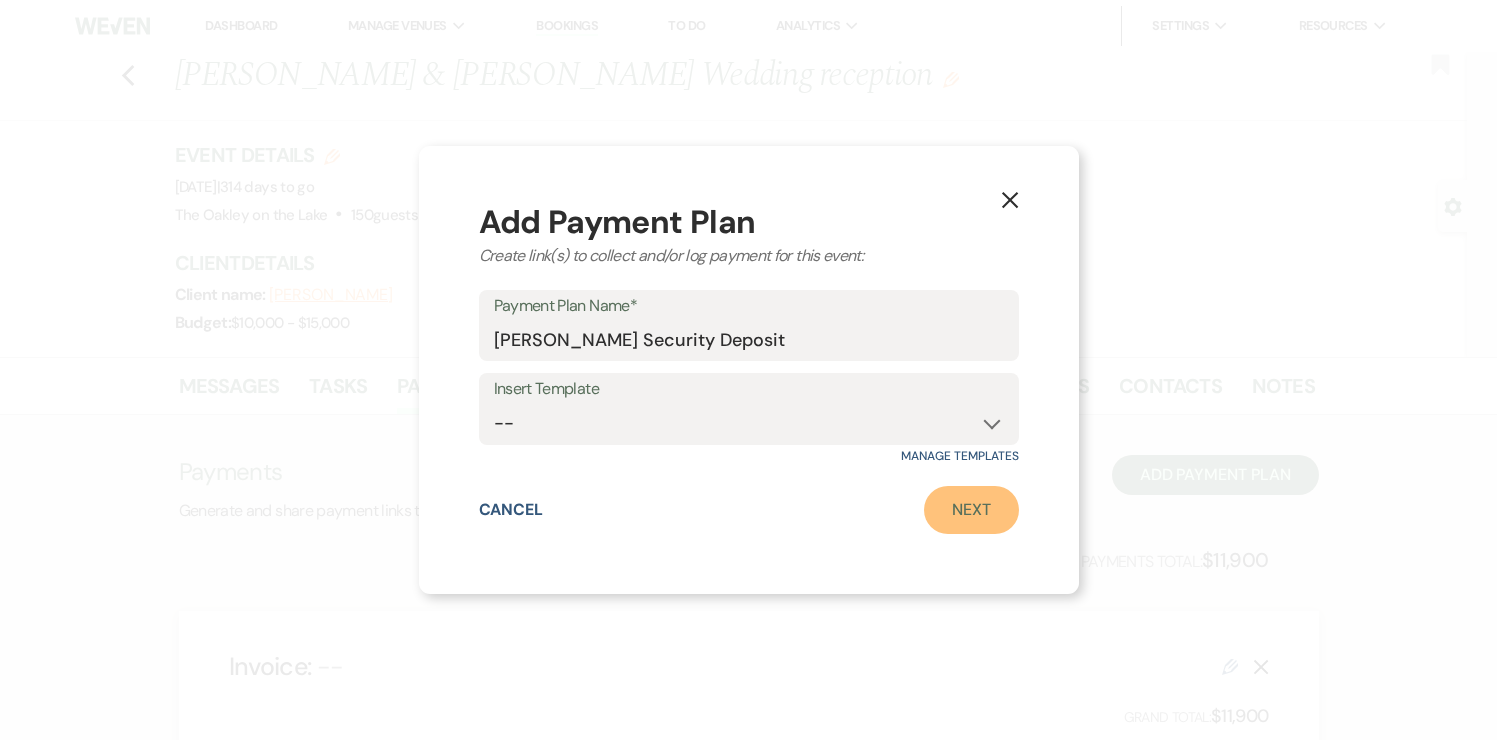 click on "Next" at bounding box center [971, 510] 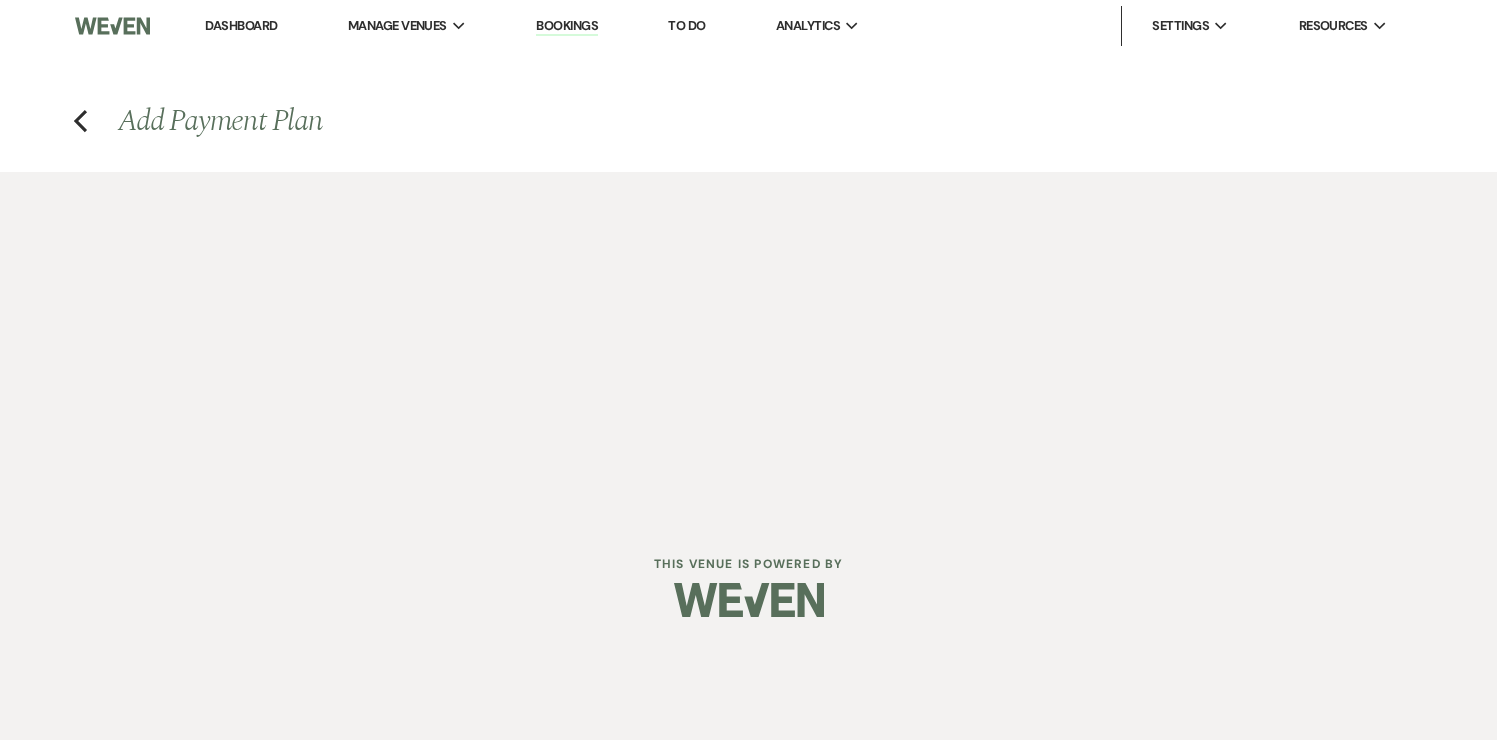 select on "2" 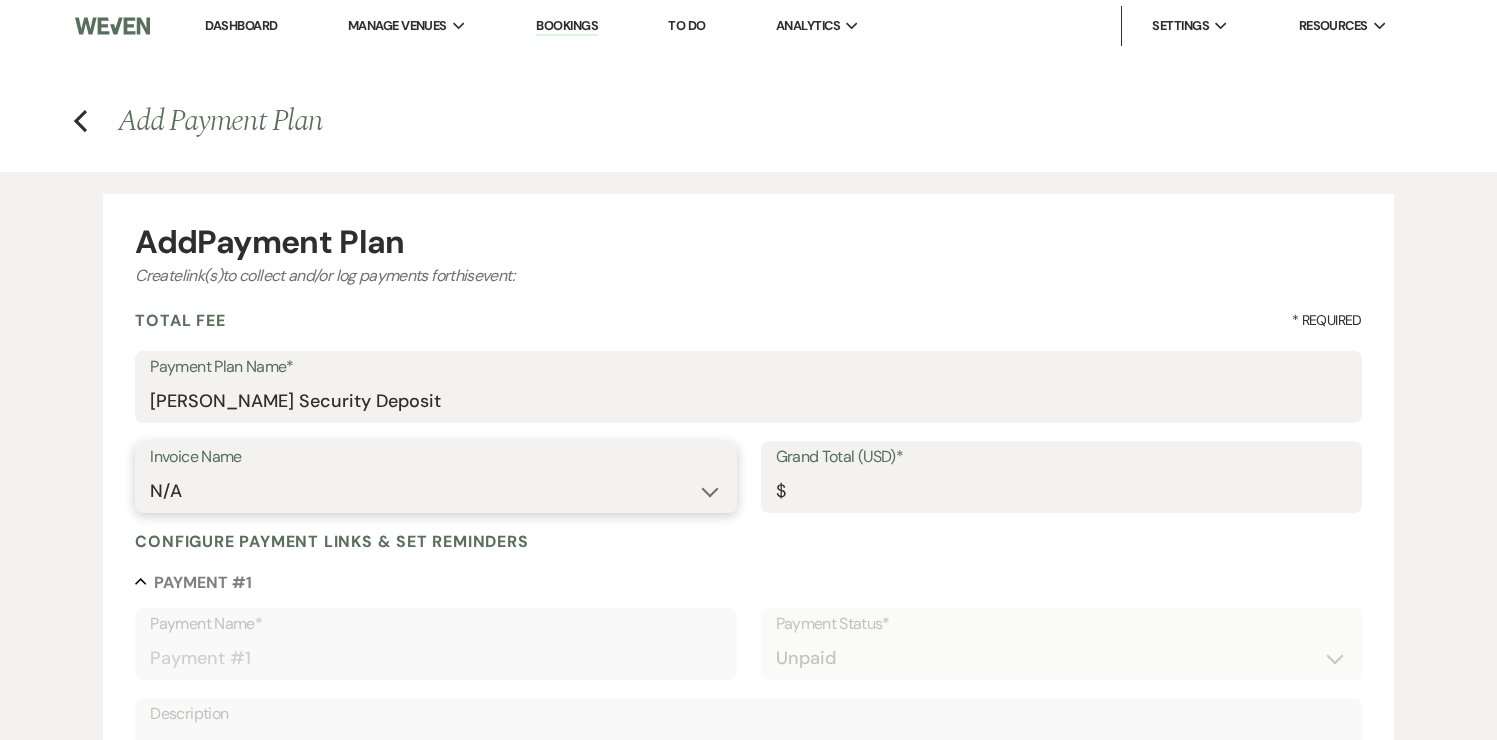 click on "N/A" at bounding box center (435, 491) 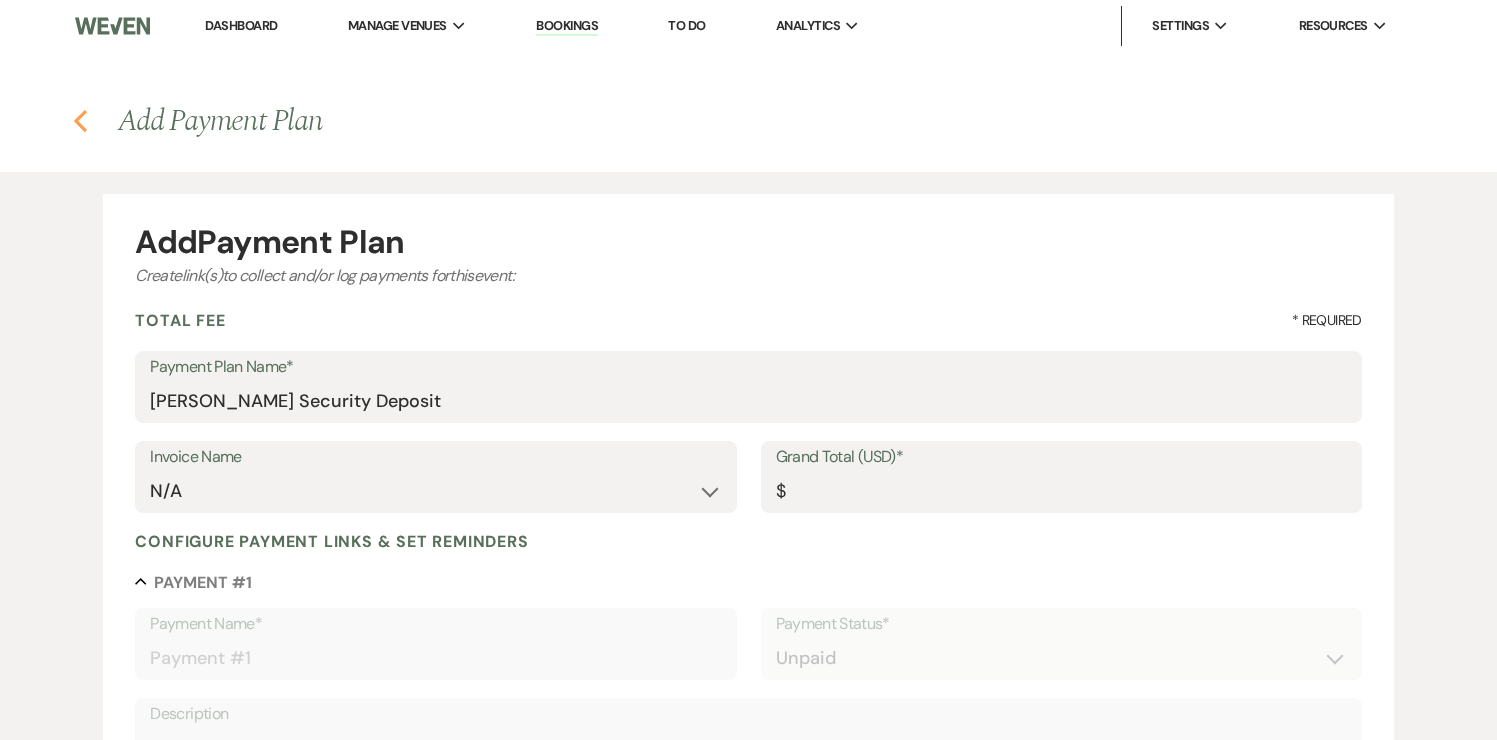 click 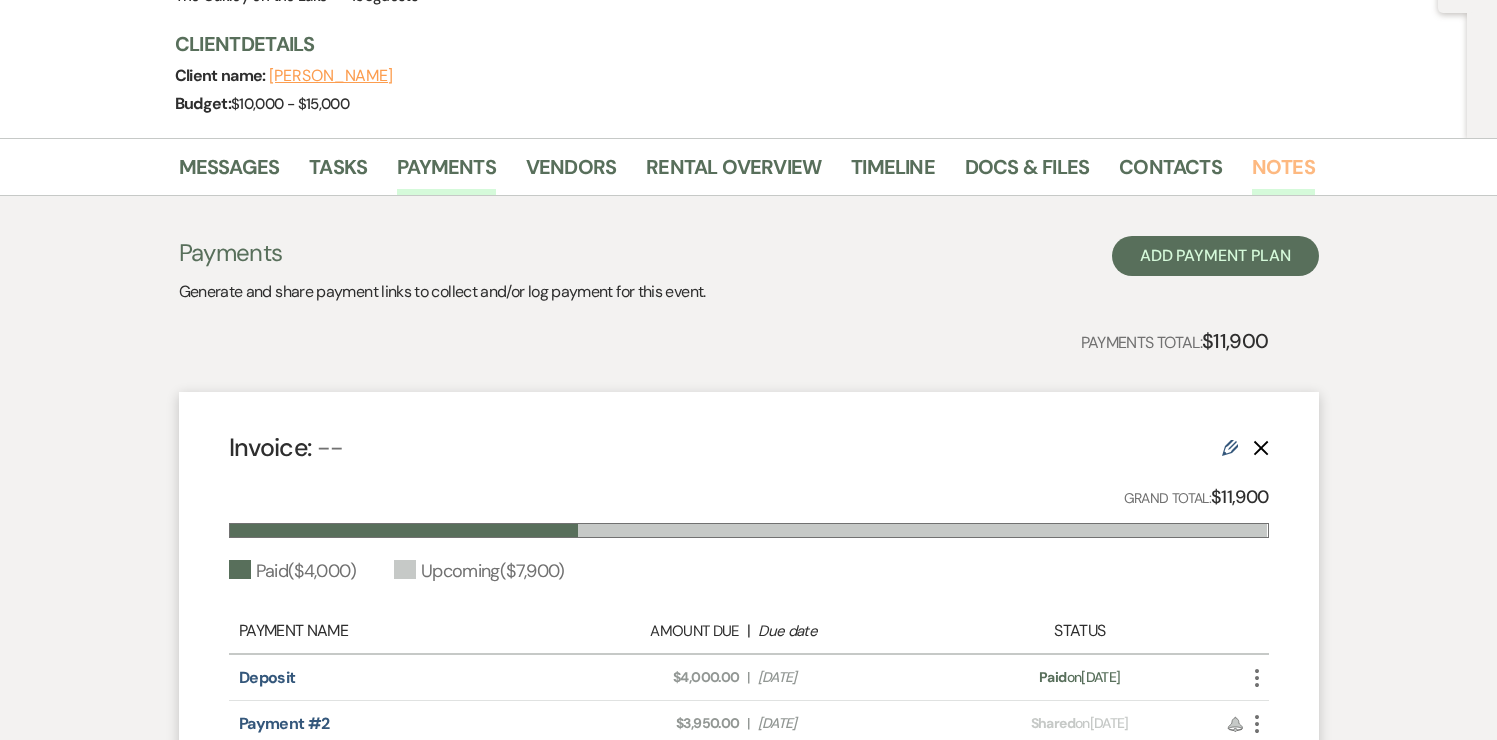 scroll, scrollTop: 225, scrollLeft: 0, axis: vertical 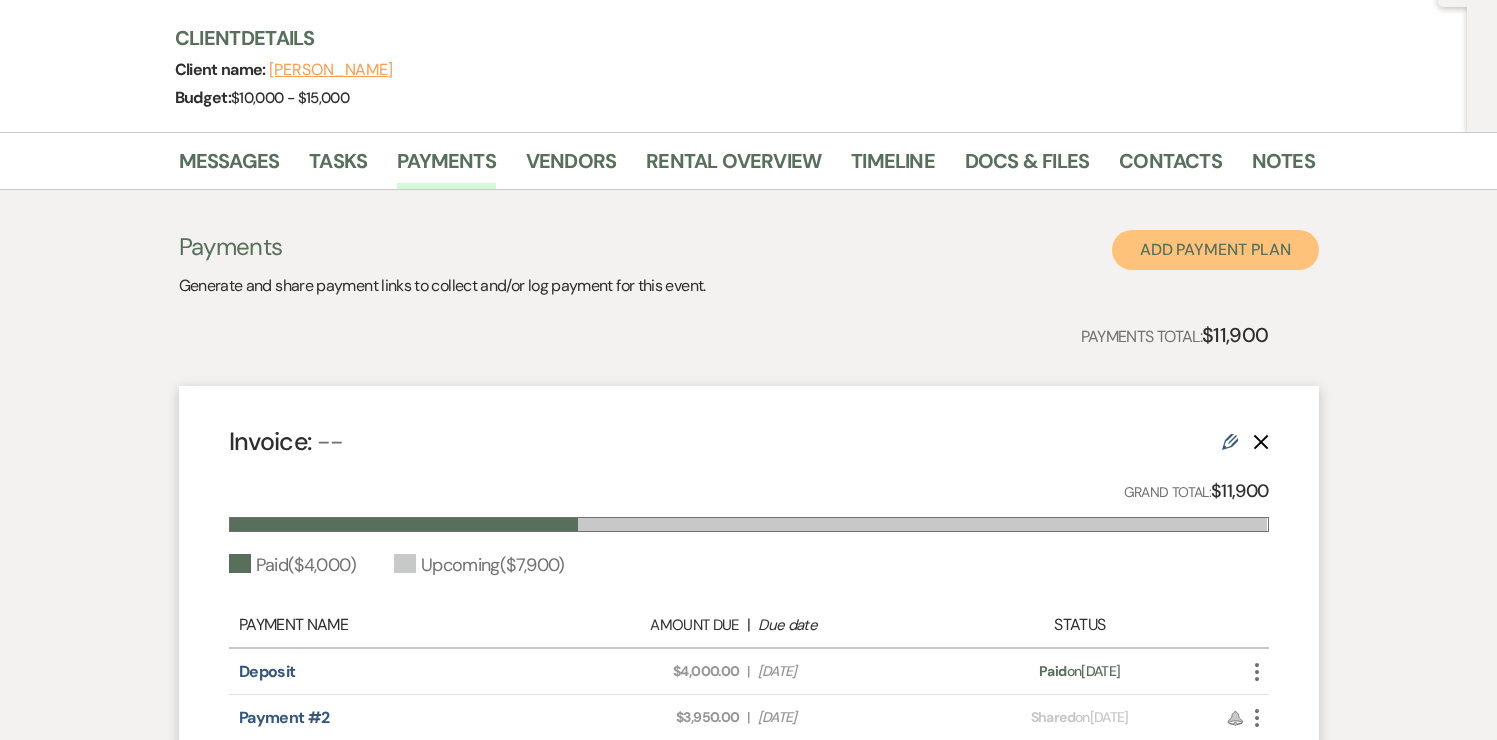 click on "Add Payment Plan" at bounding box center (1215, 250) 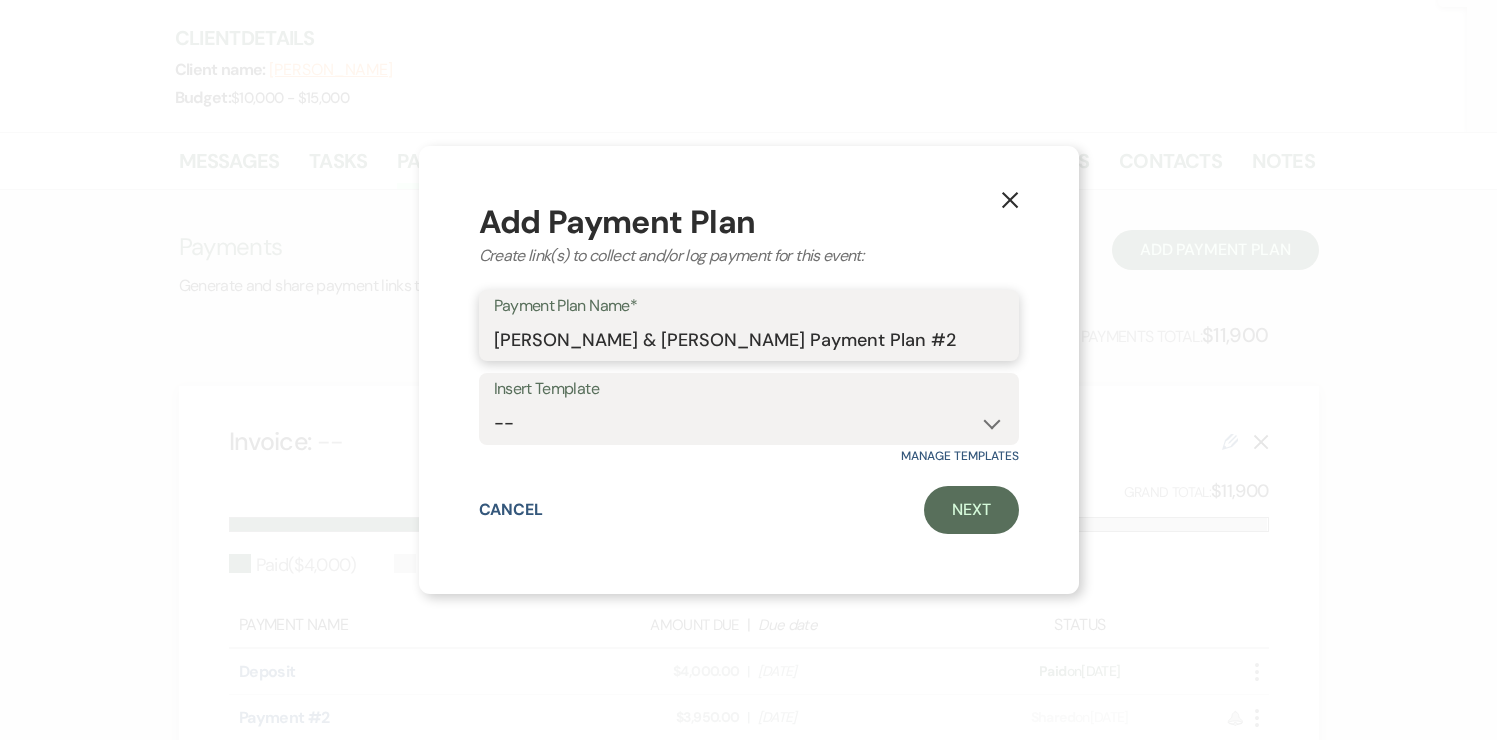 click on "[PERSON_NAME] & [PERSON_NAME] Payment Plan #2" at bounding box center [749, 339] 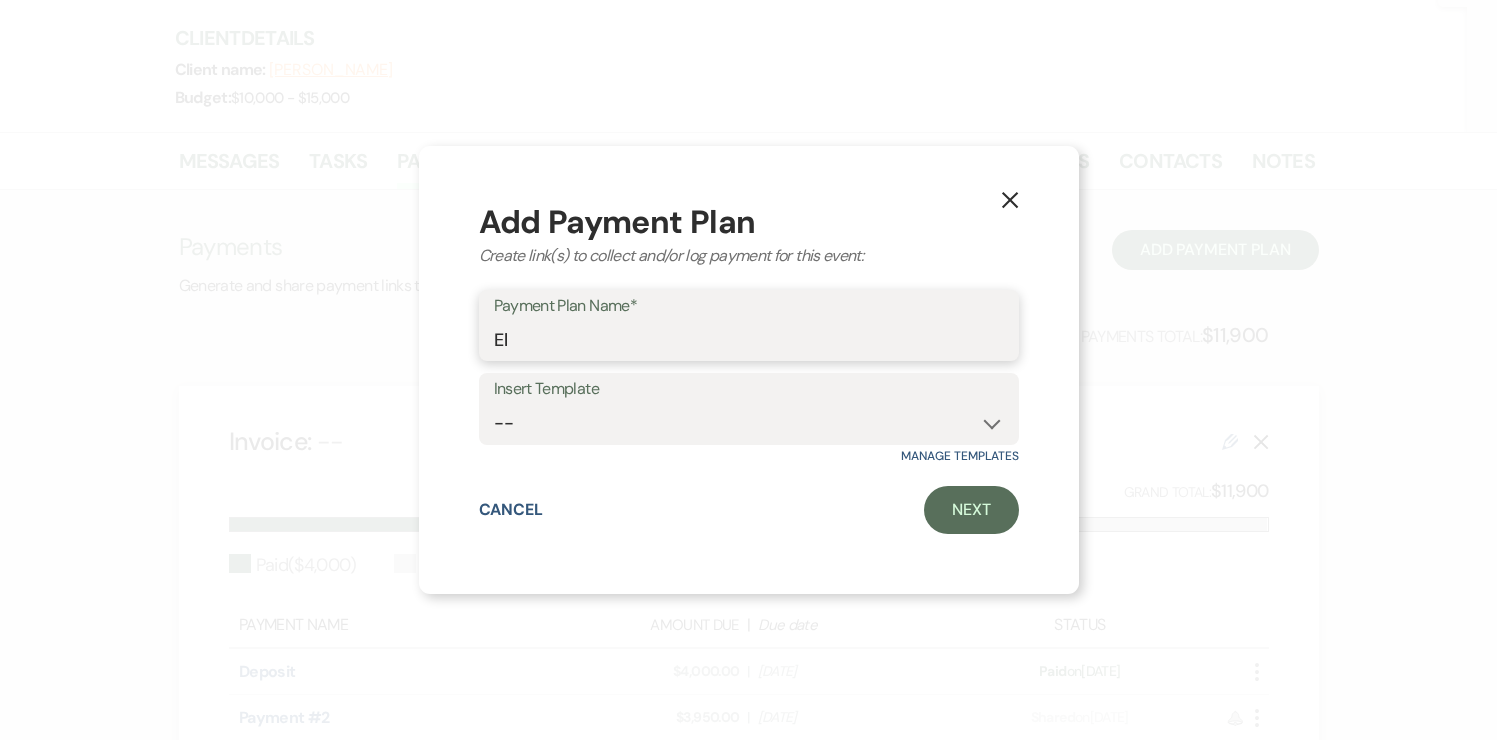 type on "E" 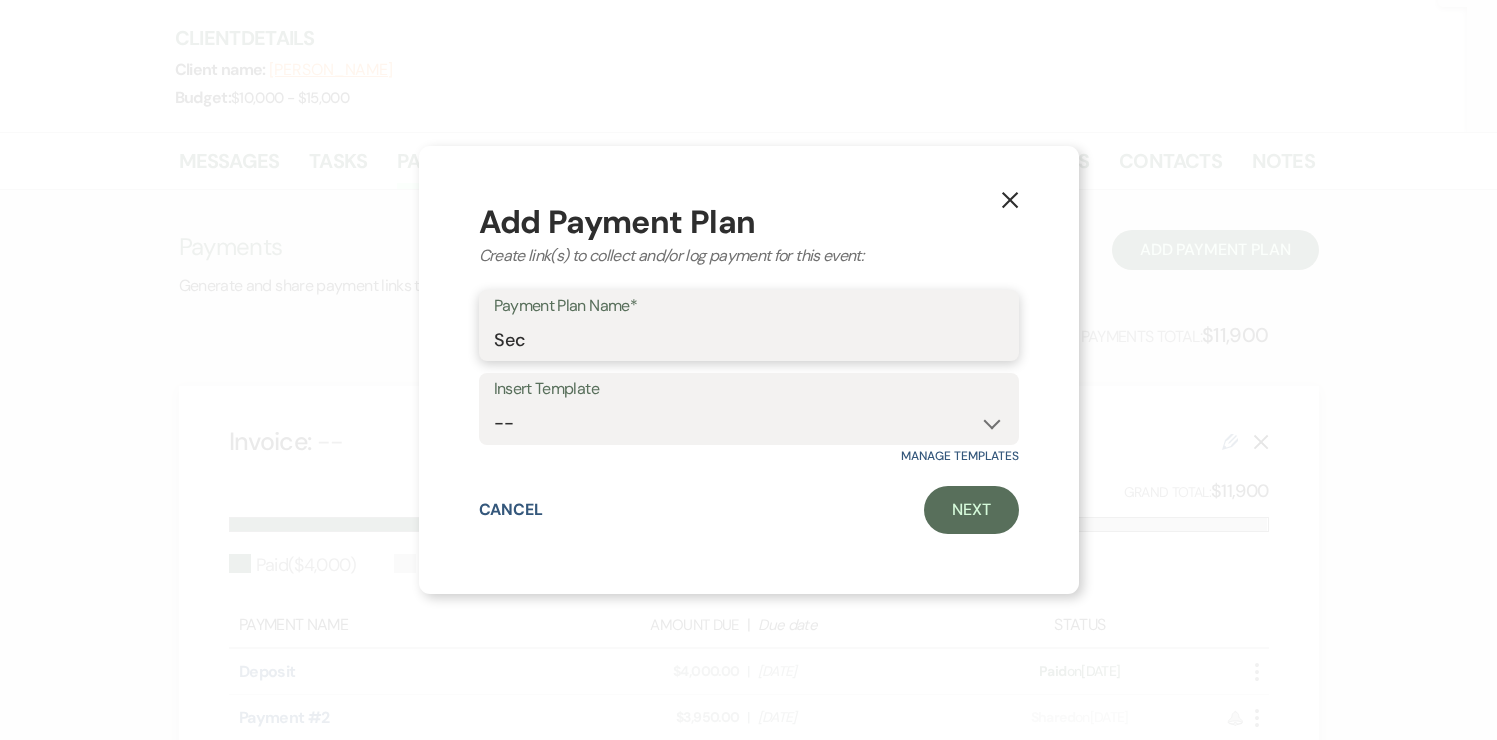 type on "Security Deposit" 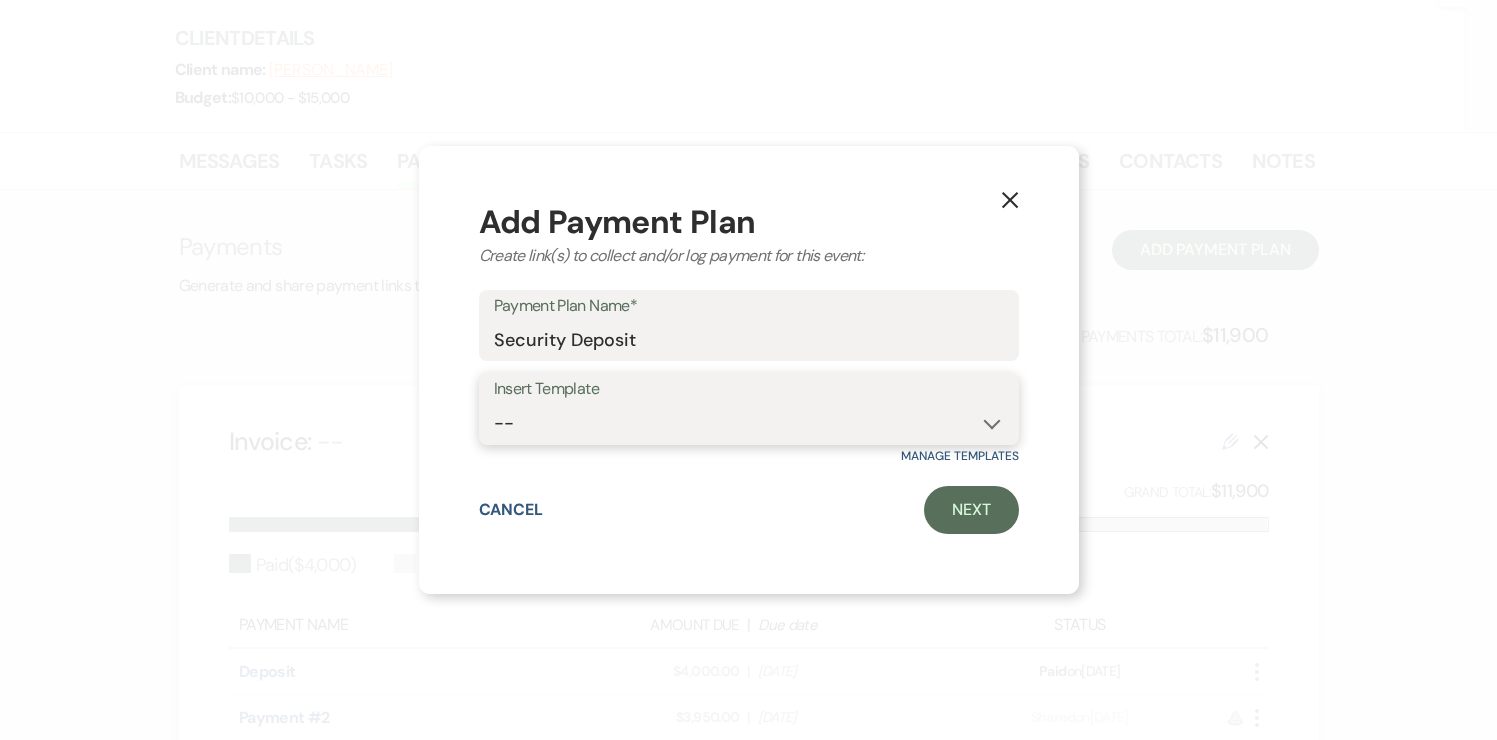 click on "-- Security Deposit Add On - Early Arrival" at bounding box center (749, 423) 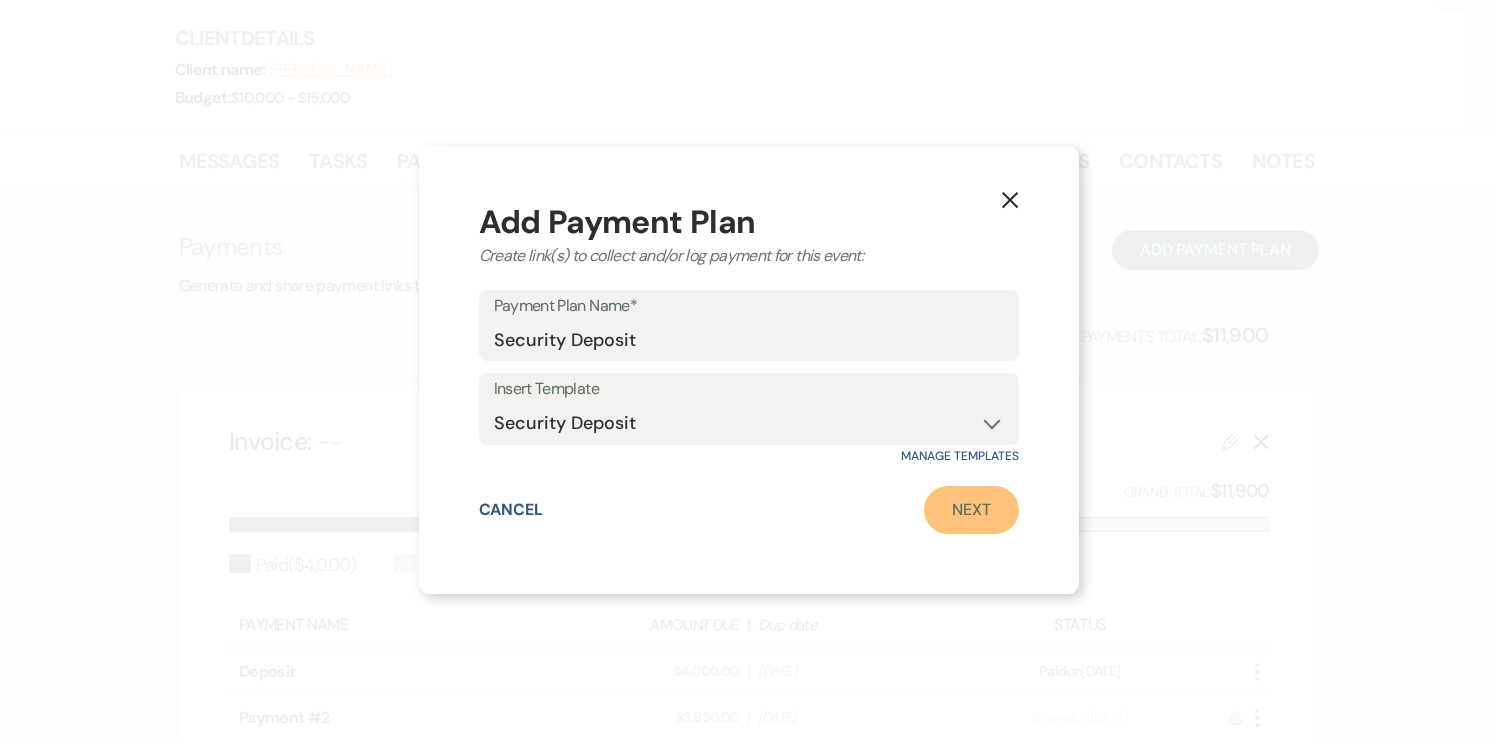 click on "Next" at bounding box center (971, 510) 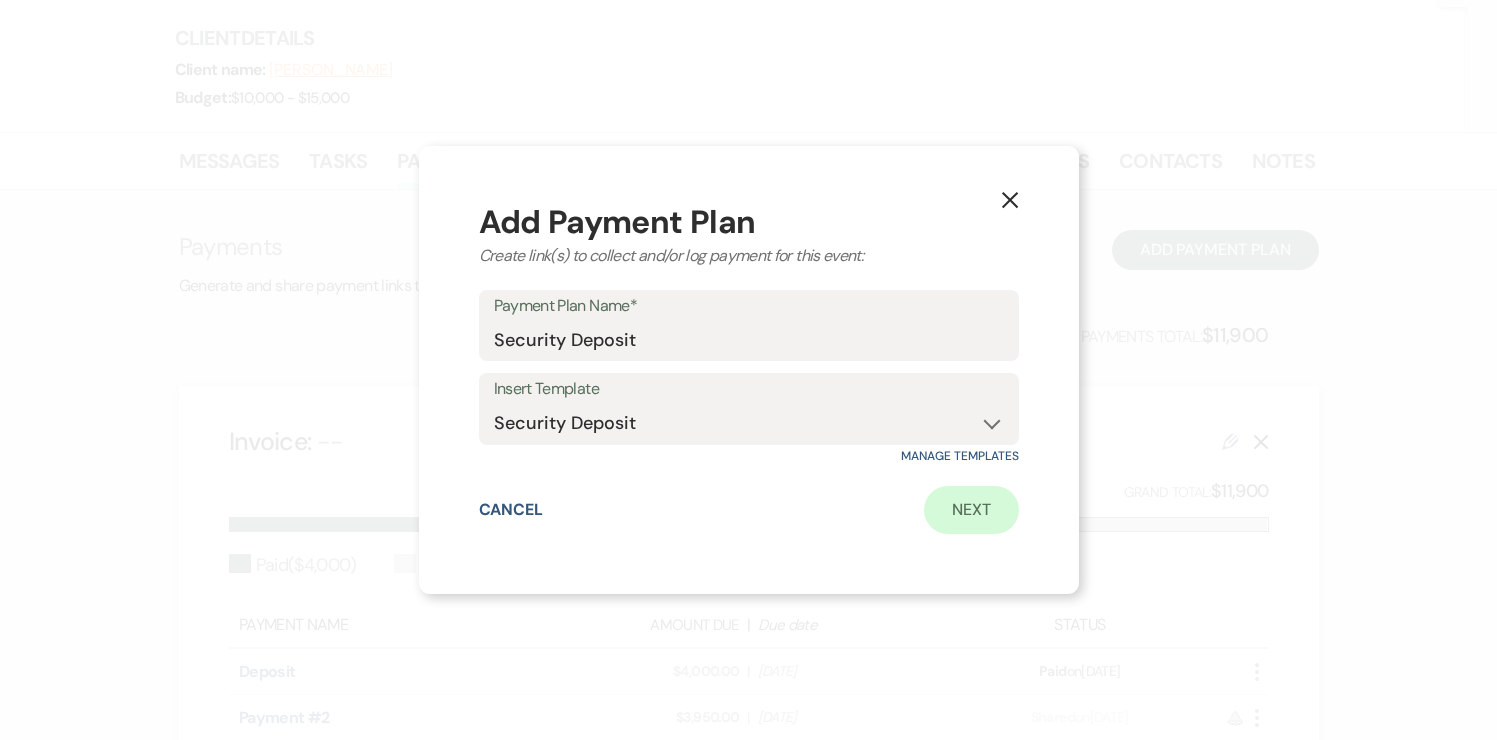 scroll, scrollTop: 0, scrollLeft: 0, axis: both 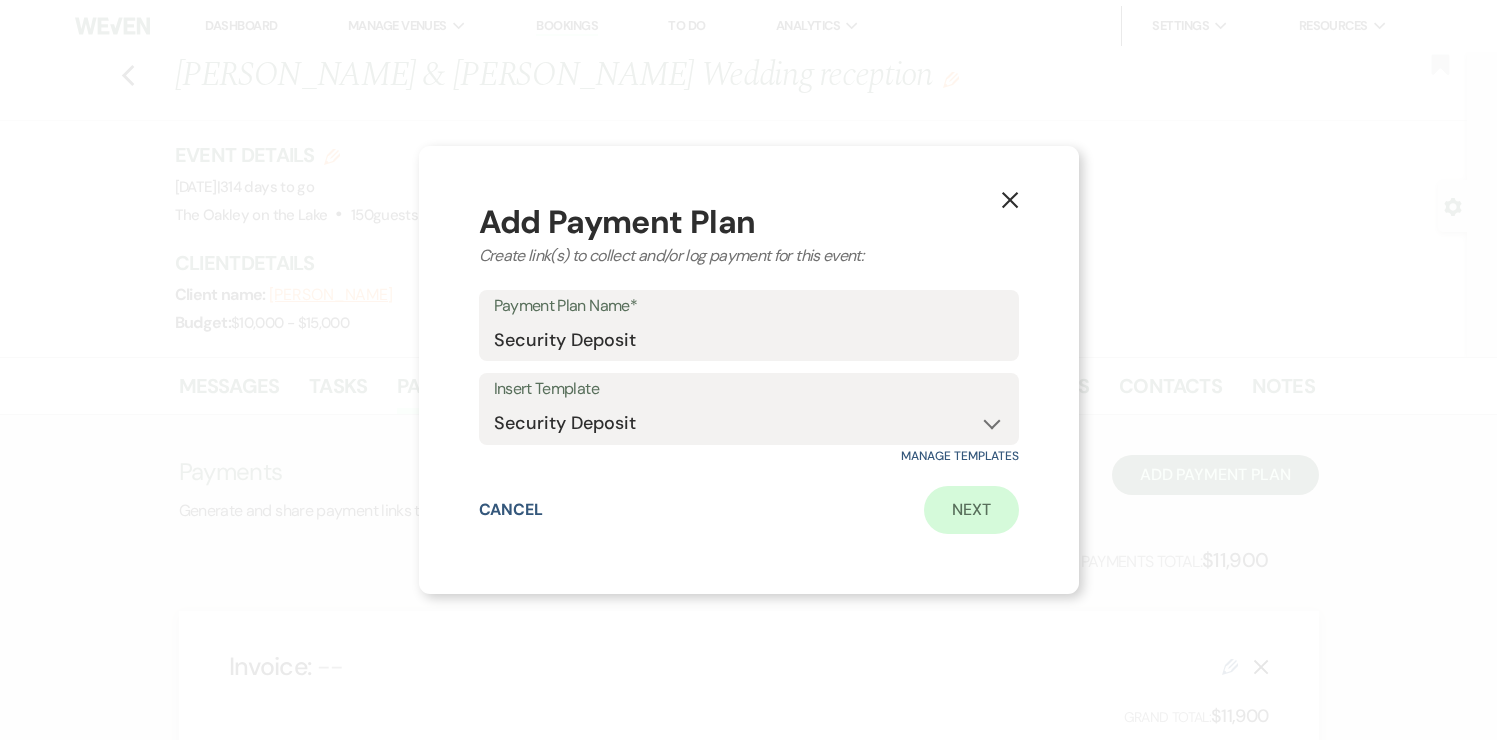 select on "2" 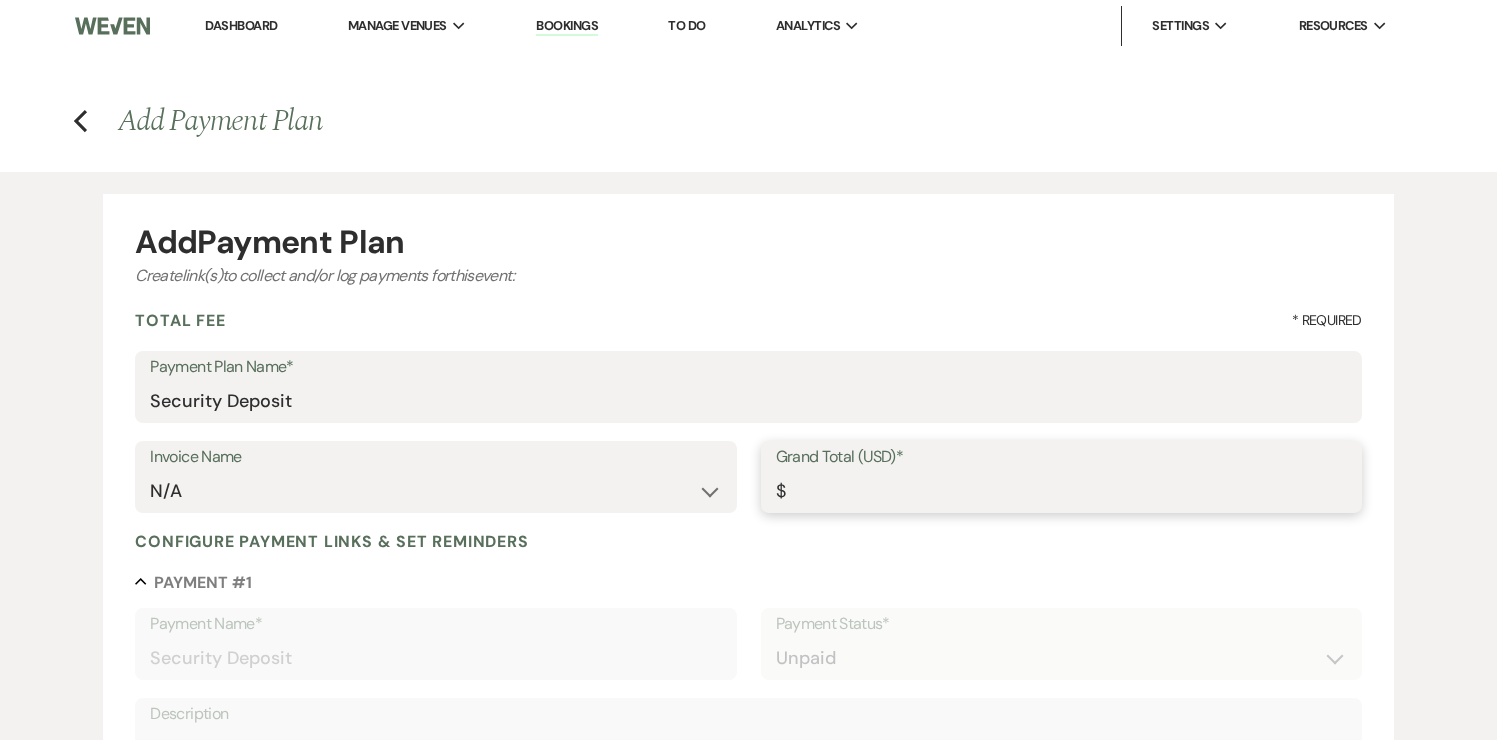 click on "Grand Total (USD)*" at bounding box center (1061, 491) 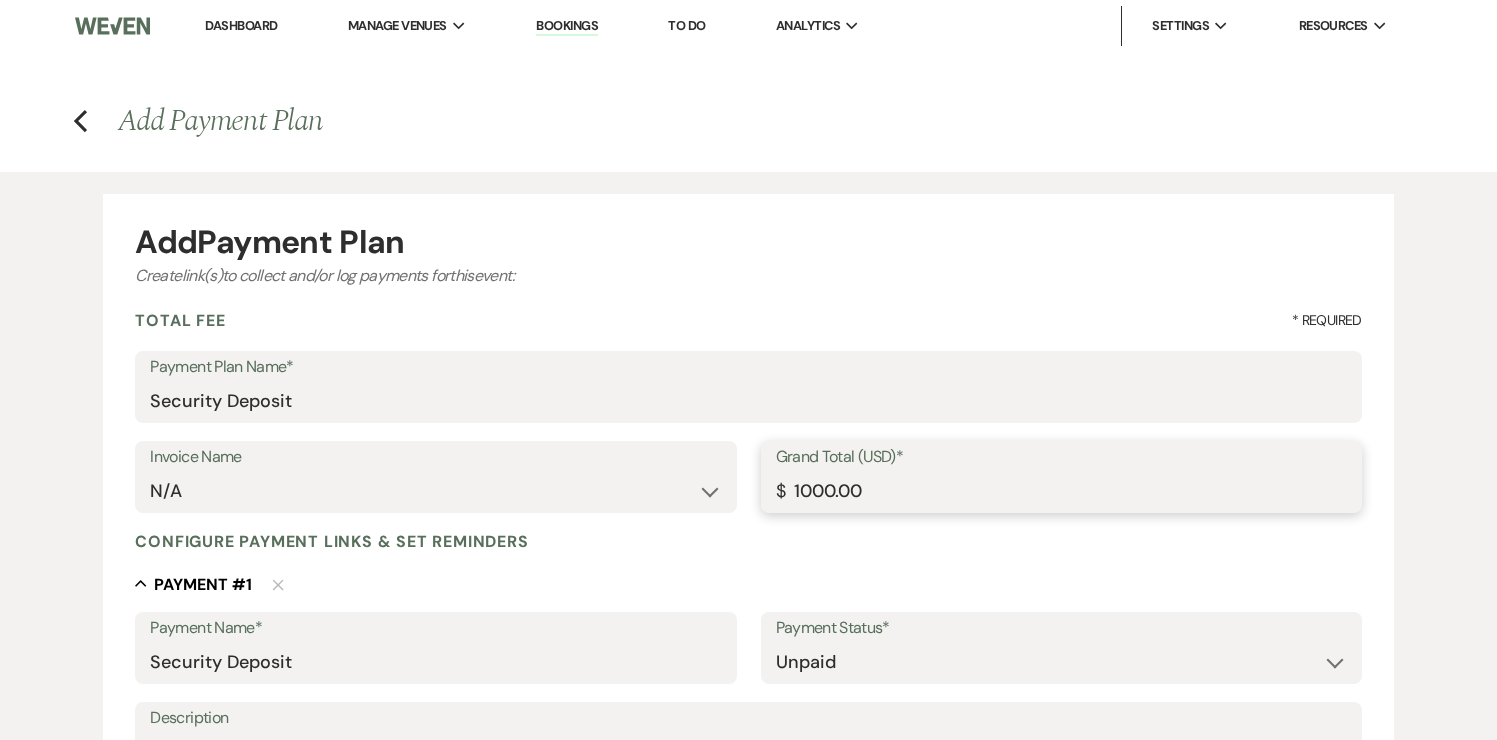 type on "1000.00" 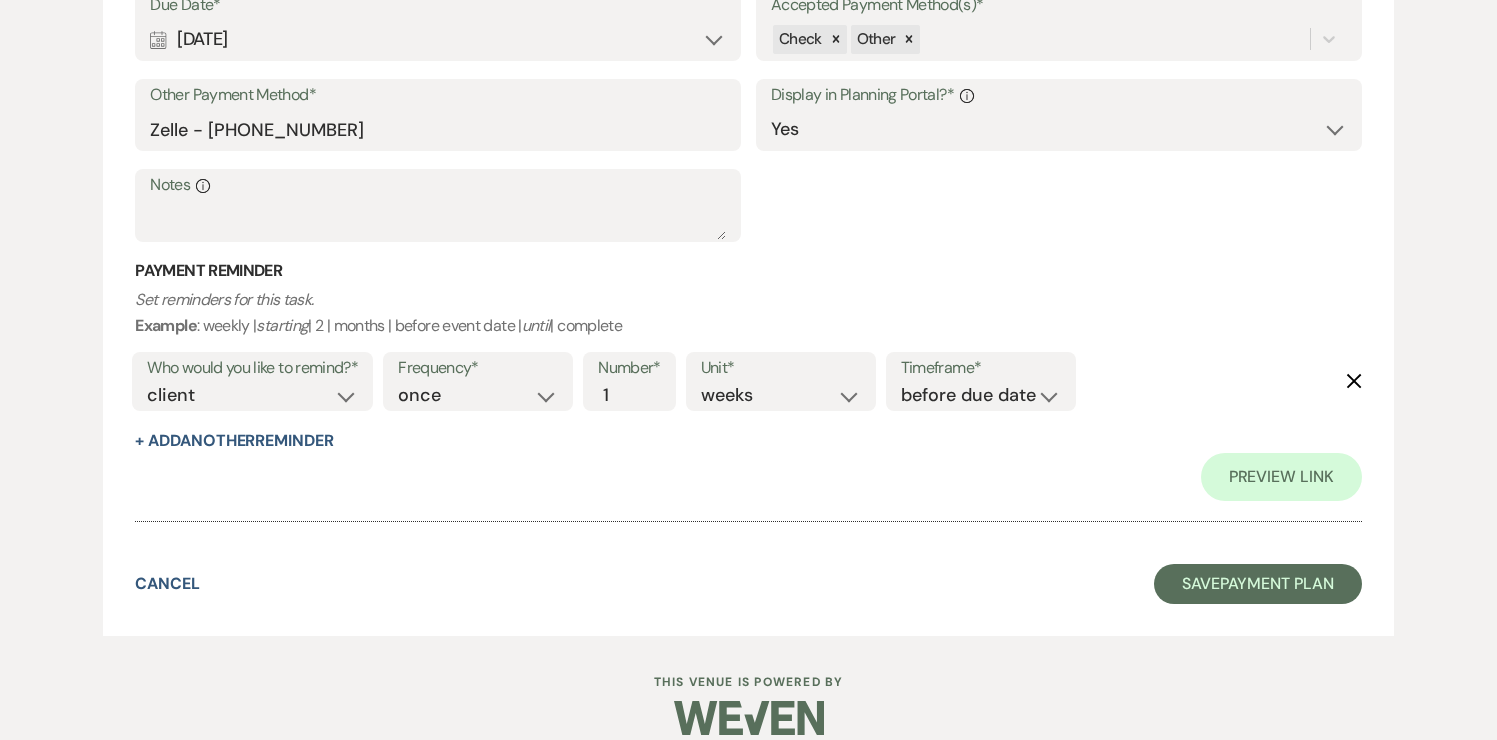 scroll, scrollTop: 894, scrollLeft: 0, axis: vertical 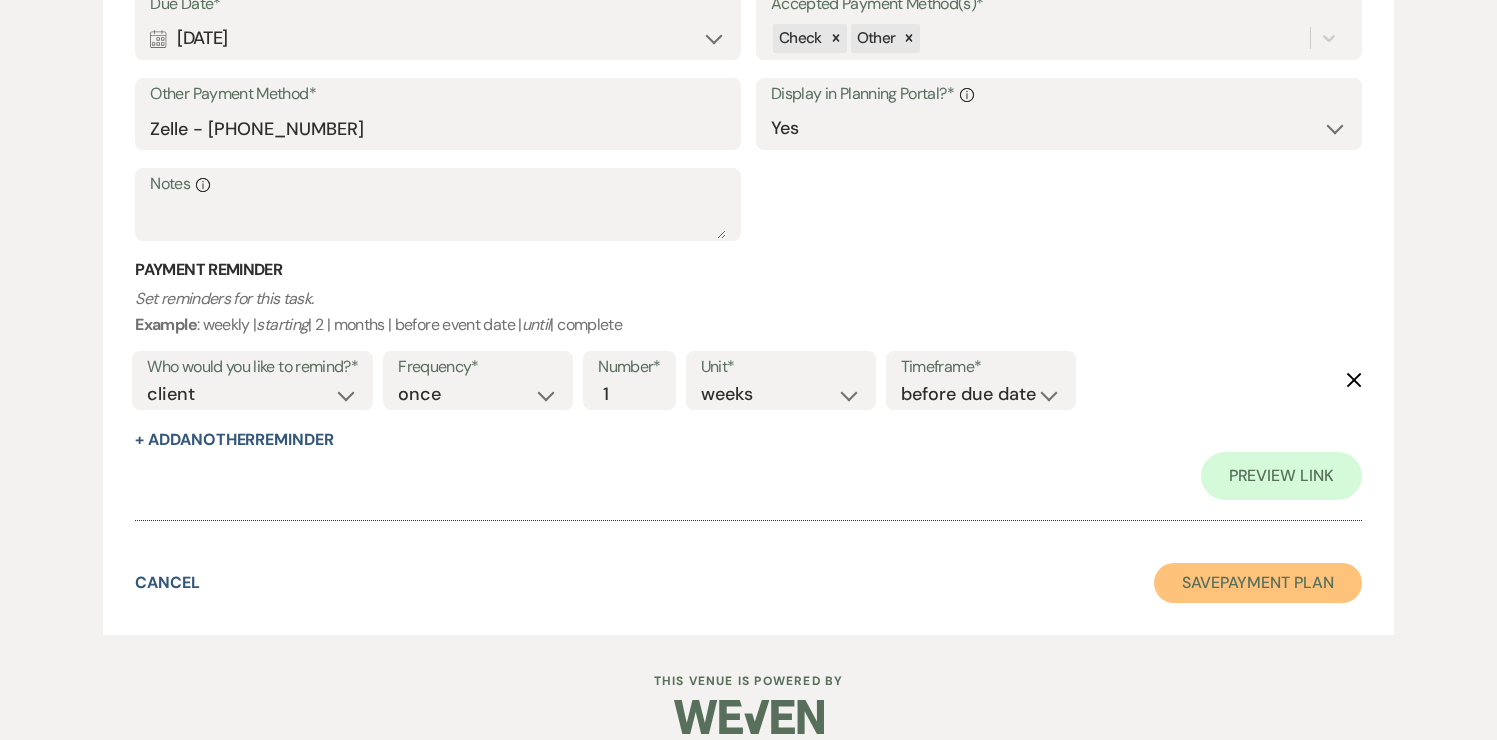 click on "Save  Payment Plan" at bounding box center (1258, 583) 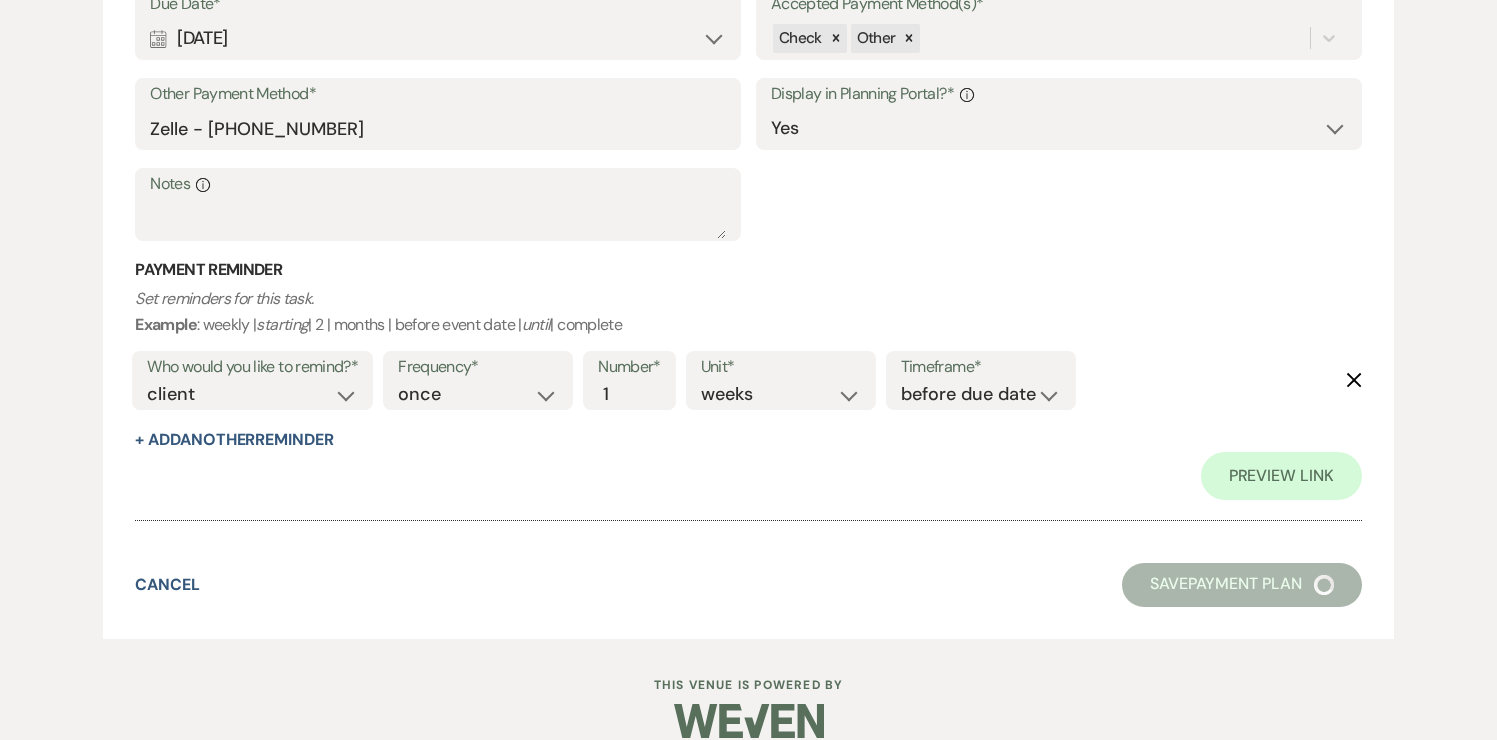 scroll, scrollTop: 0, scrollLeft: 0, axis: both 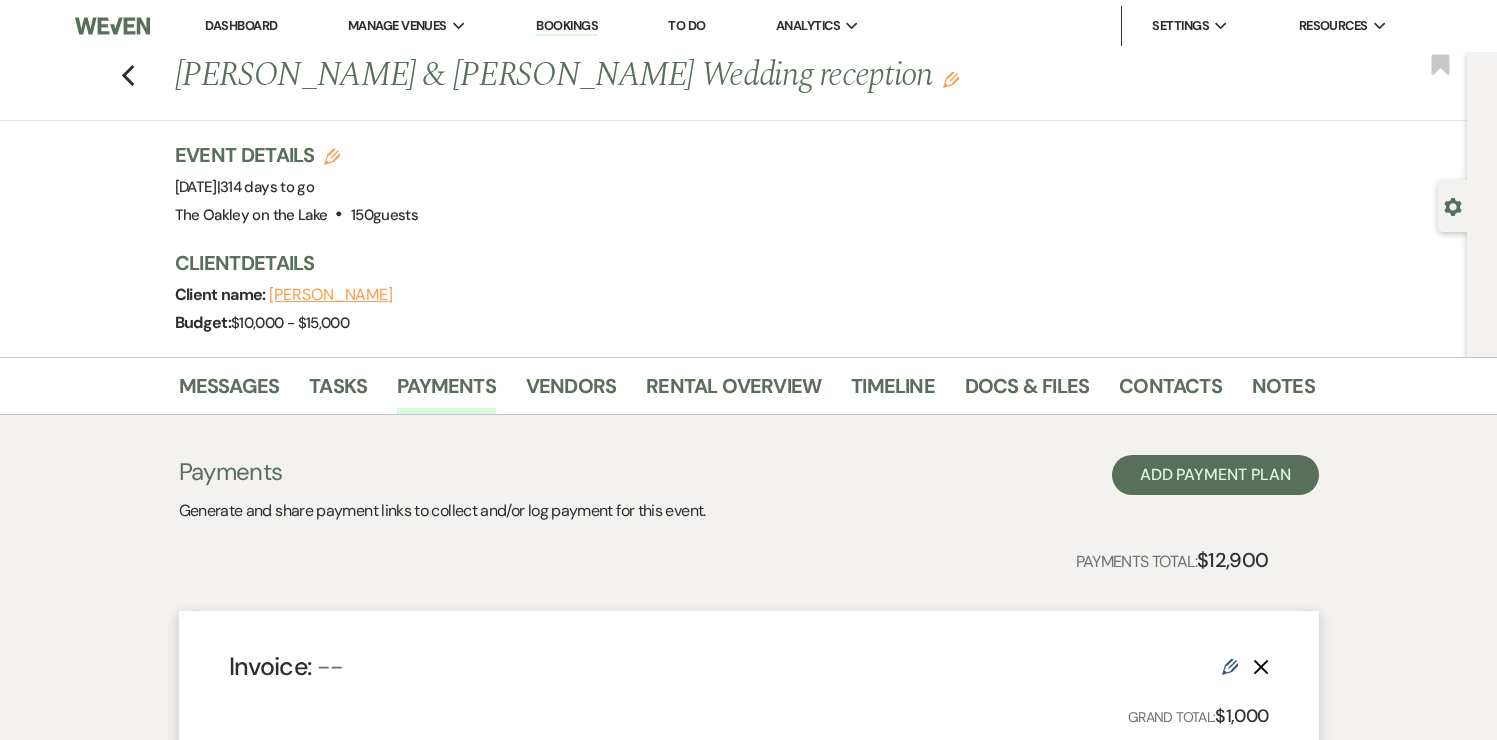 click on "Dashboard" at bounding box center [241, 25] 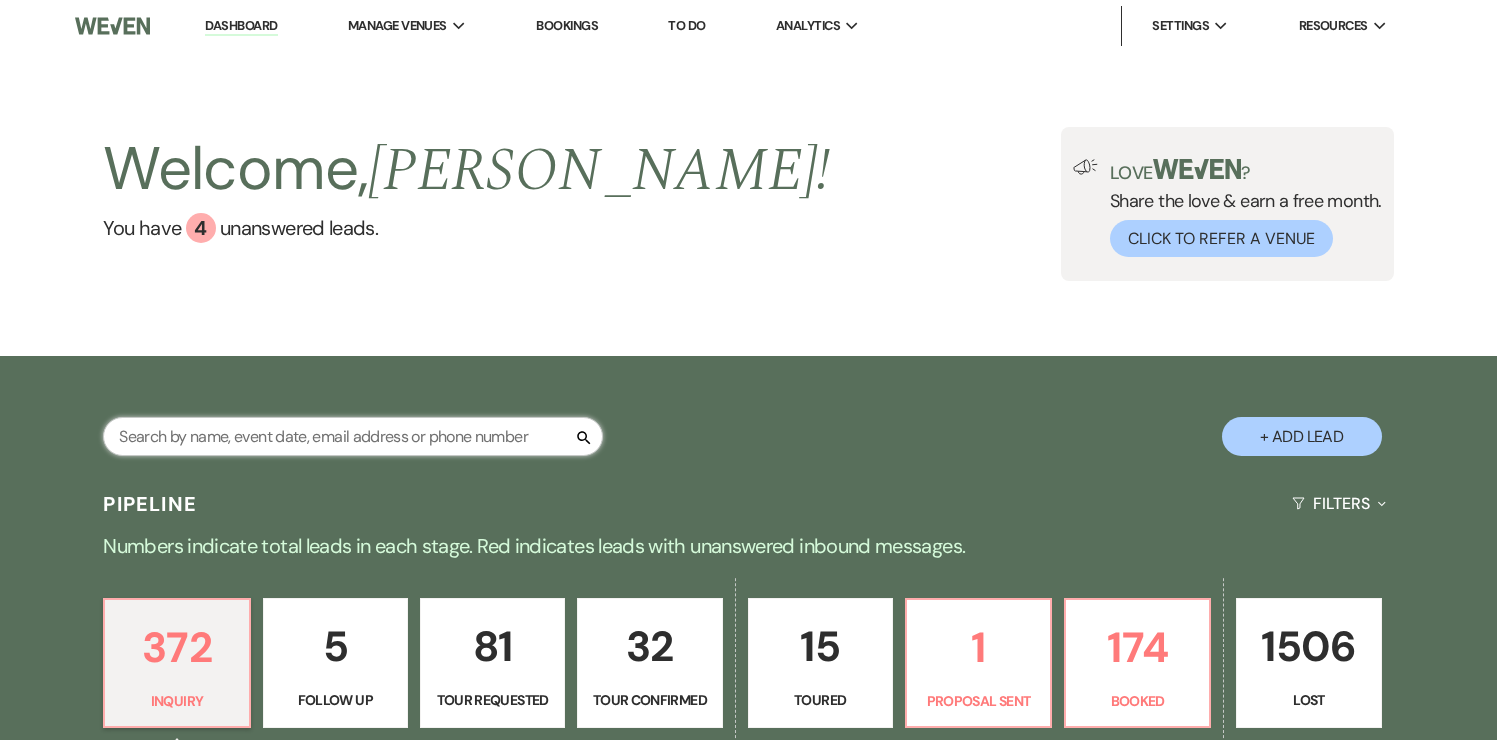 click at bounding box center (353, 436) 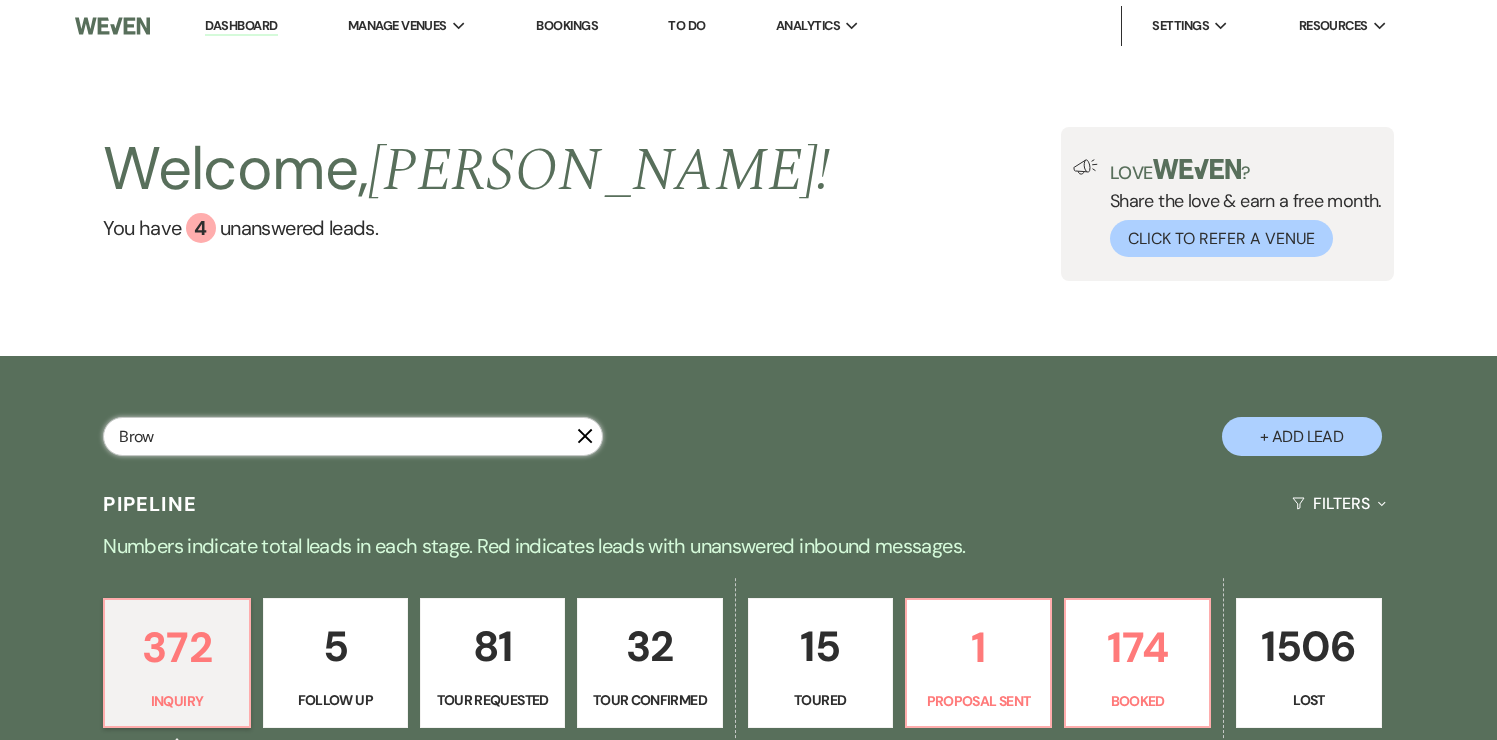type on "Brown" 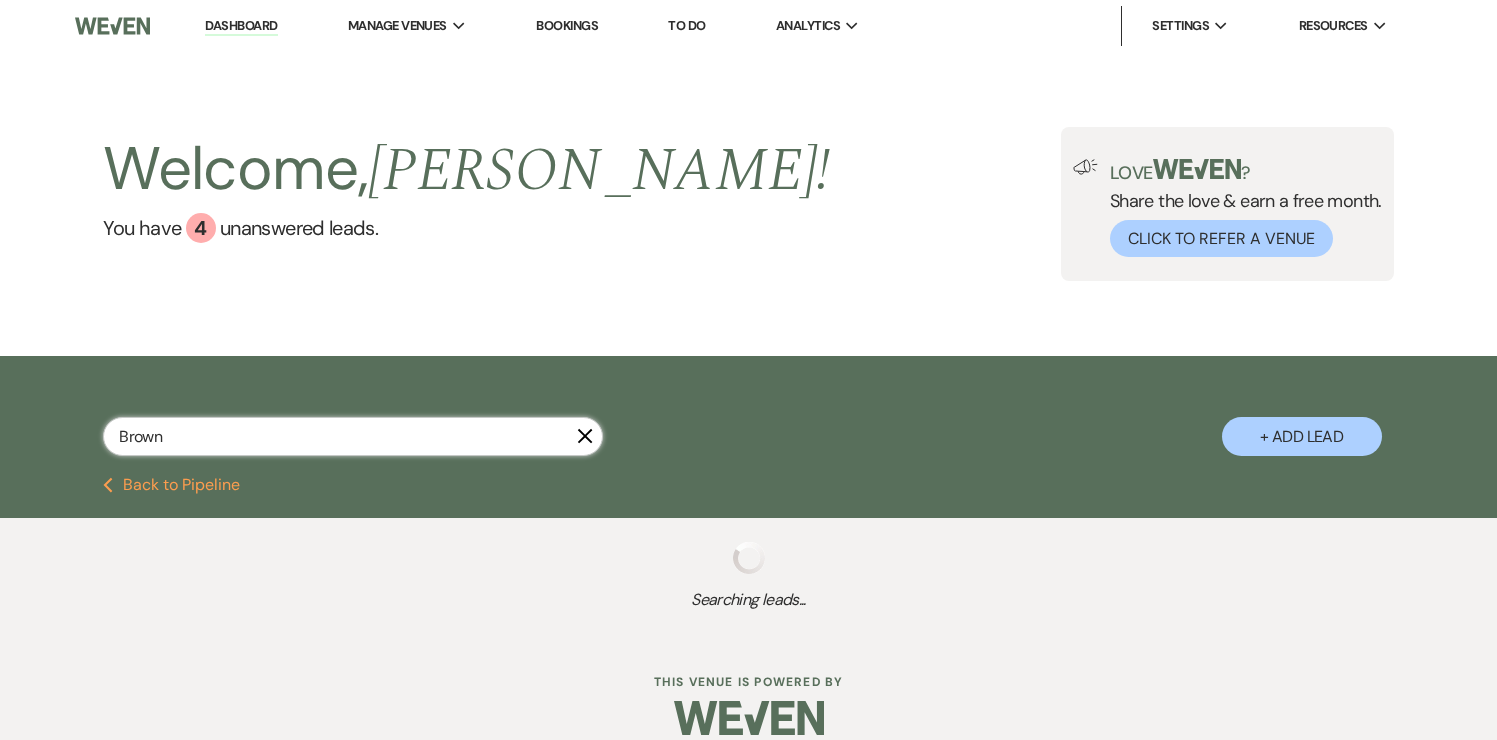 select on "8" 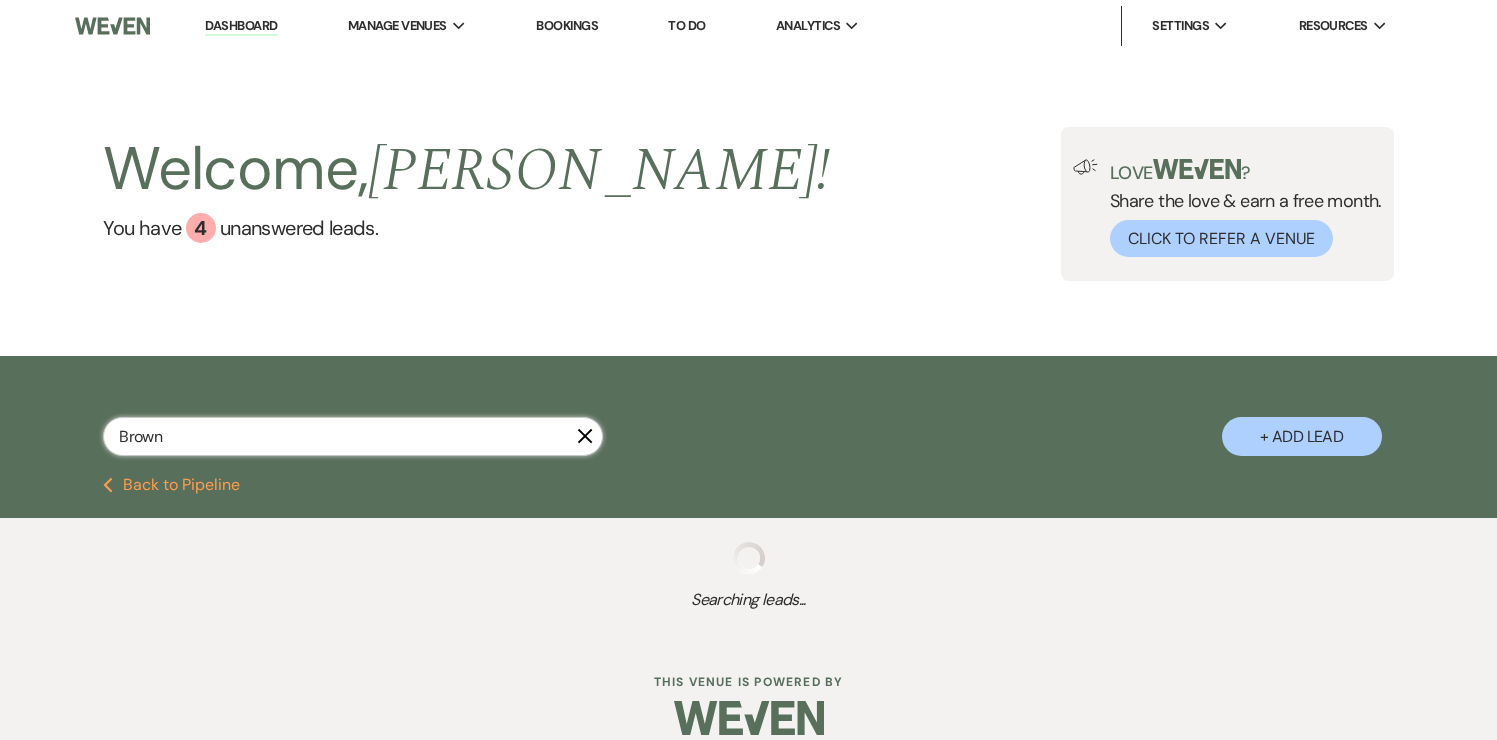 select on "10" 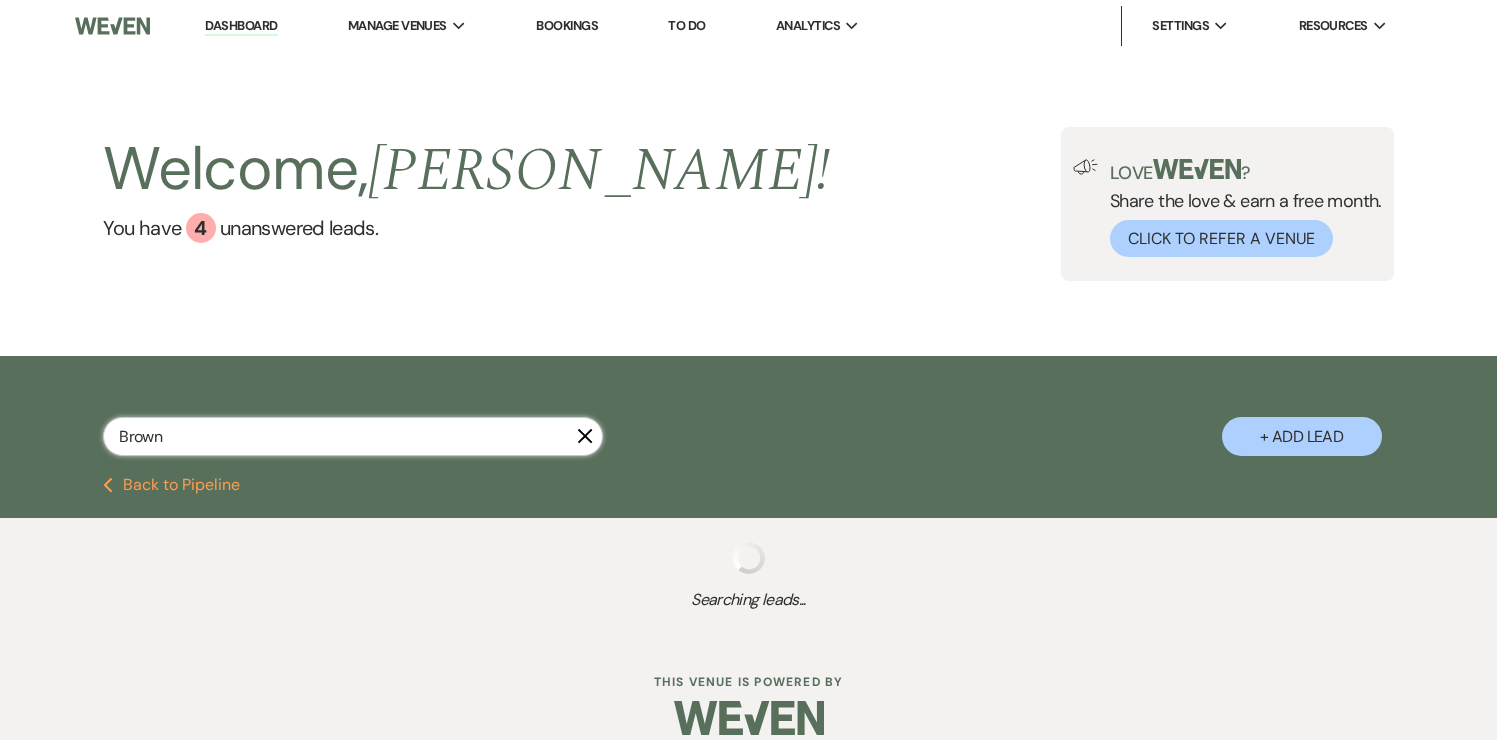select on "4" 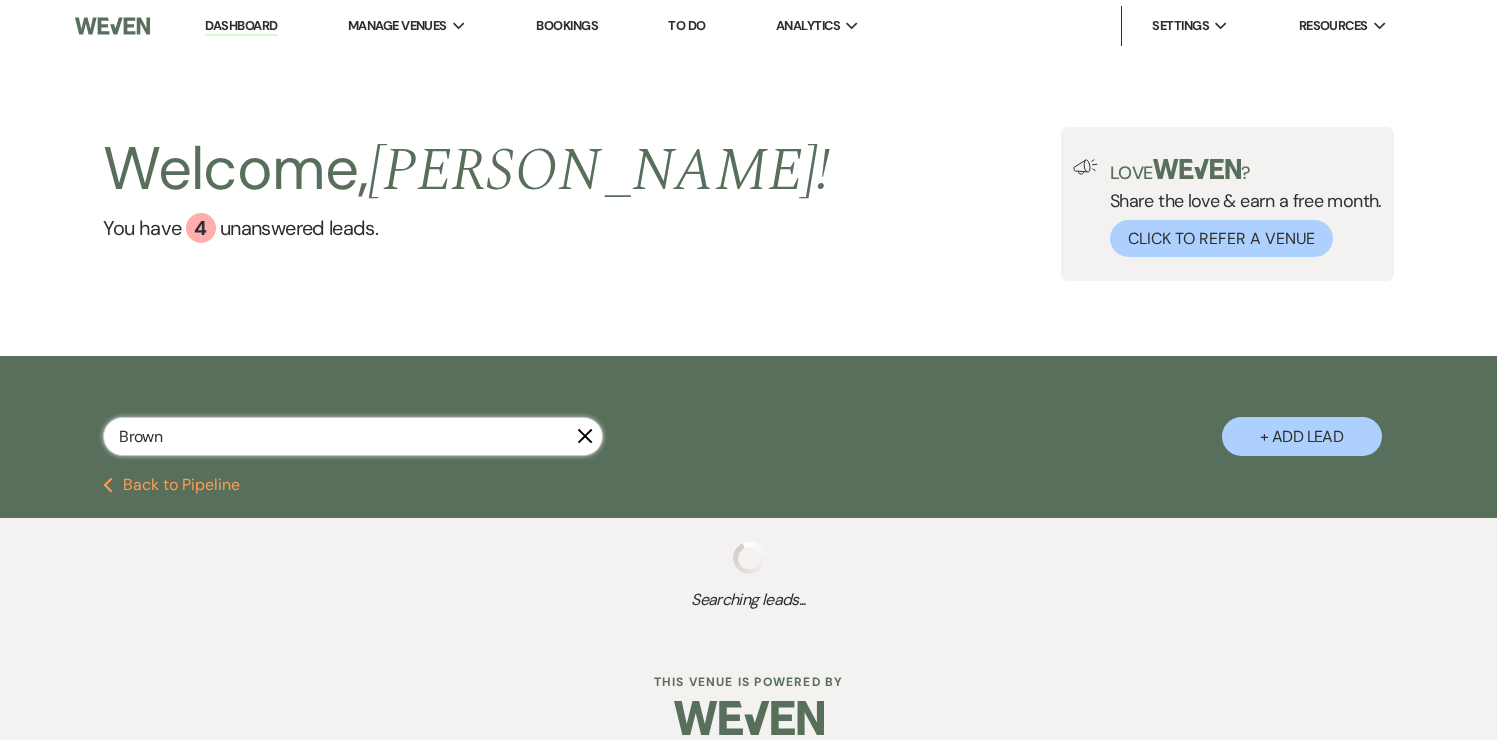 select on "8" 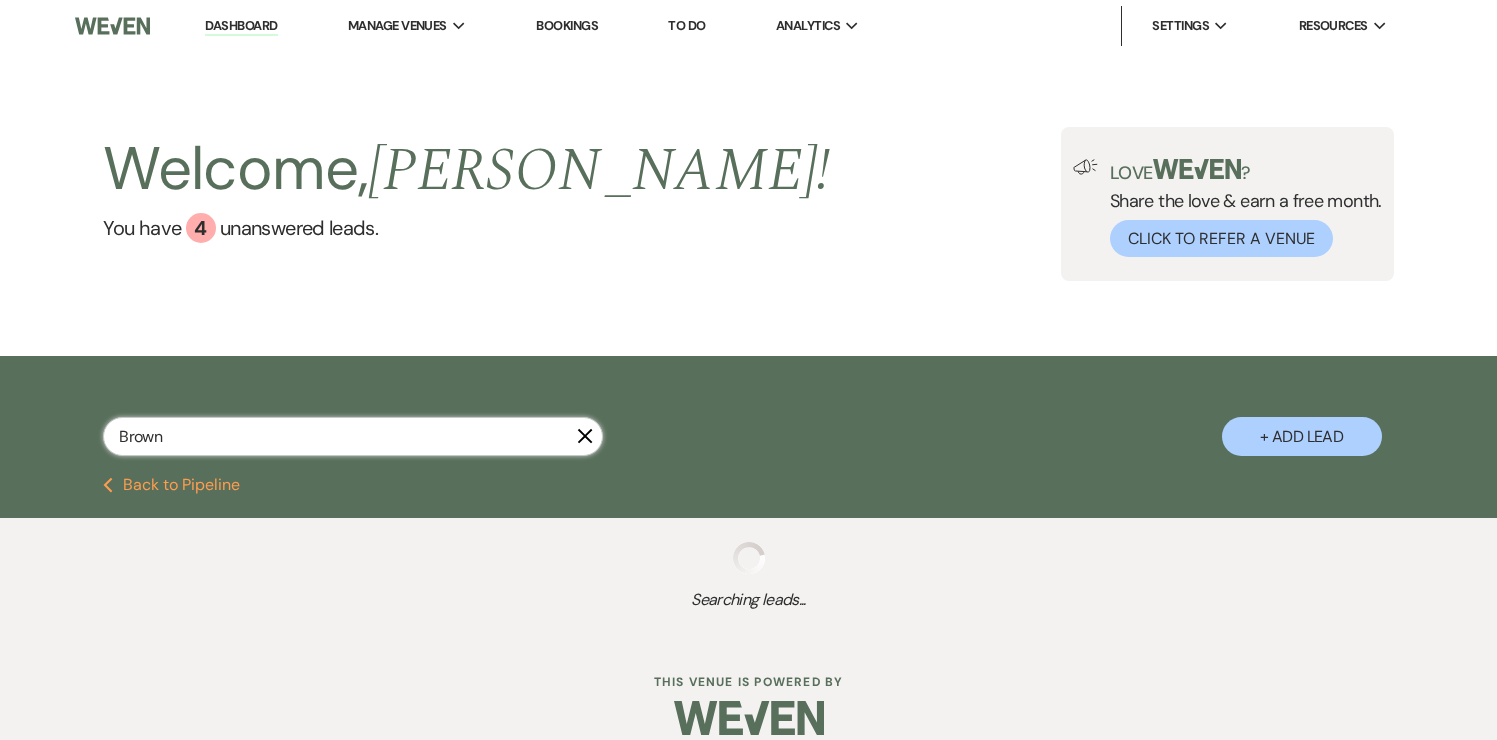 select on "11" 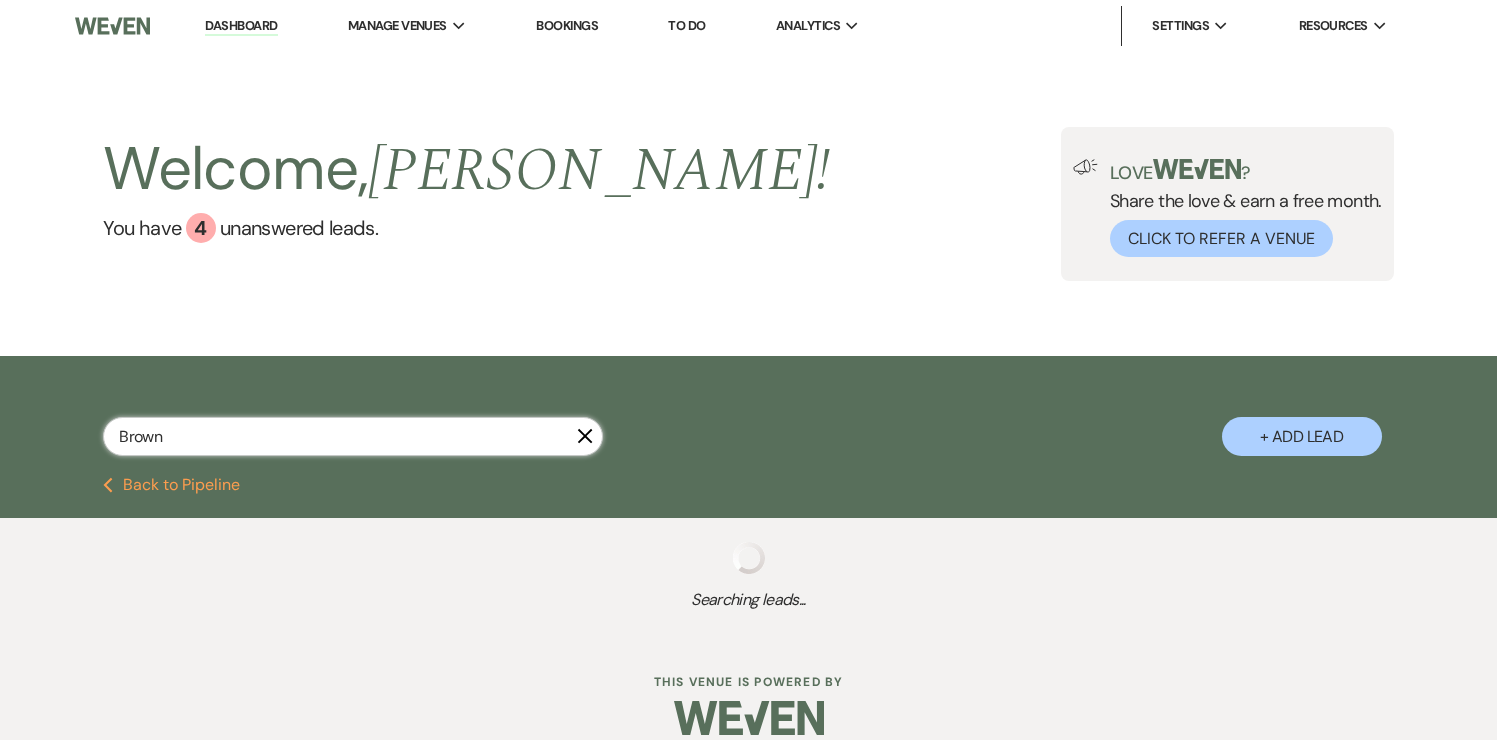 select on "8" 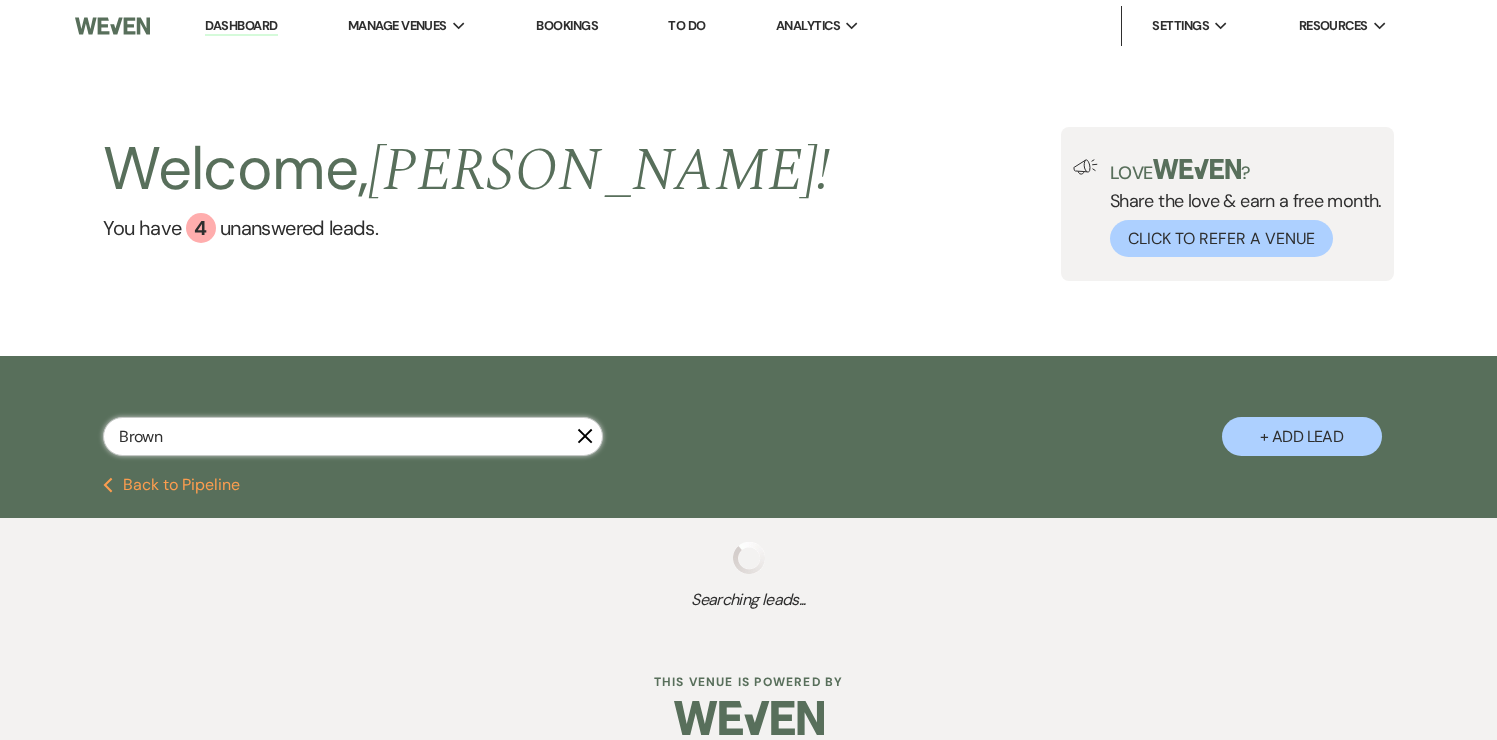select on "8" 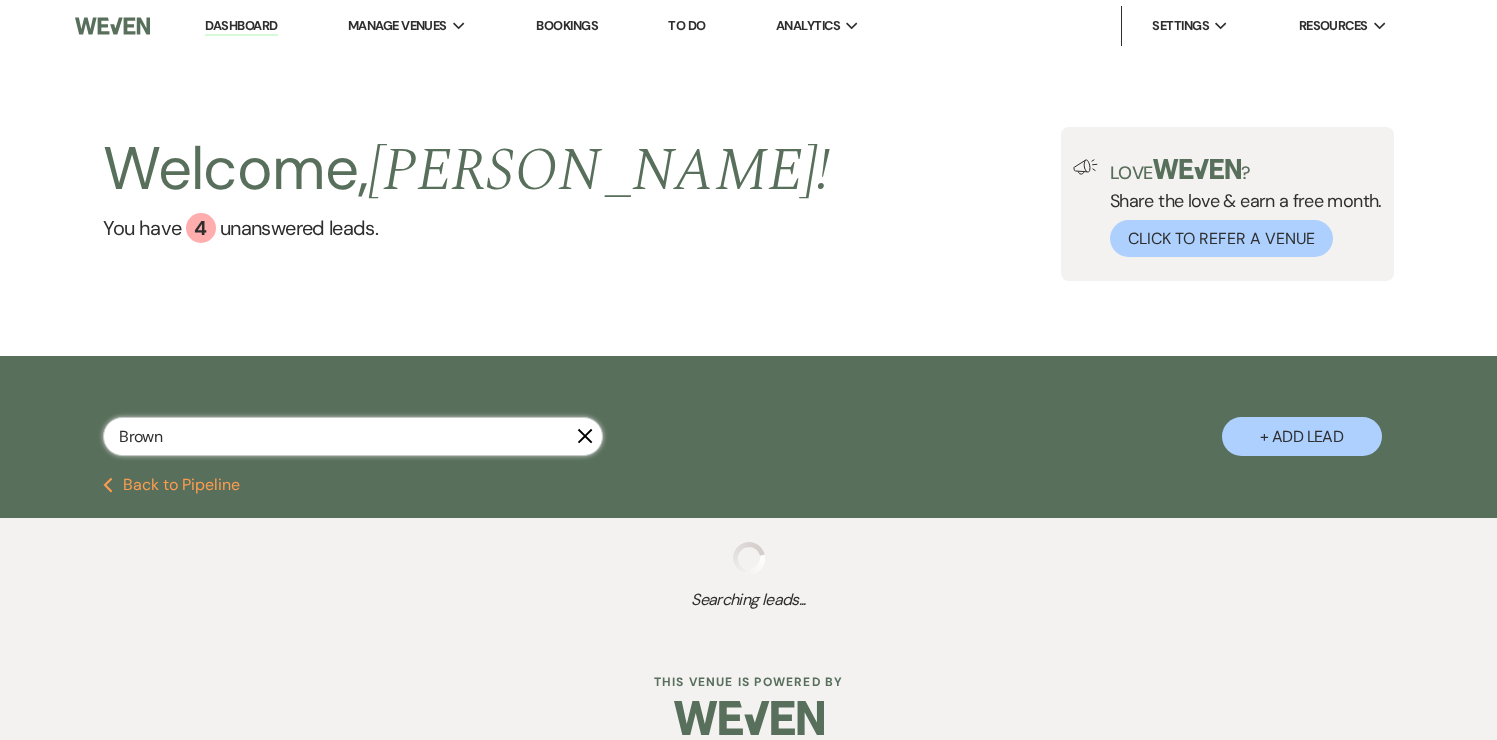 select on "8" 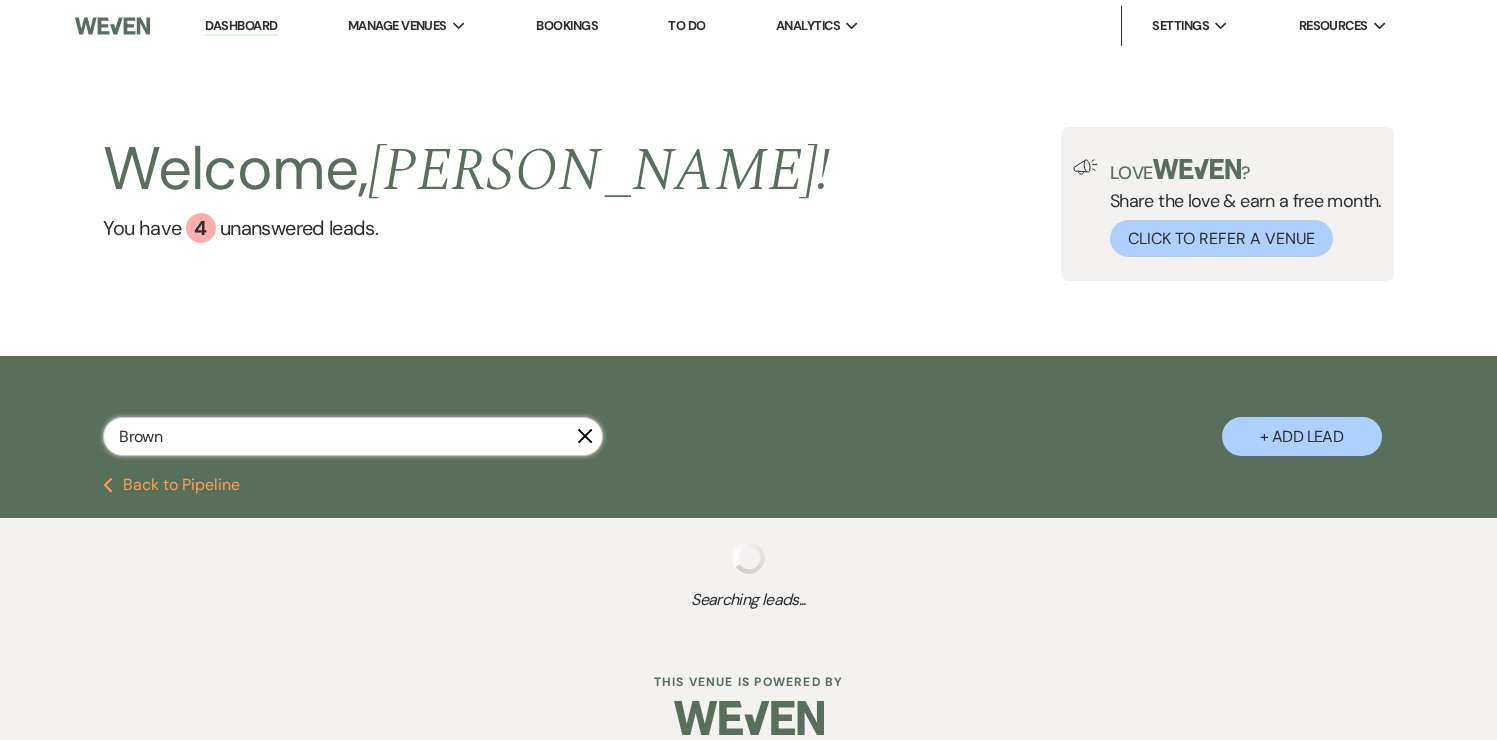select on "5" 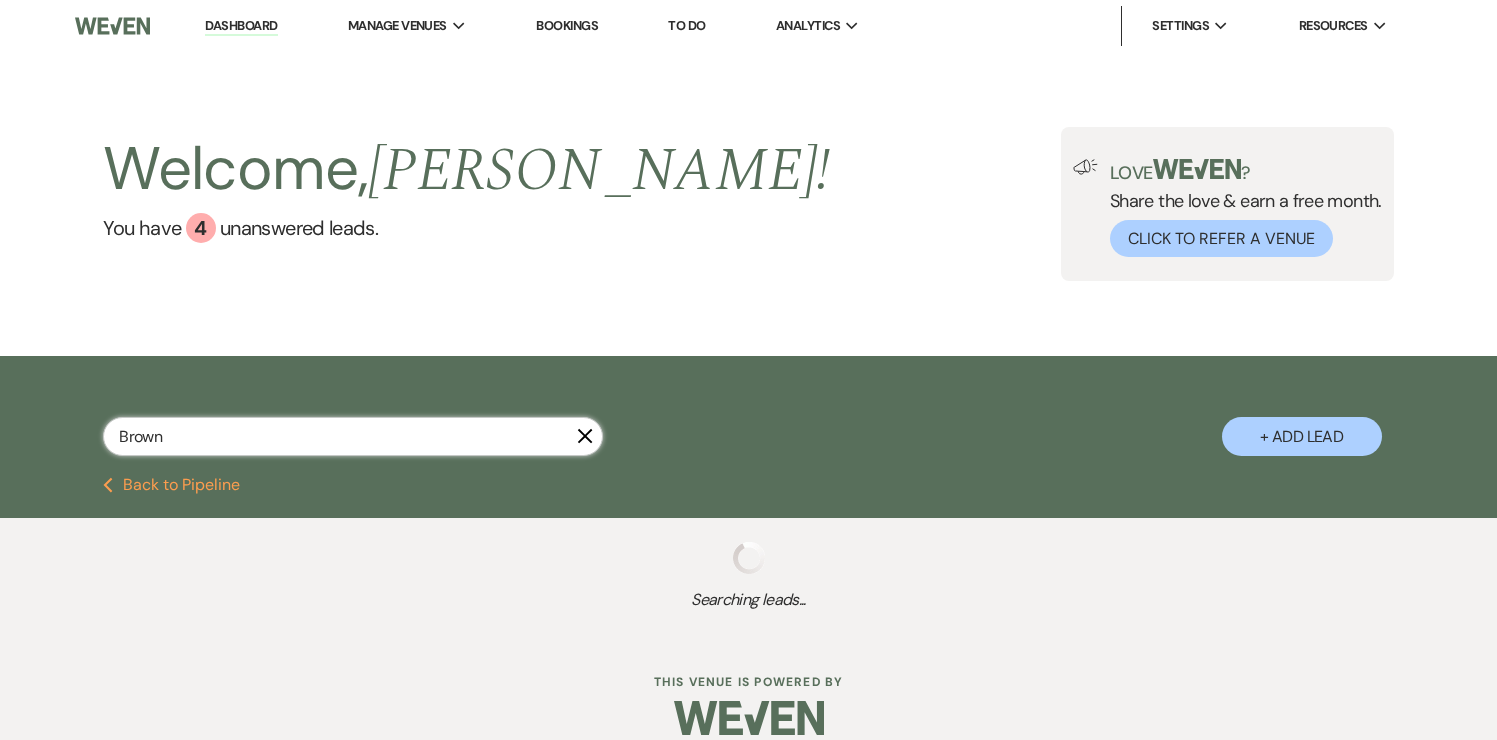 select on "8" 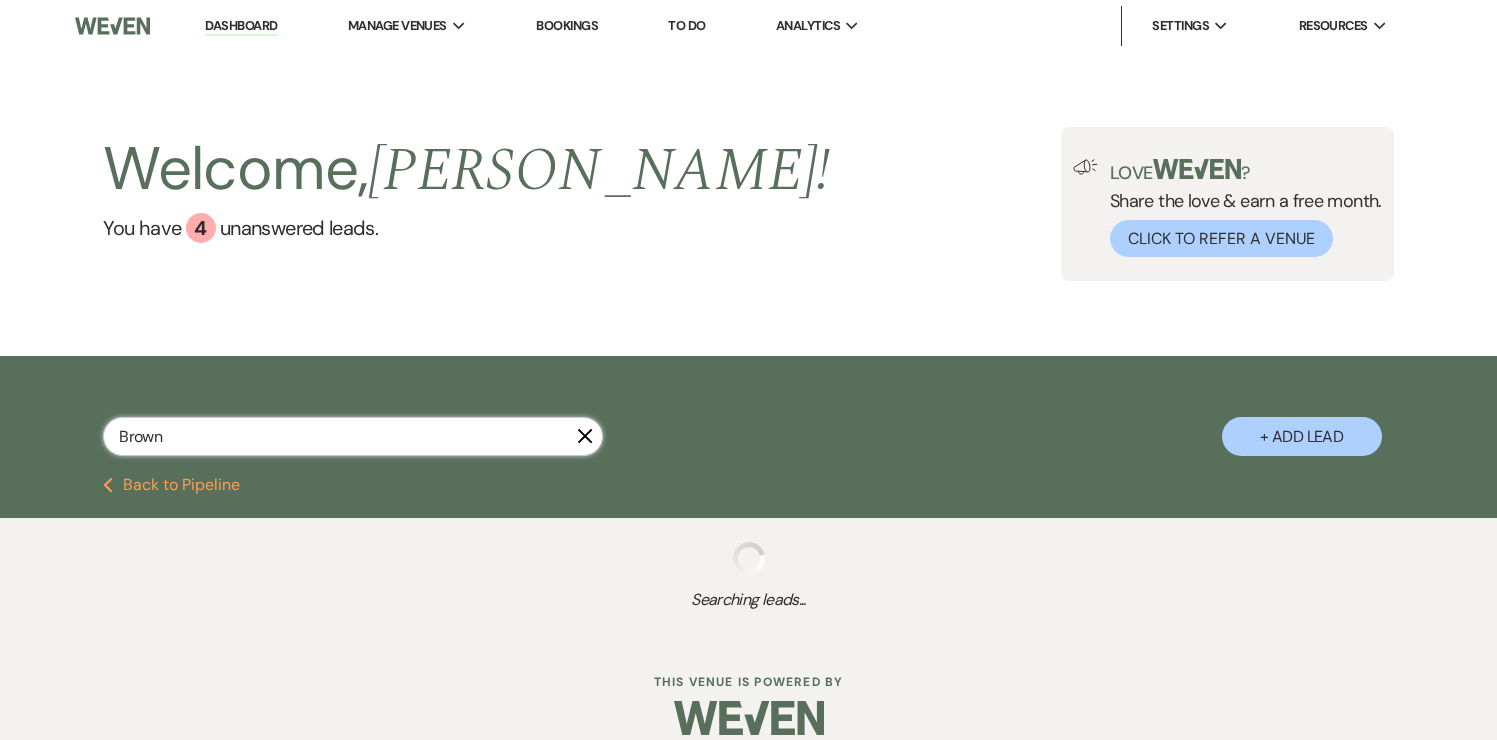 select on "8" 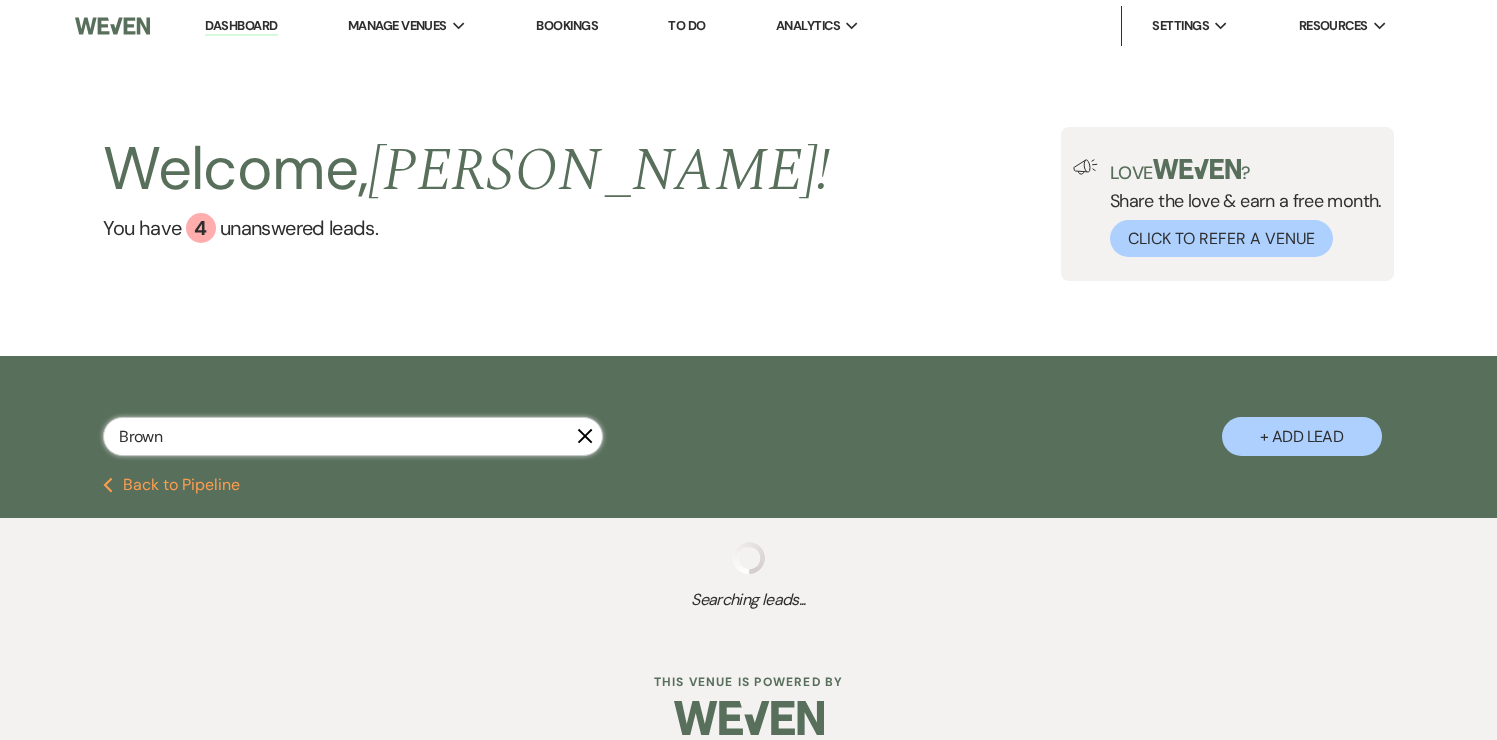 select on "8" 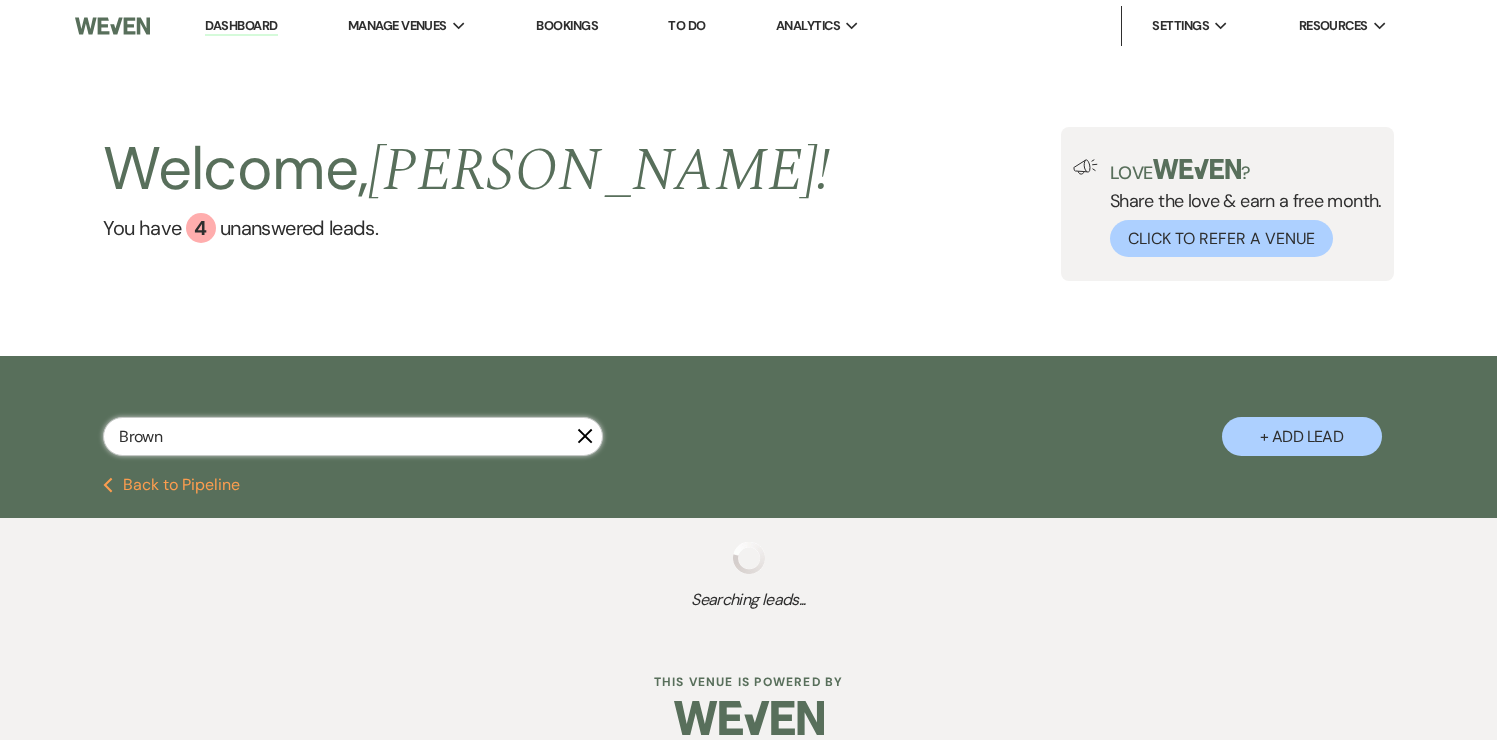 select on "2" 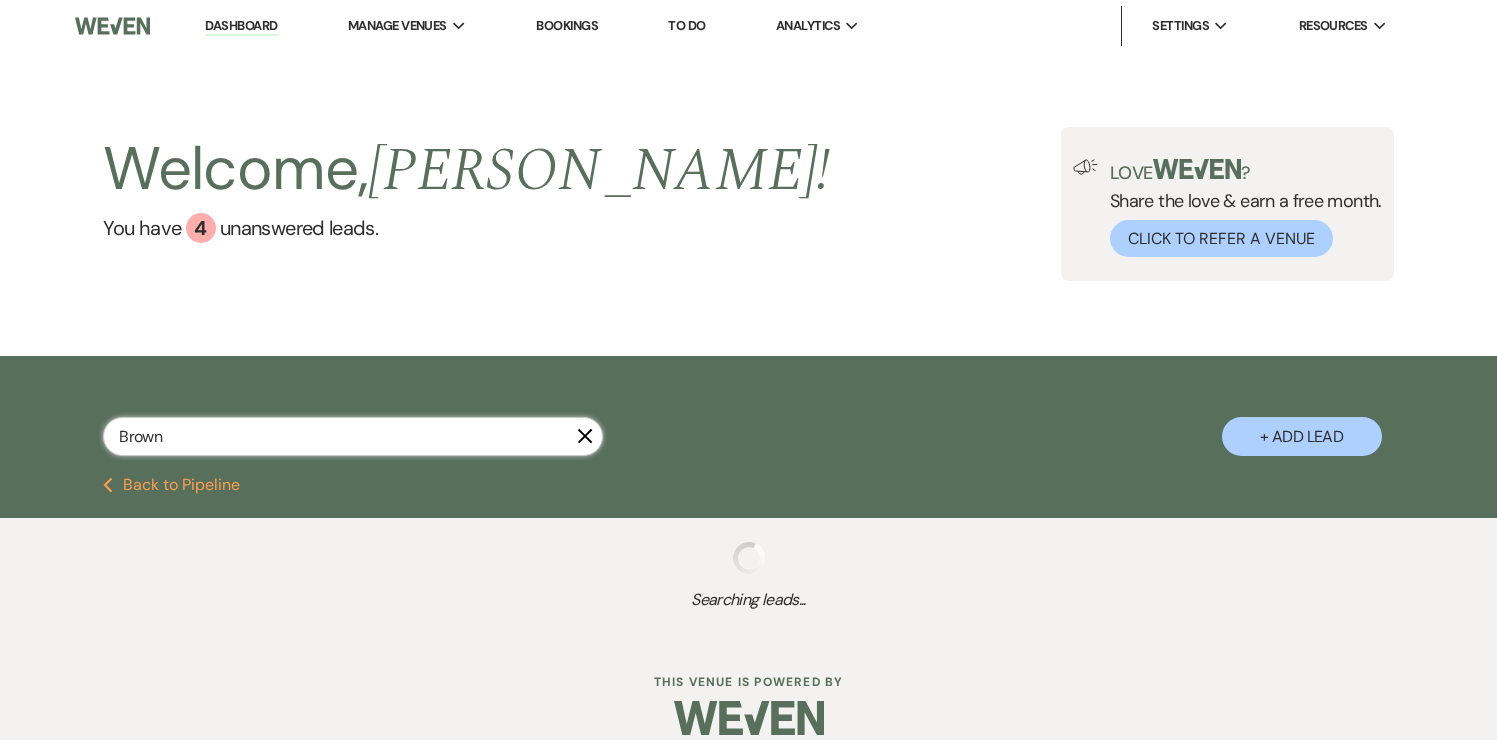 select on "8" 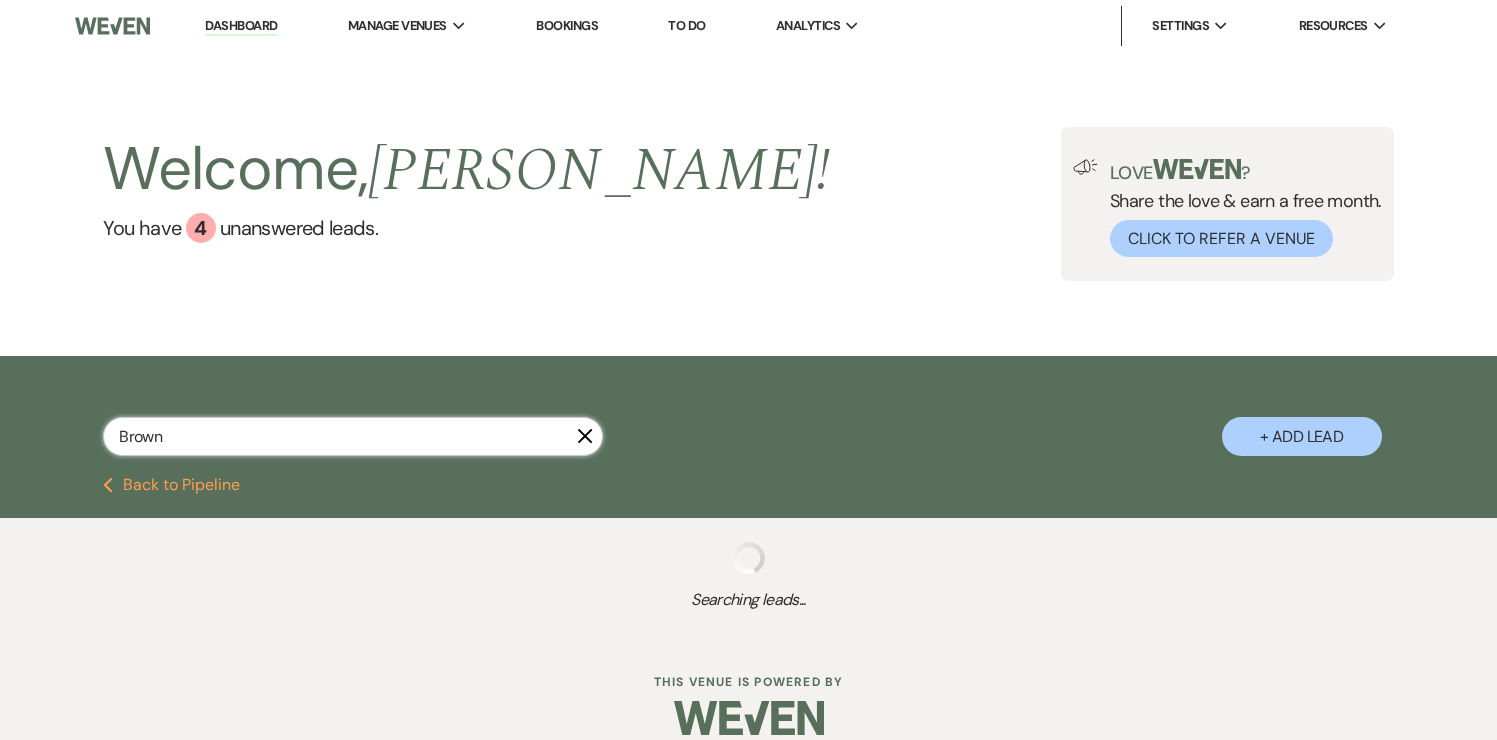 select on "6" 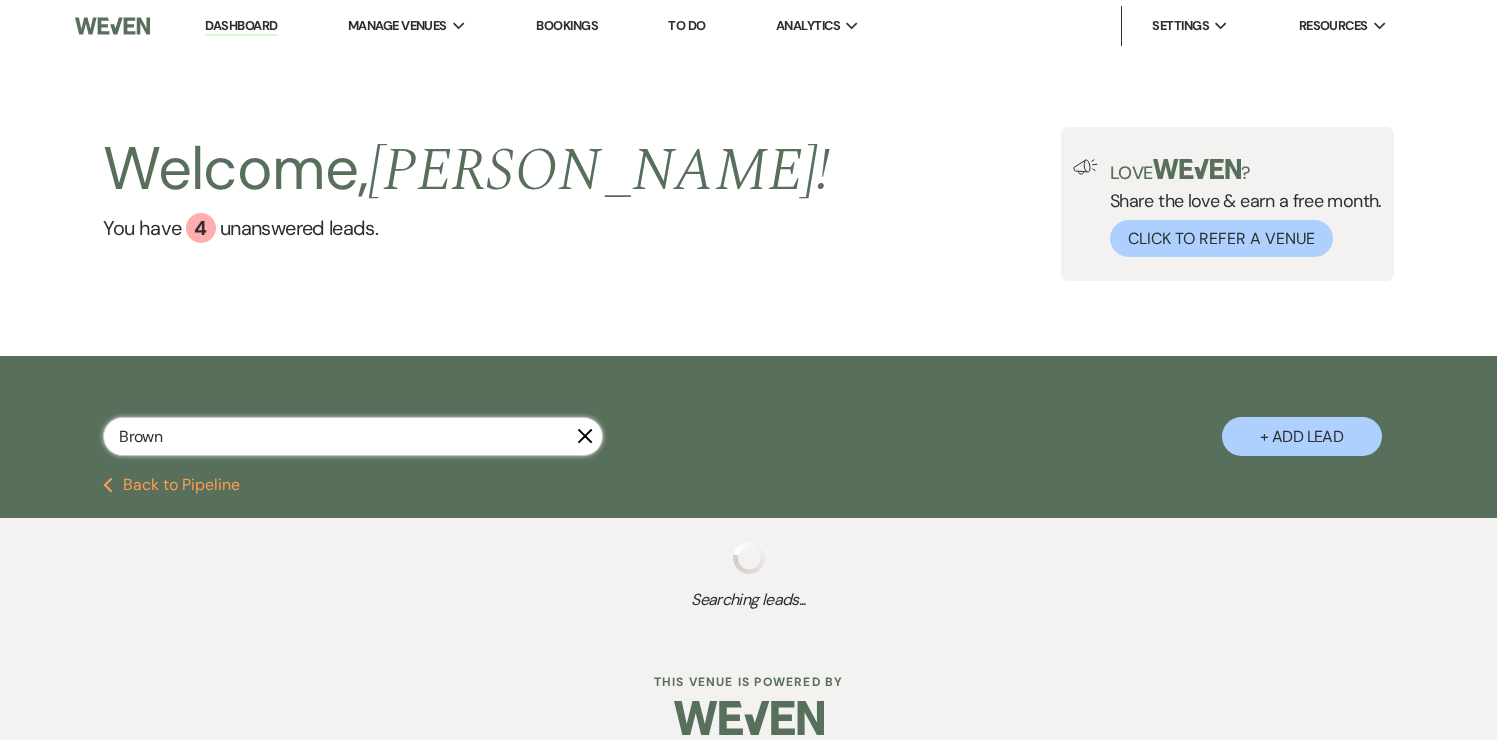 select on "8" 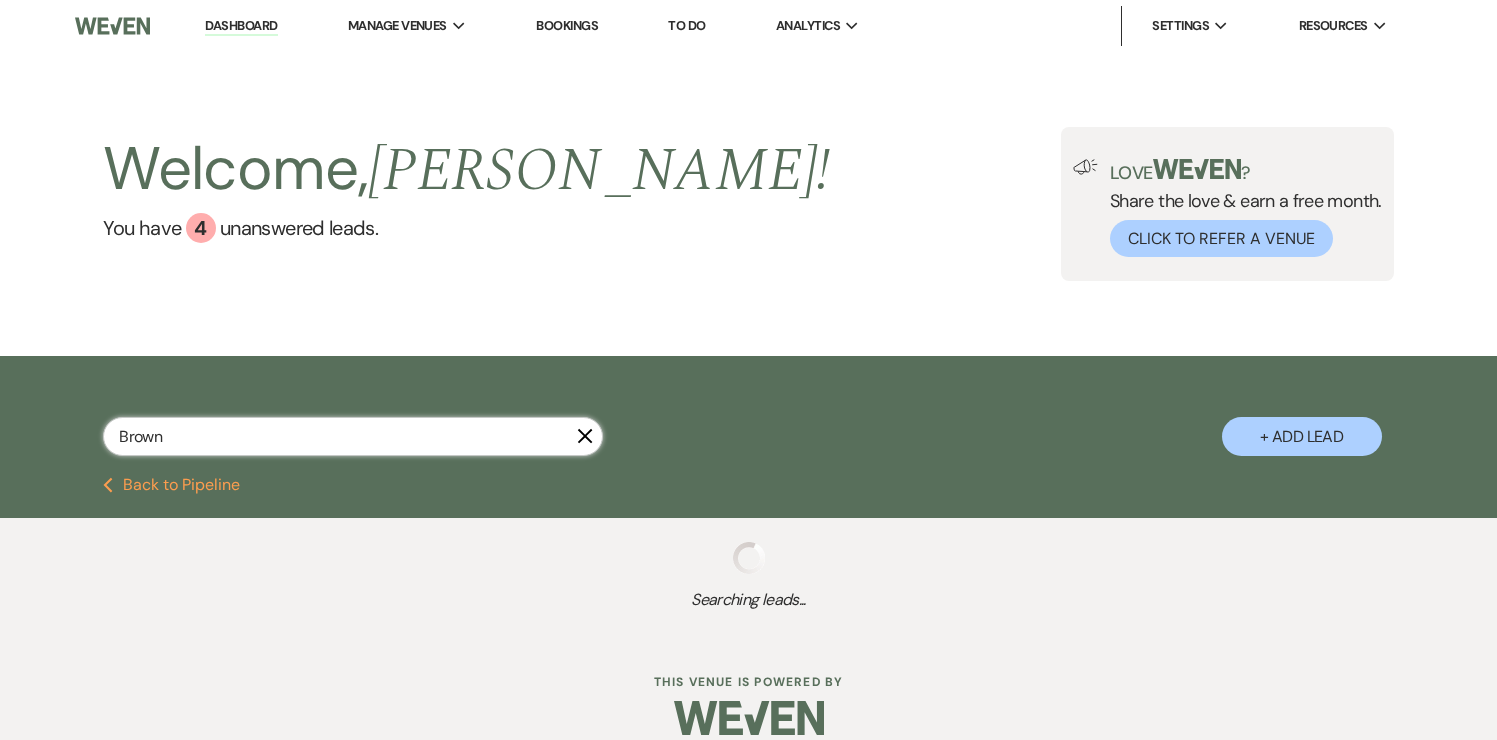 select on "5" 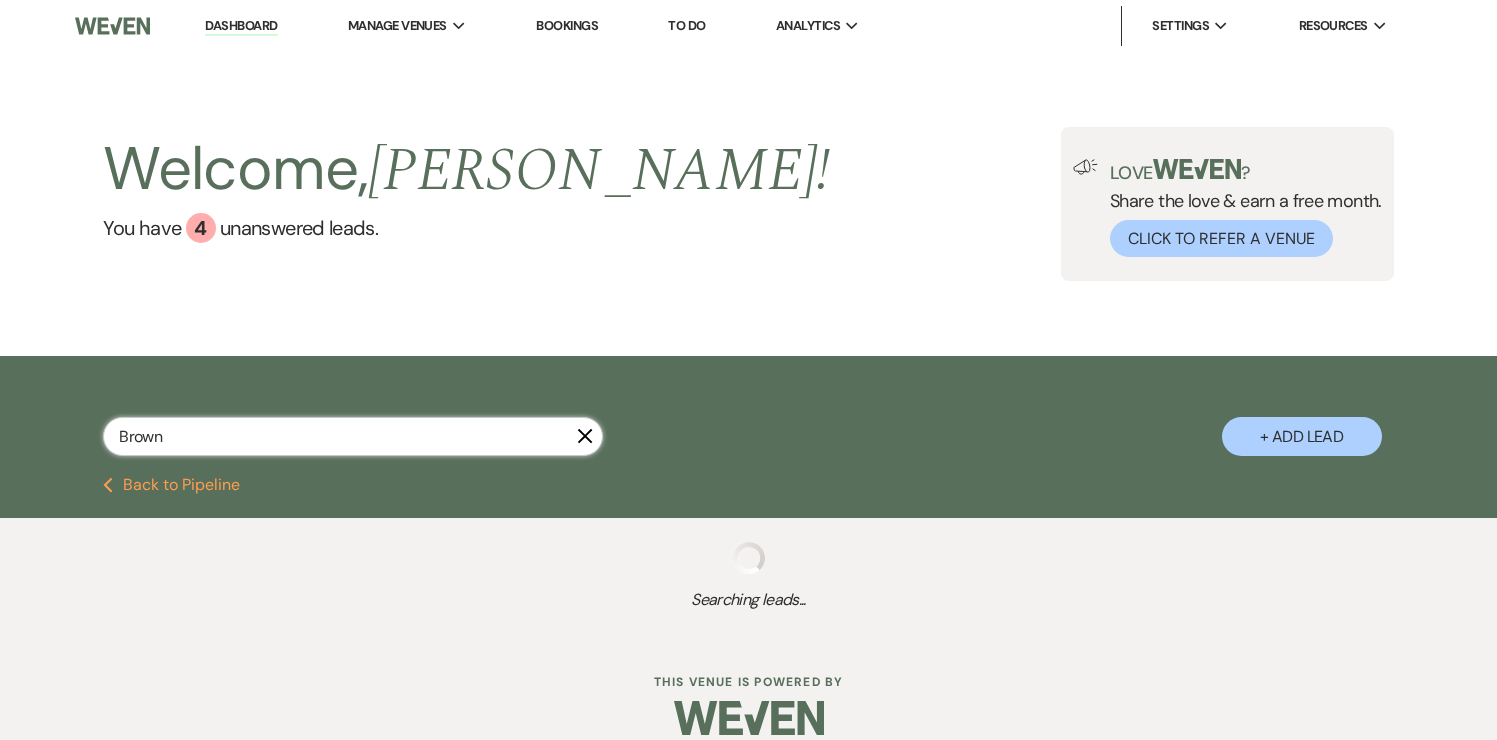 select on "8" 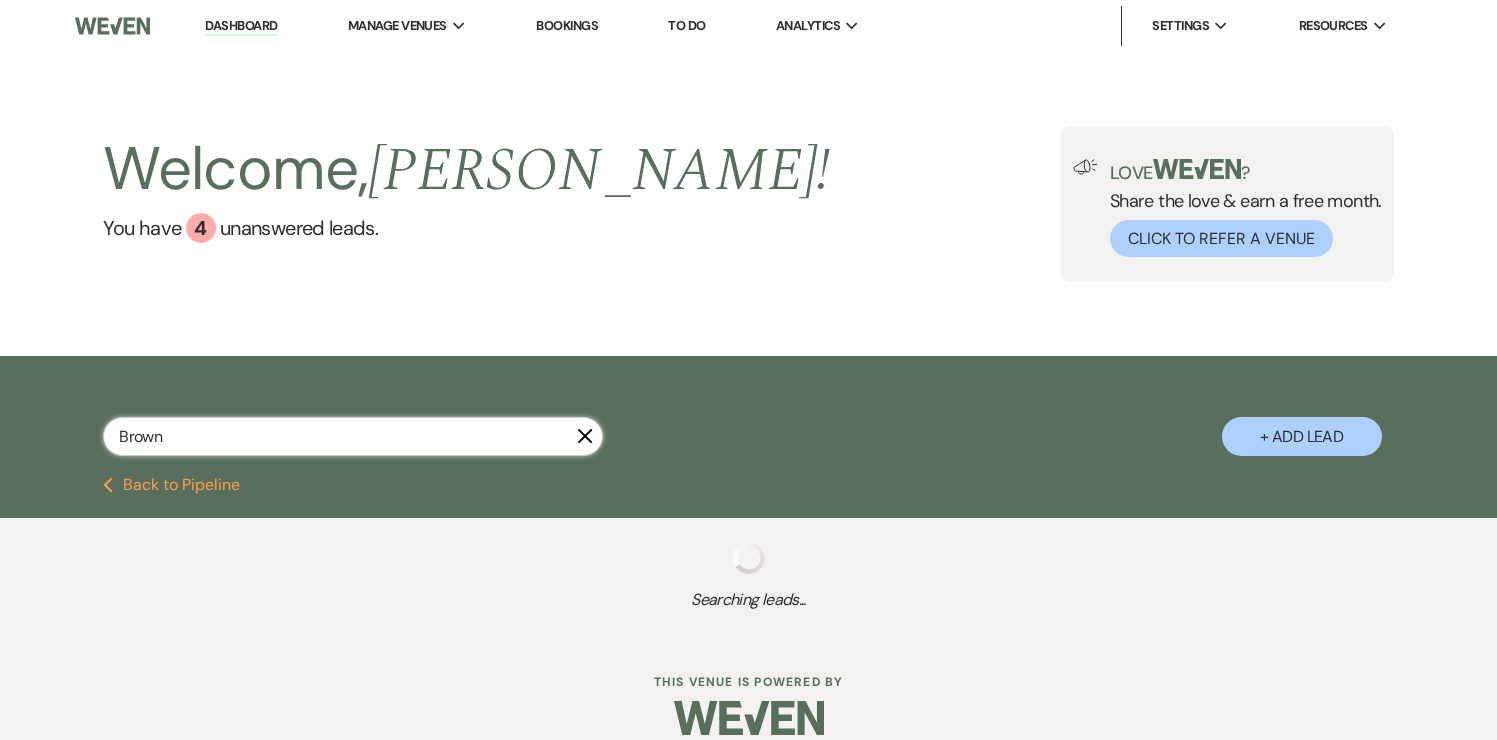 select on "5" 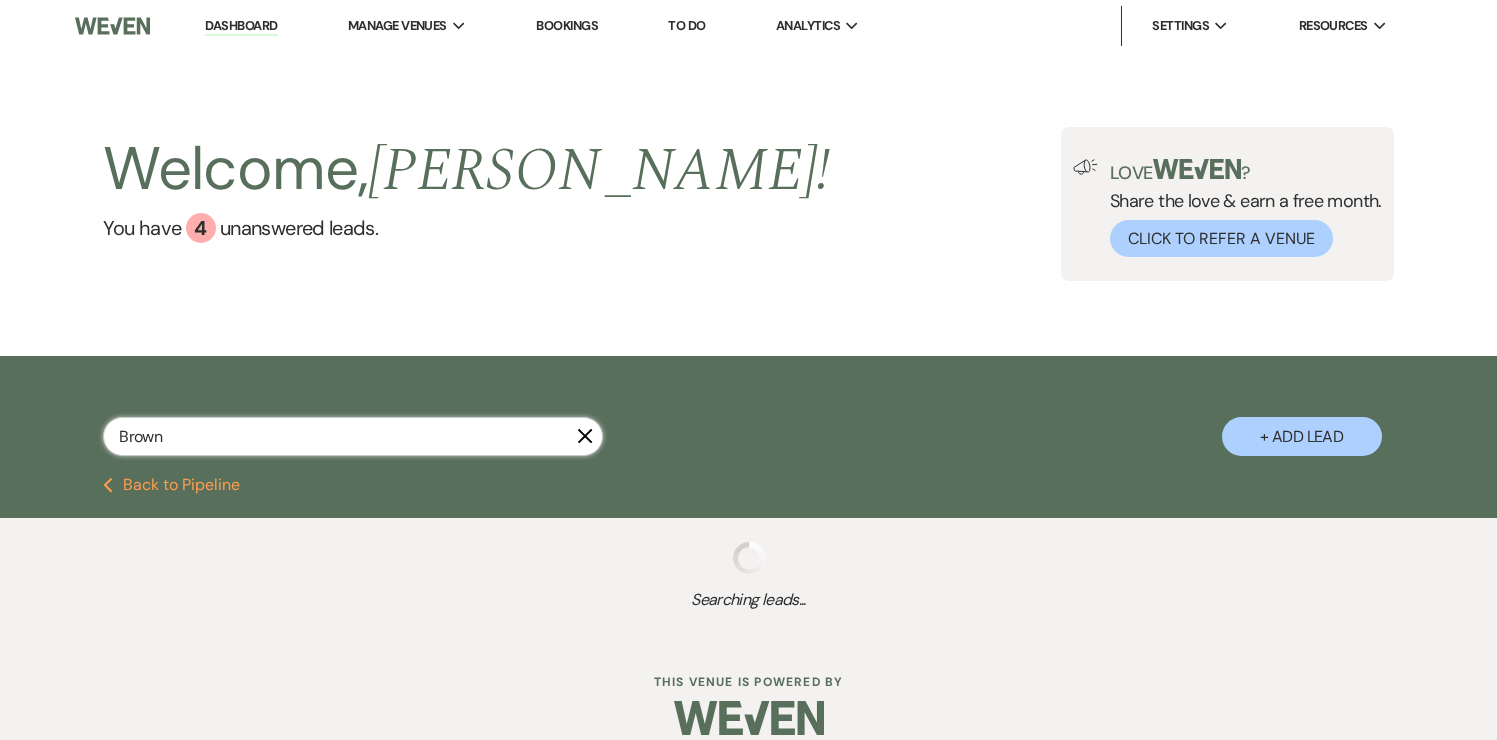 select on "8" 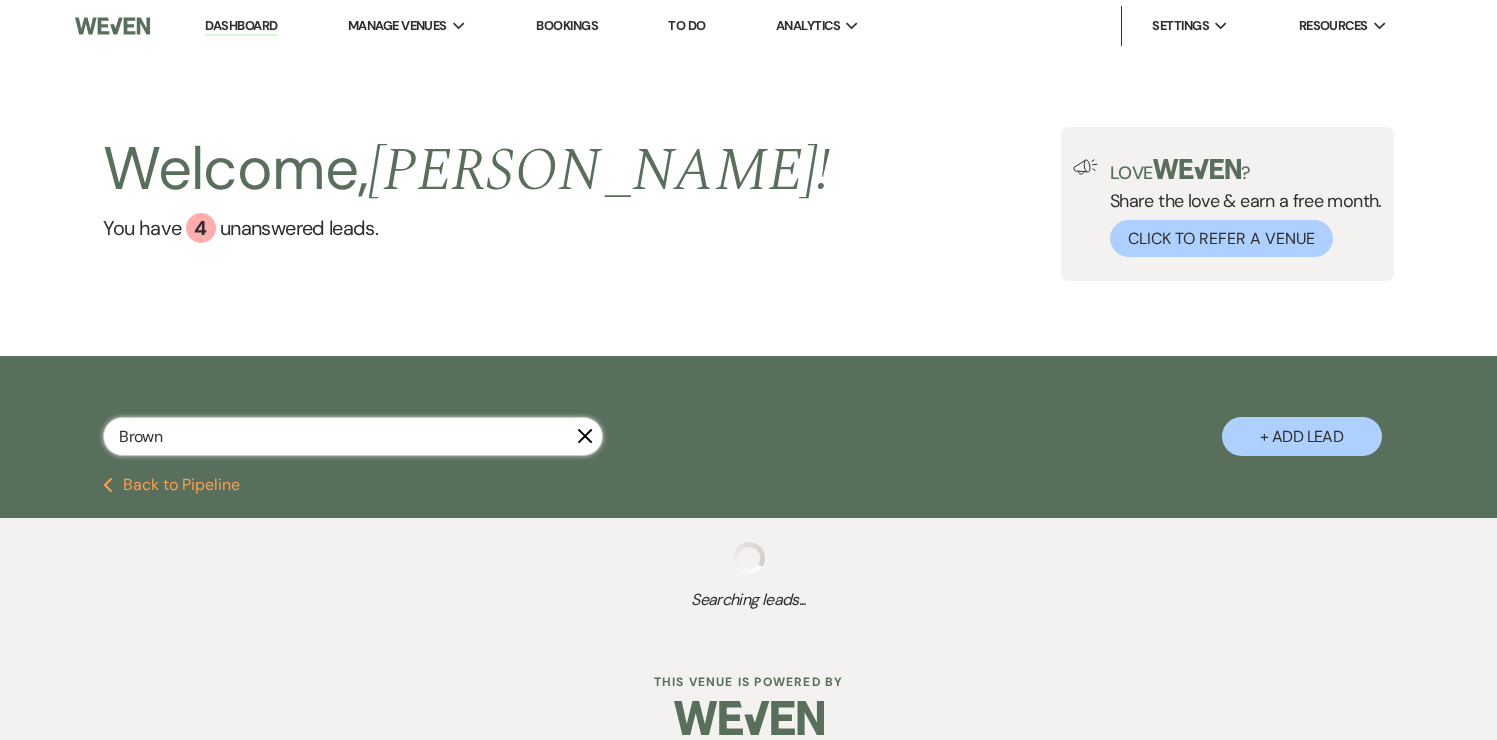 select on "10" 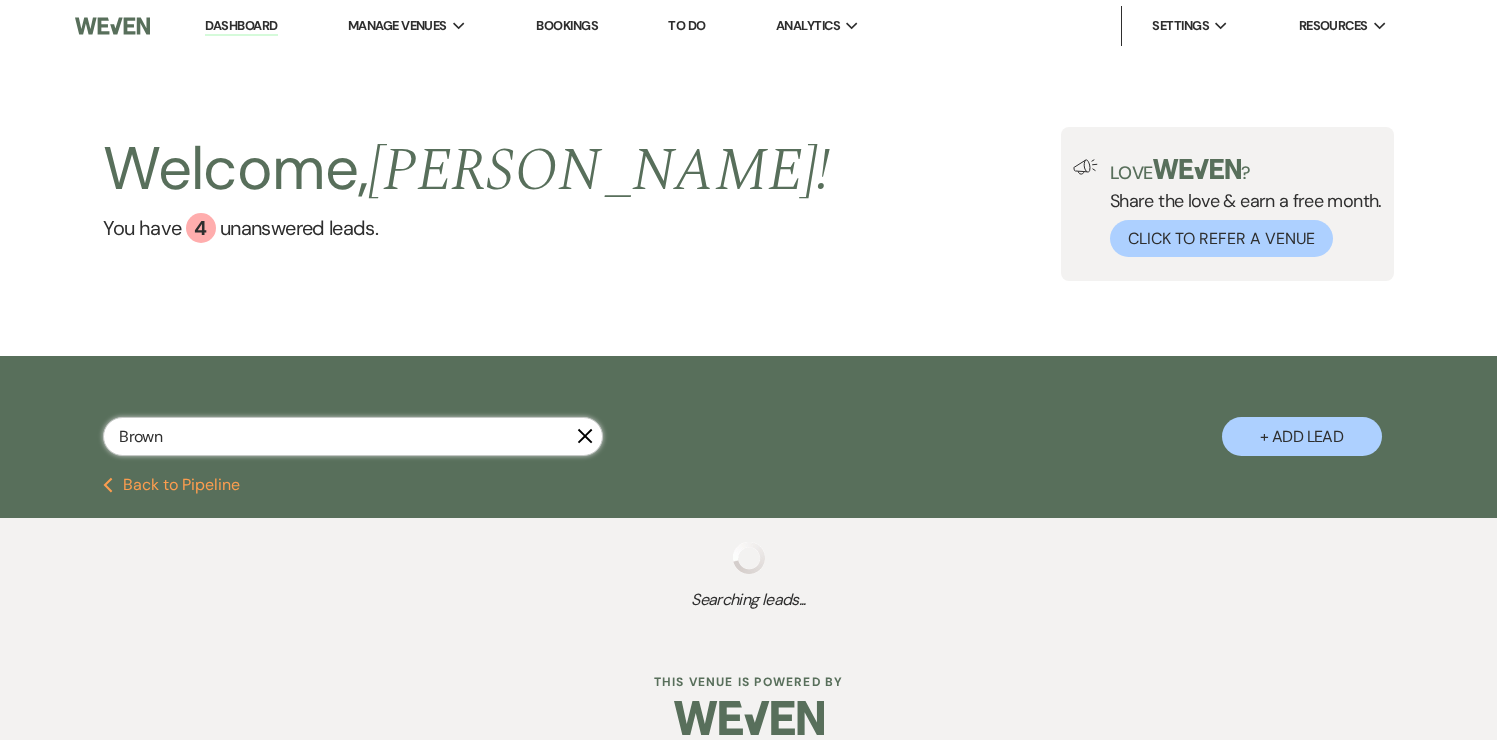 select on "8" 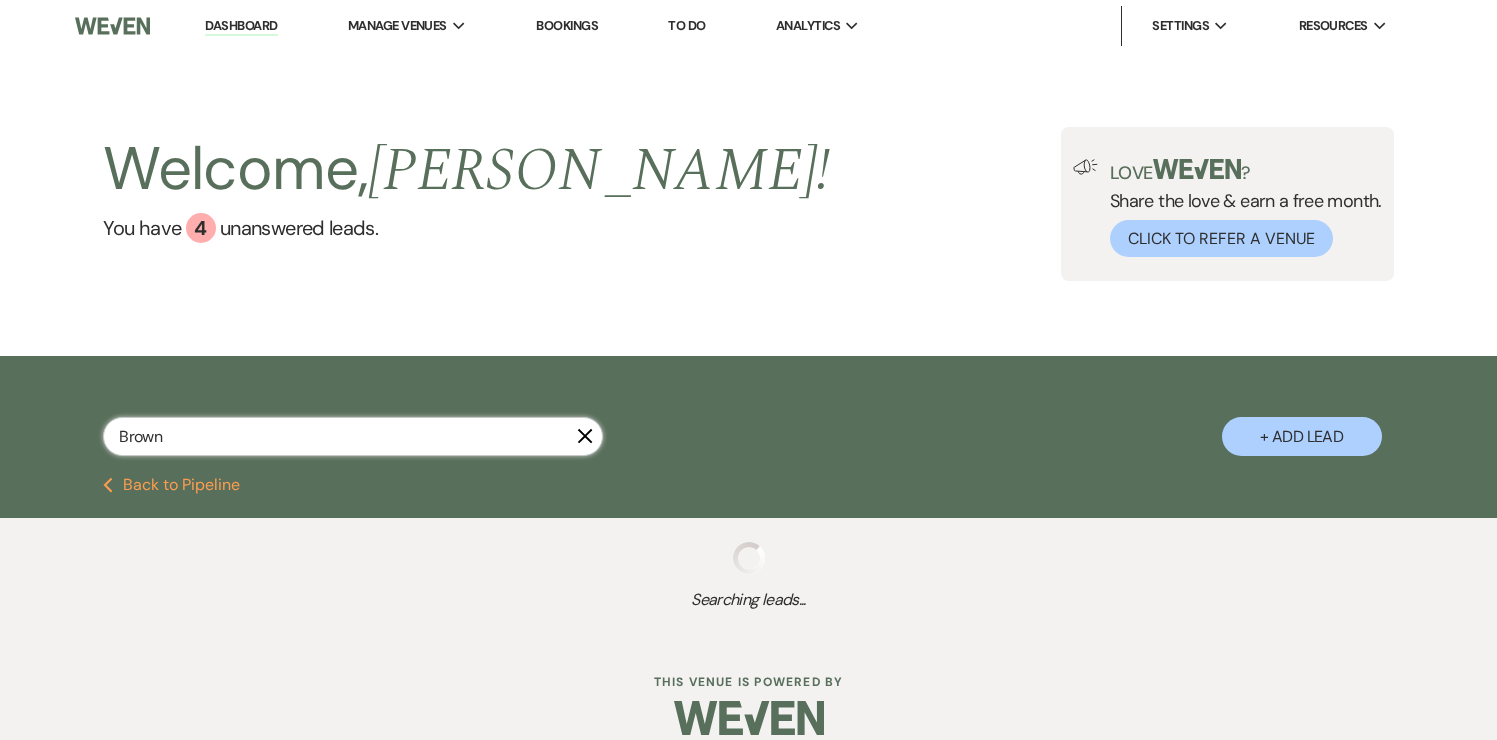 select on "5" 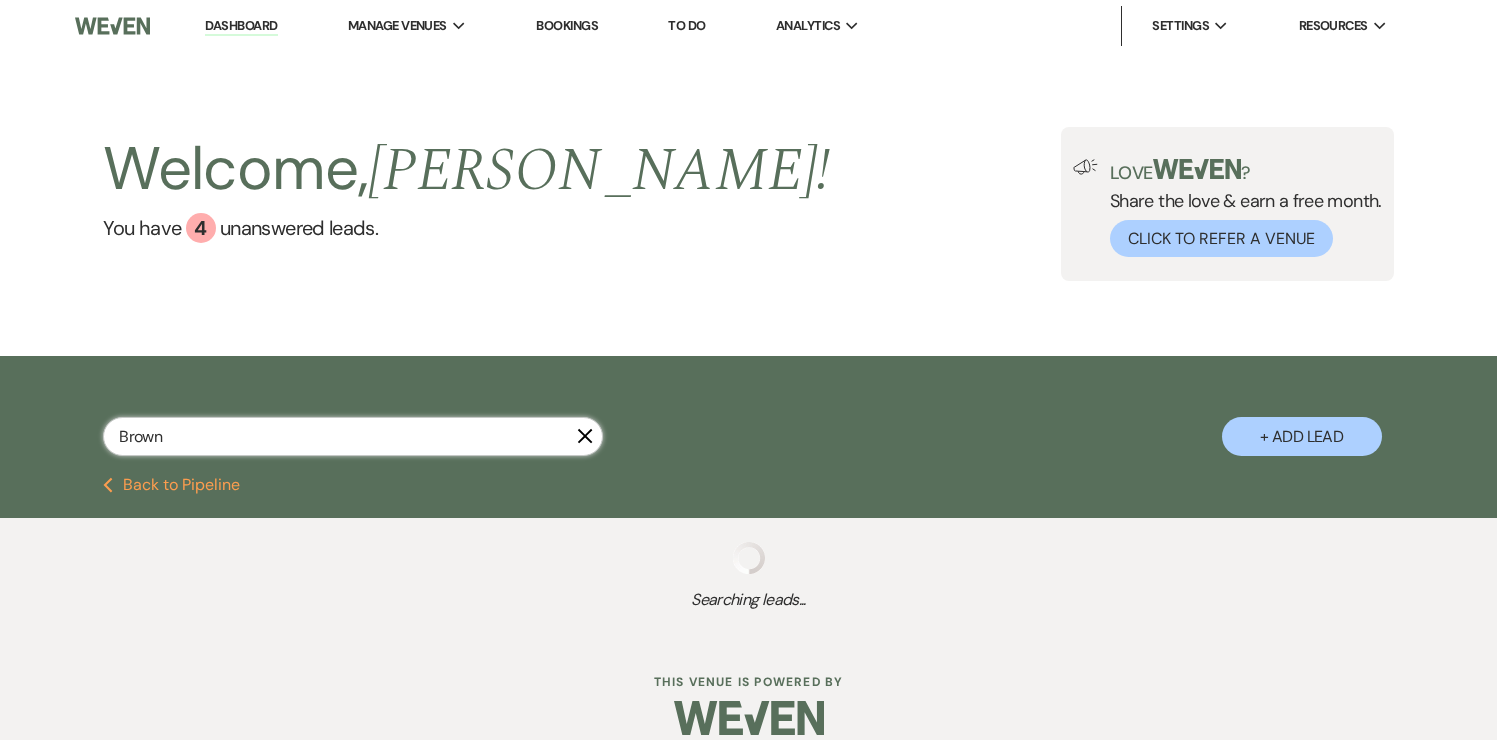 select on "8" 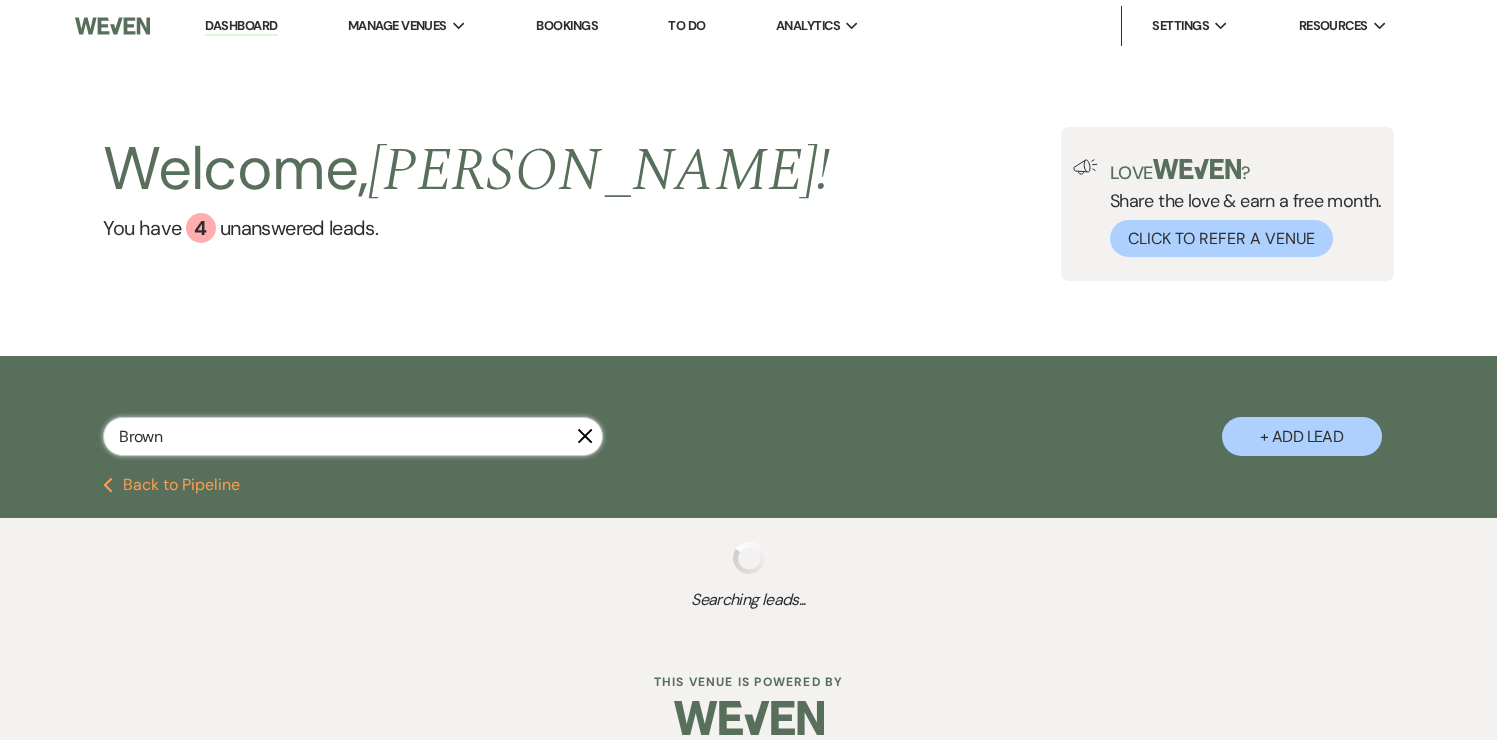 select on "4" 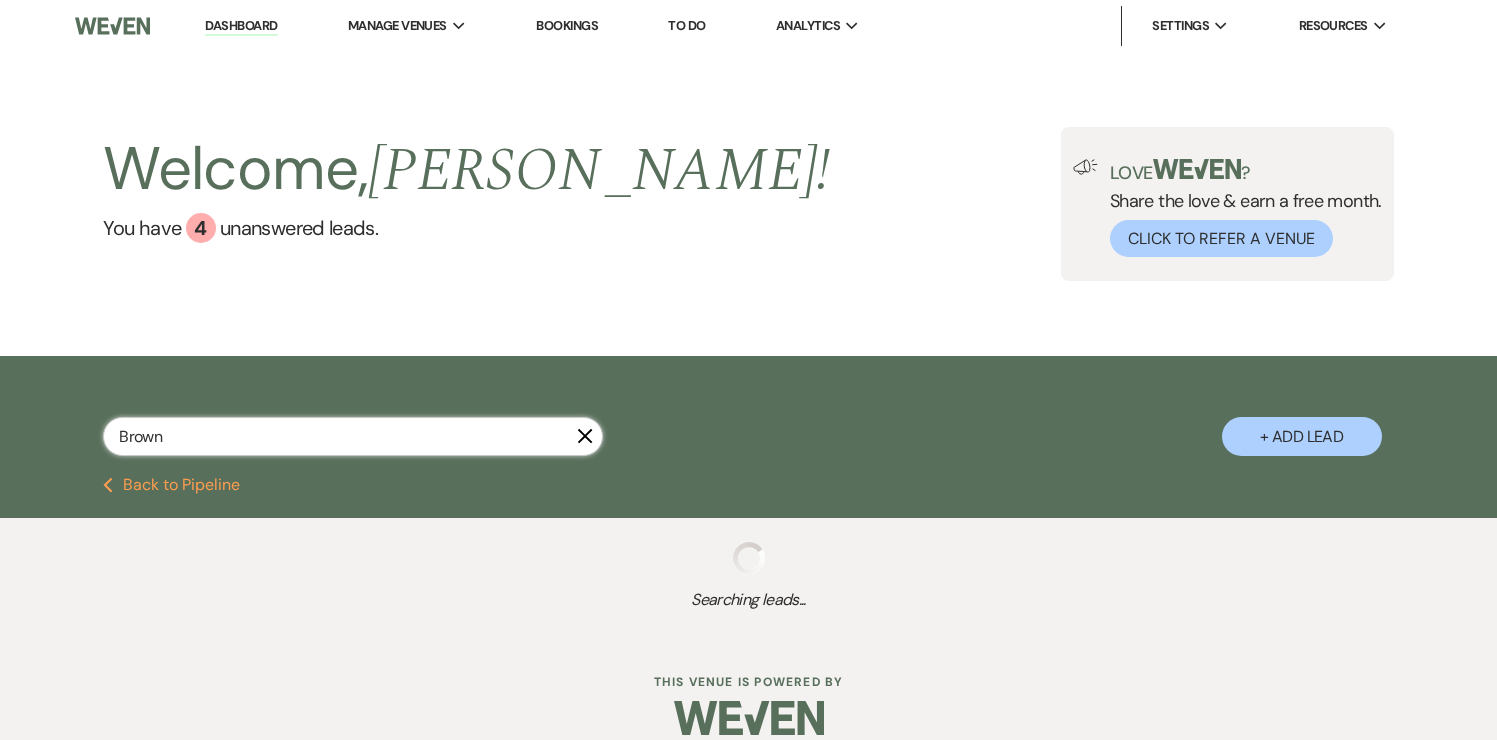 select on "8" 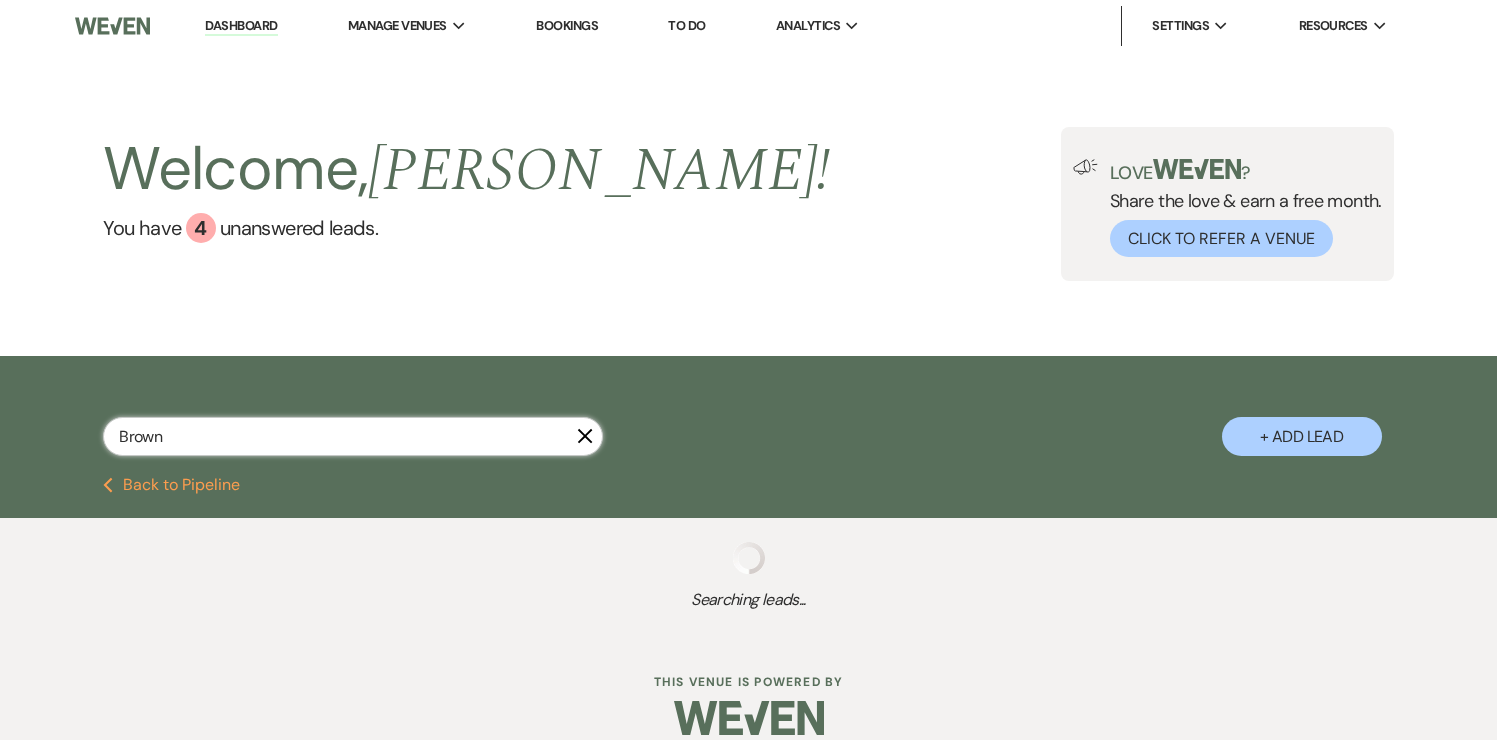 select on "6" 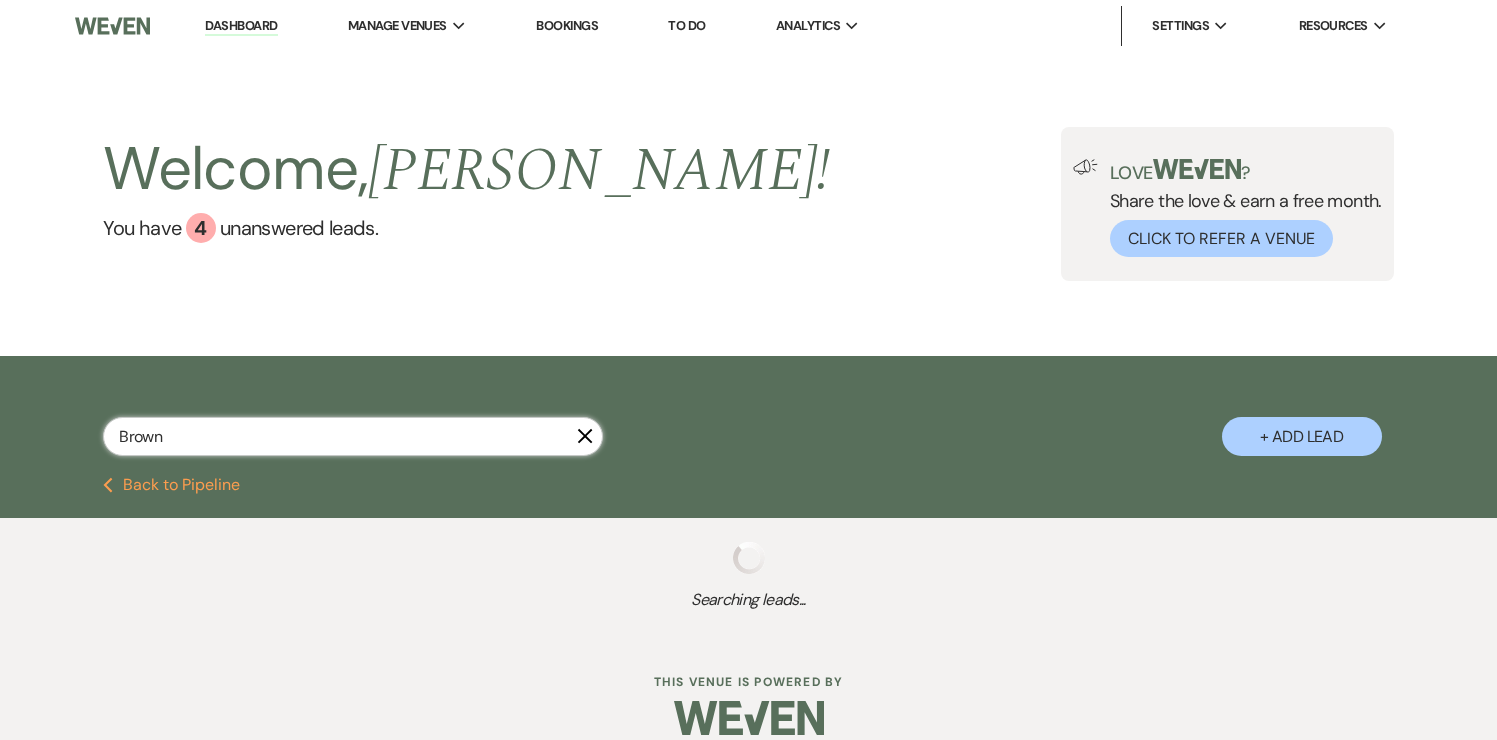 select on "8" 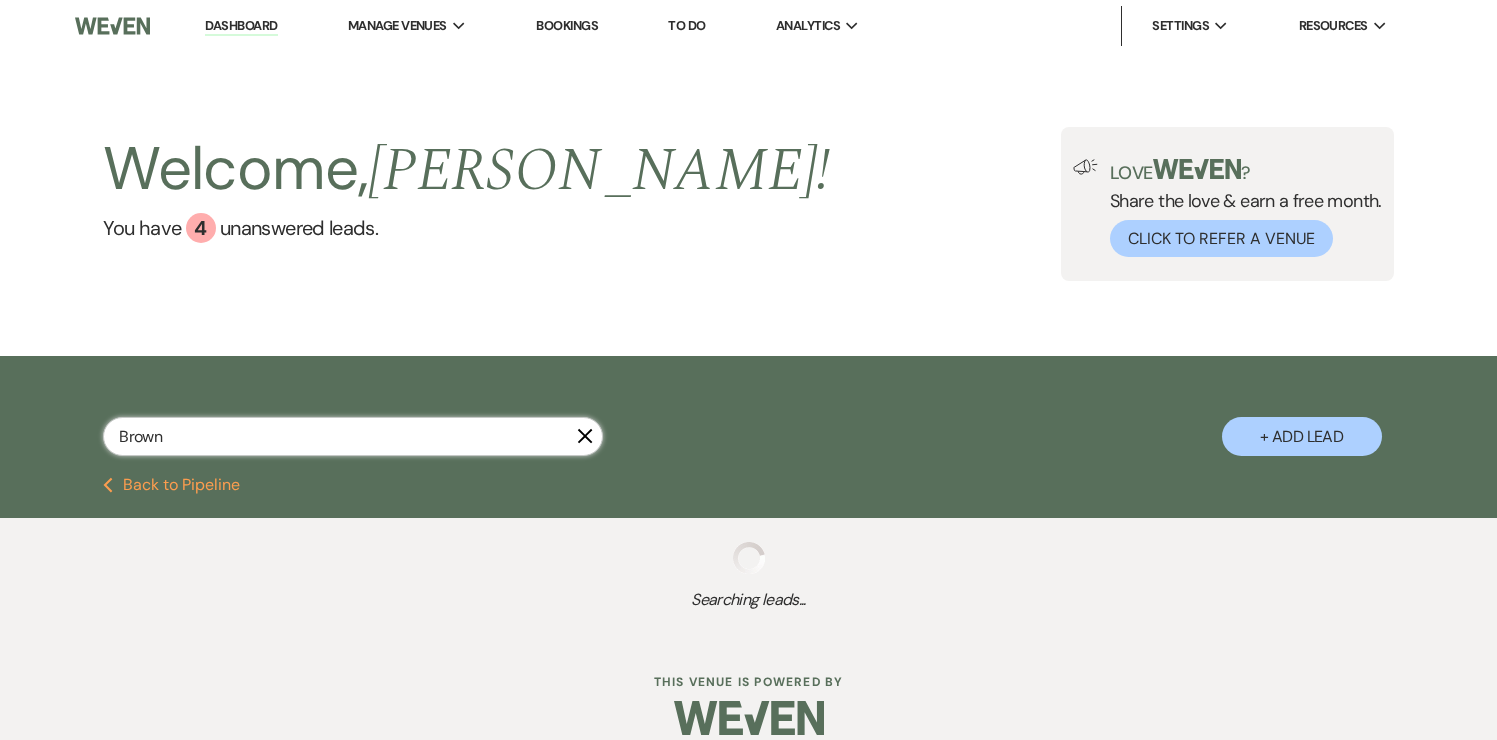 select on "6" 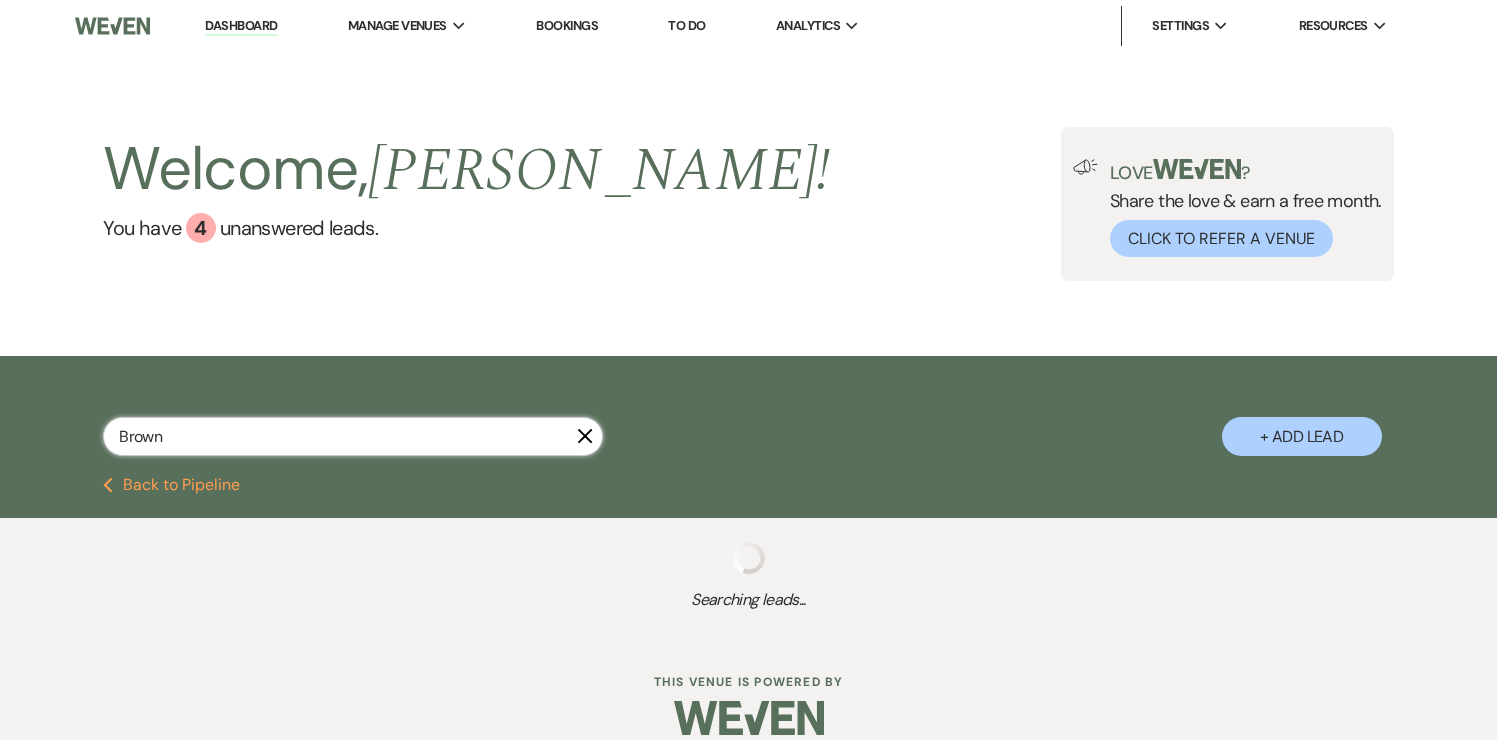 select on "8" 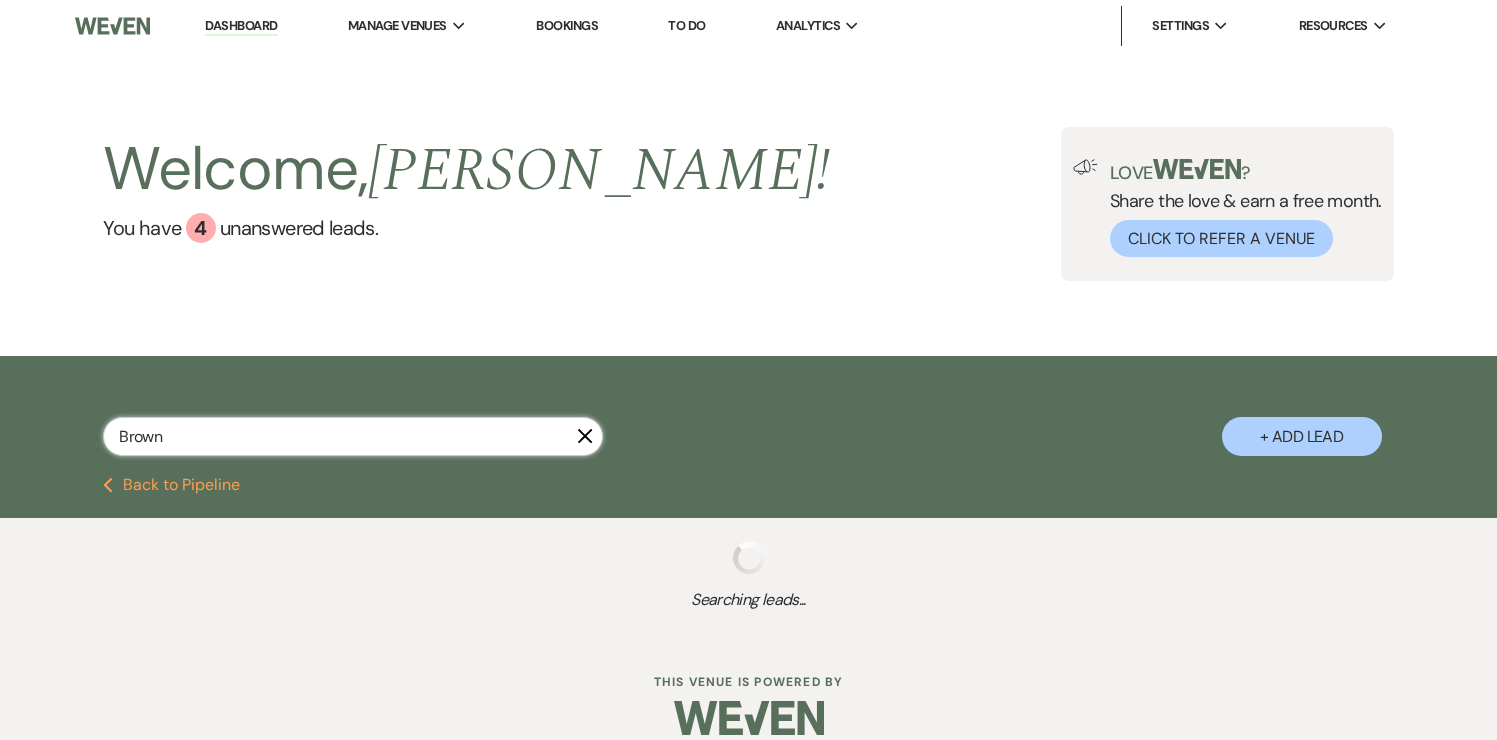 select on "6" 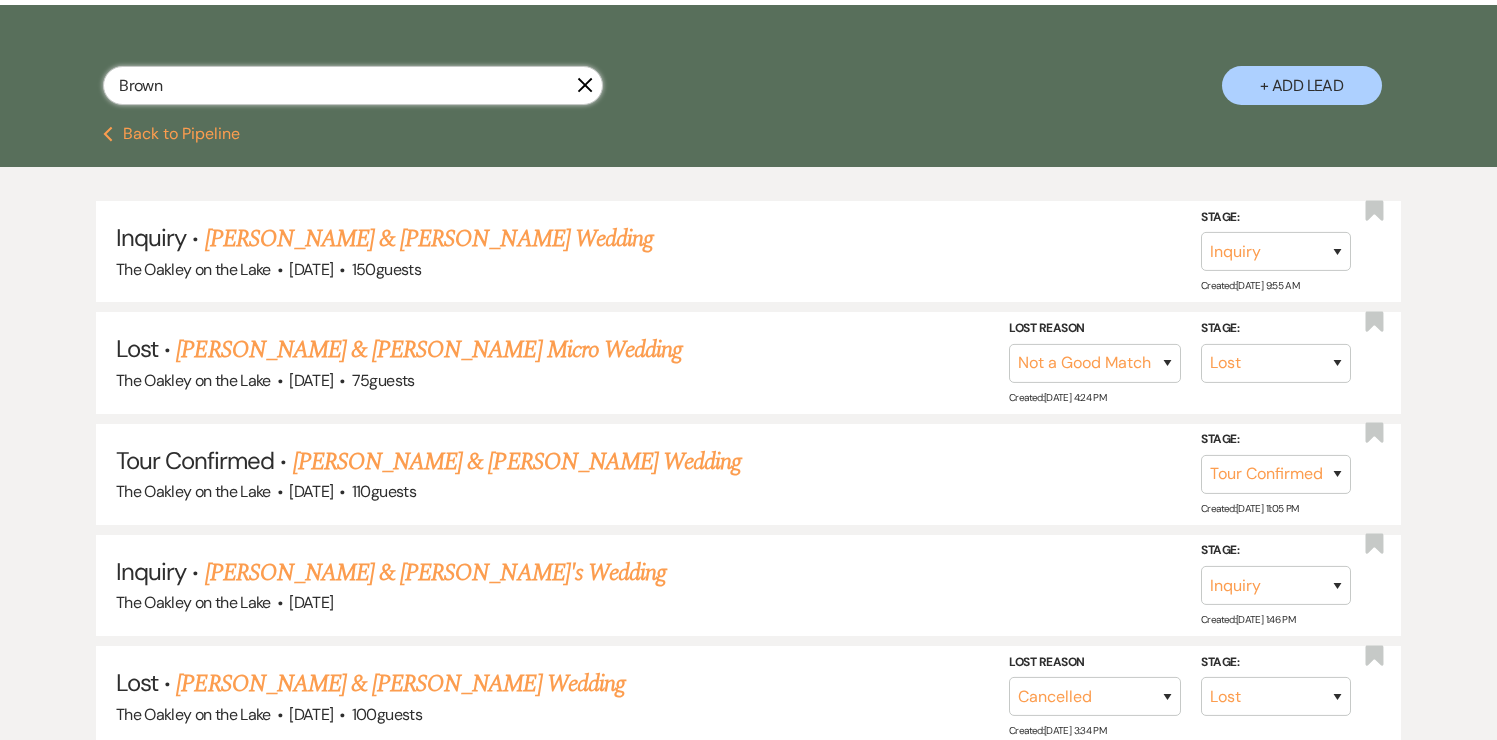 scroll, scrollTop: 0, scrollLeft: 0, axis: both 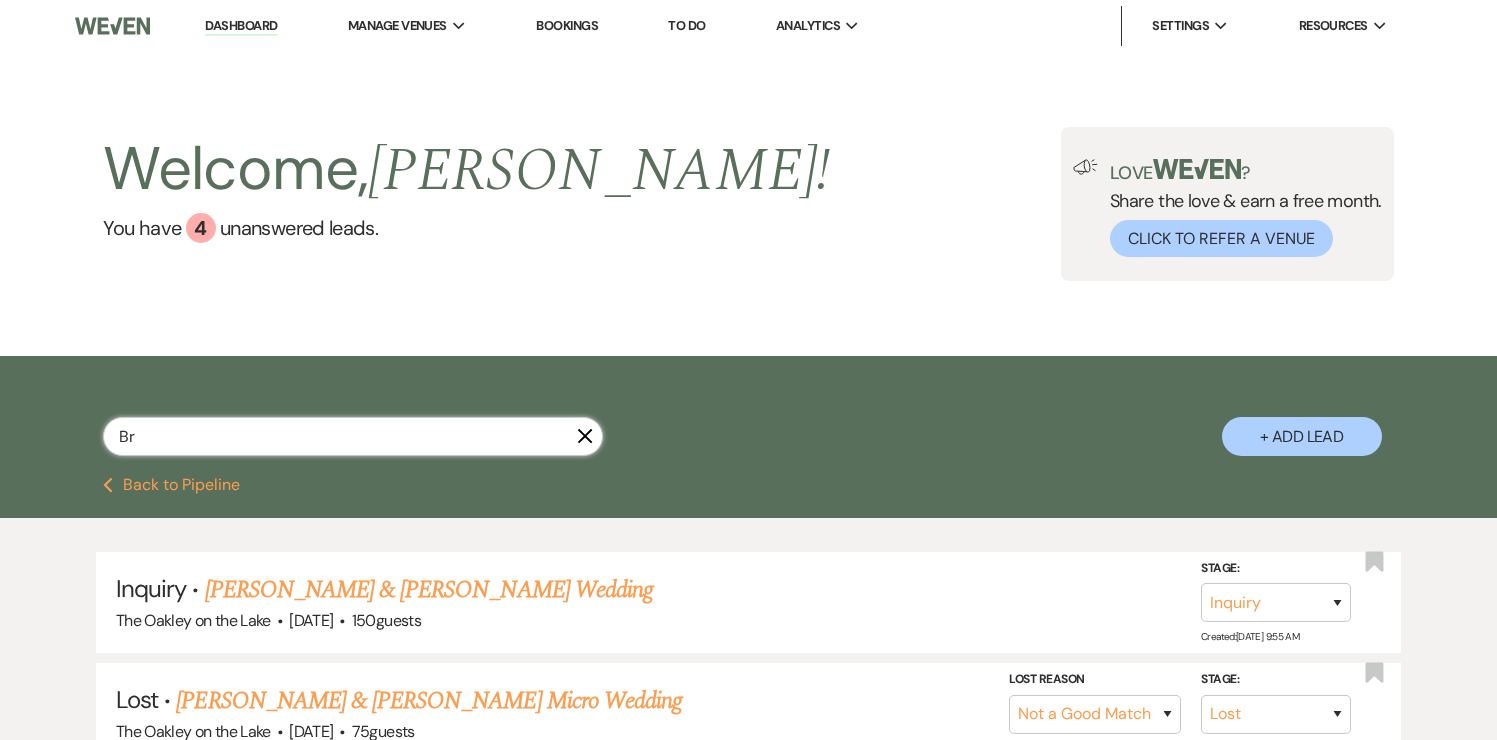 type on "B" 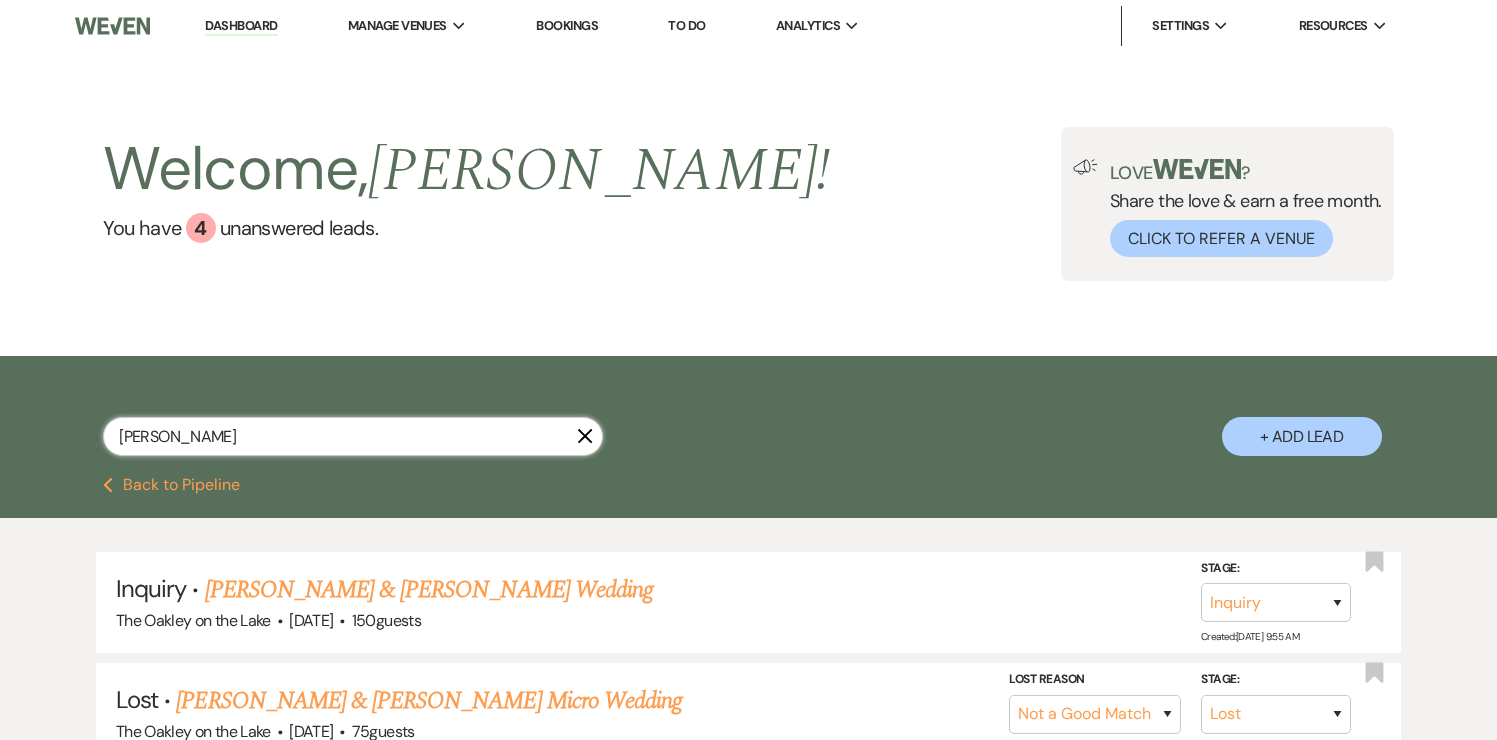 type on "[PERSON_NAME]" 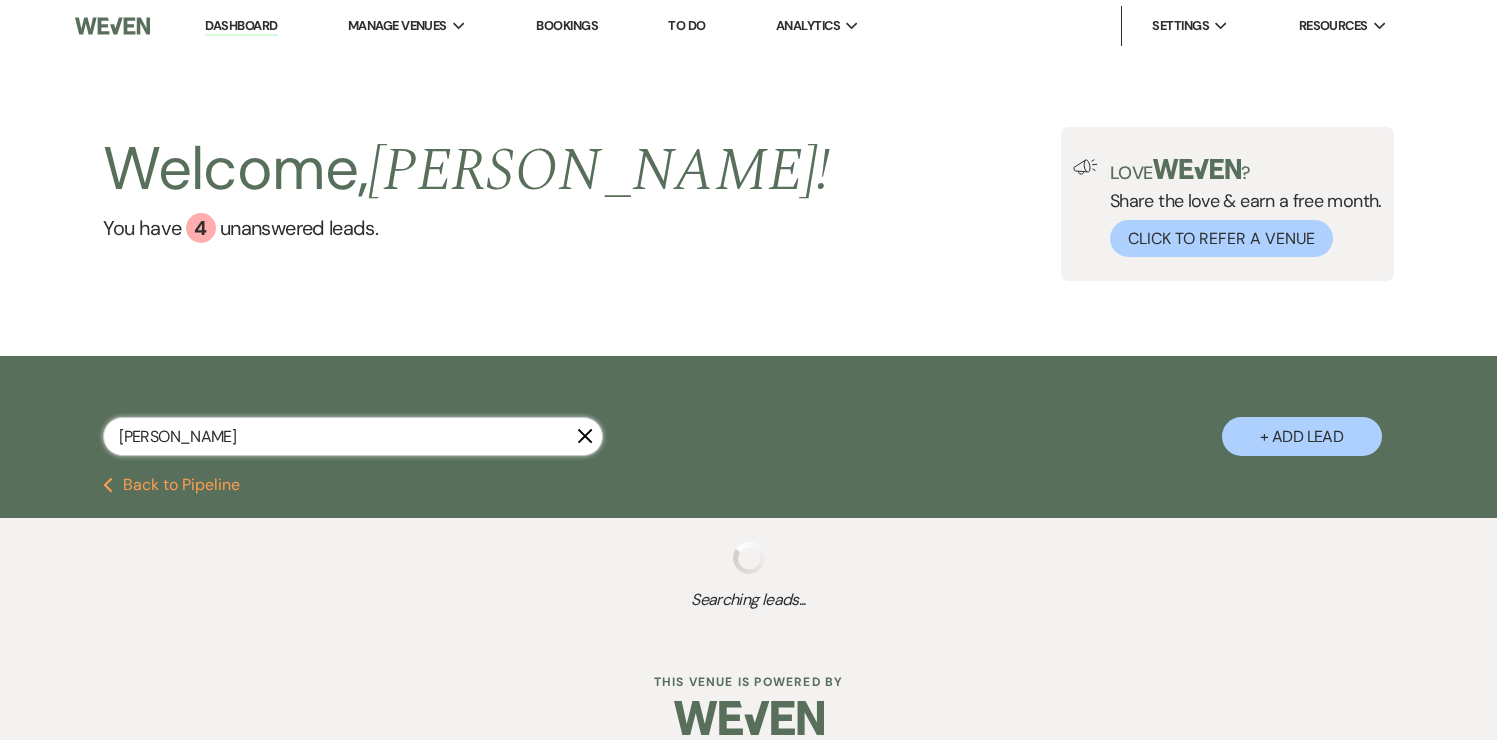 select on "8" 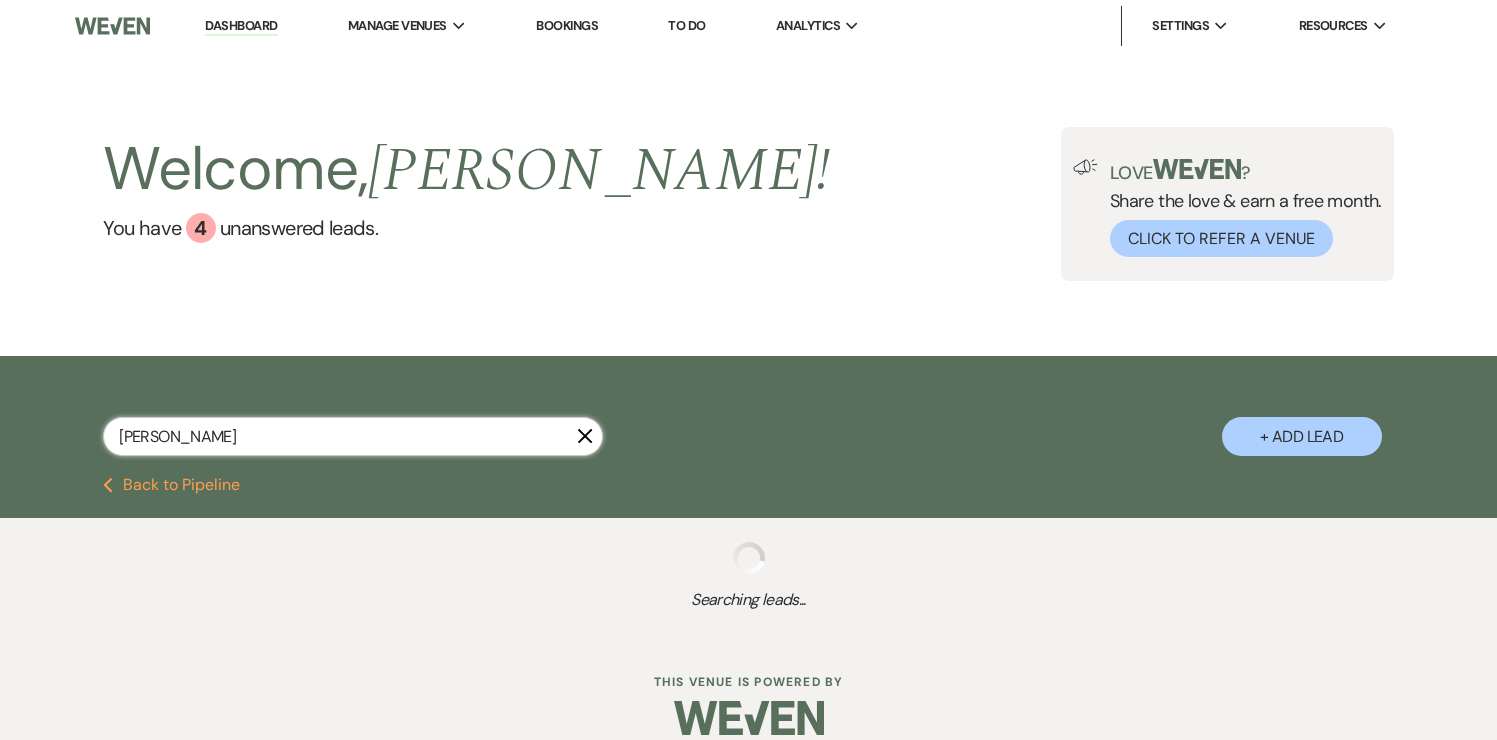 select on "5" 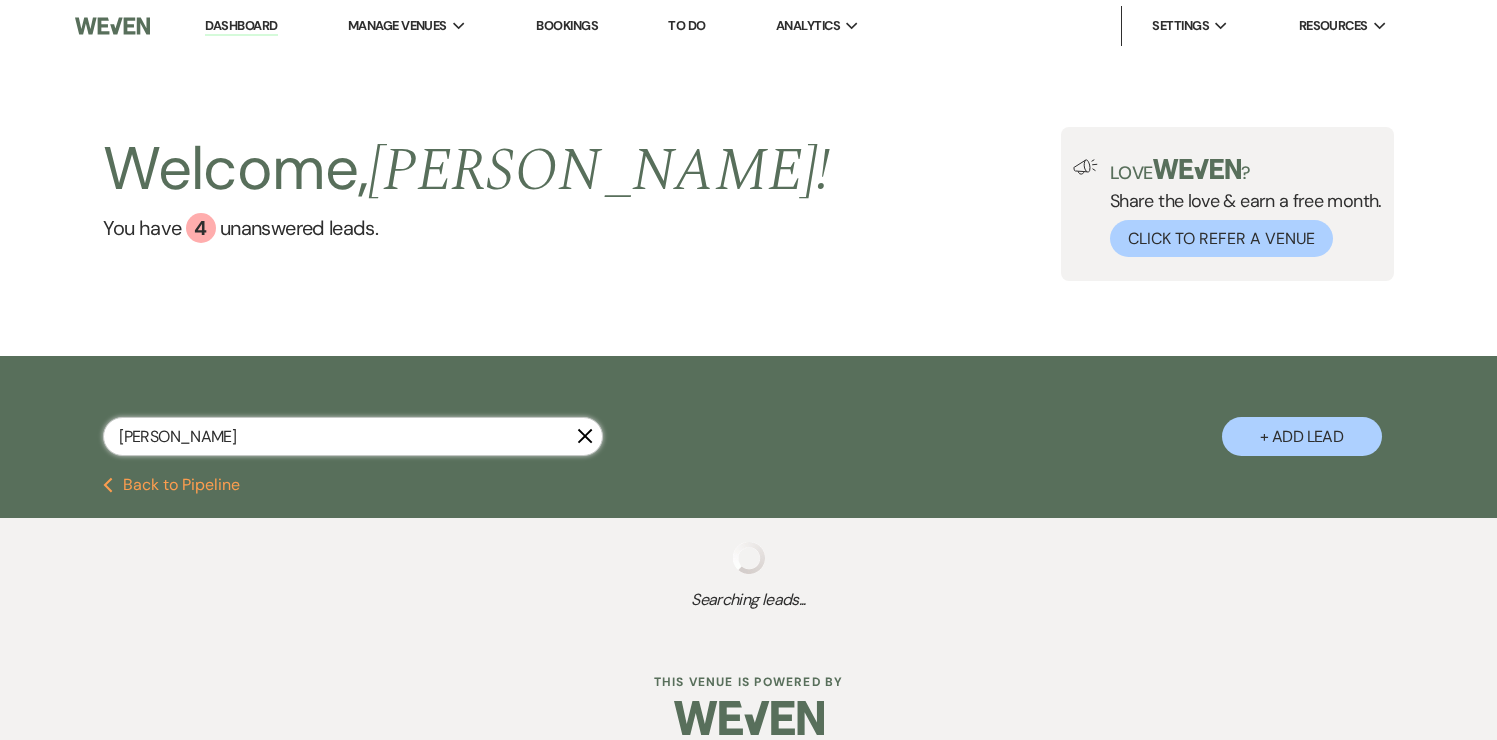 select on "8" 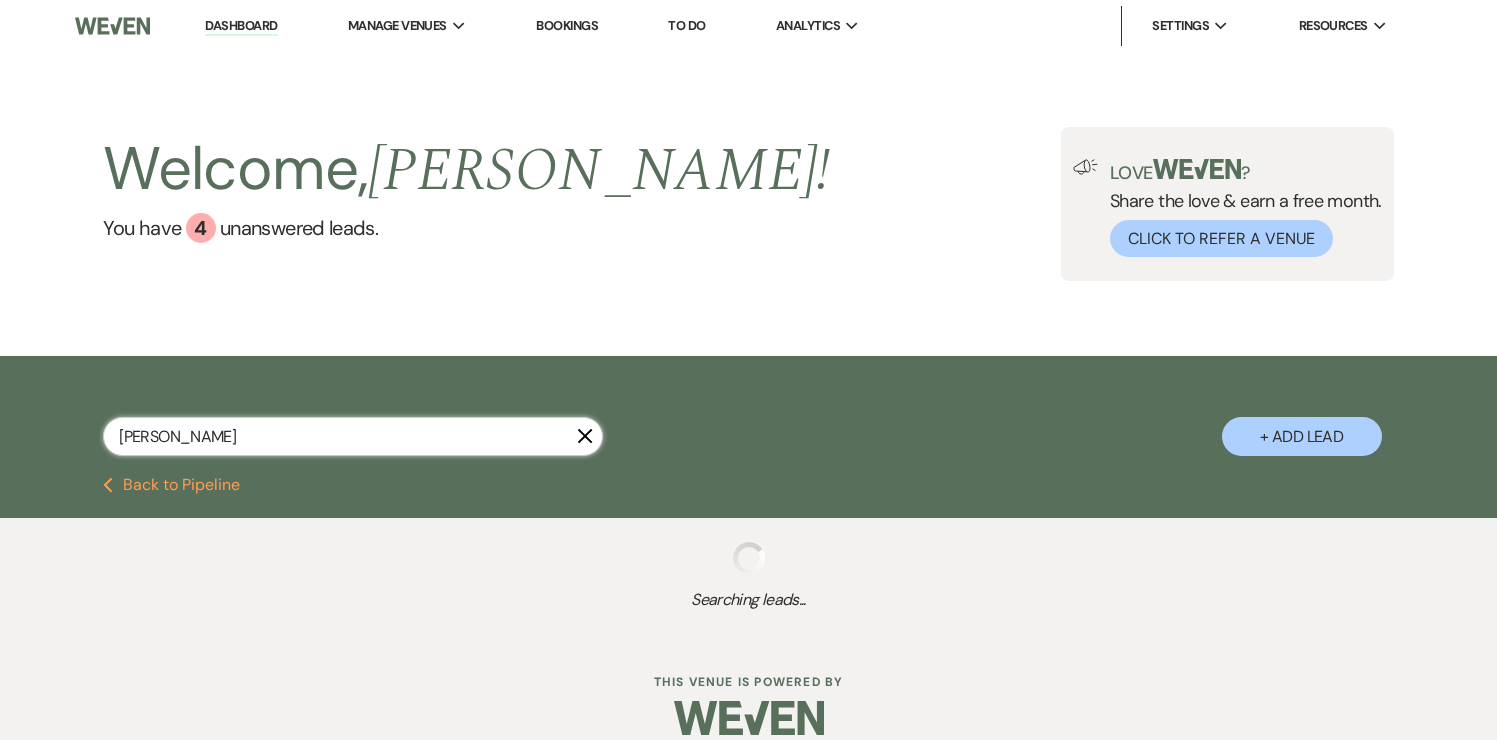 select on "4" 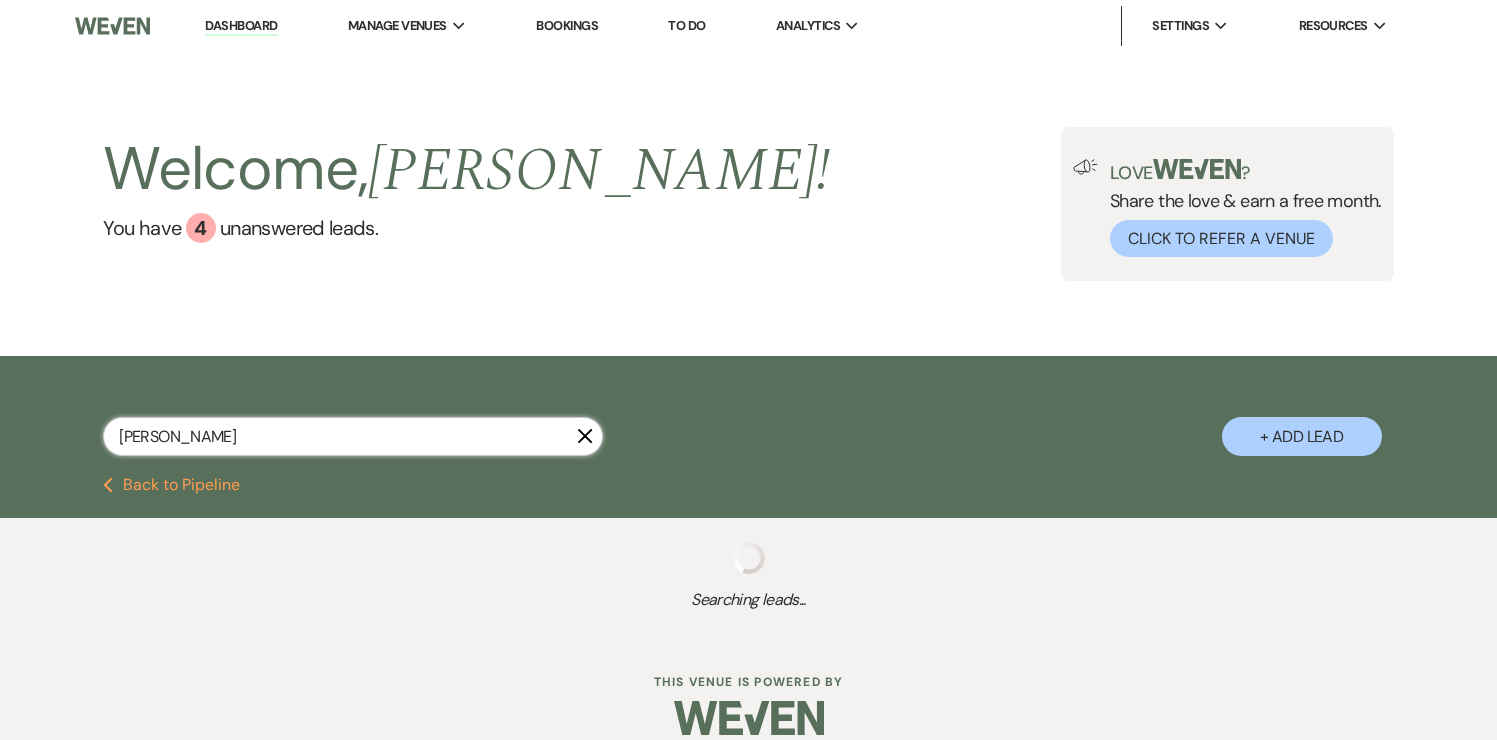 select on "8" 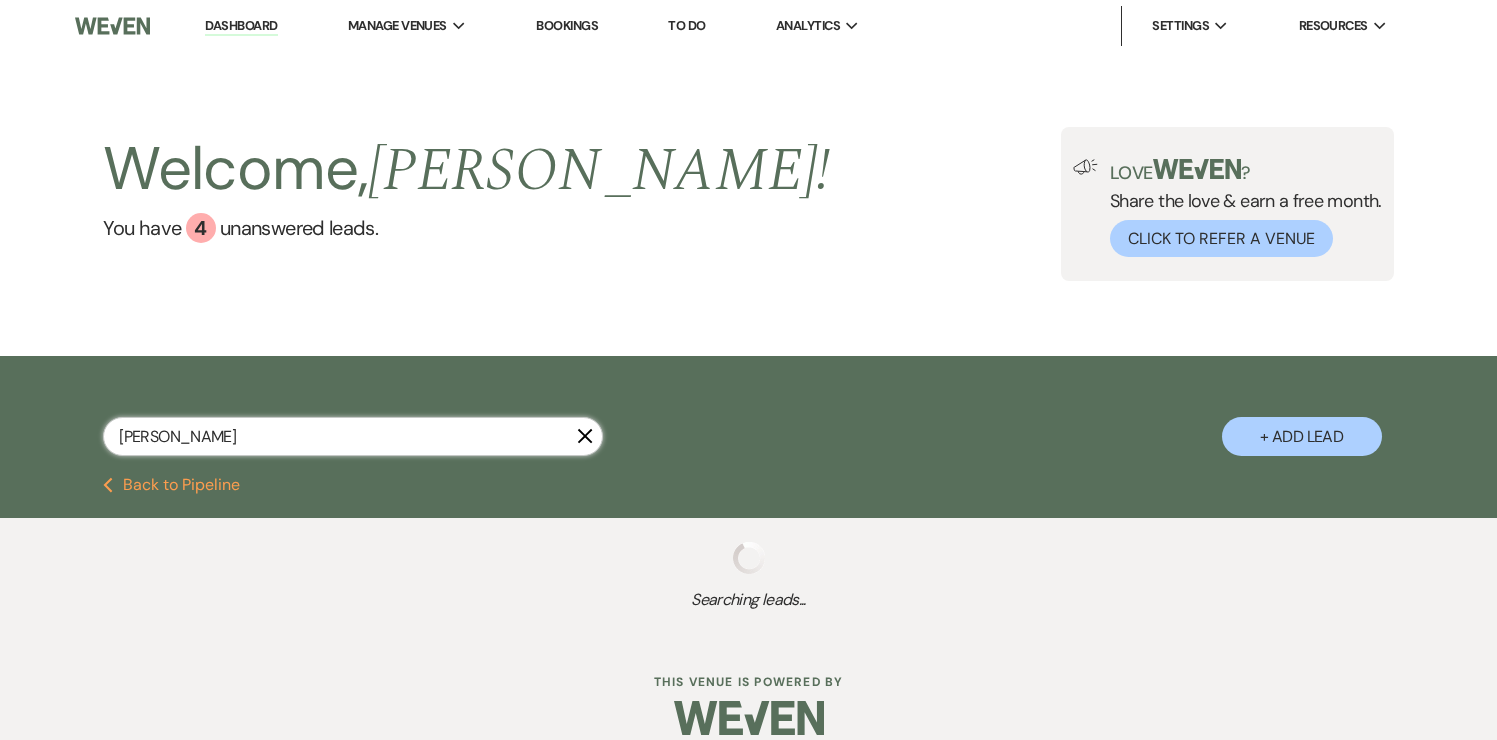 select on "10" 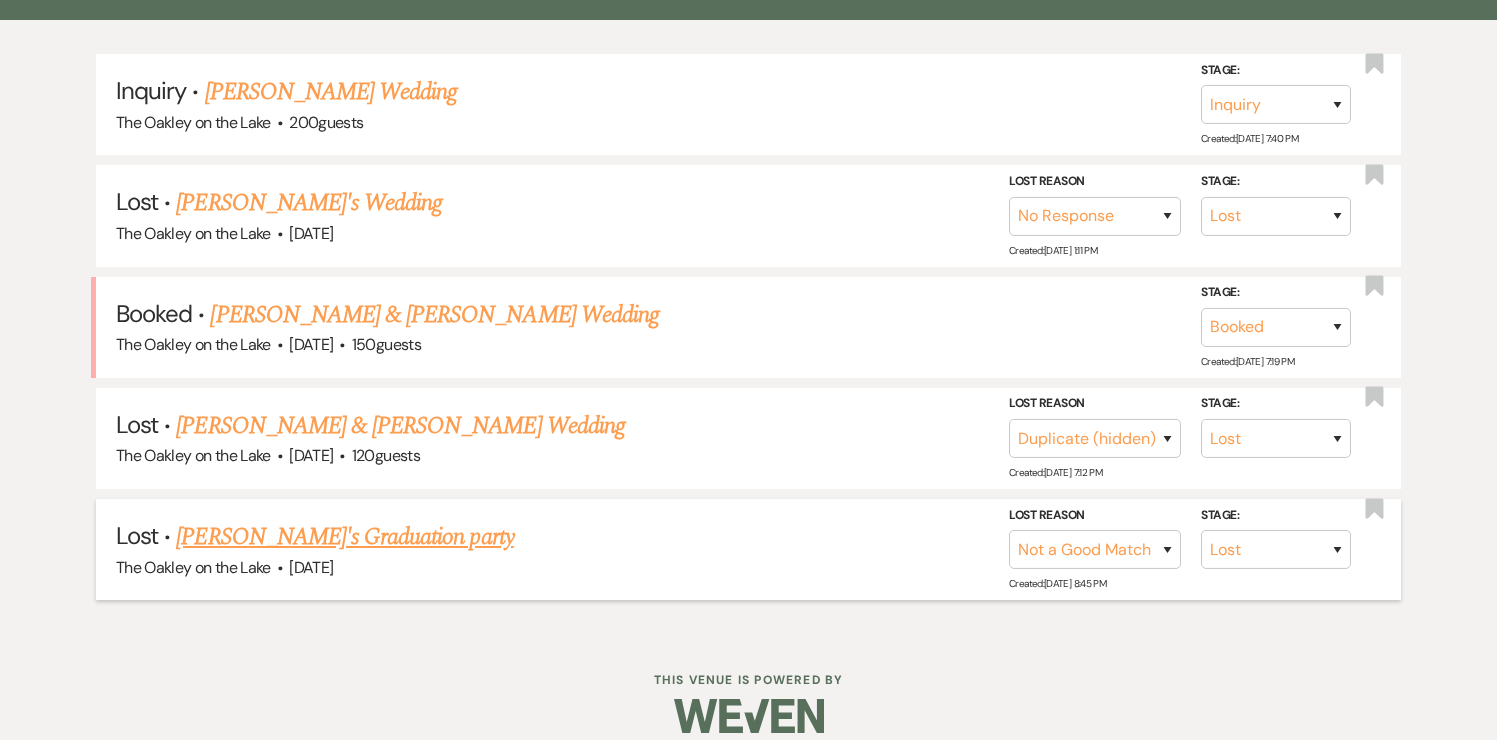 scroll, scrollTop: 502, scrollLeft: 0, axis: vertical 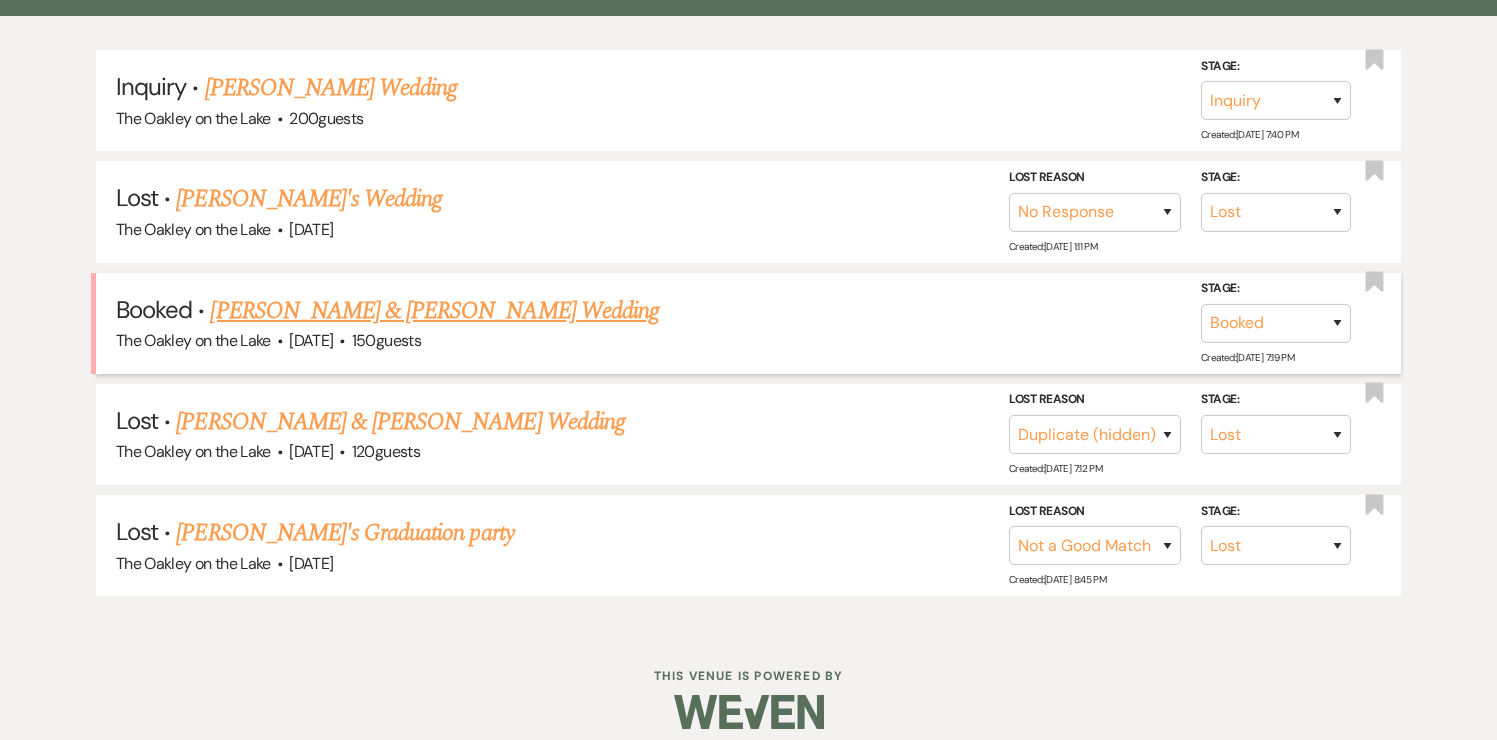 type on "[PERSON_NAME]" 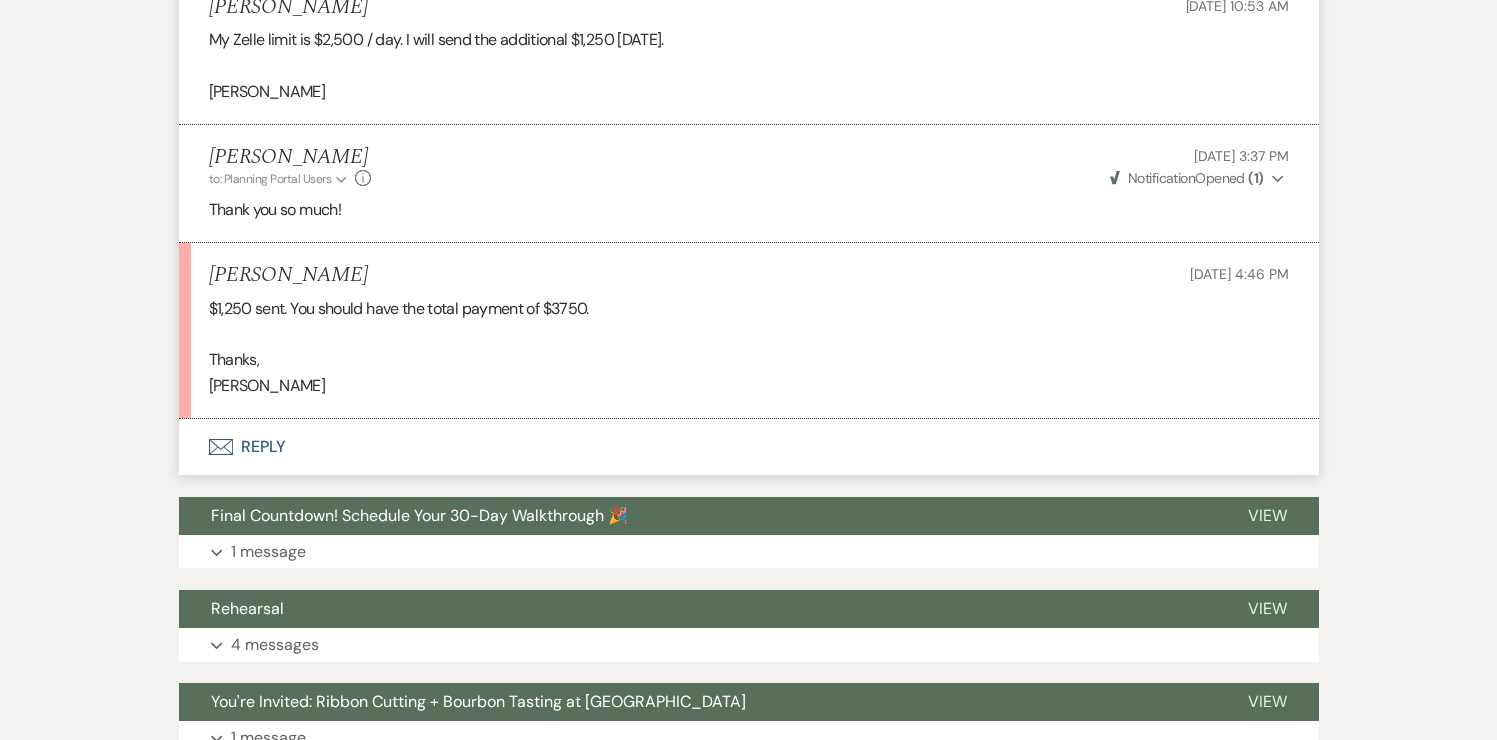scroll, scrollTop: 2808, scrollLeft: 0, axis: vertical 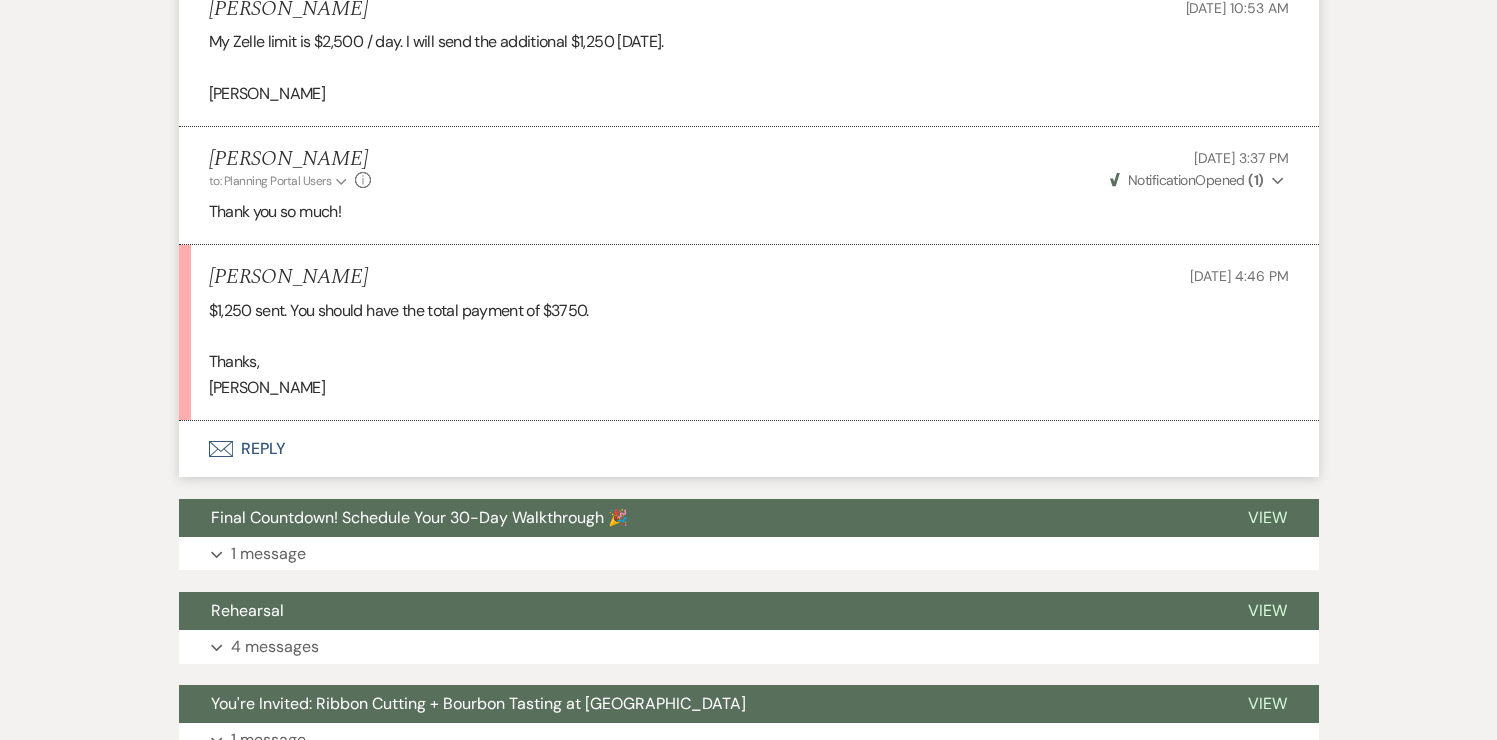click on "Envelope Reply" at bounding box center (749, 449) 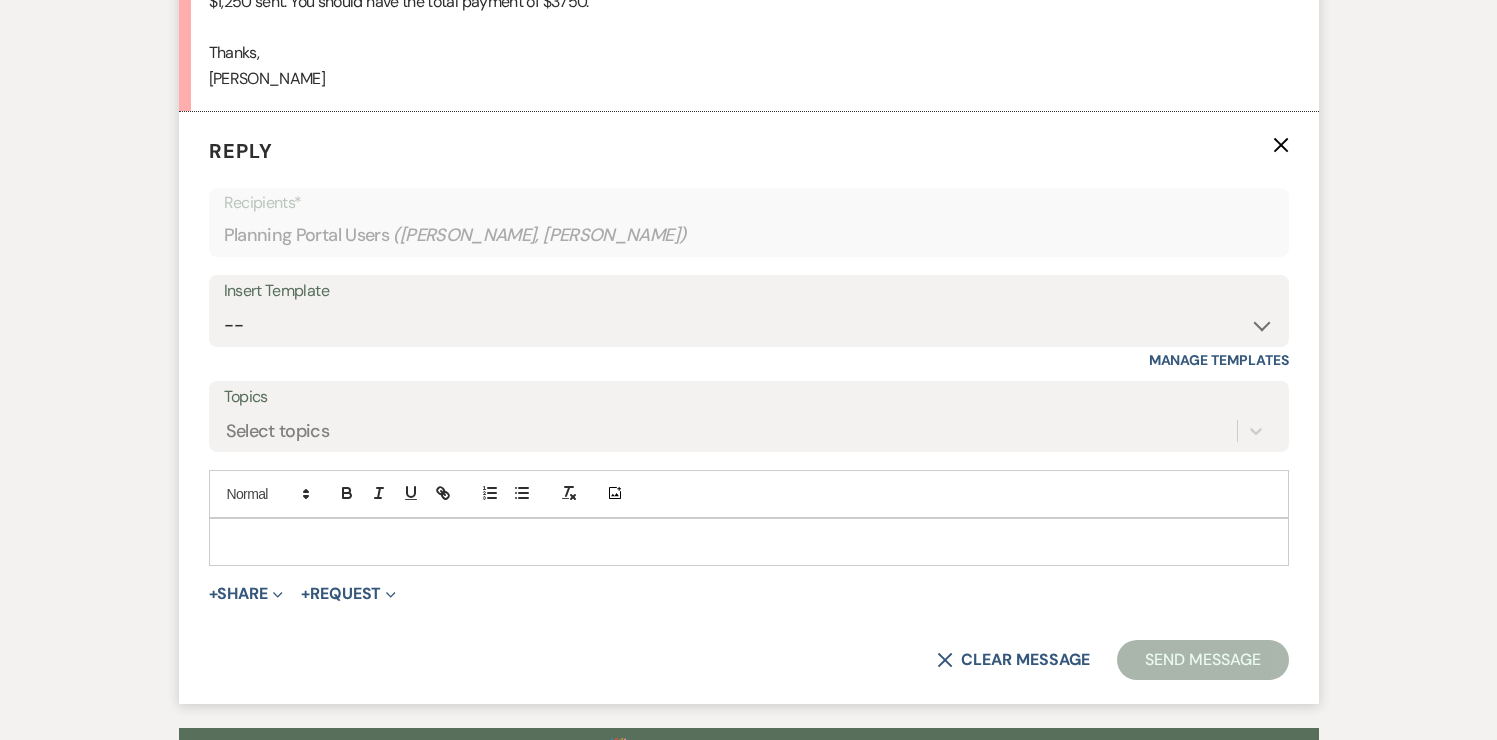 scroll, scrollTop: 3155, scrollLeft: 0, axis: vertical 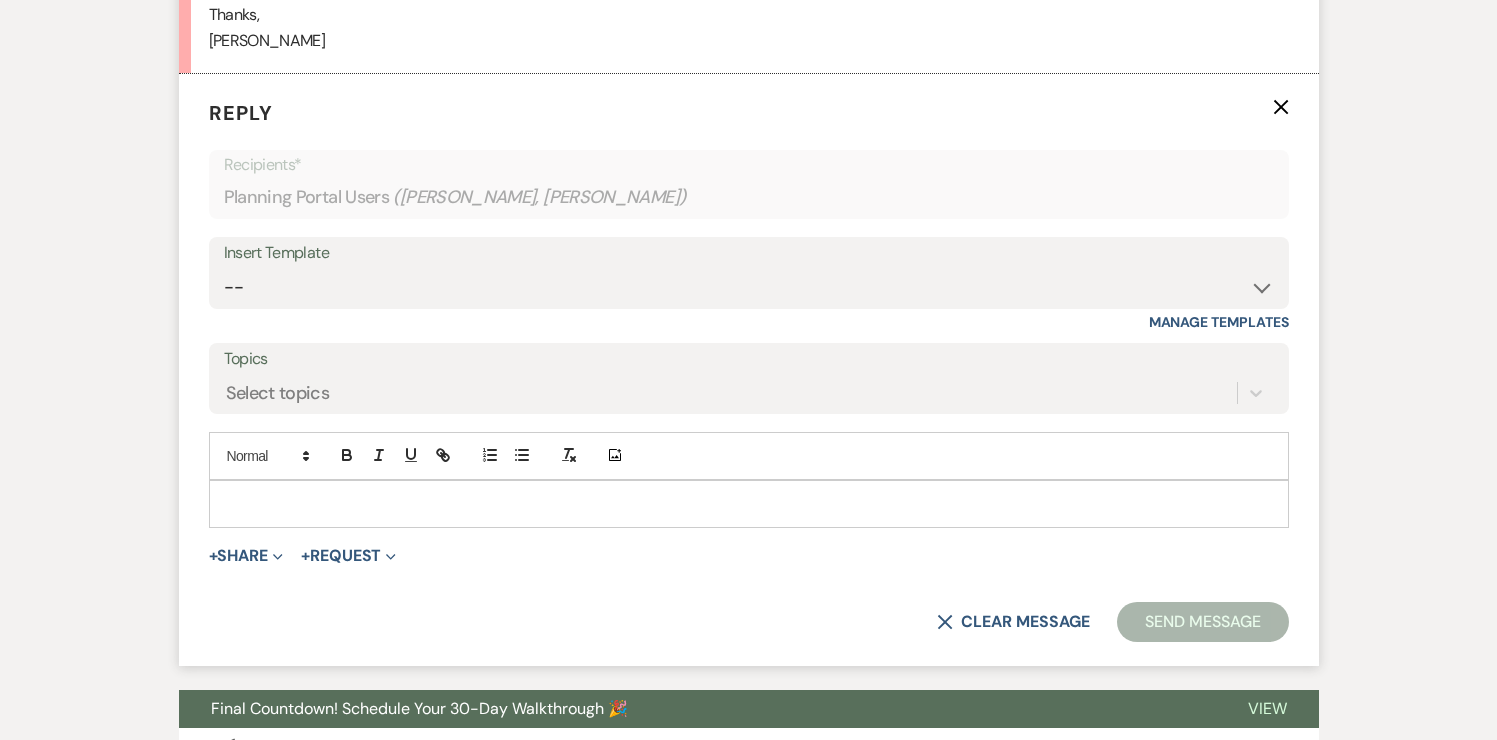 click at bounding box center (749, 504) 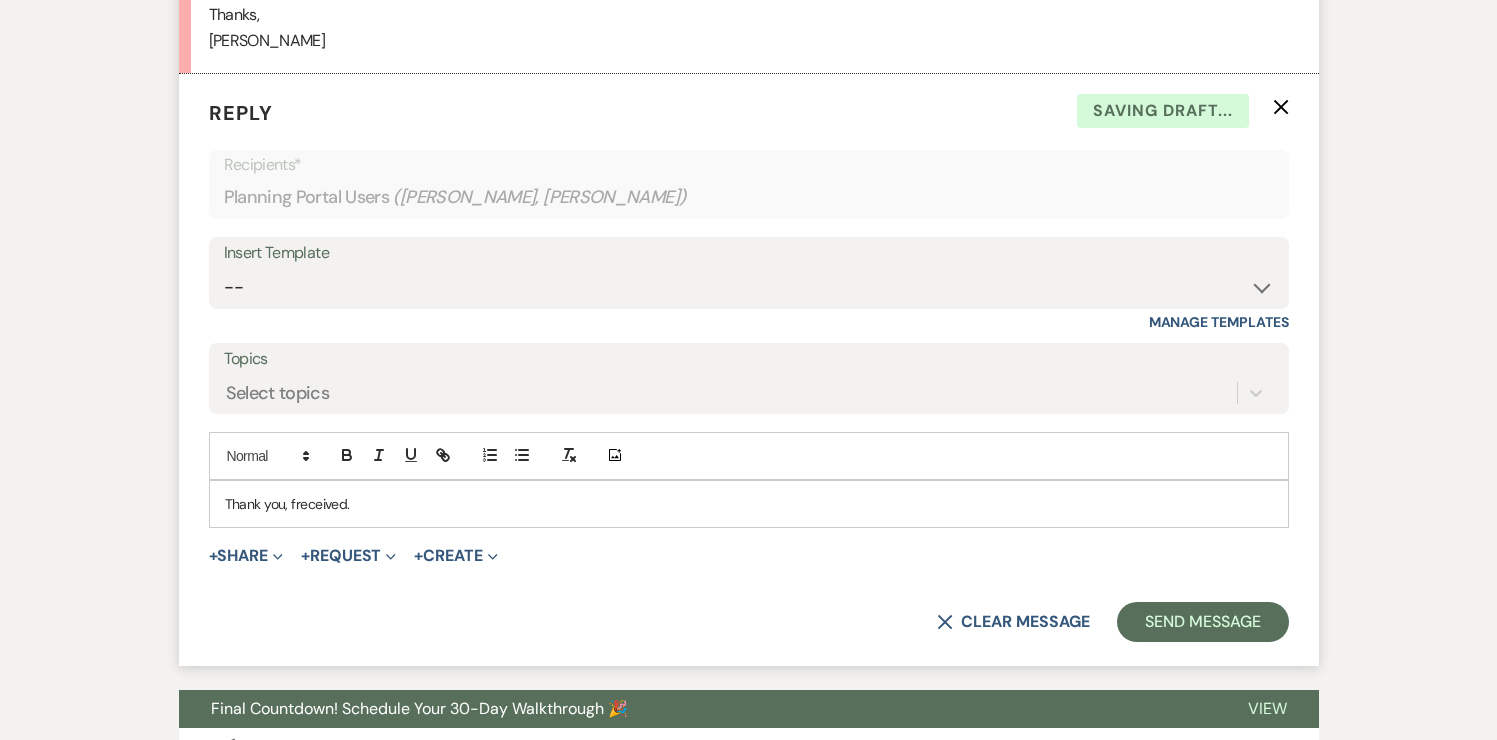 click on "Thank you, freceived." at bounding box center (749, 504) 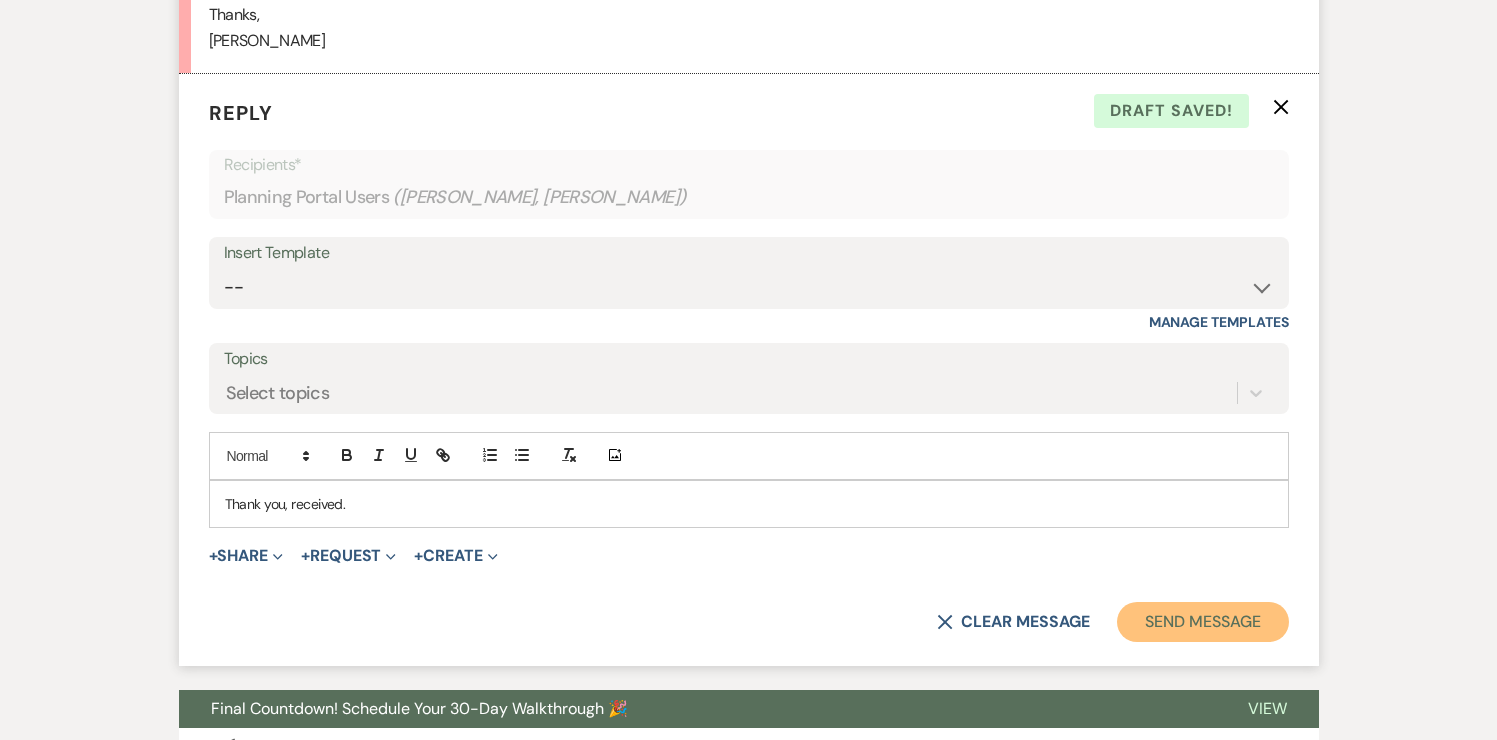 click on "Send Message" at bounding box center (1202, 622) 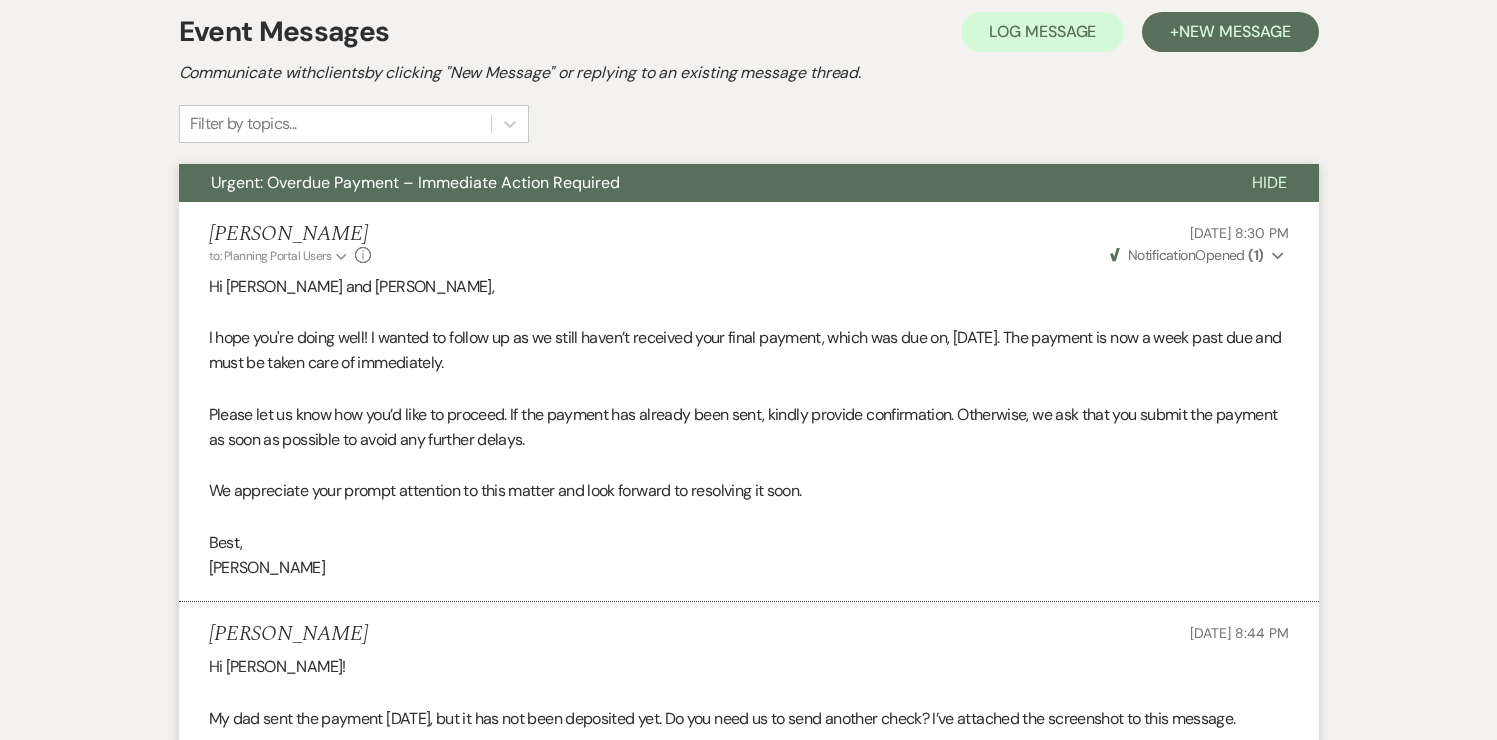 scroll, scrollTop: 0, scrollLeft: 0, axis: both 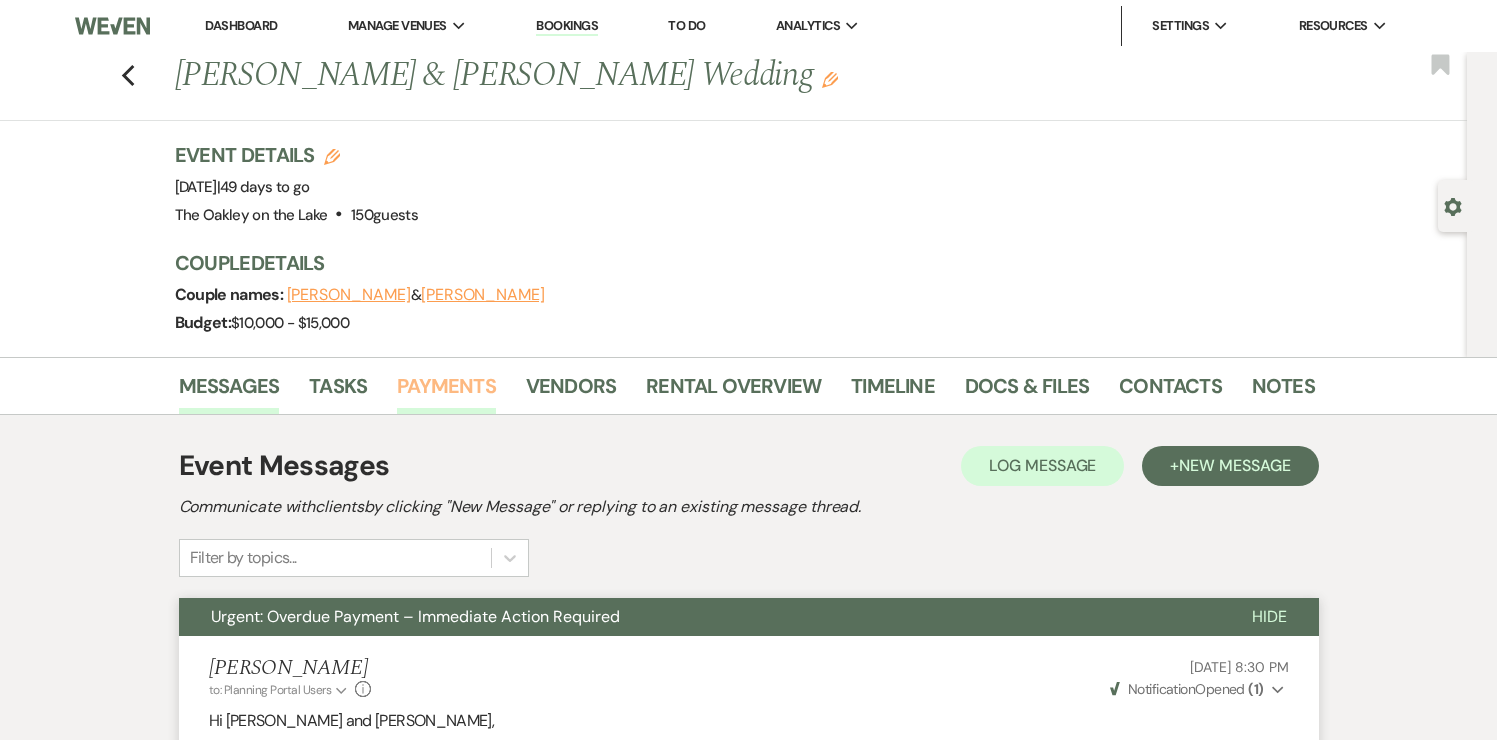 click on "Payments" at bounding box center [446, 392] 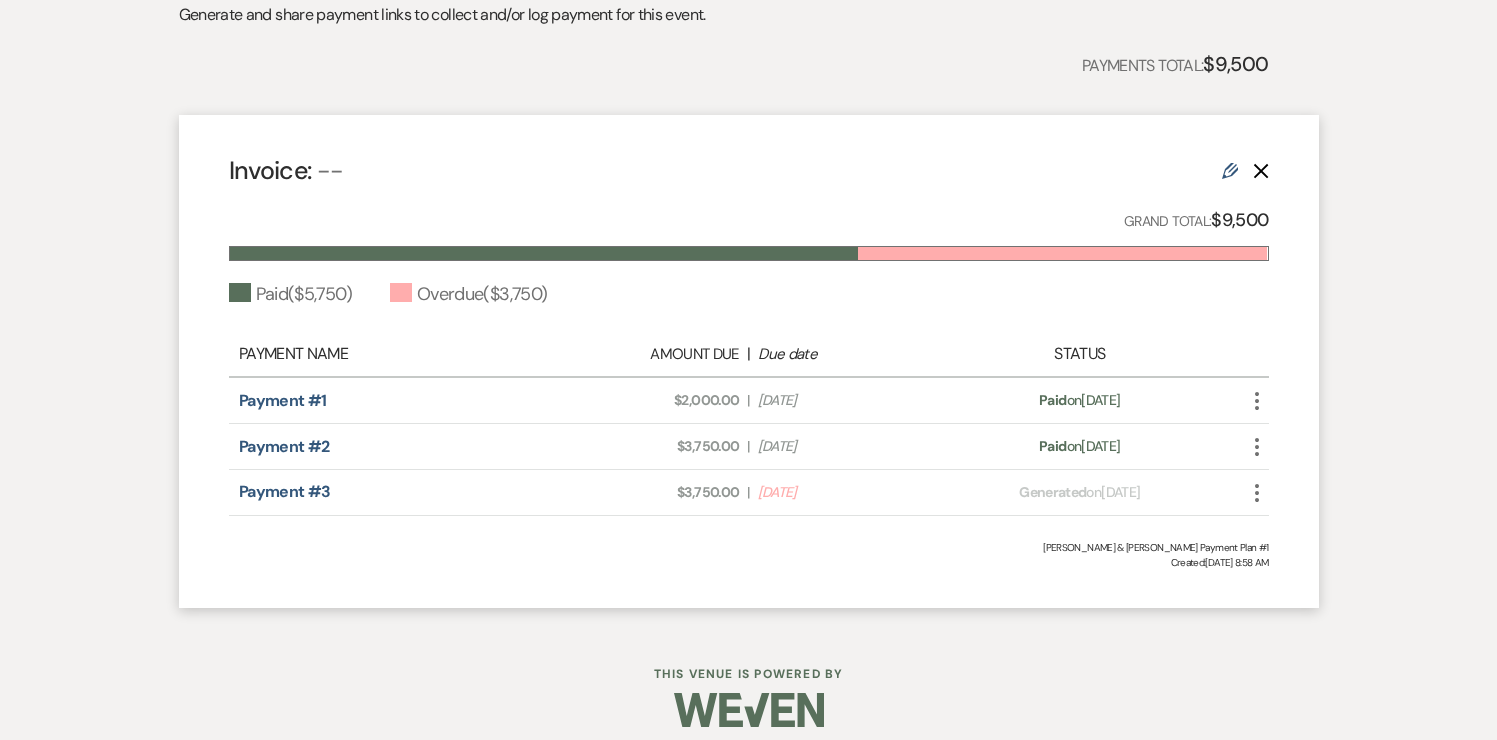 scroll, scrollTop: 512, scrollLeft: 0, axis: vertical 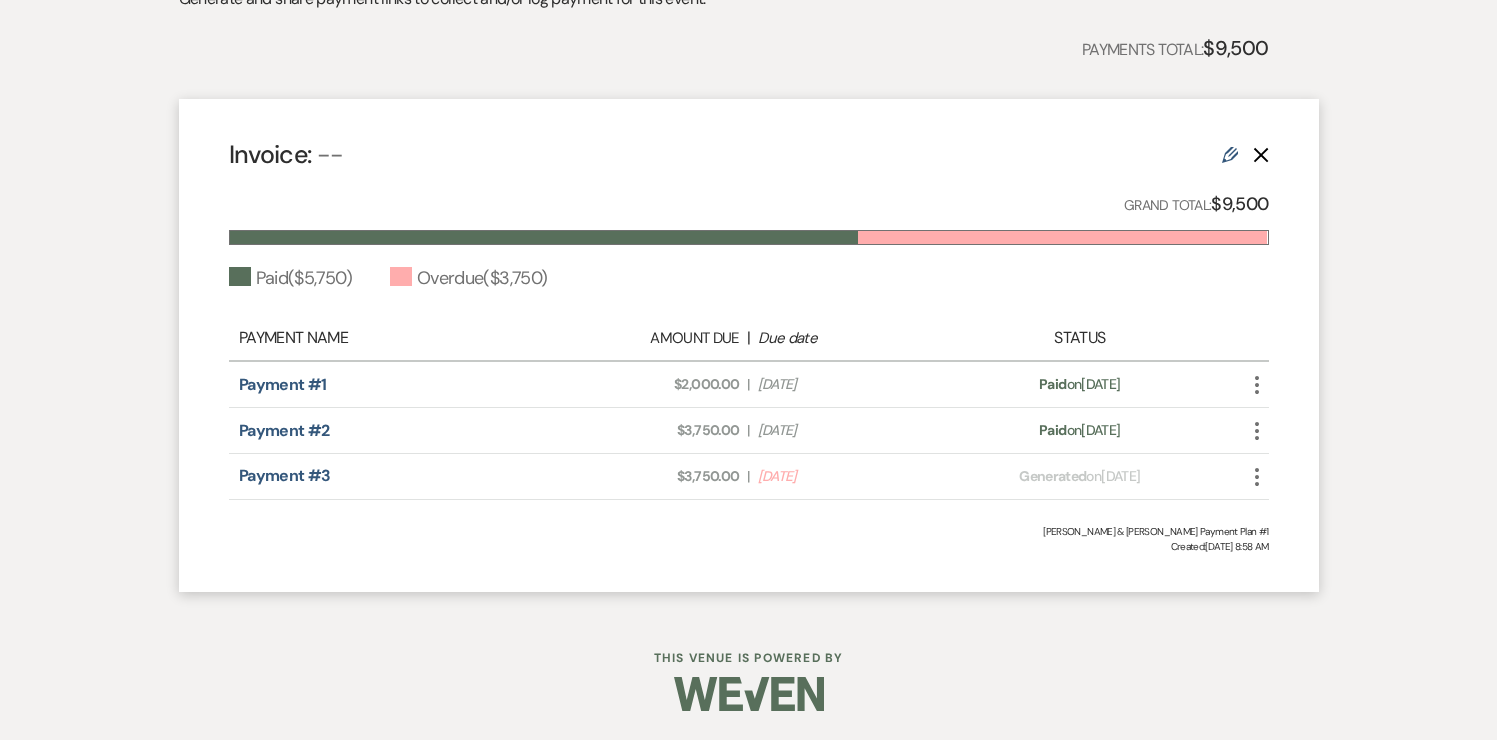 click on "More" 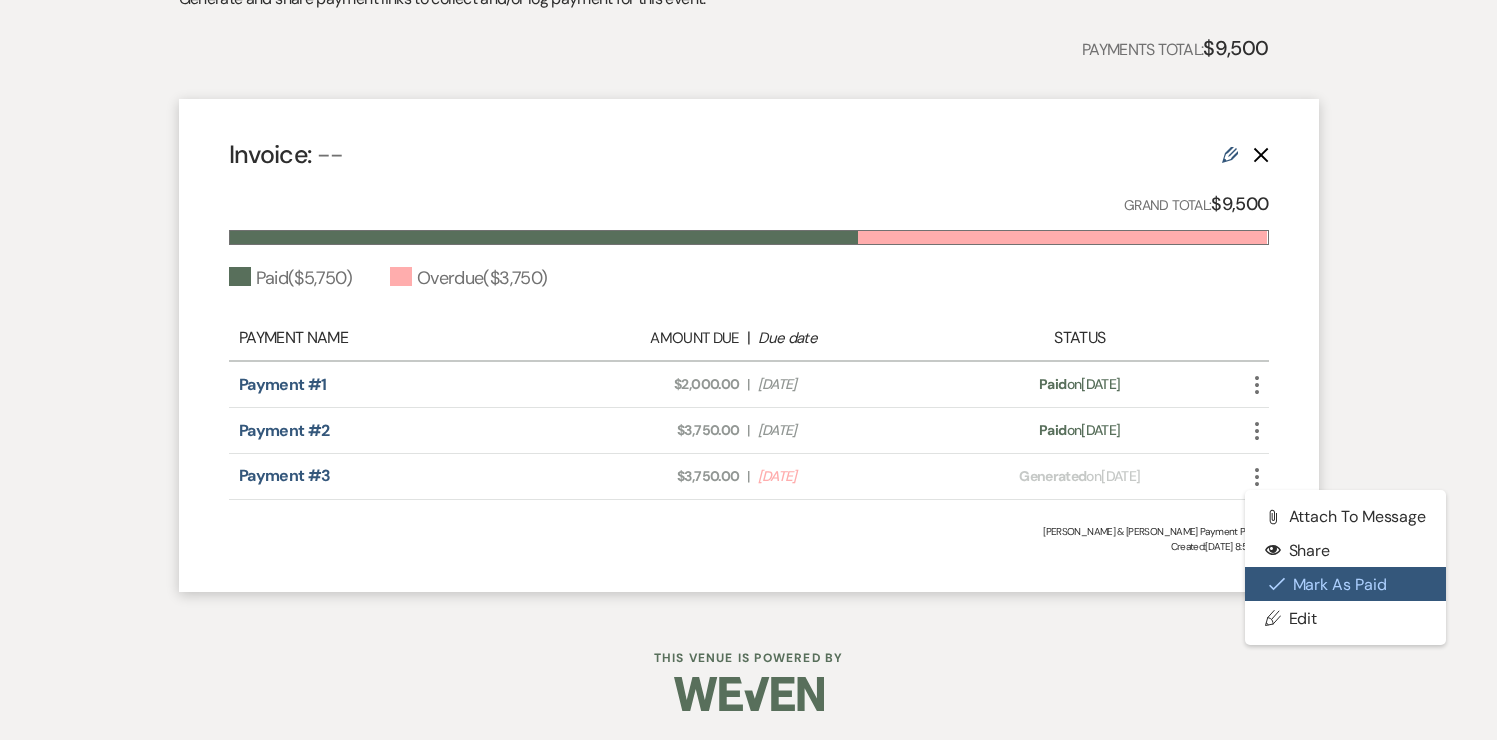 click on "Check [PERSON_NAME] [PERSON_NAME] as Paid" at bounding box center [1346, 584] 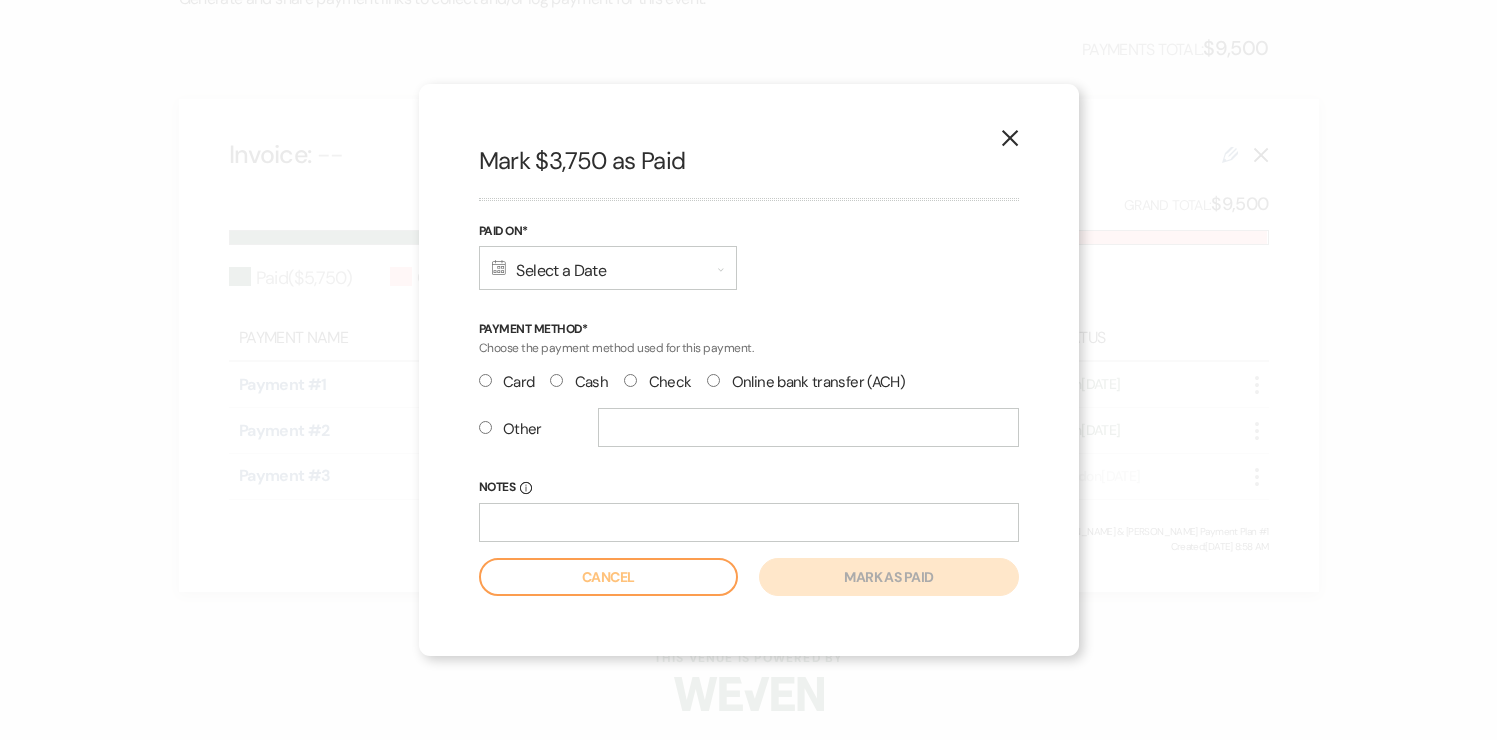 click on "Calendar Select a Date Expand" at bounding box center [608, 268] 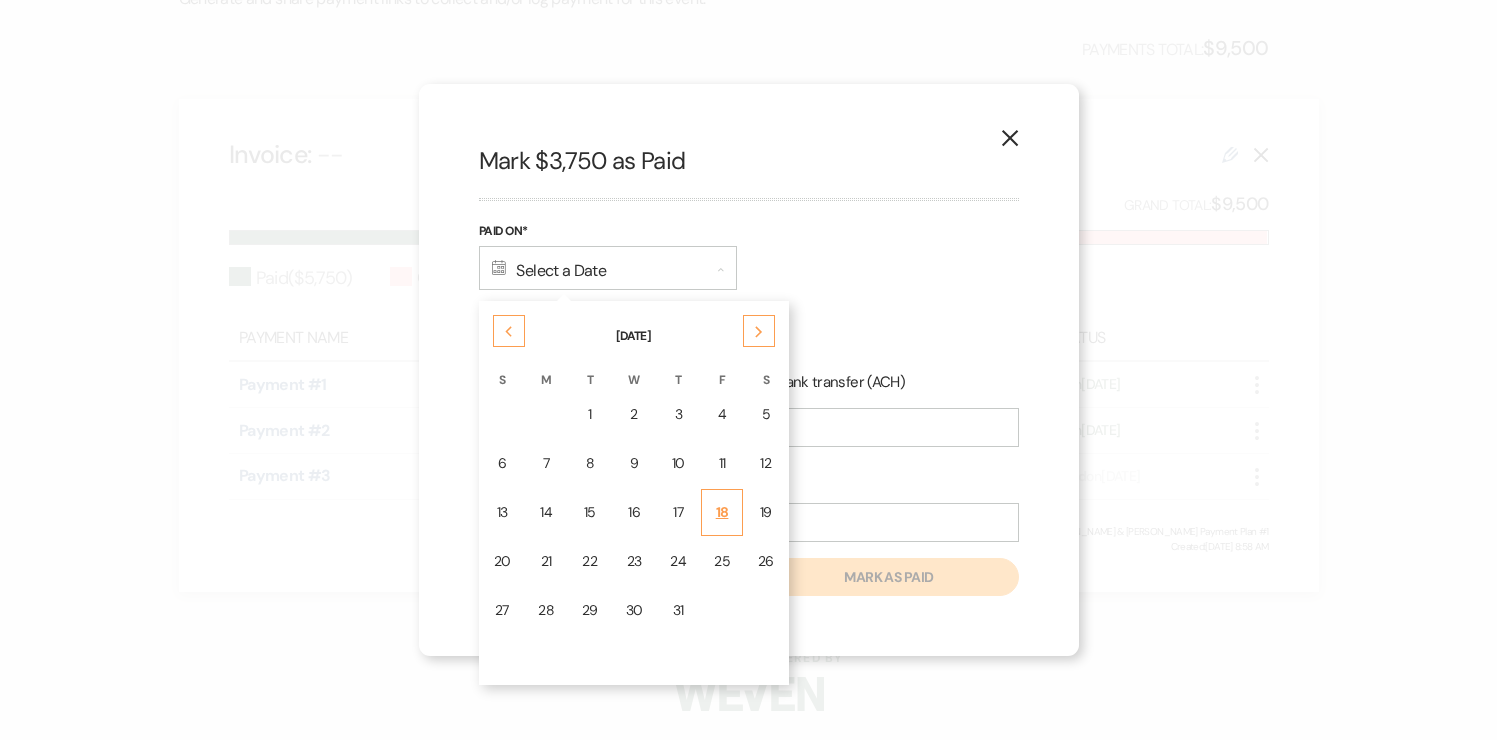 click on "18" at bounding box center (722, 512) 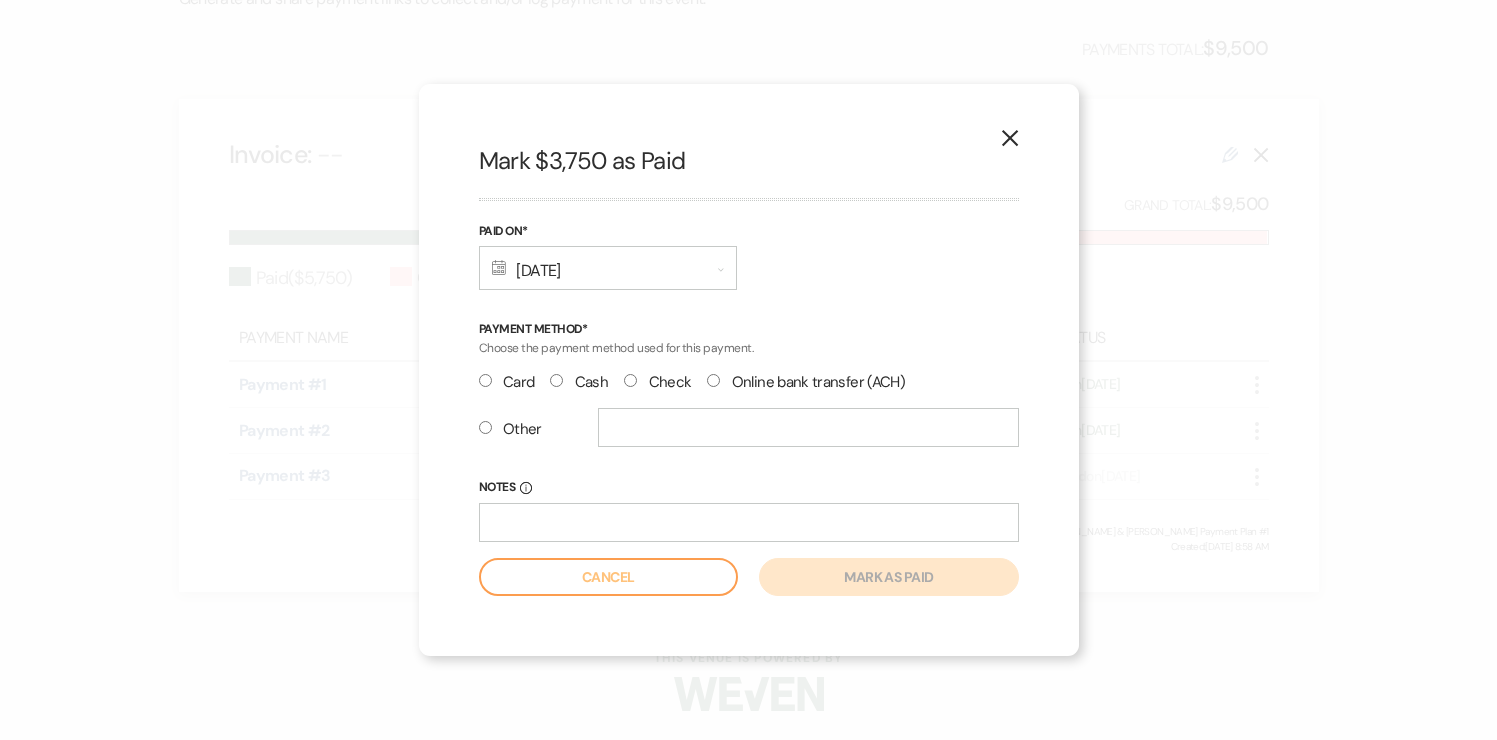 click on "Other" at bounding box center [485, 427] 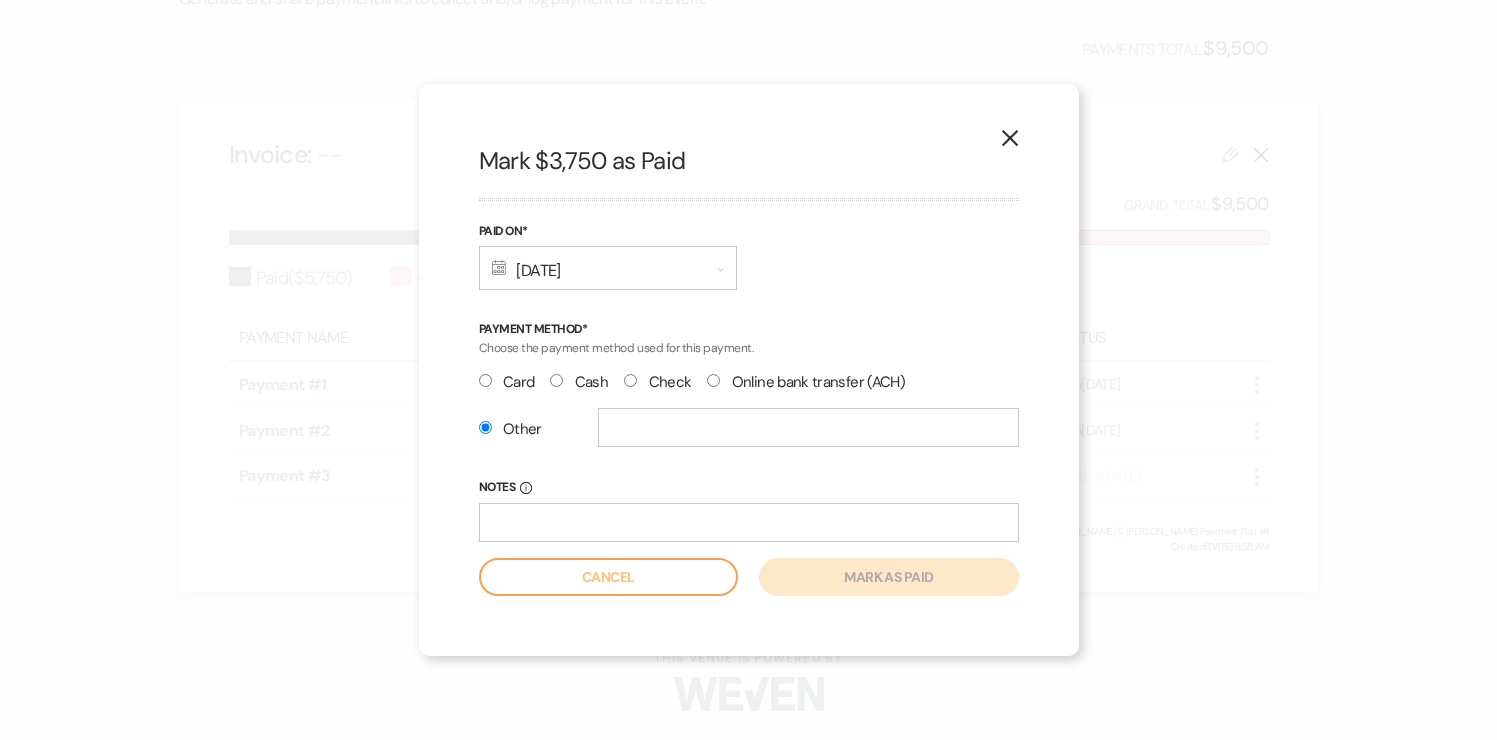 radio on "true" 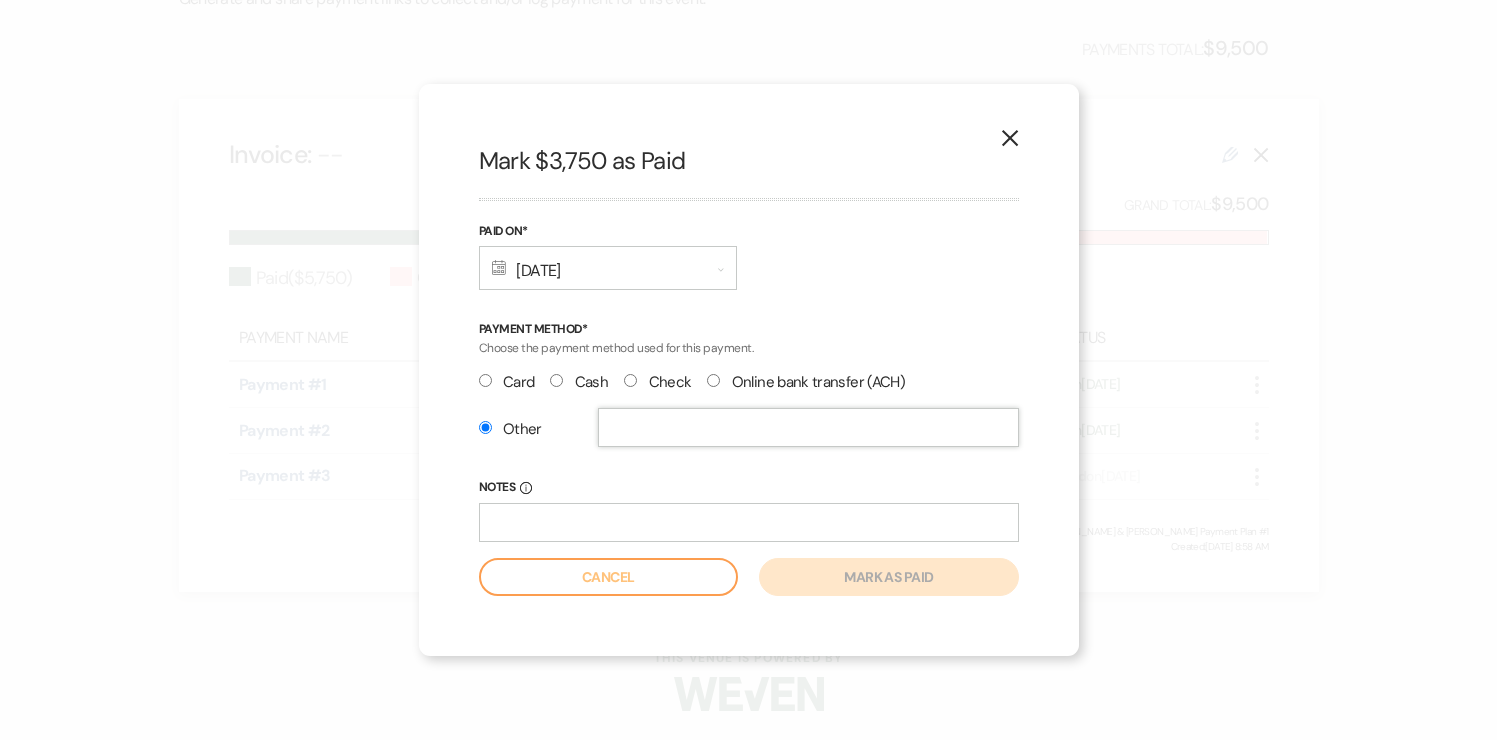 click at bounding box center (808, 427) 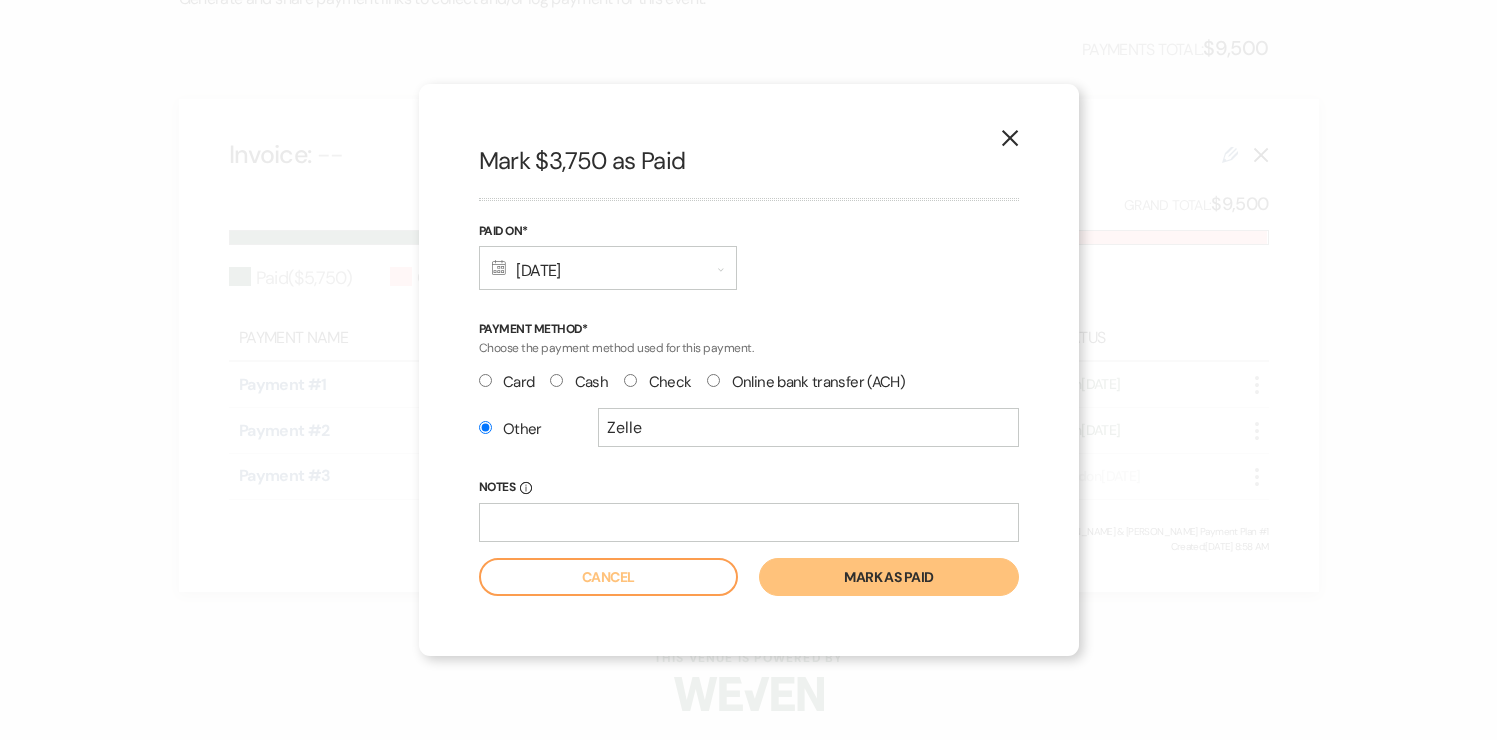 click on "Mark as paid" at bounding box center [888, 577] 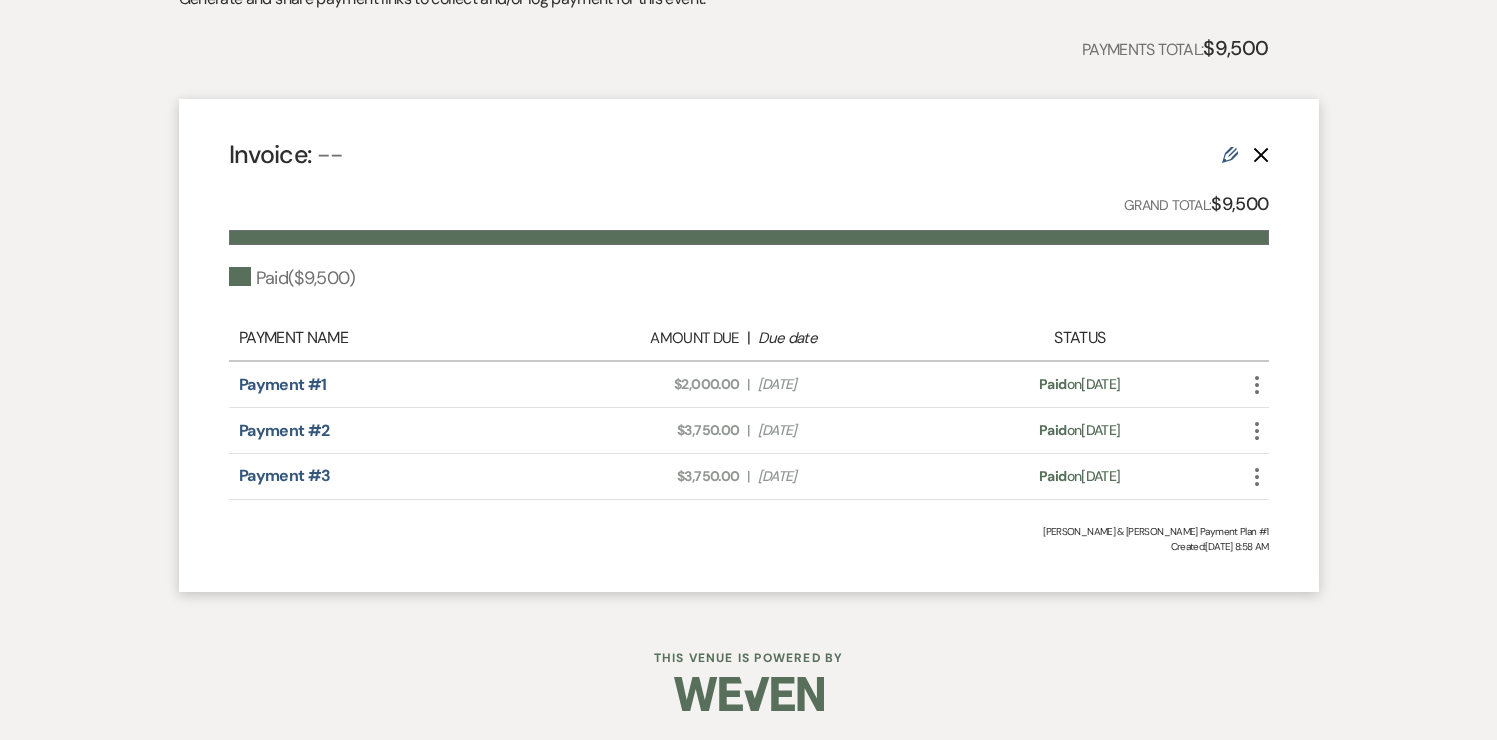 scroll, scrollTop: 0, scrollLeft: 0, axis: both 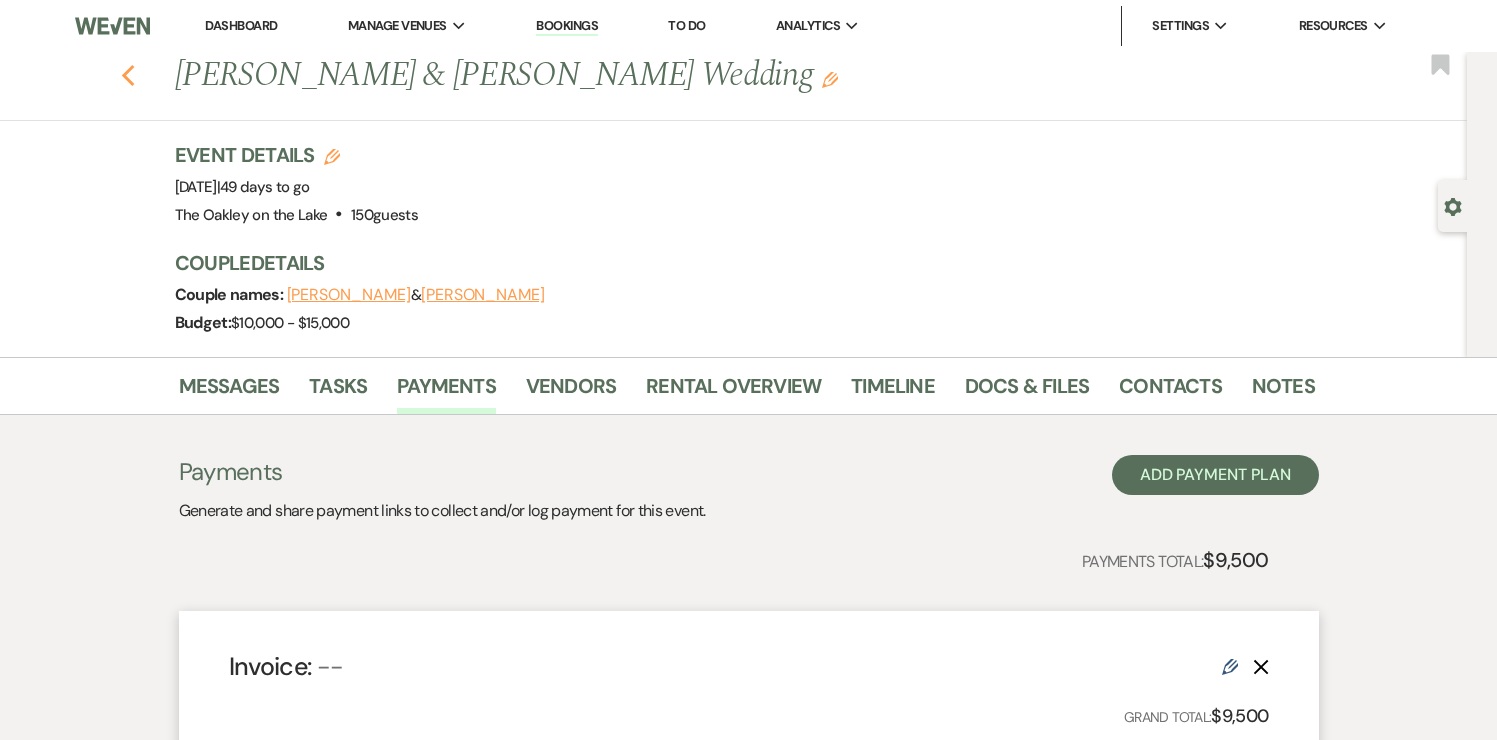 click on "Previous" 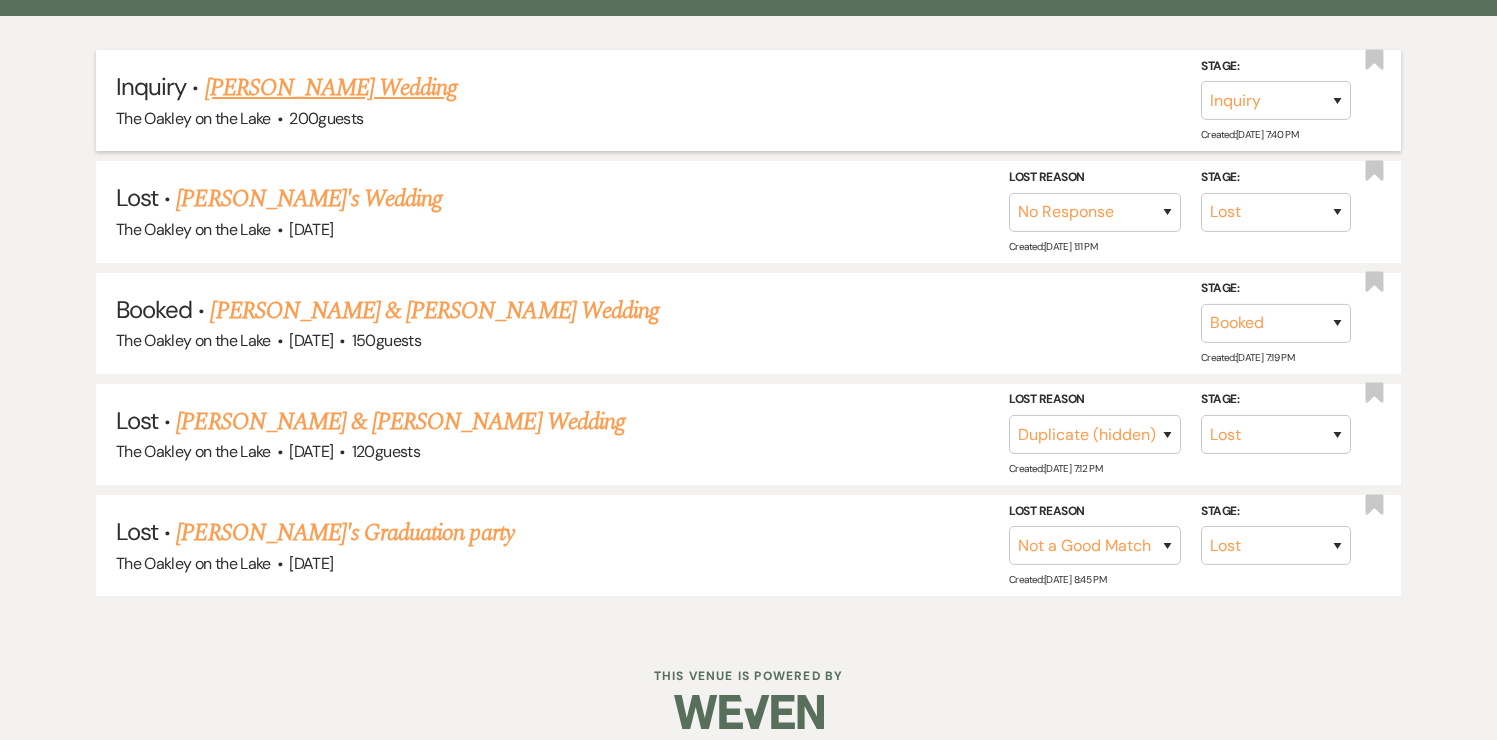 scroll, scrollTop: 0, scrollLeft: 0, axis: both 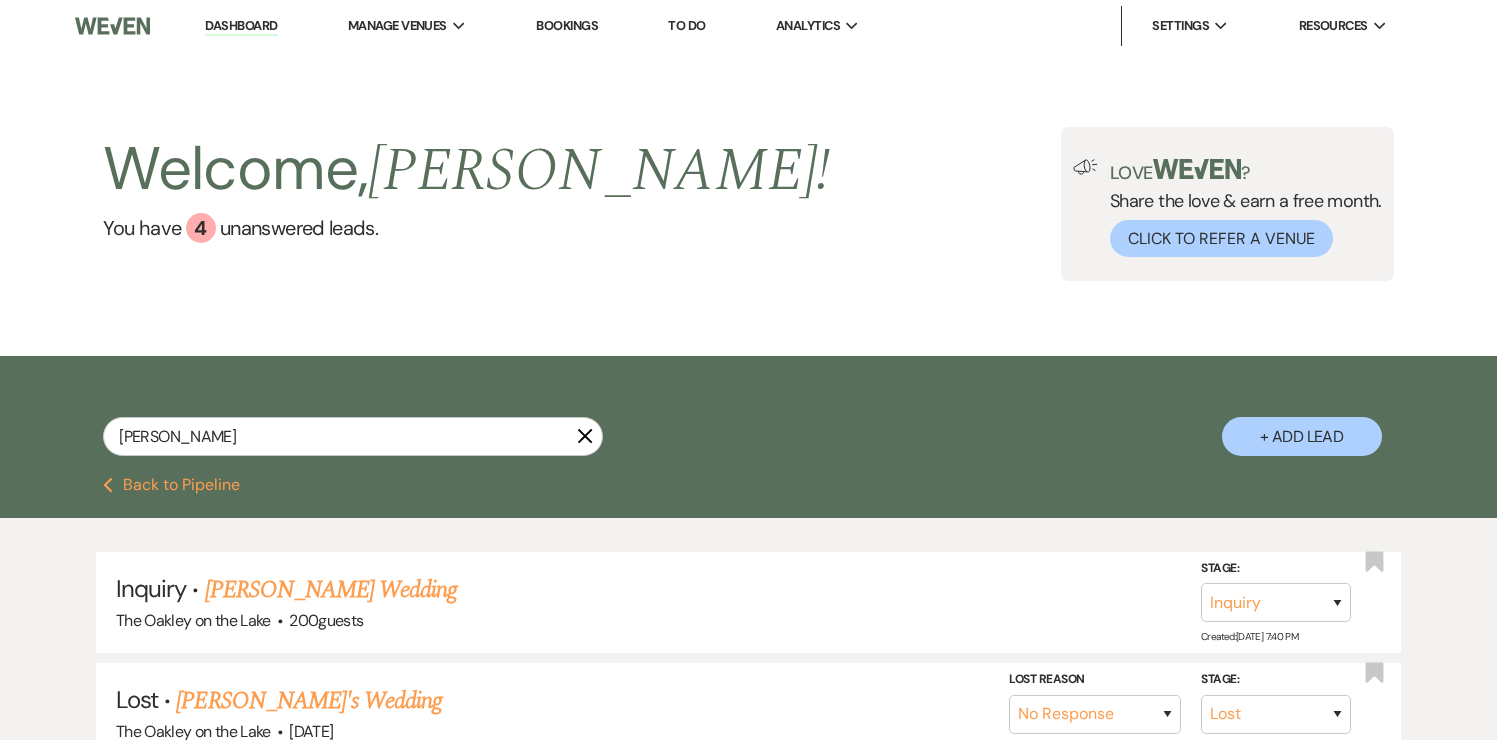 click on "Dashboard" at bounding box center [241, 26] 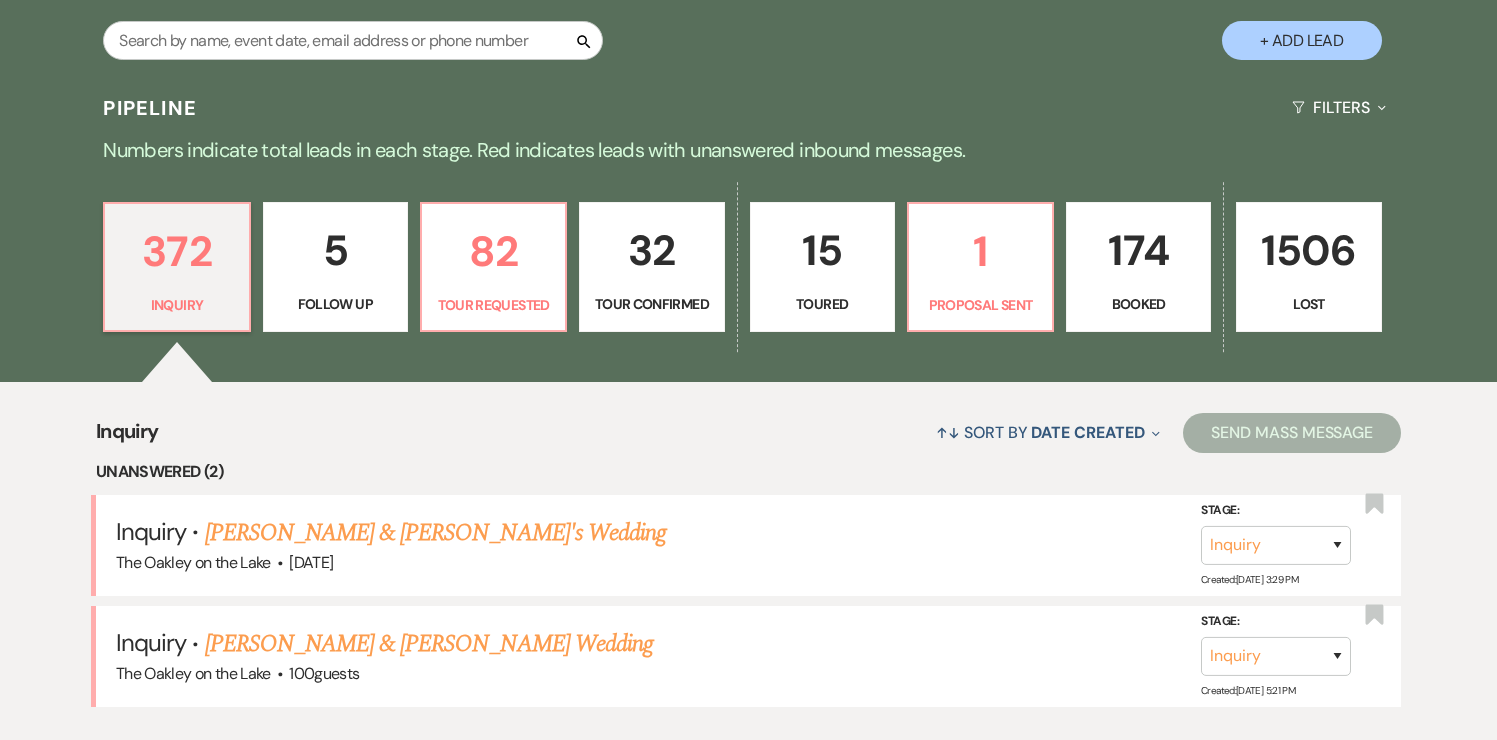 scroll, scrollTop: 446, scrollLeft: 0, axis: vertical 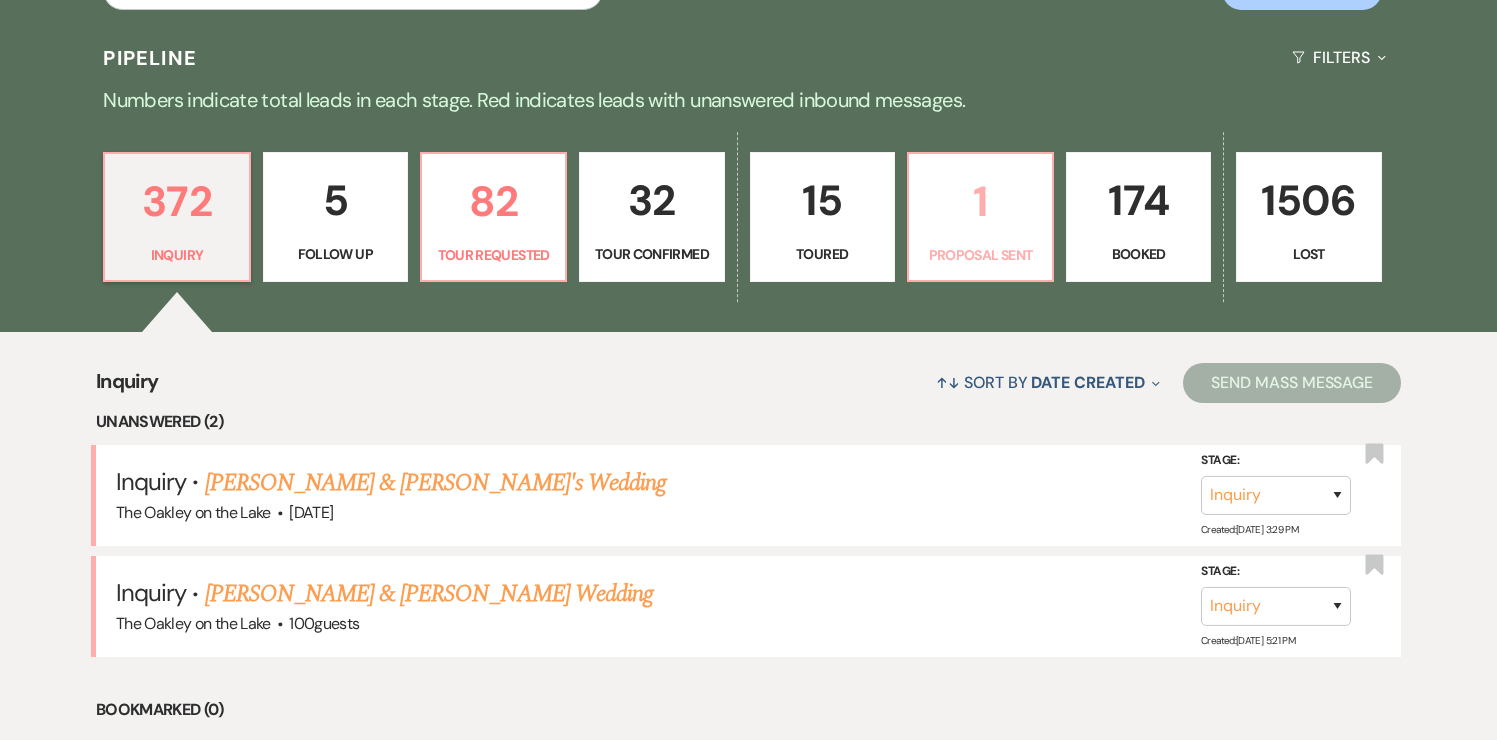 click on "1 Proposal Sent" at bounding box center [980, 217] 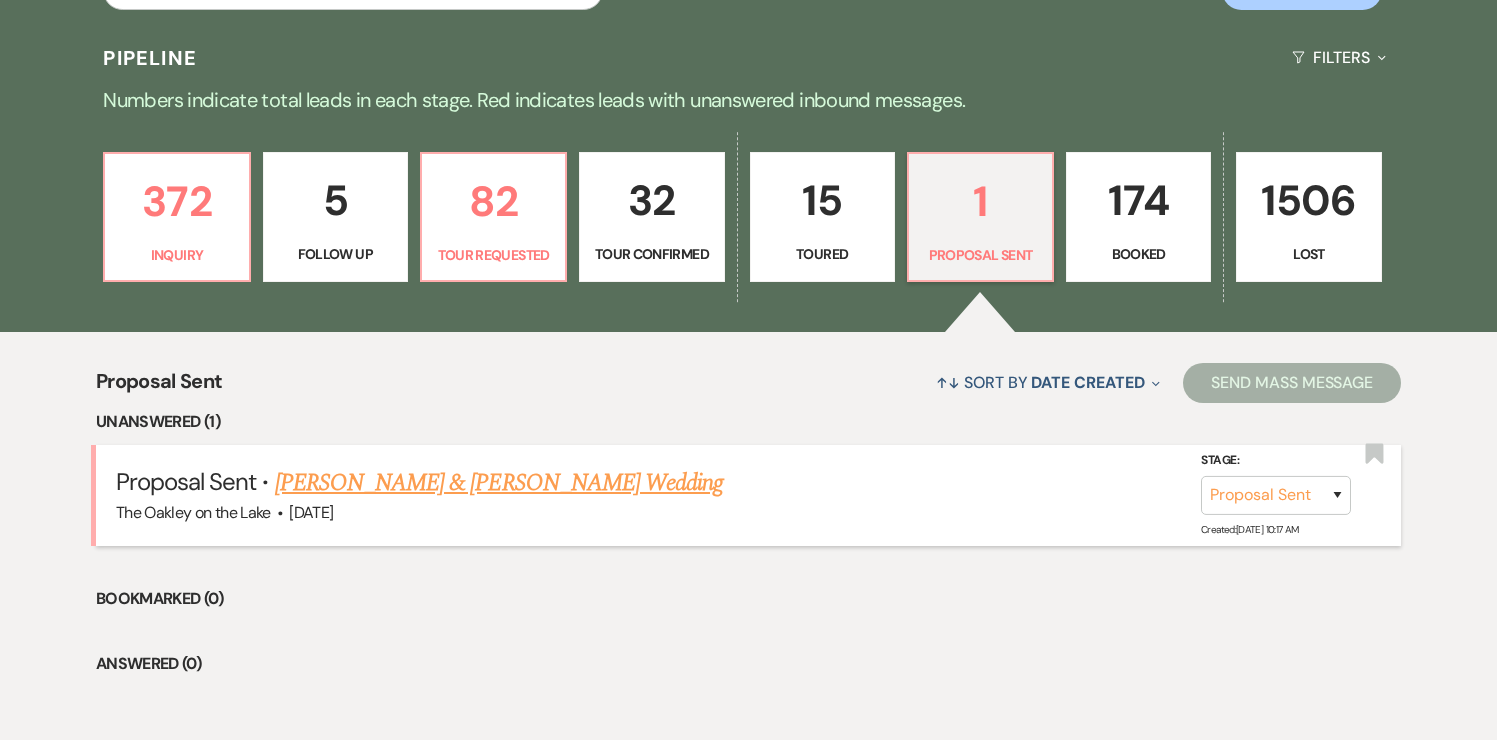 click on "[PERSON_NAME] & [PERSON_NAME] Wedding" at bounding box center (499, 483) 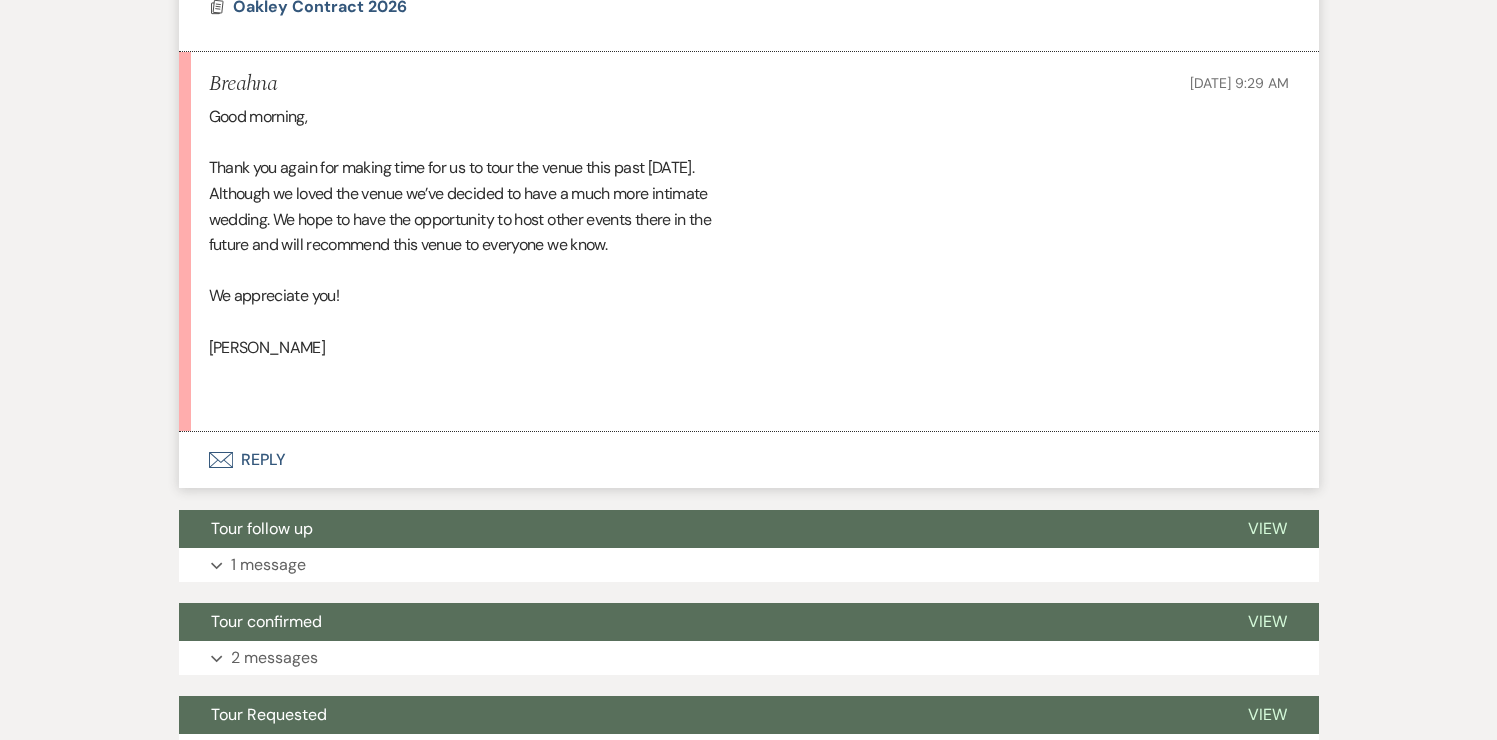 scroll, scrollTop: 1168, scrollLeft: 0, axis: vertical 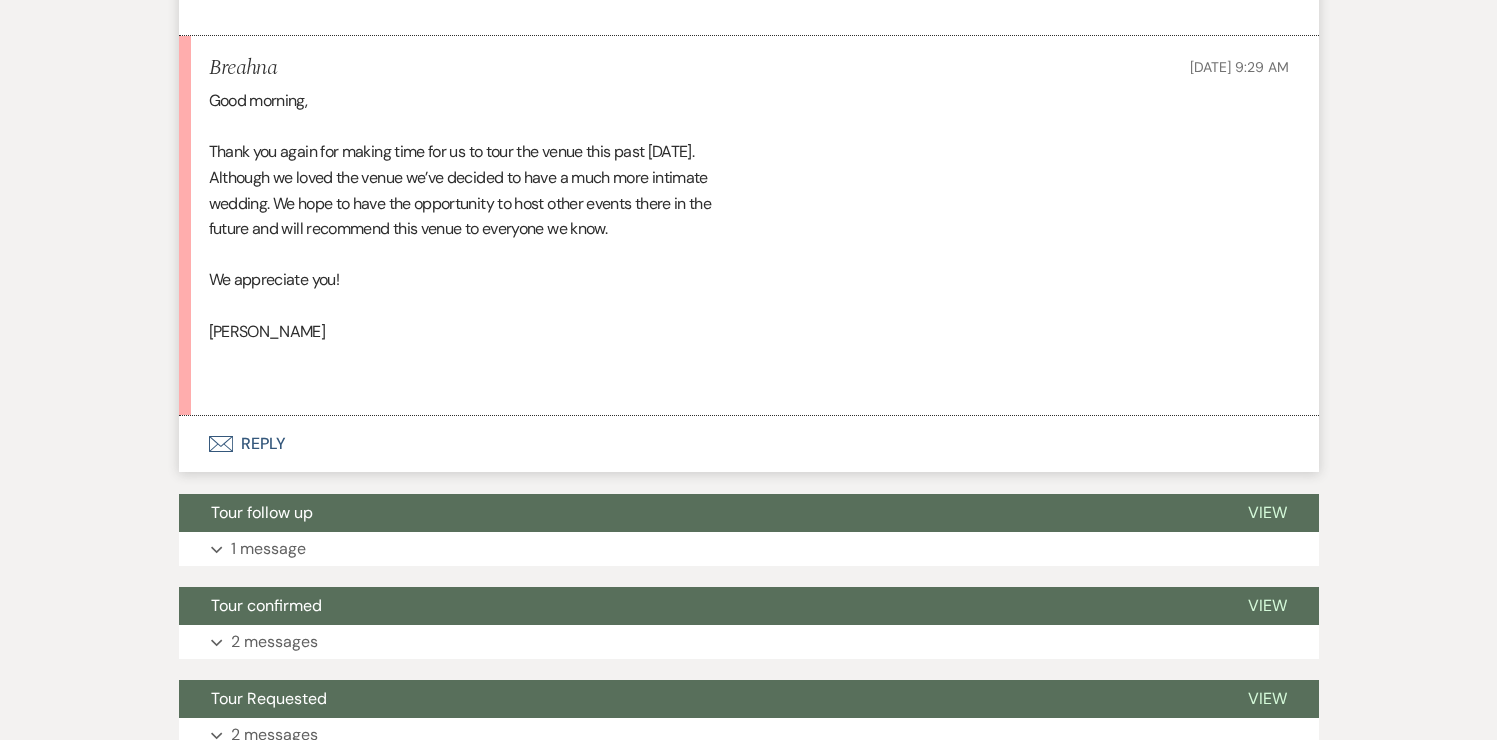 drag, startPoint x: 208, startPoint y: 103, endPoint x: 343, endPoint y: 335, distance: 268.41943 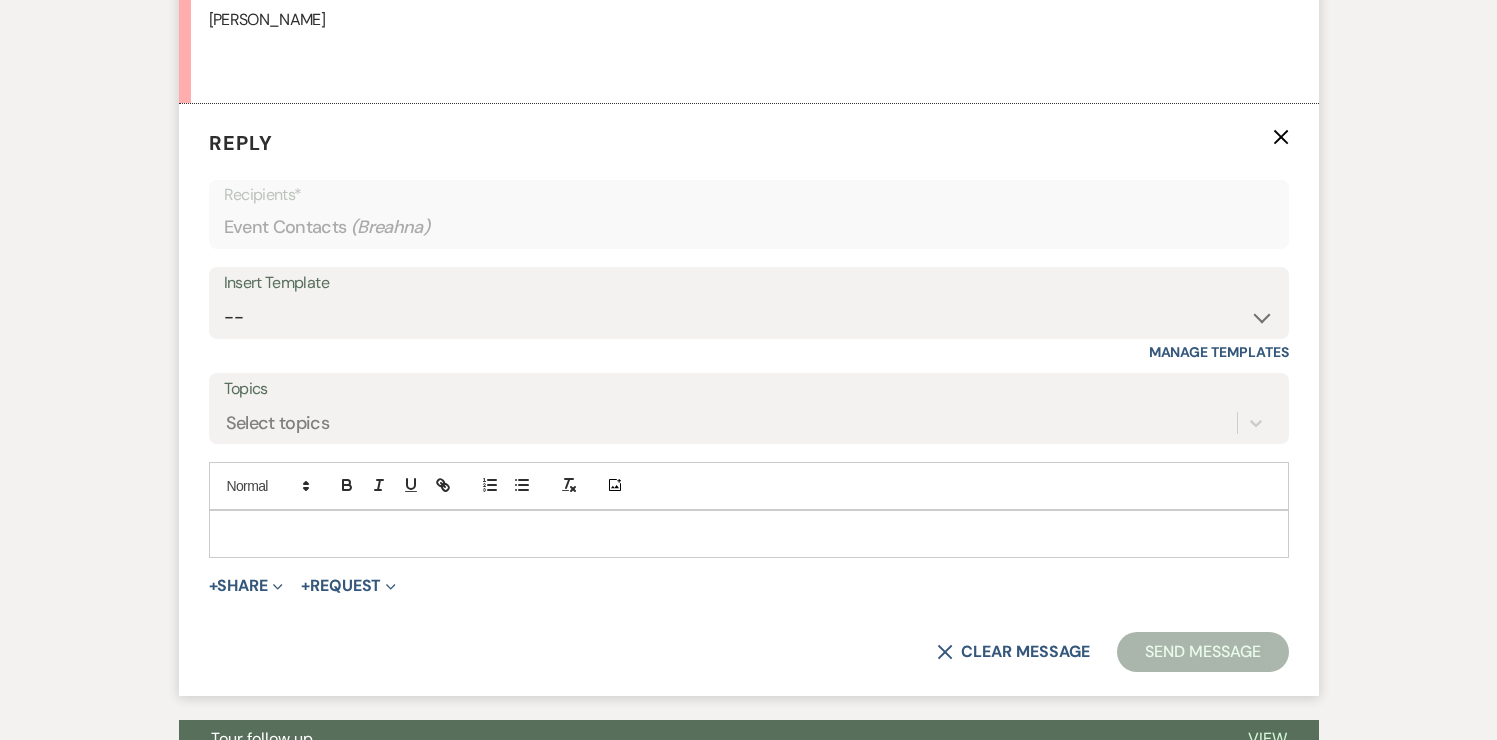 scroll, scrollTop: 1510, scrollLeft: 0, axis: vertical 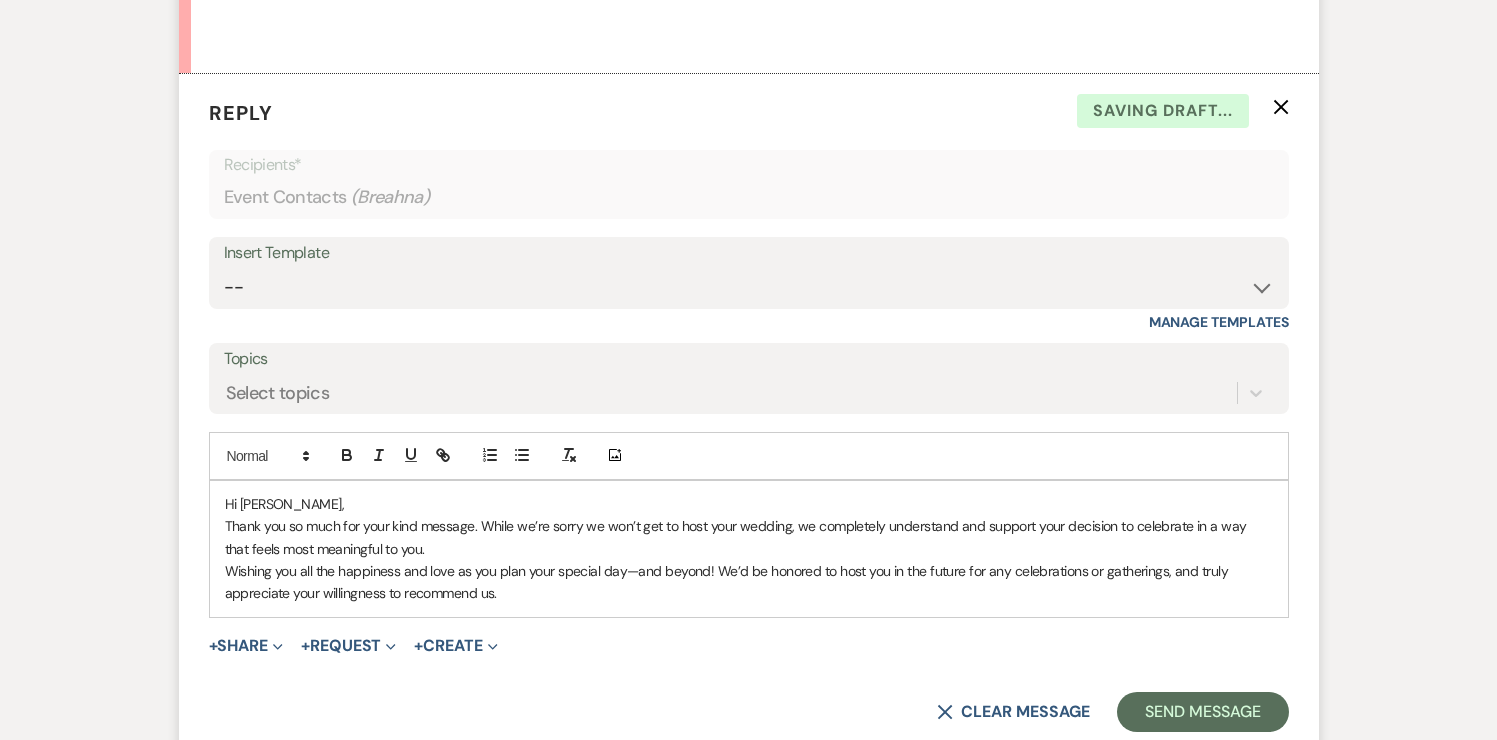 click on "Hi [PERSON_NAME]," at bounding box center (749, 504) 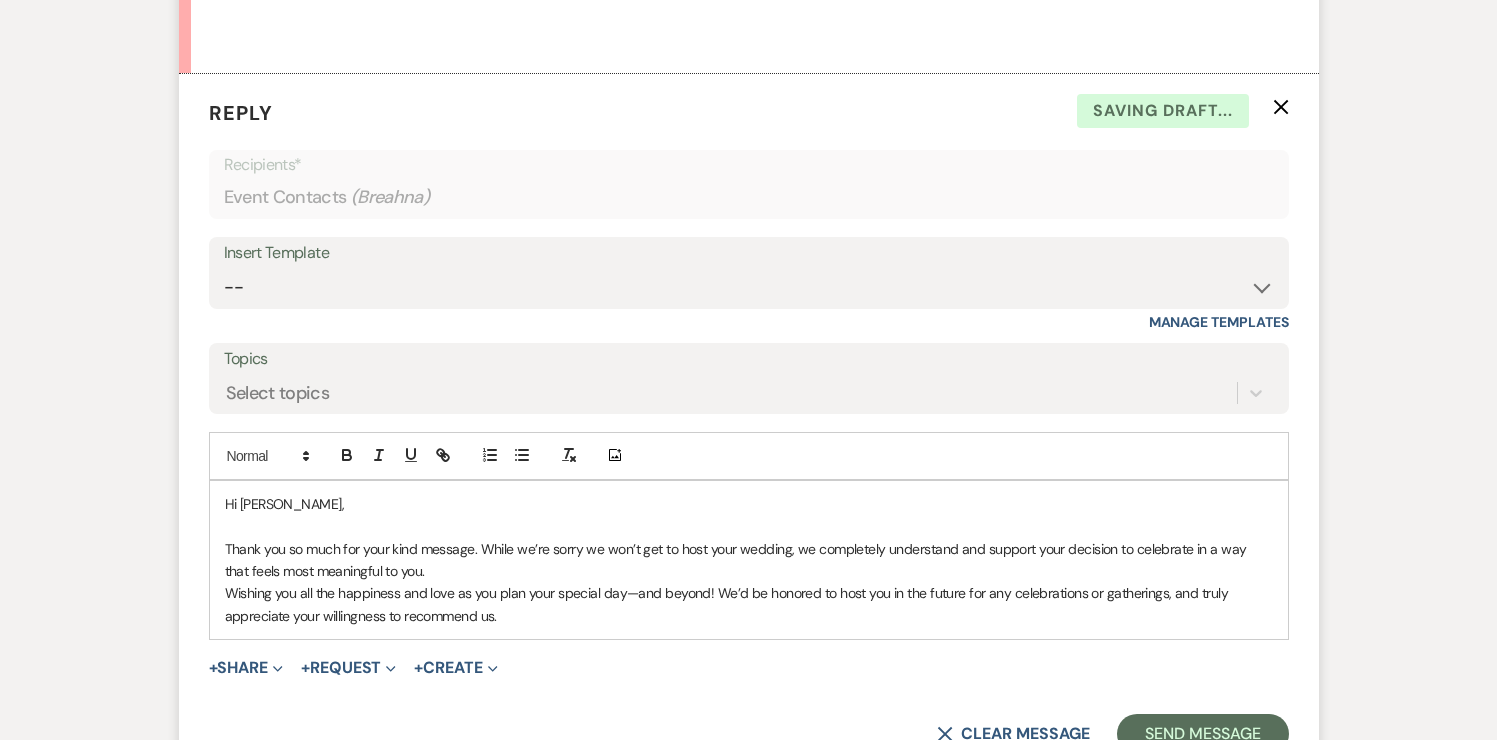 click on "Thank you so much for your kind message. While we’re sorry we won’t get to host your wedding, we completely understand and support your decision to celebrate in a way that feels most meaningful to you." at bounding box center [749, 560] 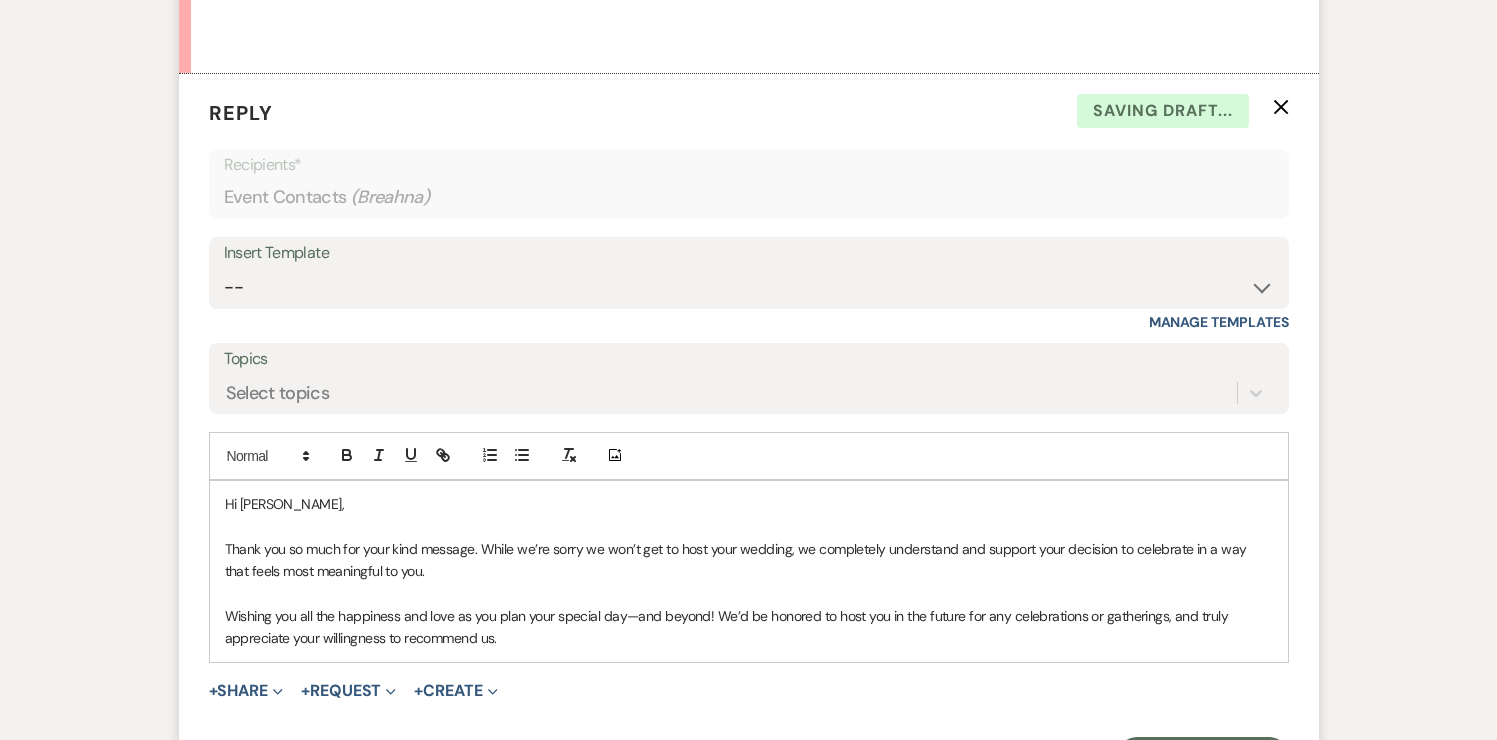 click on "Thank you so much for your kind message. While we’re sorry we won’t get to host your wedding, we completely understand and support your decision to celebrate in a way that feels most meaningful to you." at bounding box center (749, 560) 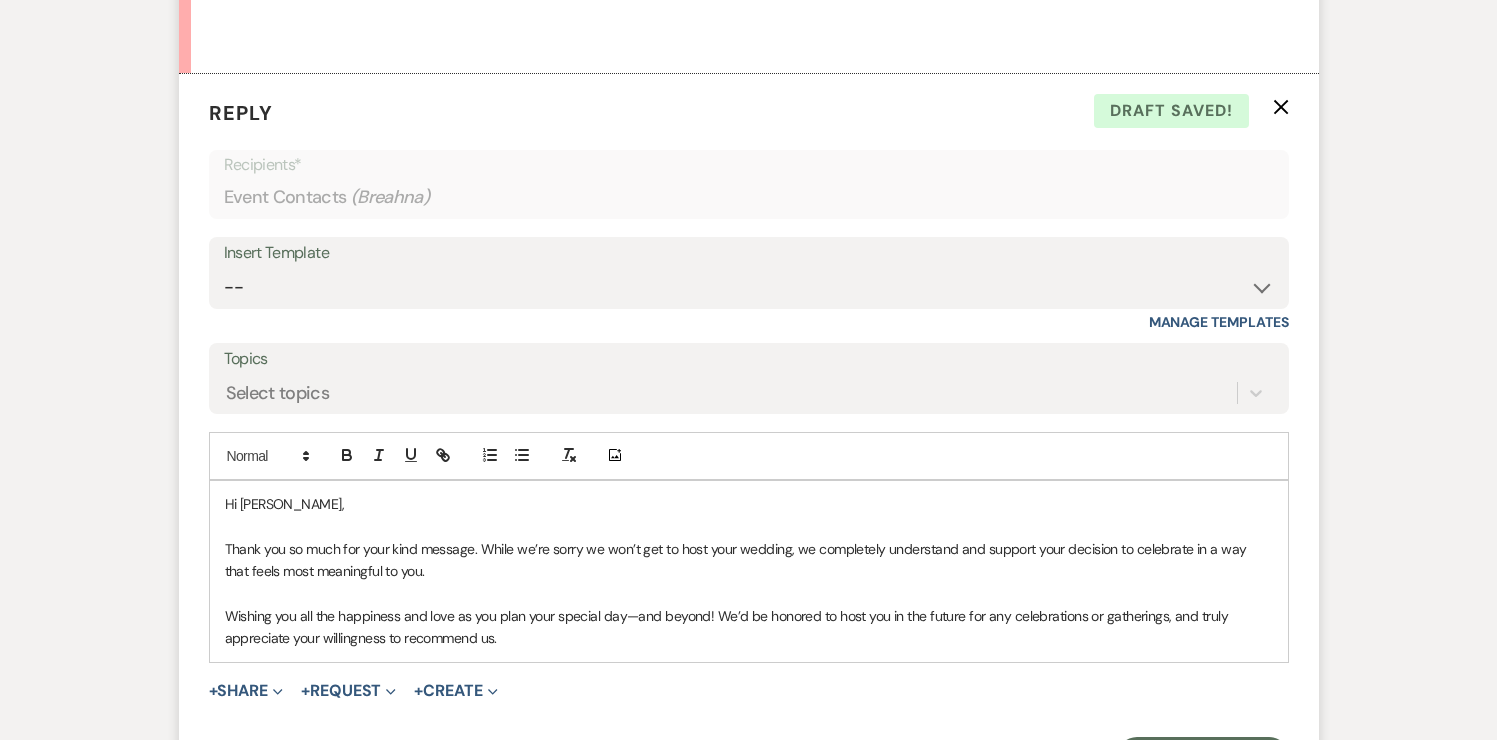 type 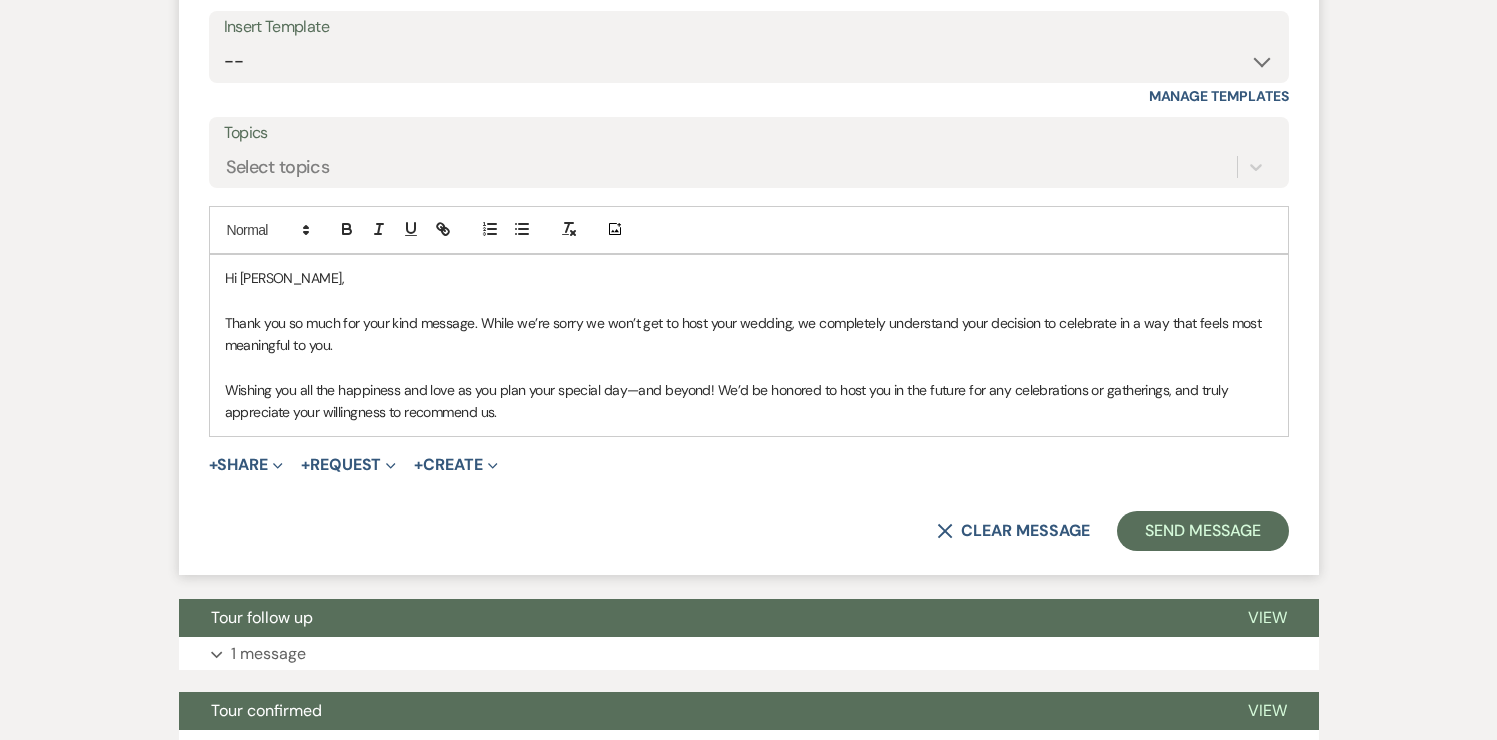 scroll, scrollTop: 1737, scrollLeft: 0, axis: vertical 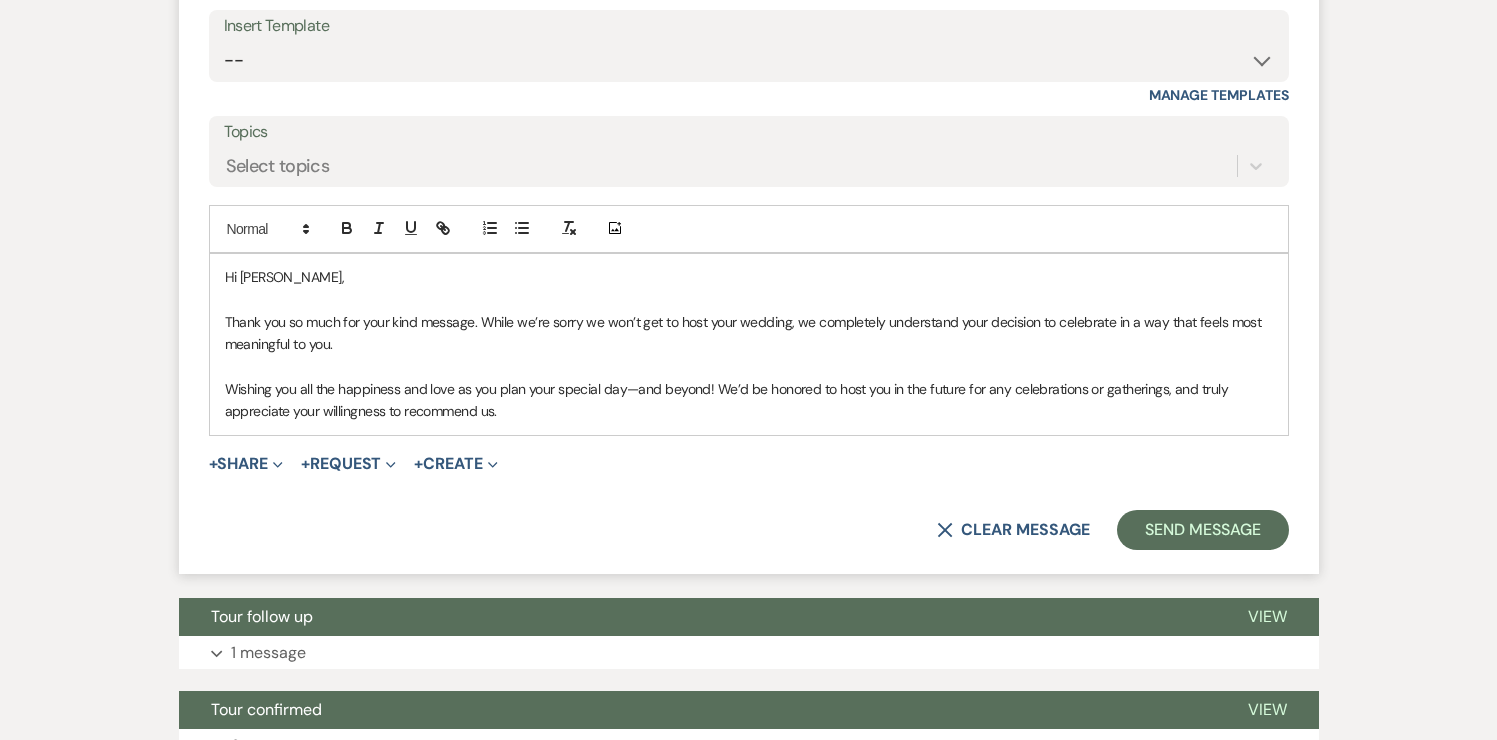 click on "Wishing you all the happiness and love as you plan your special day—and beyond! We’d be honored to host you in the future for any celebrations or gatherings, and truly appreciate your willingness to recommend us." at bounding box center [749, 400] 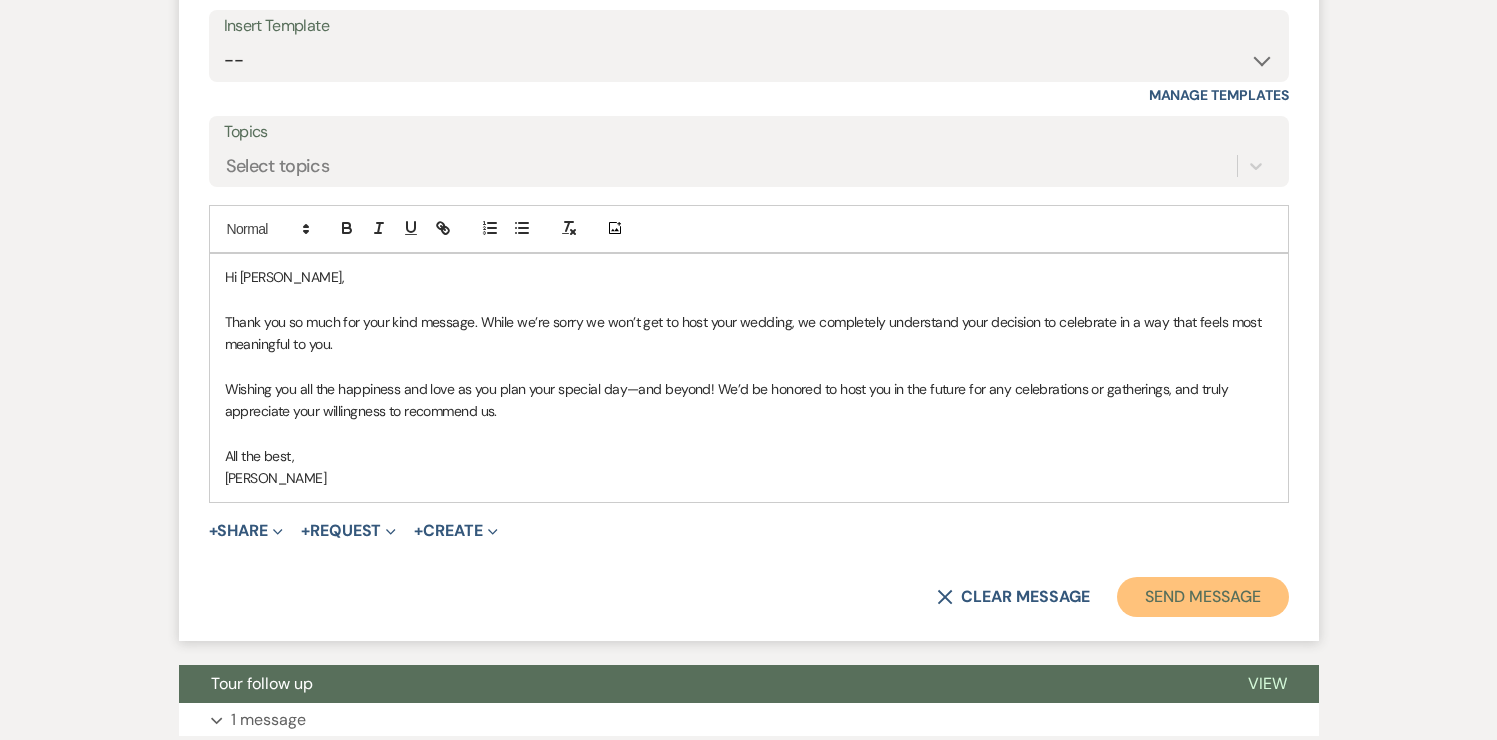click on "Send Message" at bounding box center [1202, 597] 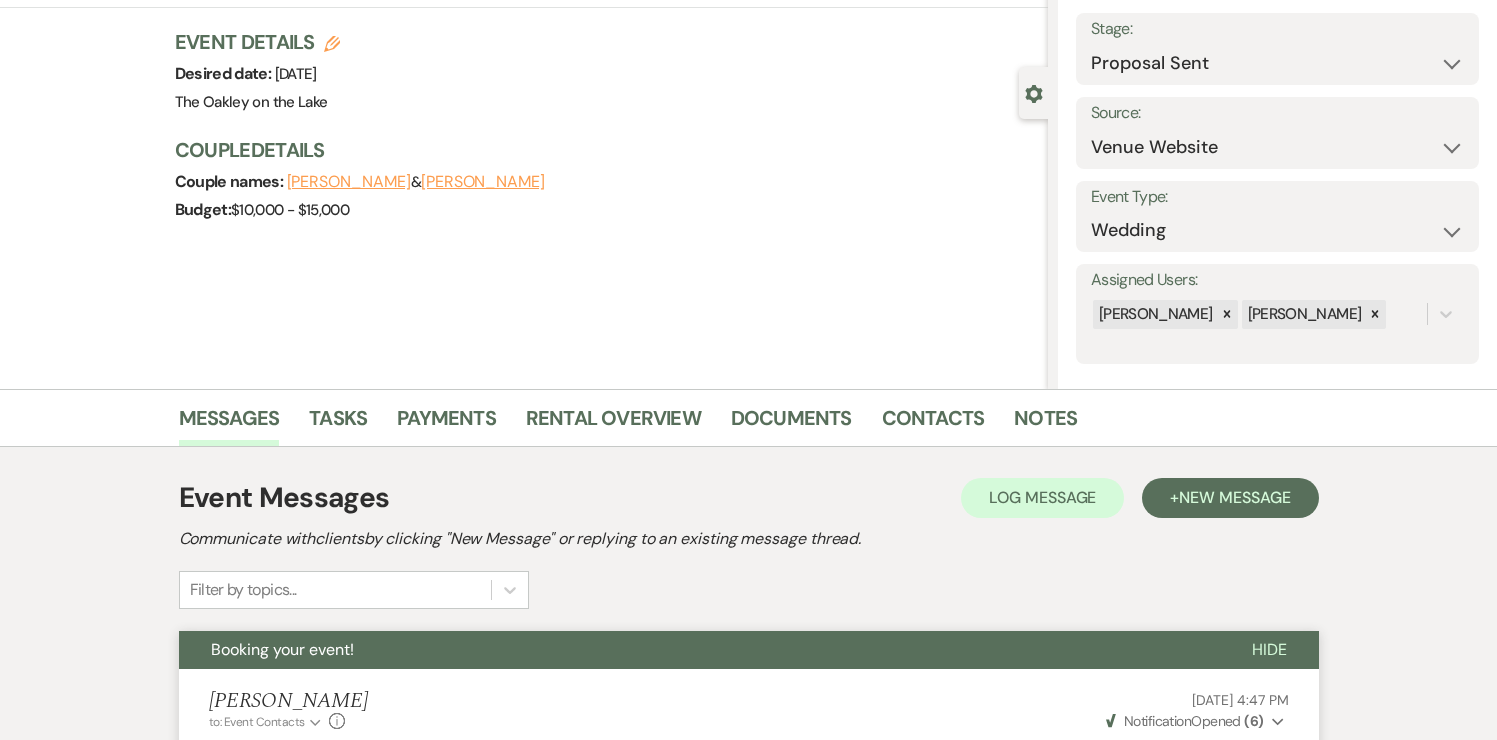 scroll, scrollTop: 0, scrollLeft: 0, axis: both 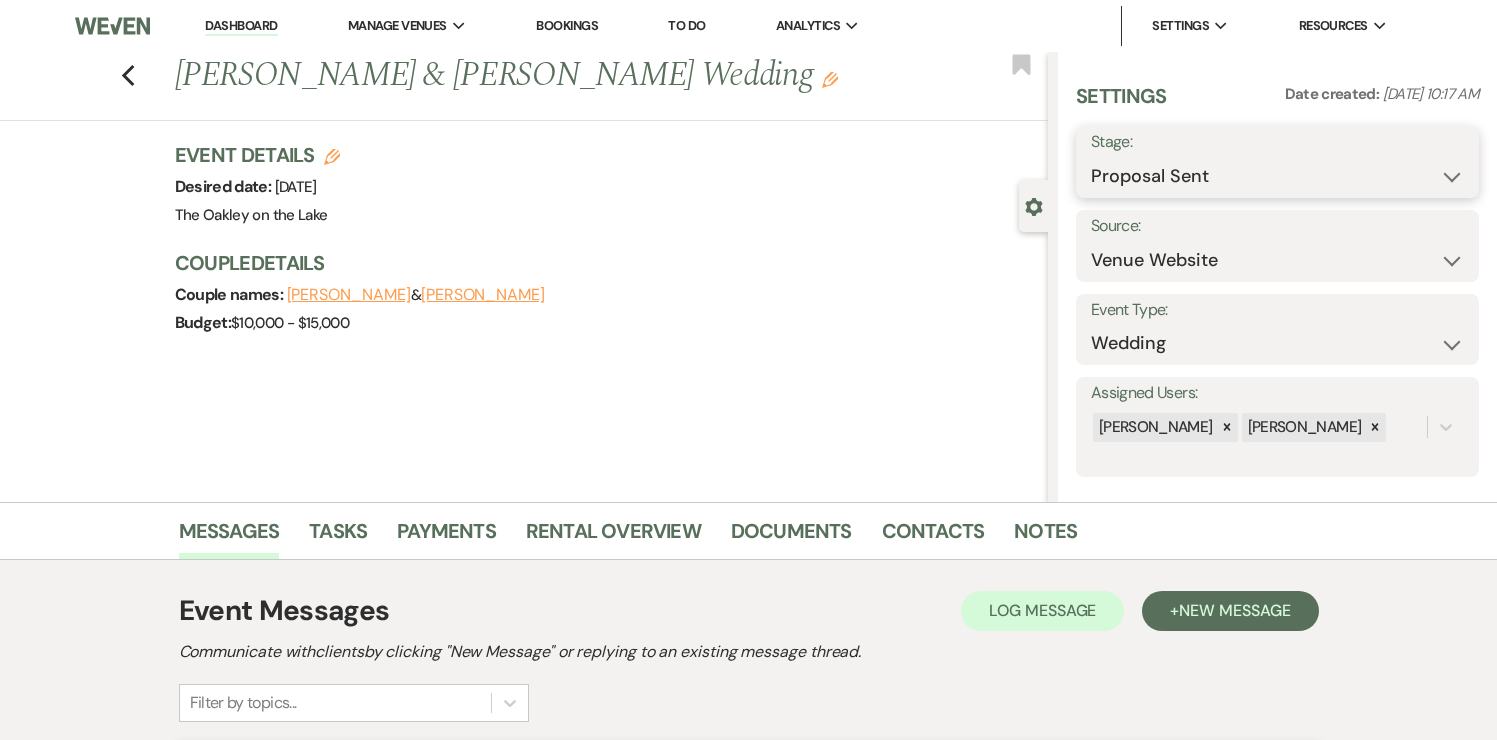 click on "Inquiry Follow Up Tour Requested Tour Confirmed Toured Proposal Sent Booked Lost" at bounding box center [1277, 176] 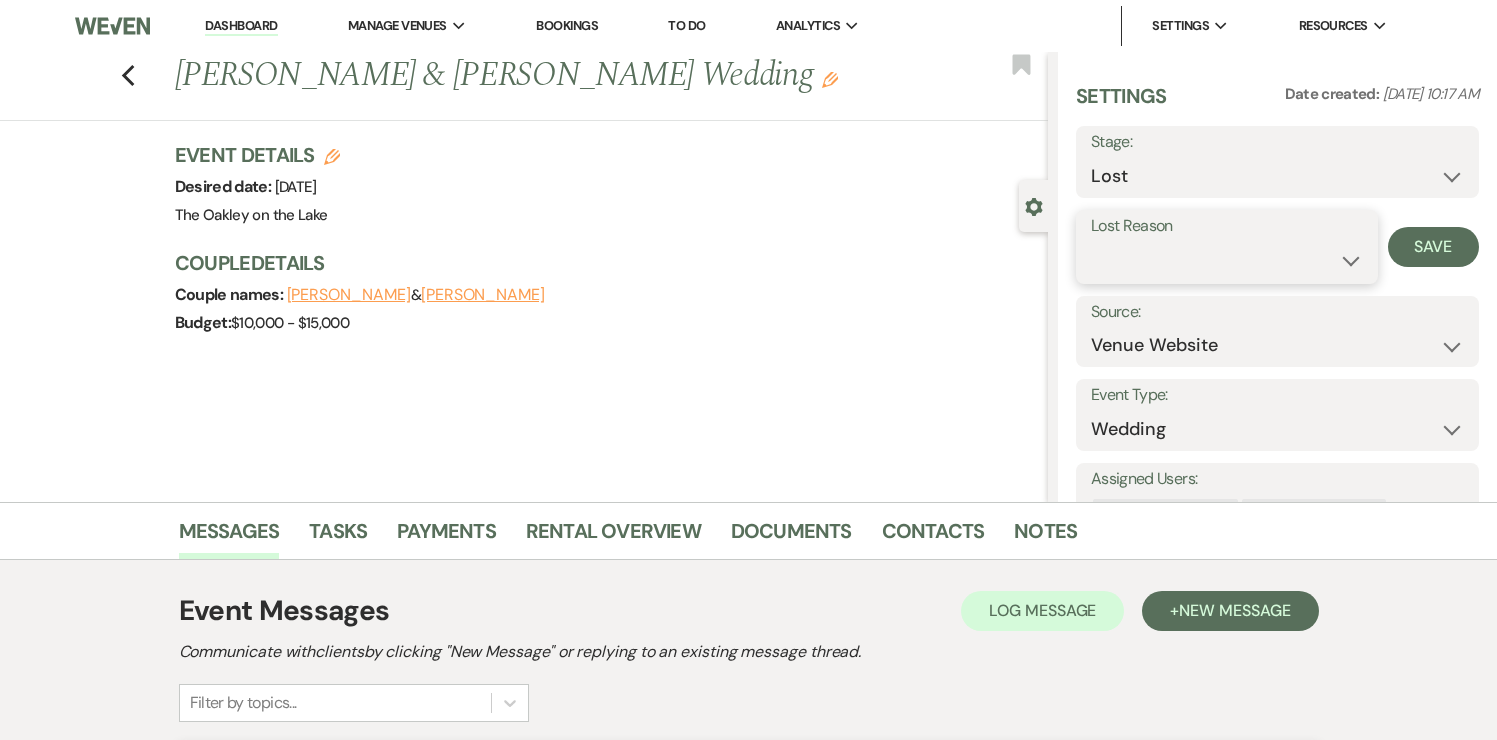 click on "Booked Elsewhere Budget Date Unavailable No Response Not a Good Match Capacity Cancelled Duplicate (hidden) Spam (hidden) Other (hidden) Other" at bounding box center [1227, 260] 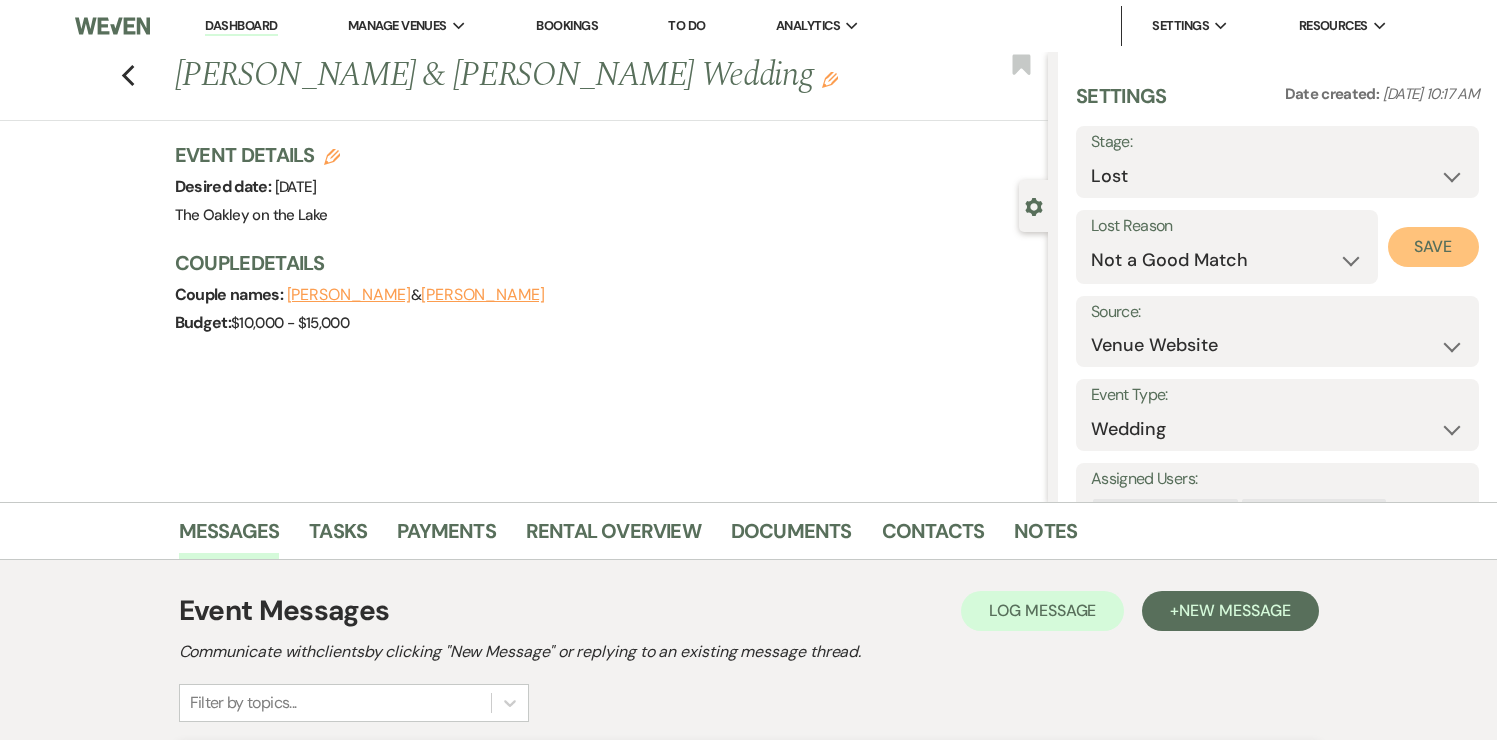 click on "Save" at bounding box center (1433, 247) 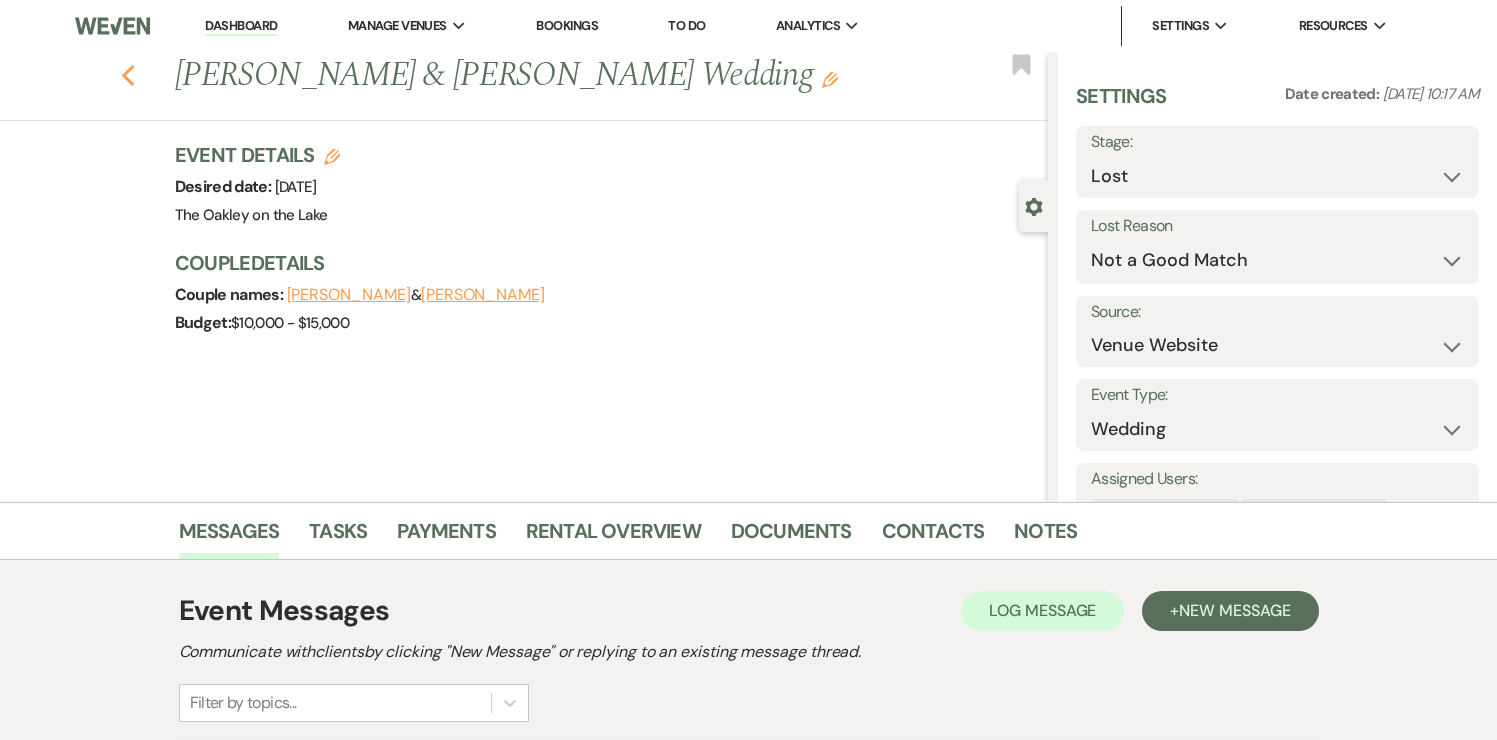 click 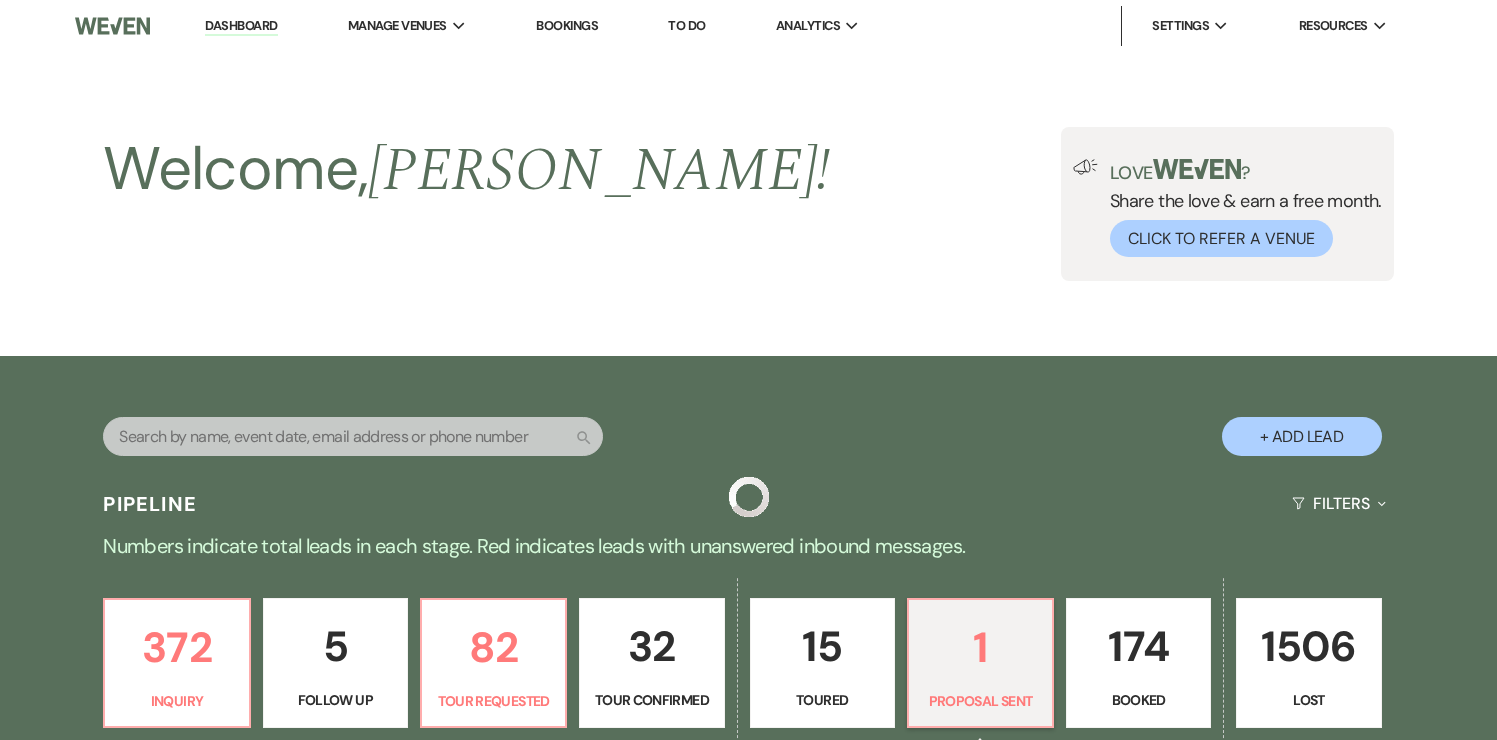 scroll, scrollTop: 334, scrollLeft: 0, axis: vertical 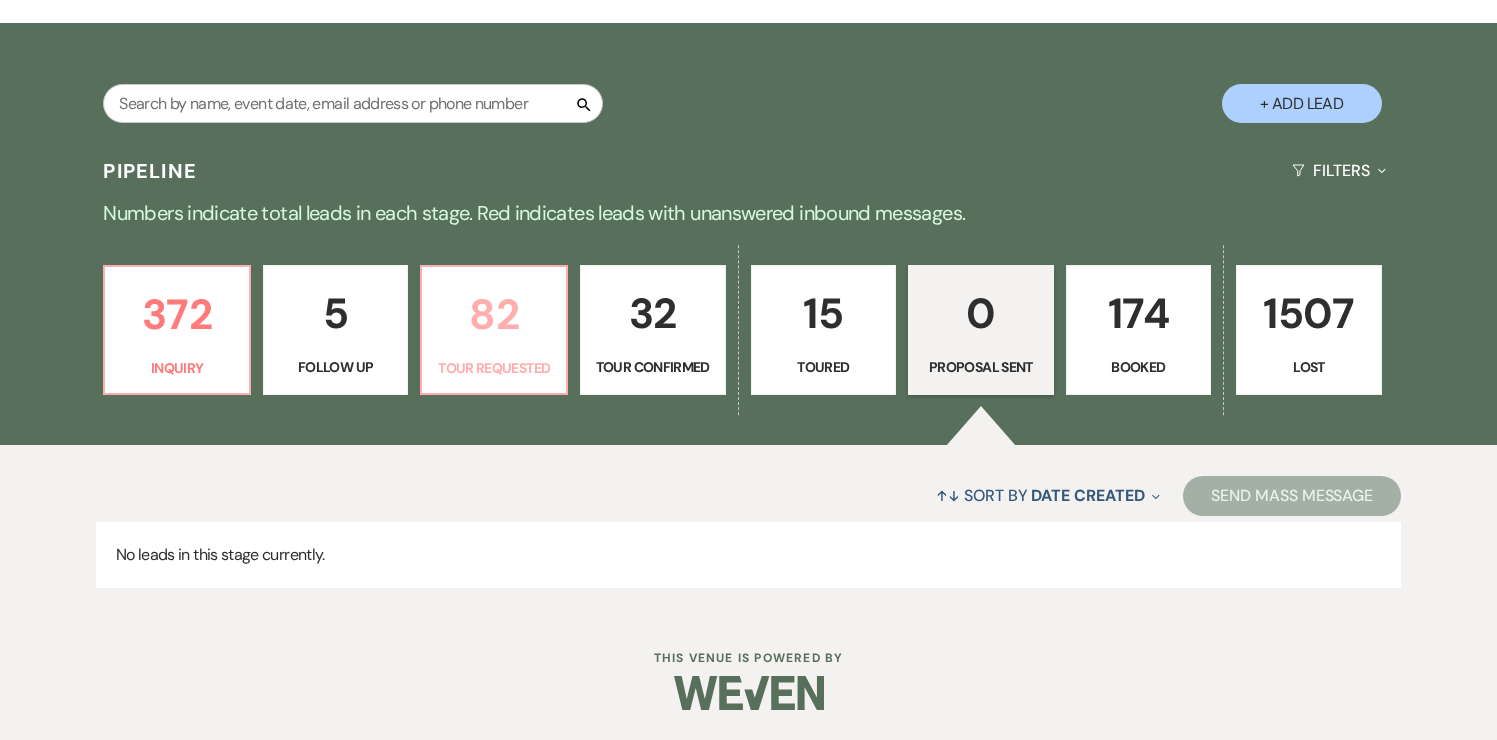 click on "82 Tour Requested" at bounding box center (494, 330) 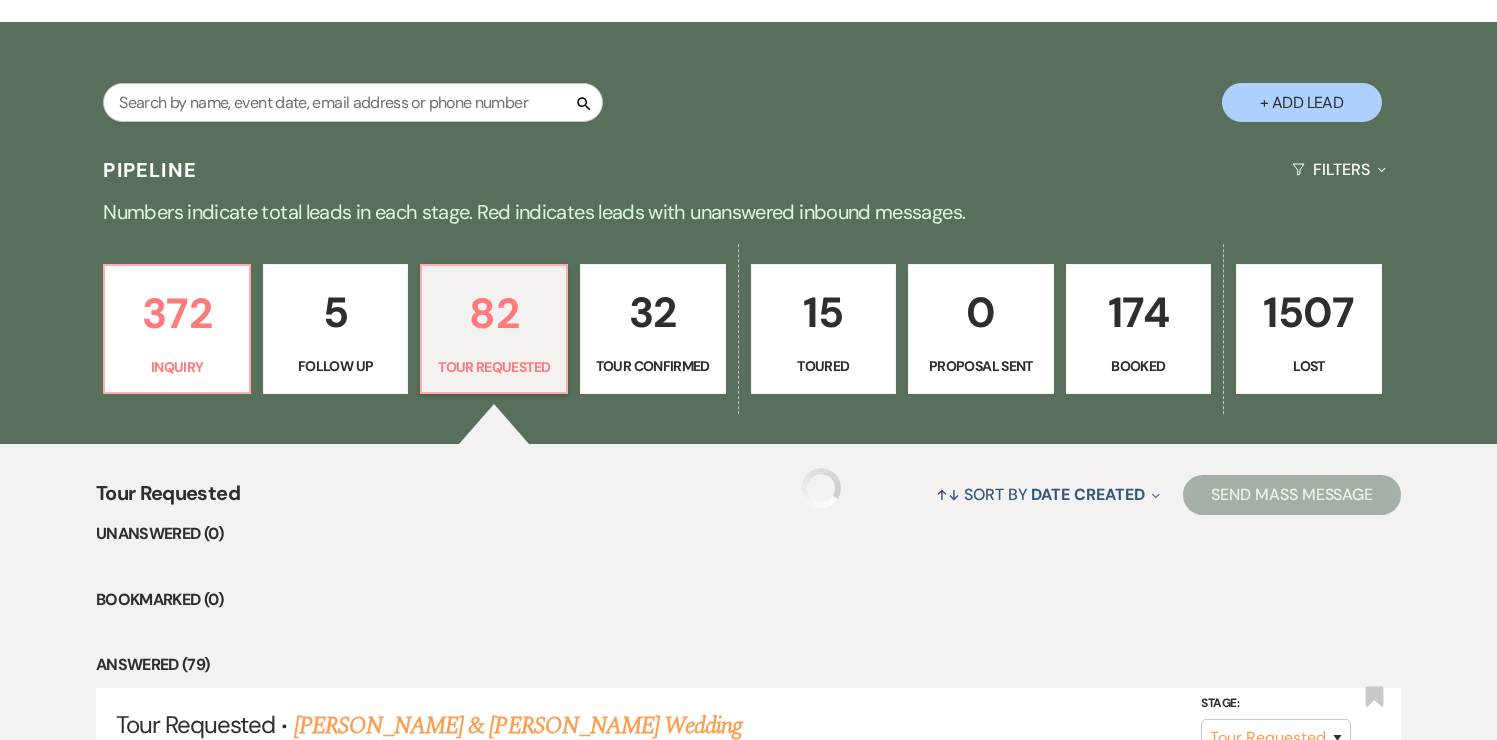 select on "2" 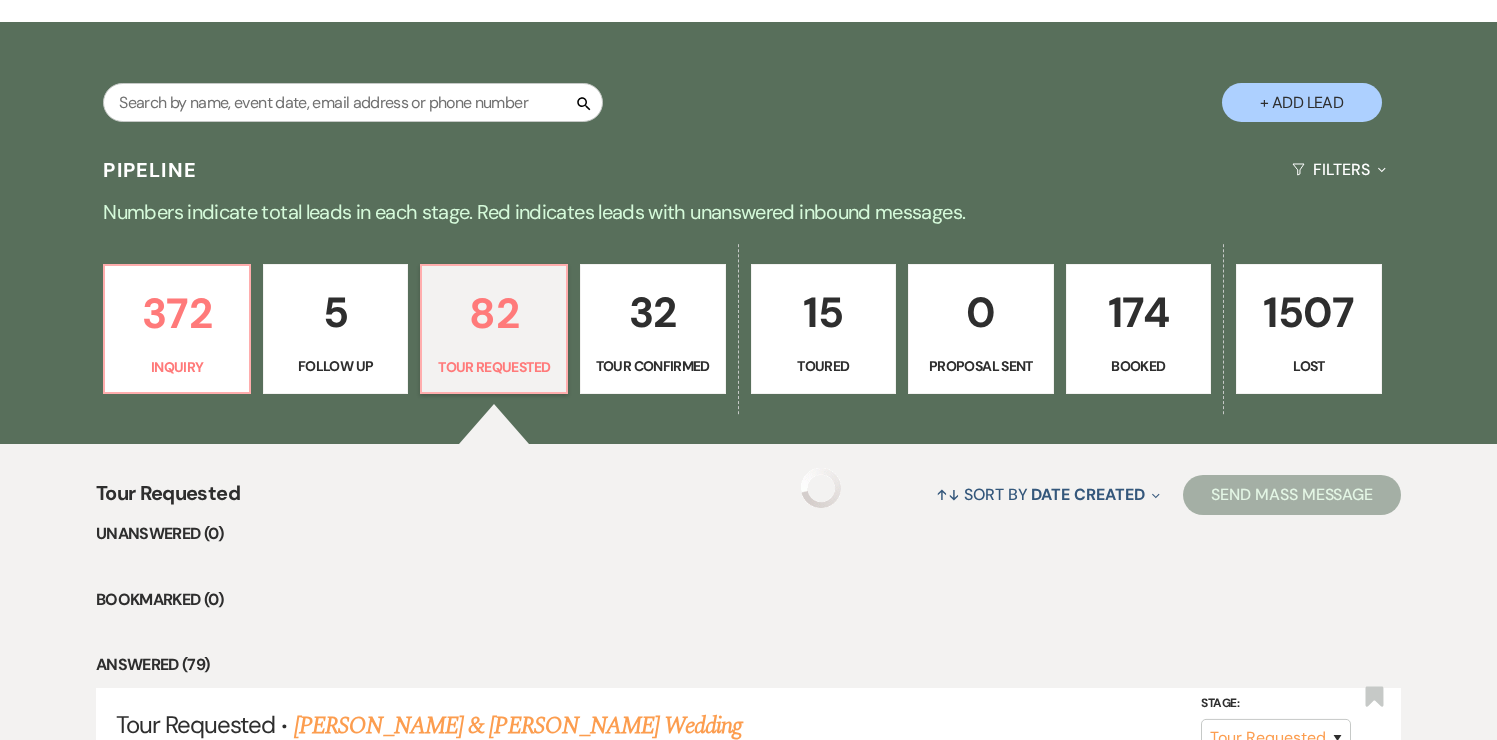 select on "2" 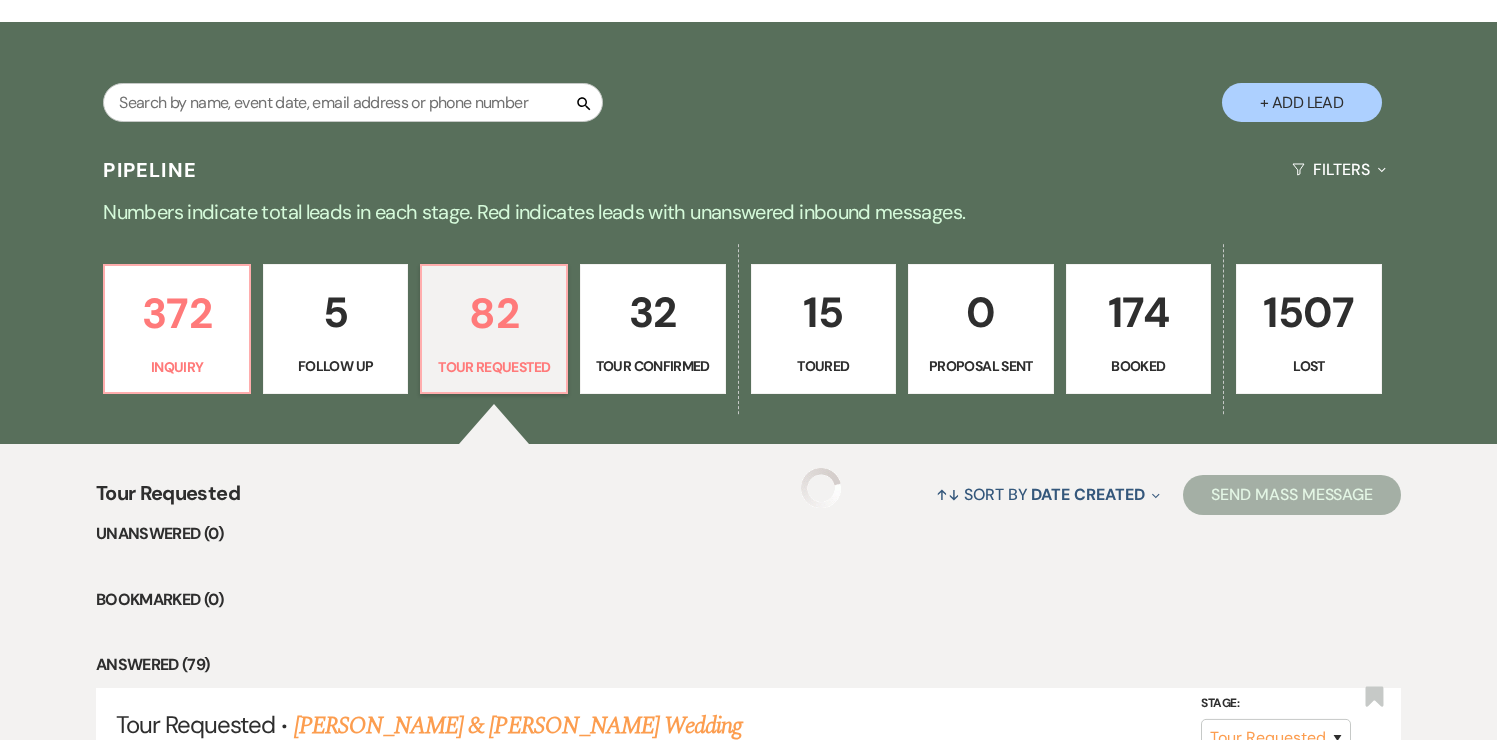 select on "2" 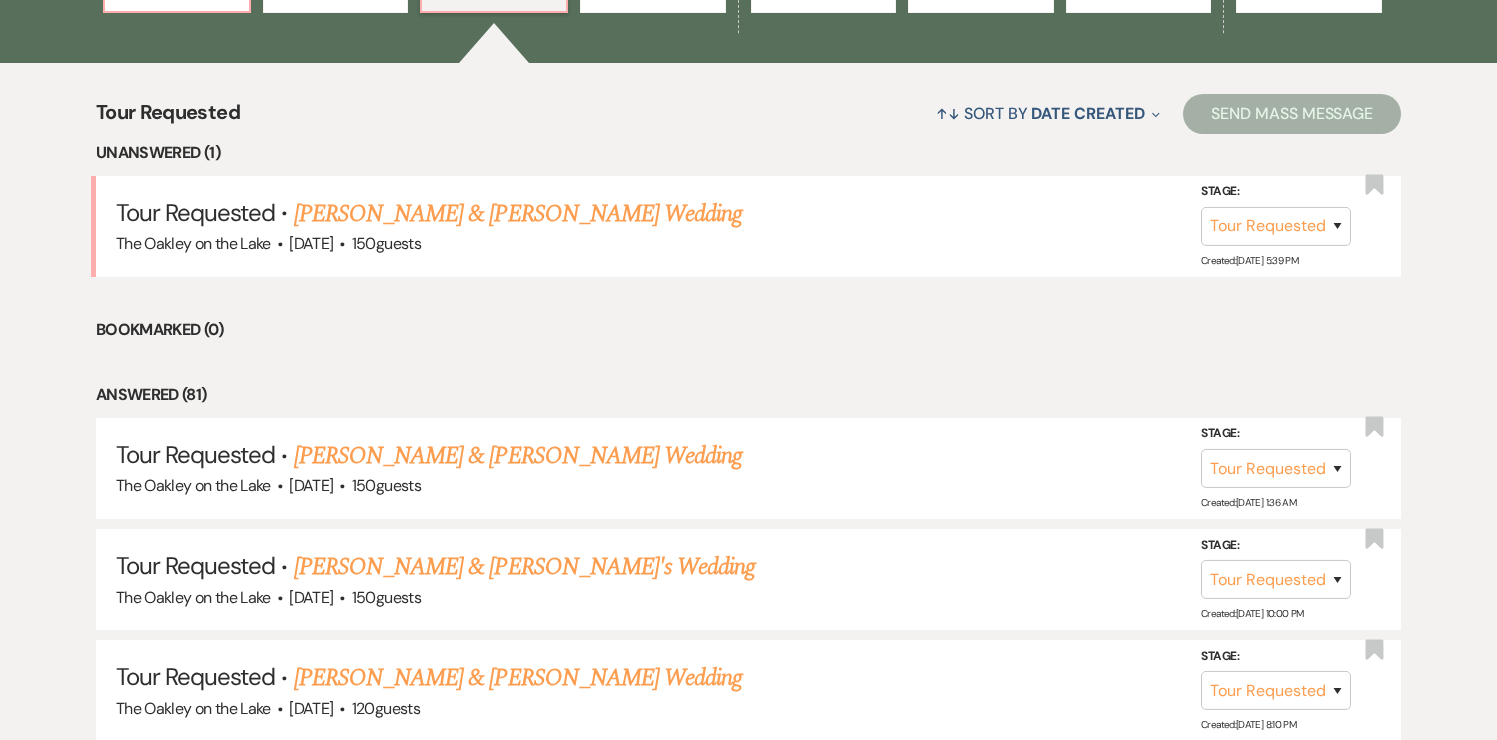 scroll, scrollTop: 716, scrollLeft: 0, axis: vertical 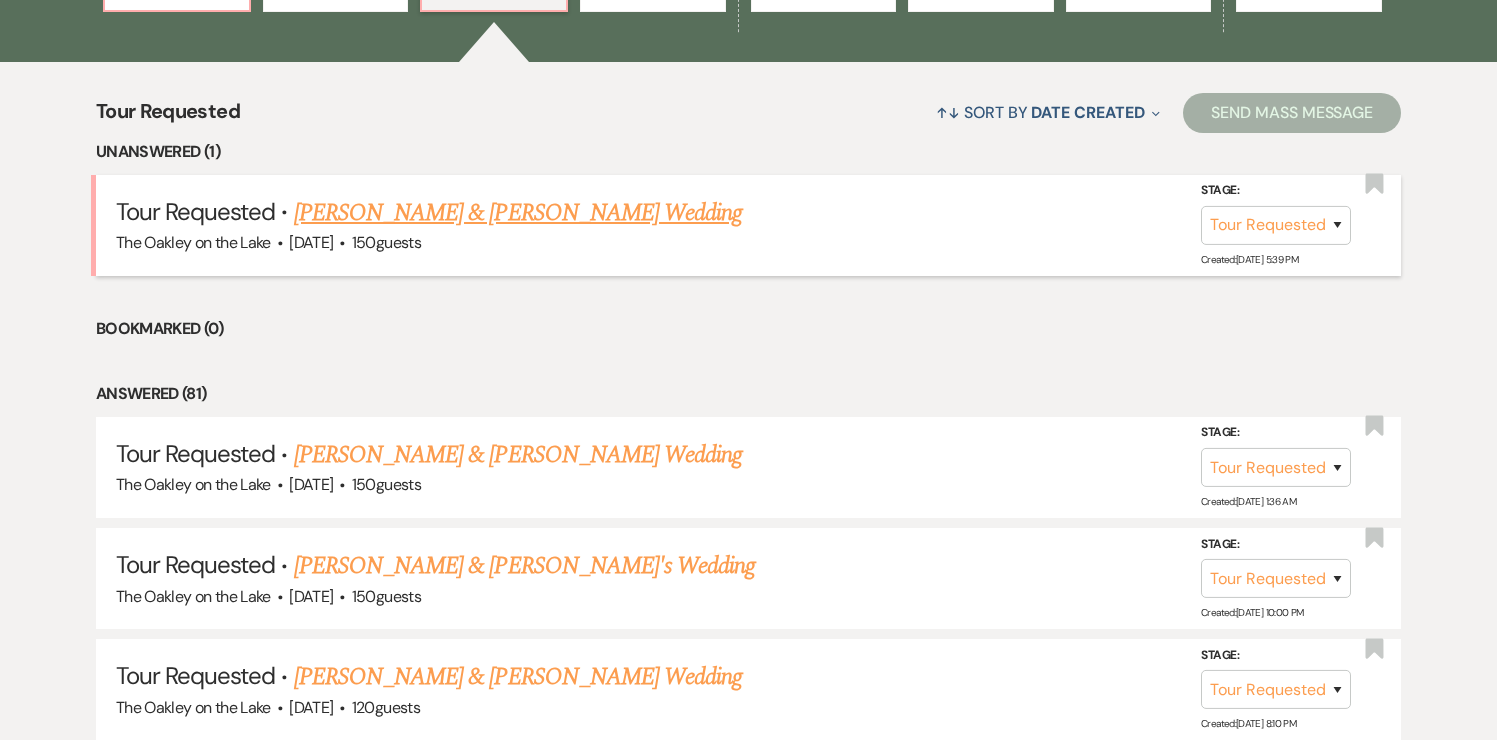 click on "[PERSON_NAME] & [PERSON_NAME] Wedding" at bounding box center [518, 213] 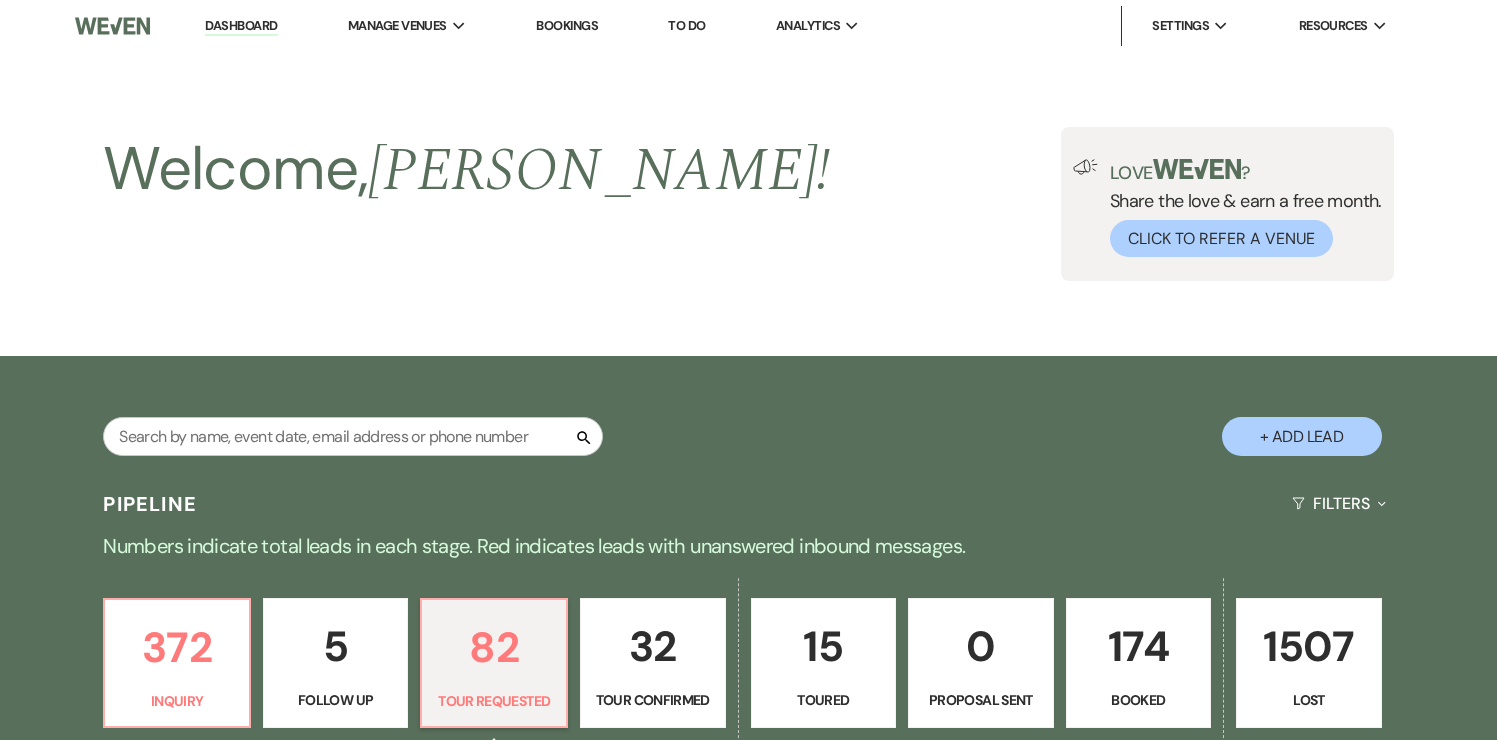select on "2" 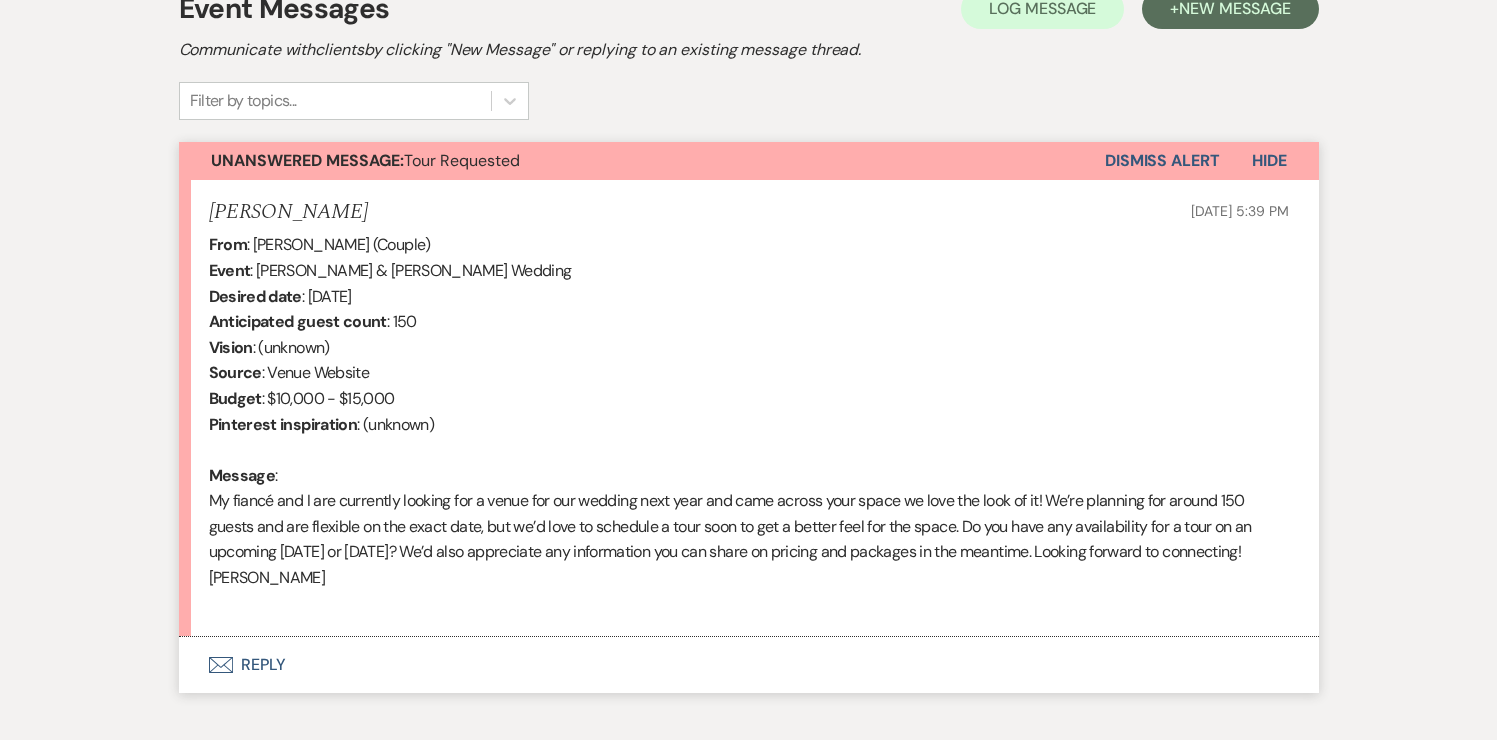 scroll, scrollTop: 714, scrollLeft: 0, axis: vertical 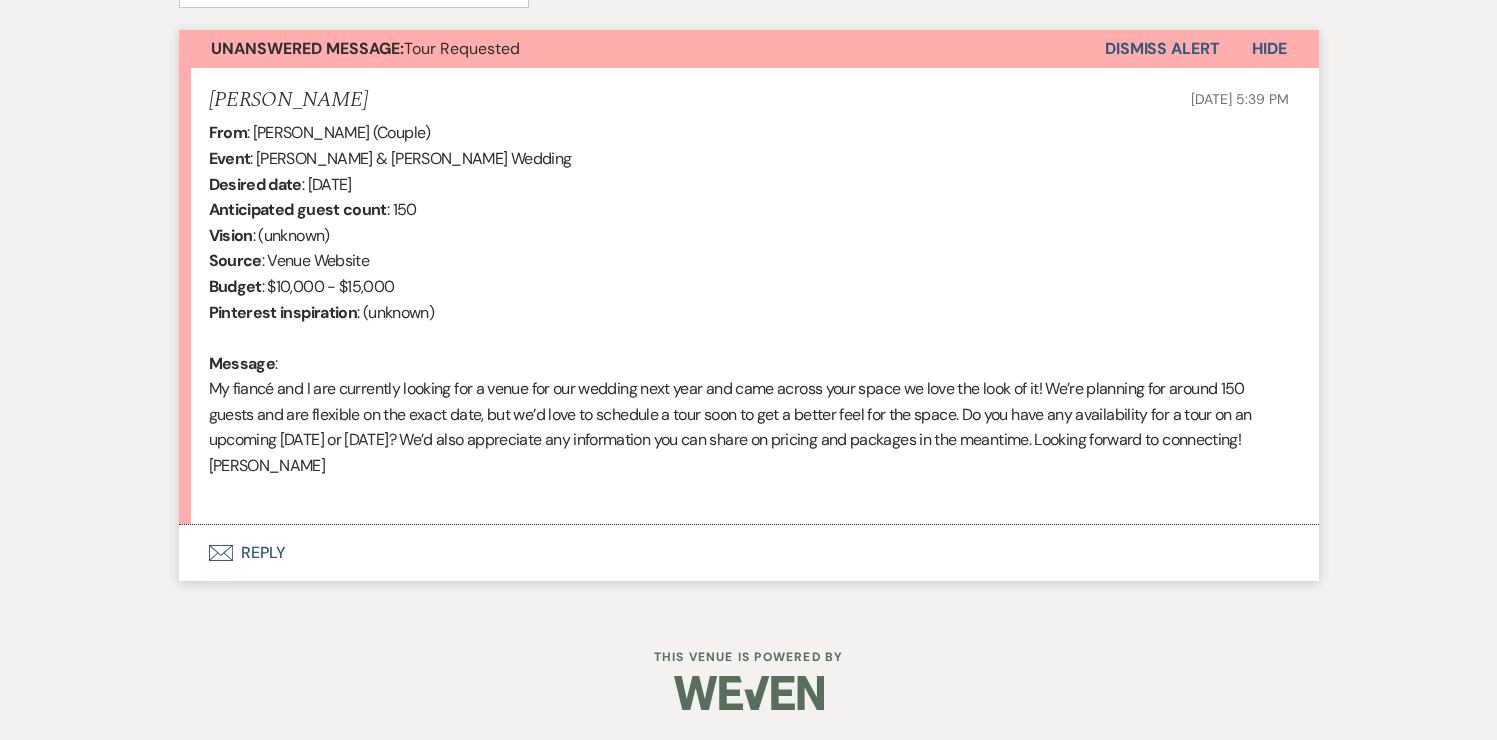click on "Envelope Reply" at bounding box center [749, 553] 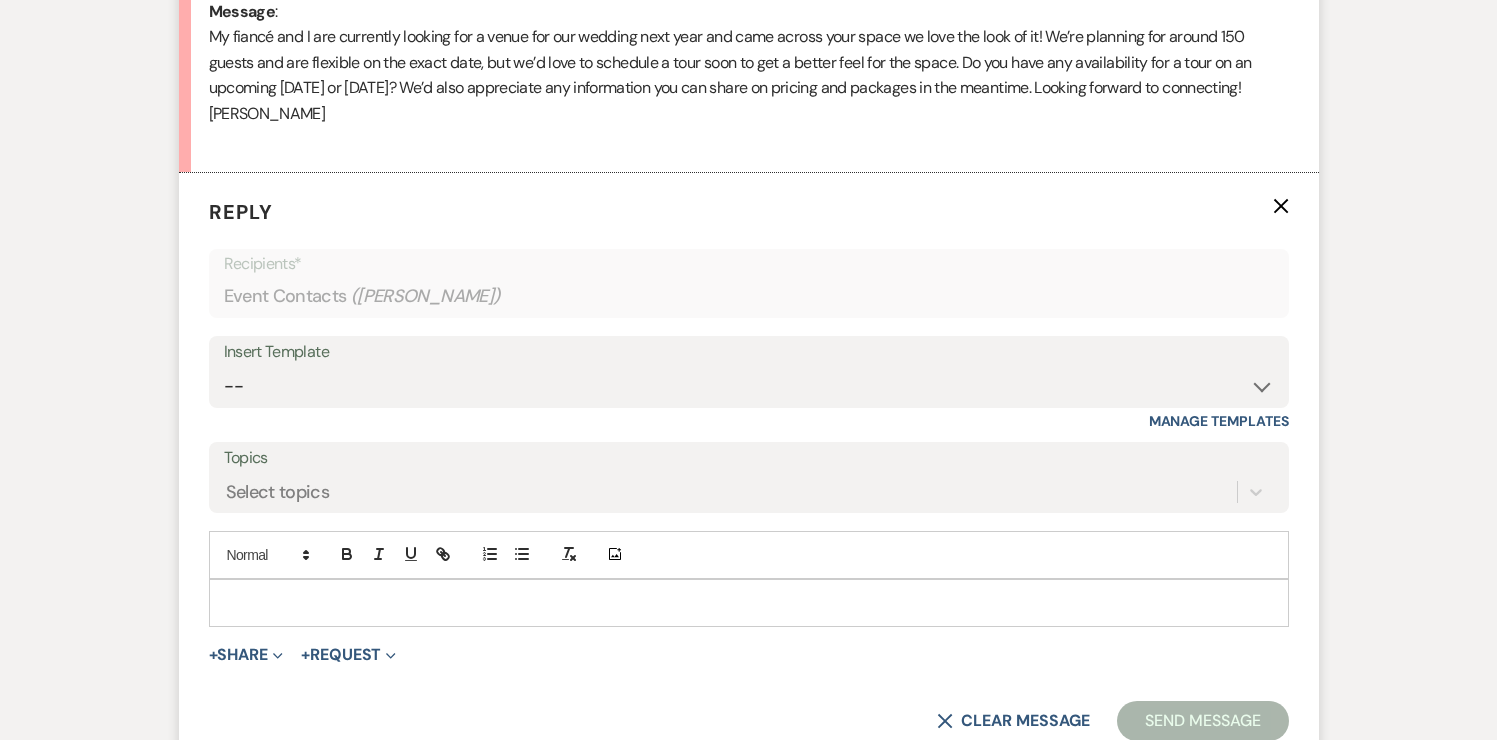 scroll, scrollTop: 1165, scrollLeft: 0, axis: vertical 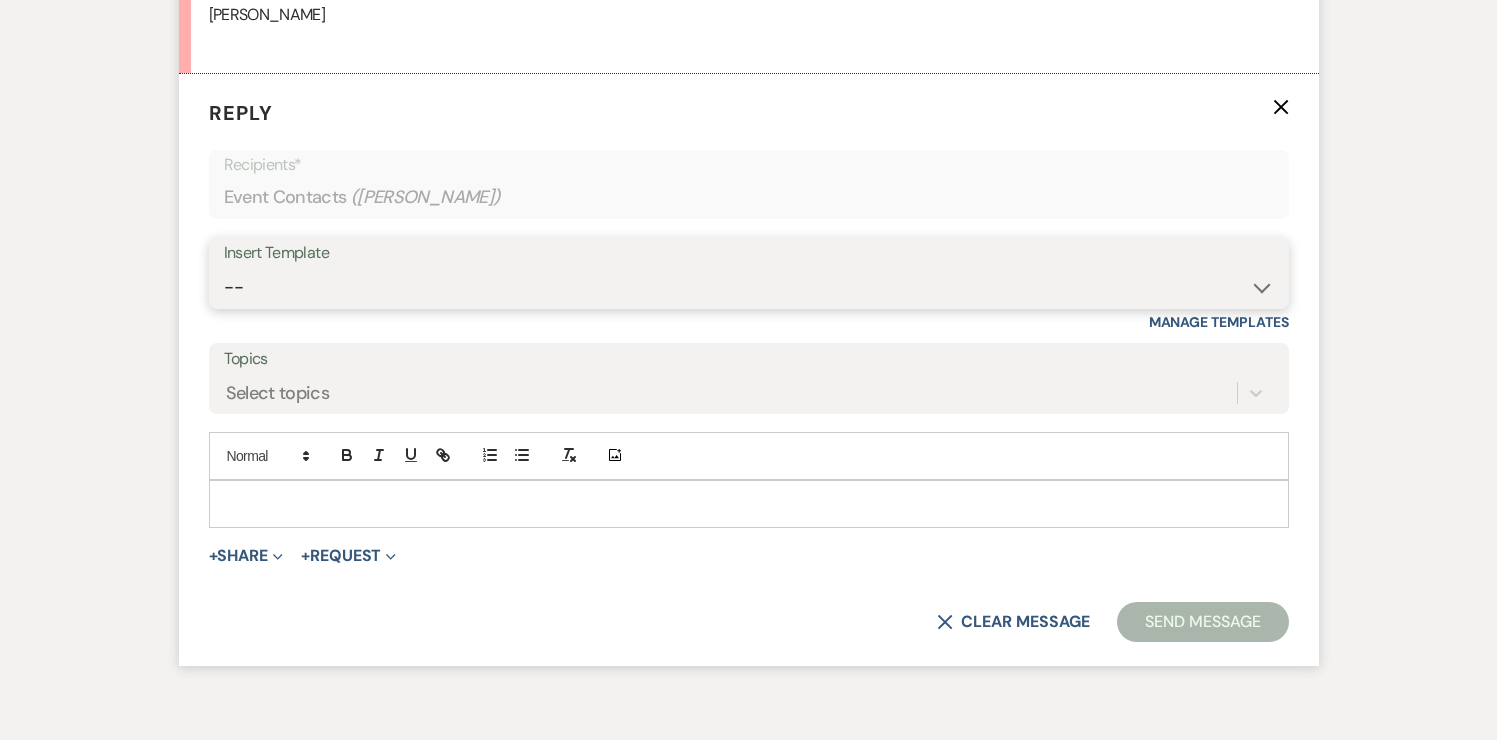 click on "-- Weven Planning Portal Introduction (Booked Events) Tour Request Response Follow Up Contract (Pre-Booked Leads) Tour Followup 2025 [DATE] Peak Leads from AWE Leads from AWE 2 2025 M-Th Rental 2025 [DATE] Peak Follow up #2 Review Request Follow Up #3 Tour Confirmation with Address #2 Scheduled Calendly Additional Questions Final email Packages Offered 2025 [DATE] Peak 2025 [DATE] Non-Peak 2025 [DATE] Non-Peak 2025 [DATE] Non Peak 2026 [DATE] Peak 2026 [DATE] Peak 2026 [DATE] Peak 2026 [DATE] Non Peak 2026 [DATE] Non Peak 2026 [DATE] Non Peak Pontoon Offering to 2025 Brides Wedding Planners or Coordinators Security Deposit Quinceanera  Explaining Security Deposit Tour Follow Up - Confirmed Contract Onsite Contract Follow-Up – Urgent Date Hold Schedule Your 30-Day Walkthrough Urgent- Over Due Payment -Action Required Immediately [PERSON_NAME] Interest Response [DATE] Booking Bonus & Invite to Open House for Inquries Lakehouse Quote & Date Confirmation Venue Availability Update 2026 M-Th Rental No Date" at bounding box center [749, 287] 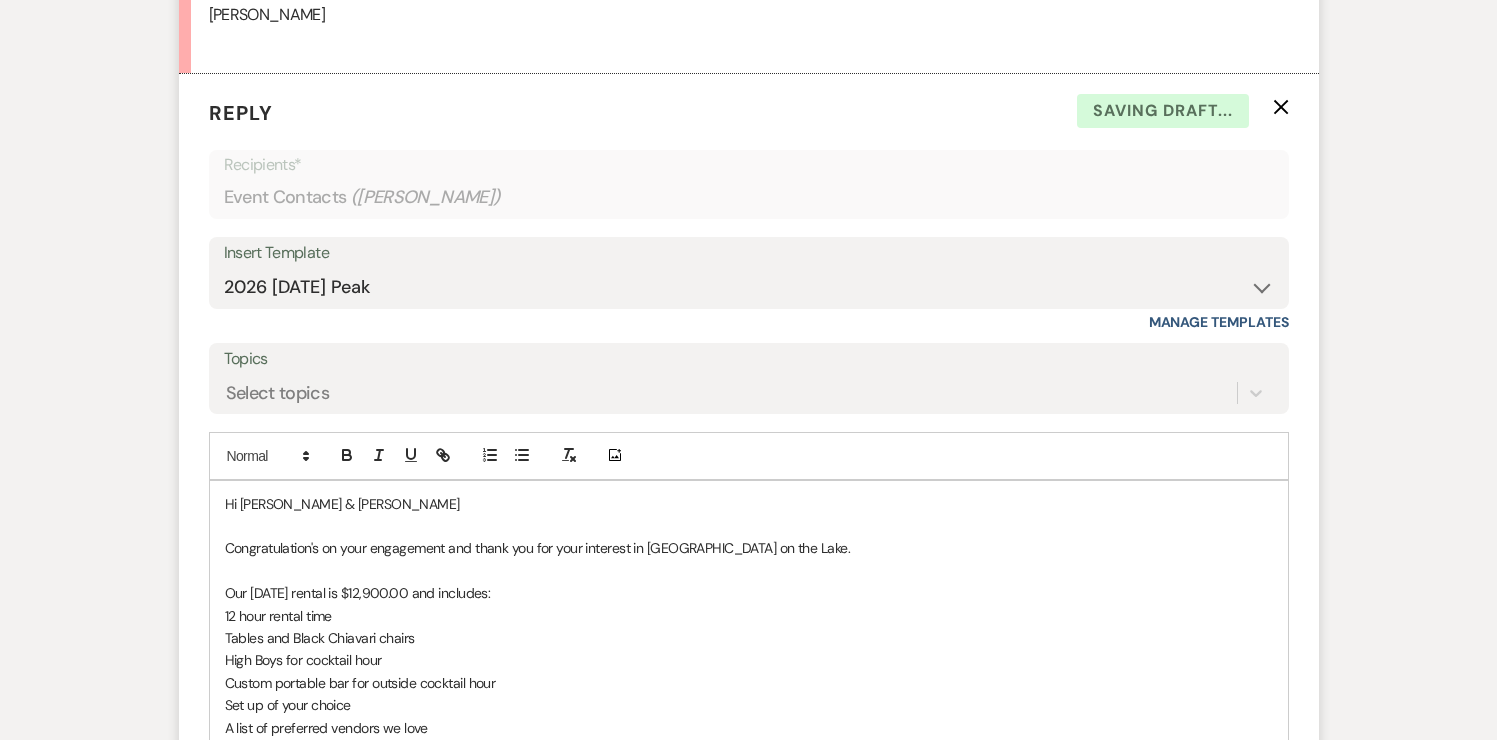 click on "Hi [PERSON_NAME] & [PERSON_NAME]" at bounding box center (749, 504) 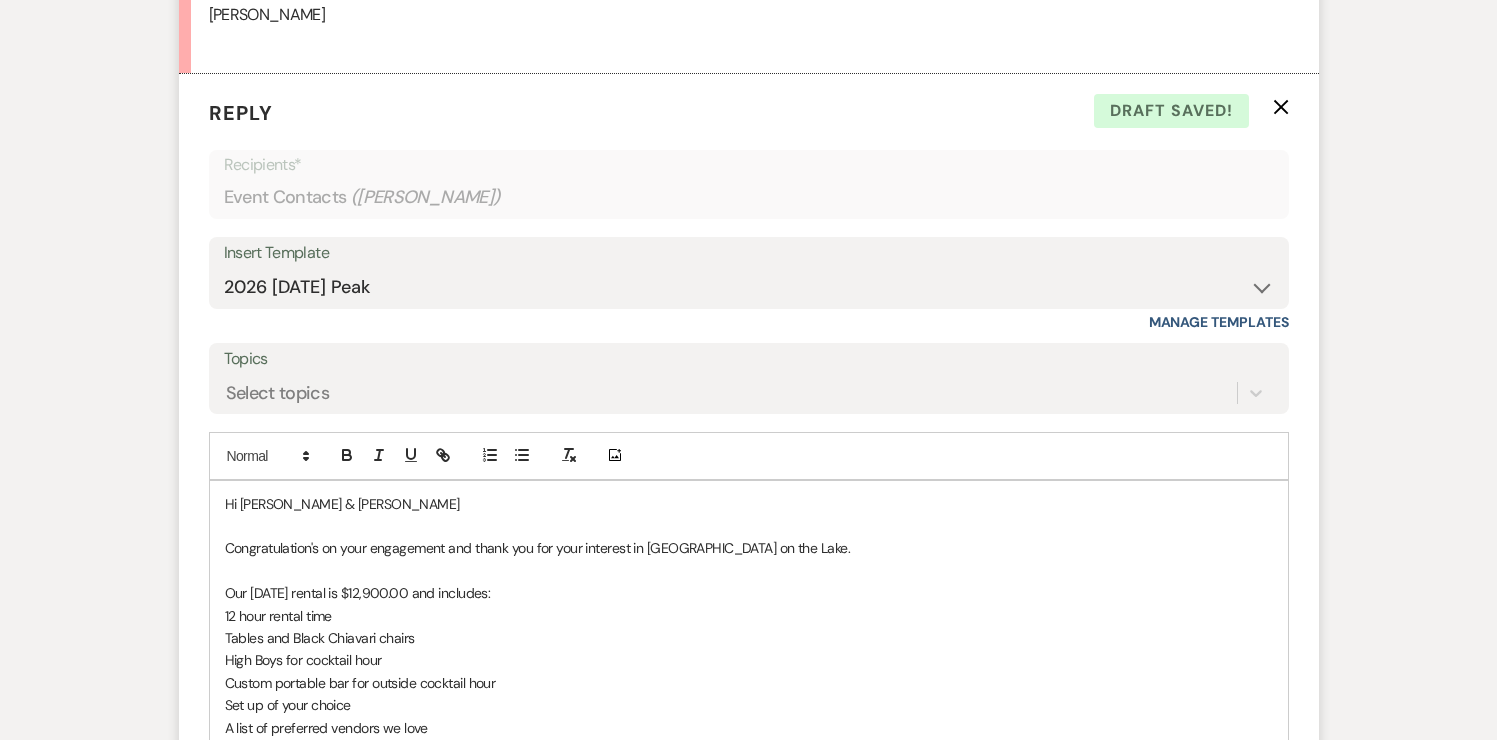 type 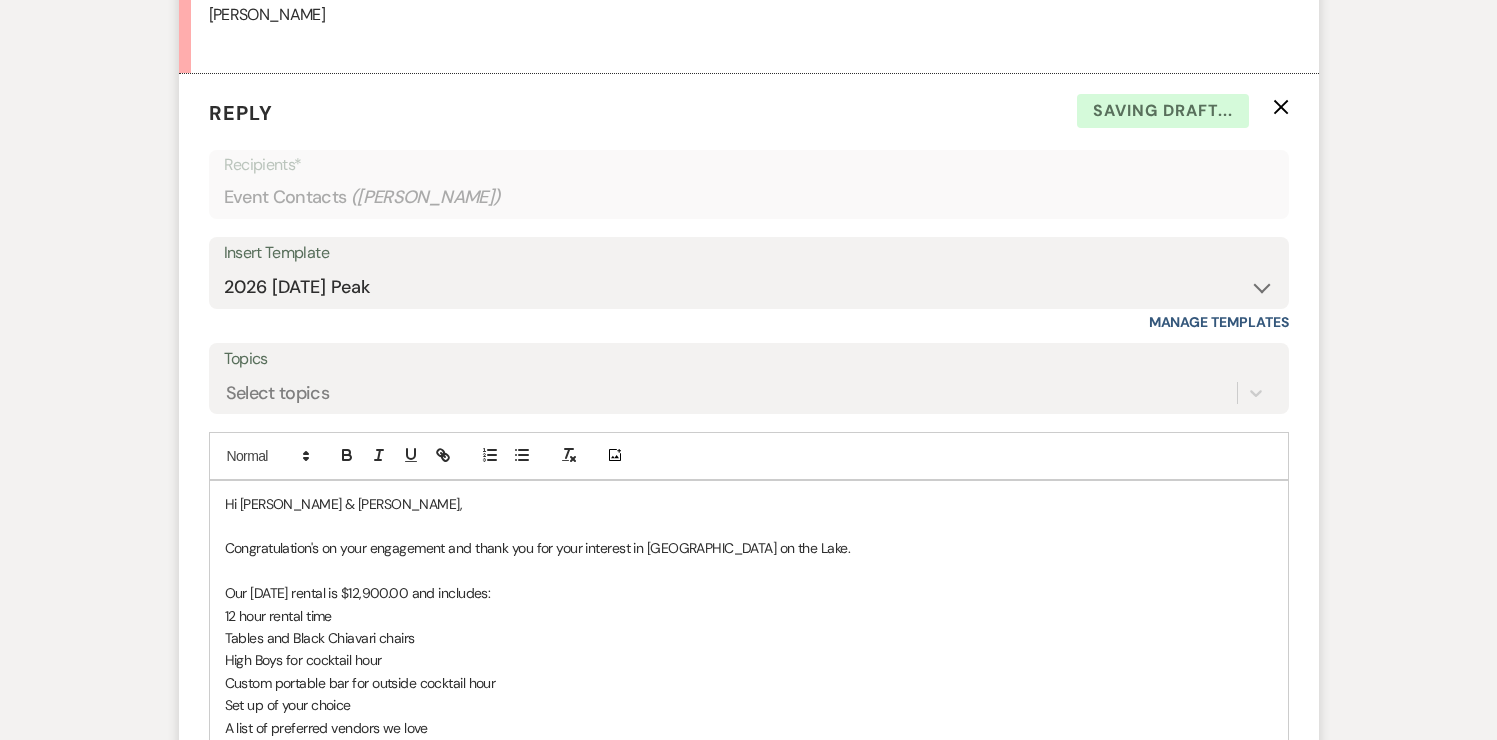 click on "Congratulation's on your engagement and thank you for your interest in [GEOGRAPHIC_DATA] on the Lake." at bounding box center (749, 548) 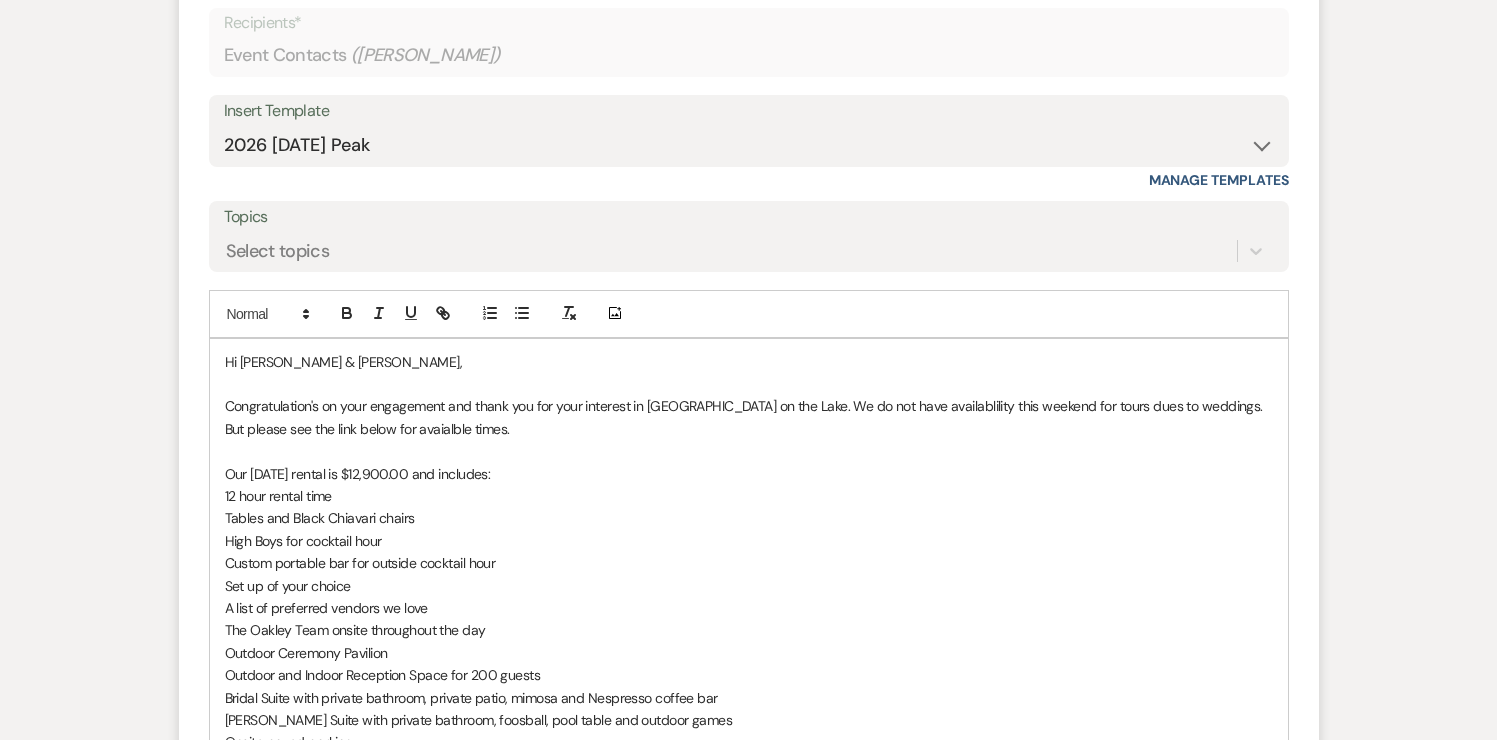 scroll, scrollTop: 1312, scrollLeft: 0, axis: vertical 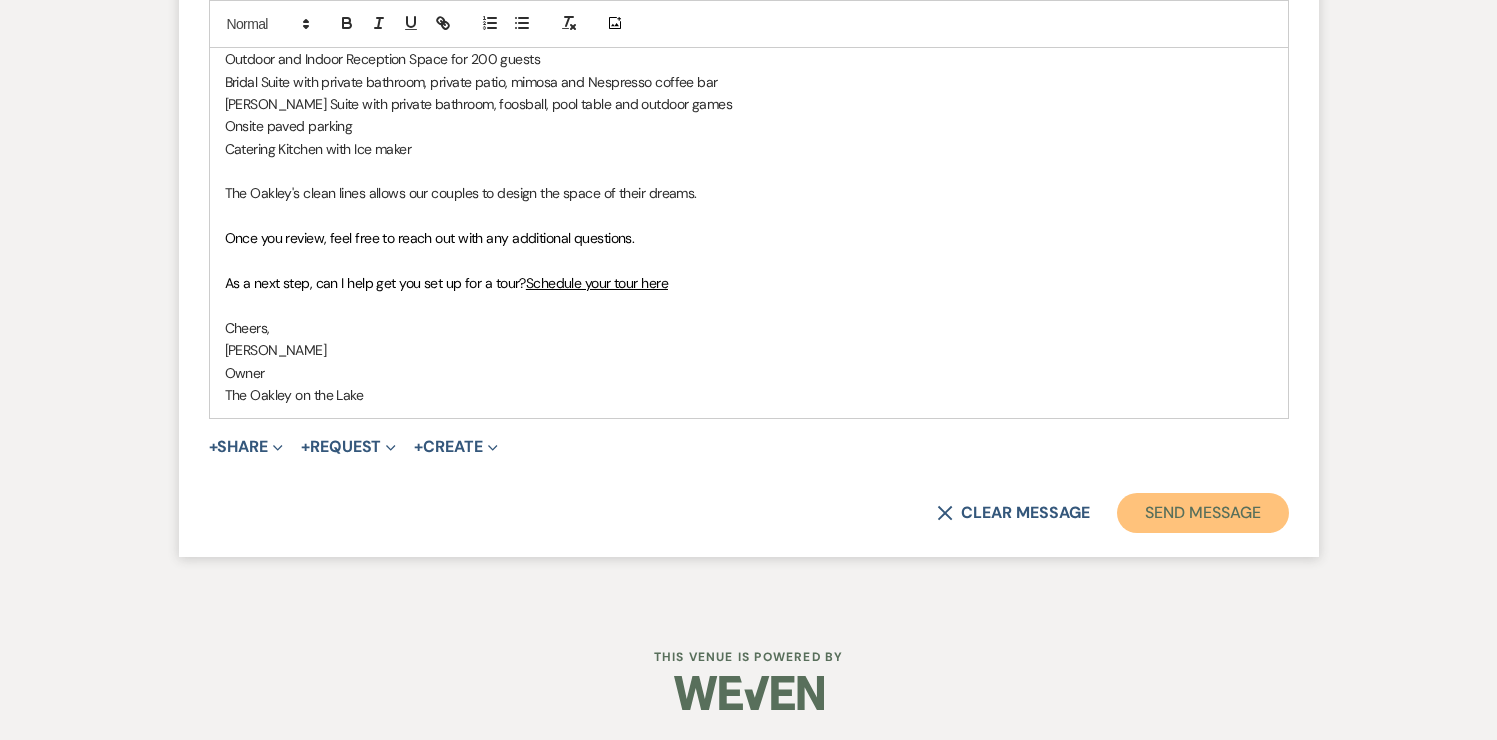 click on "Send Message" at bounding box center (1202, 513) 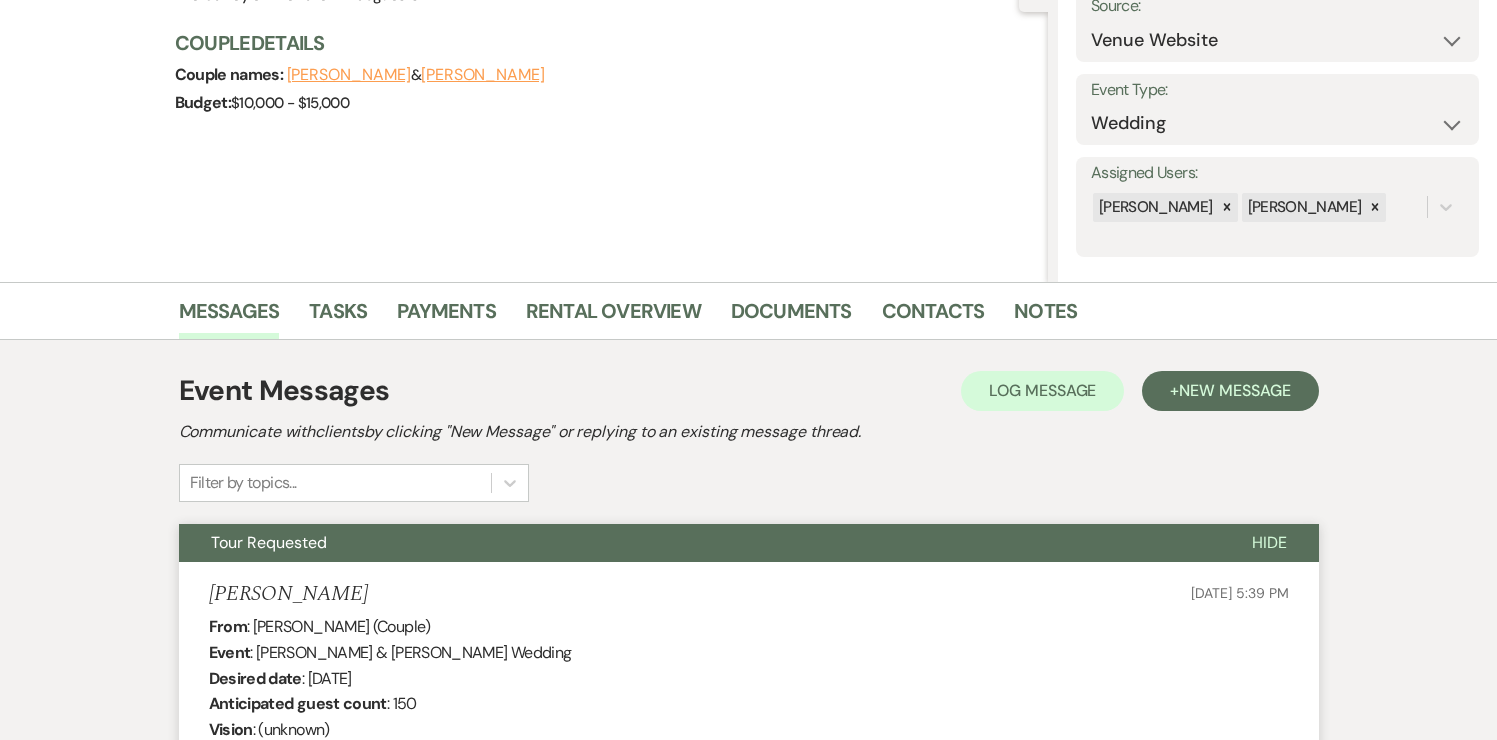 scroll, scrollTop: 0, scrollLeft: 0, axis: both 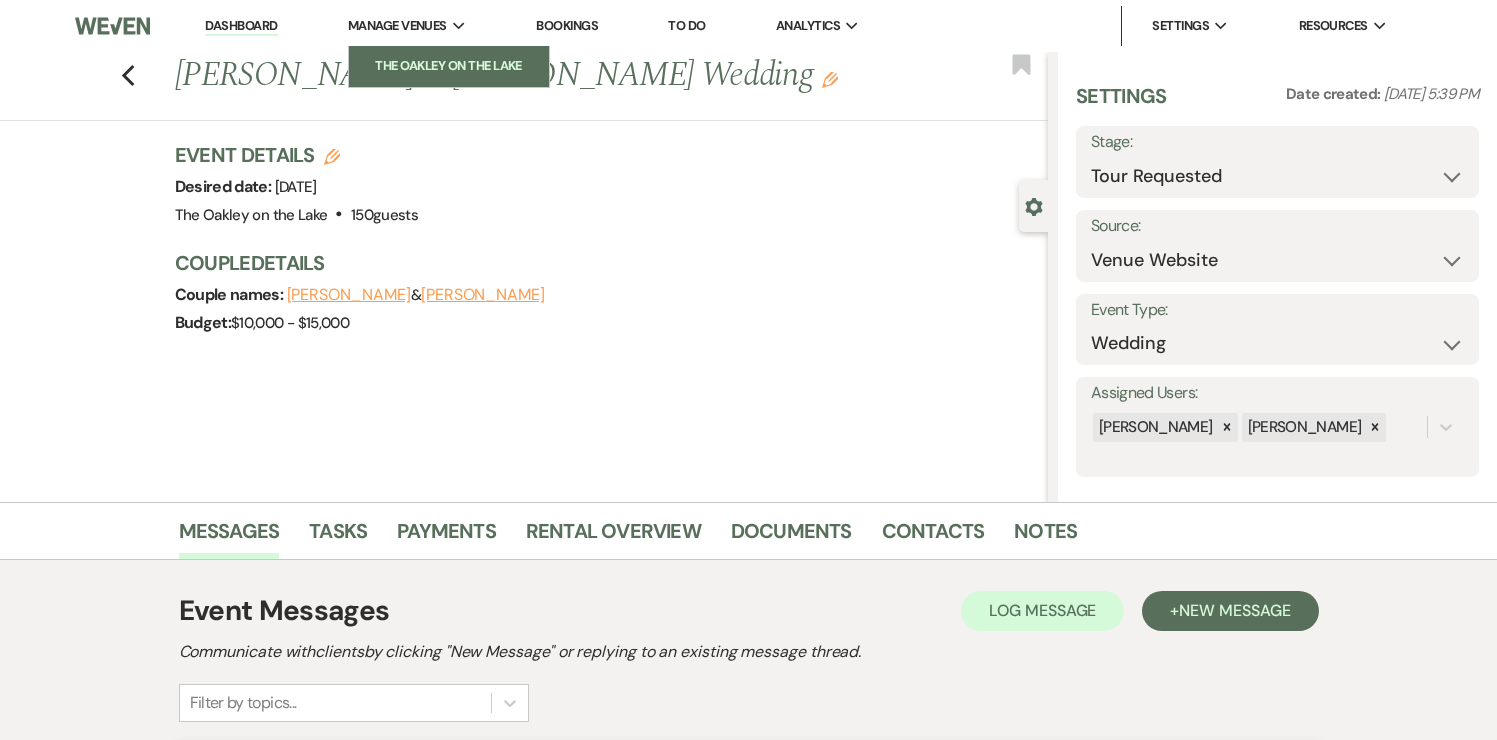 click on "The Oakley on the Lake" at bounding box center [449, 66] 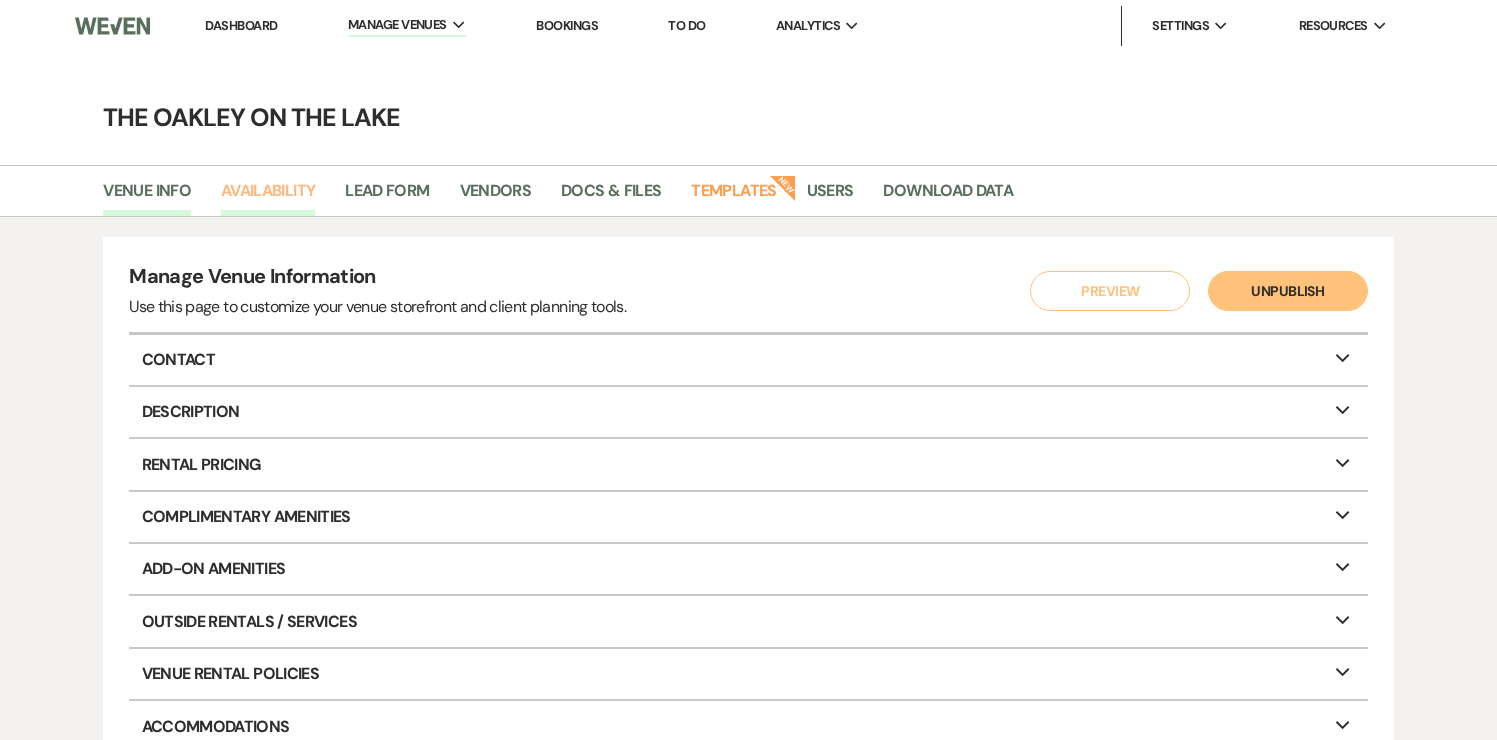 click on "Availability" at bounding box center (268, 197) 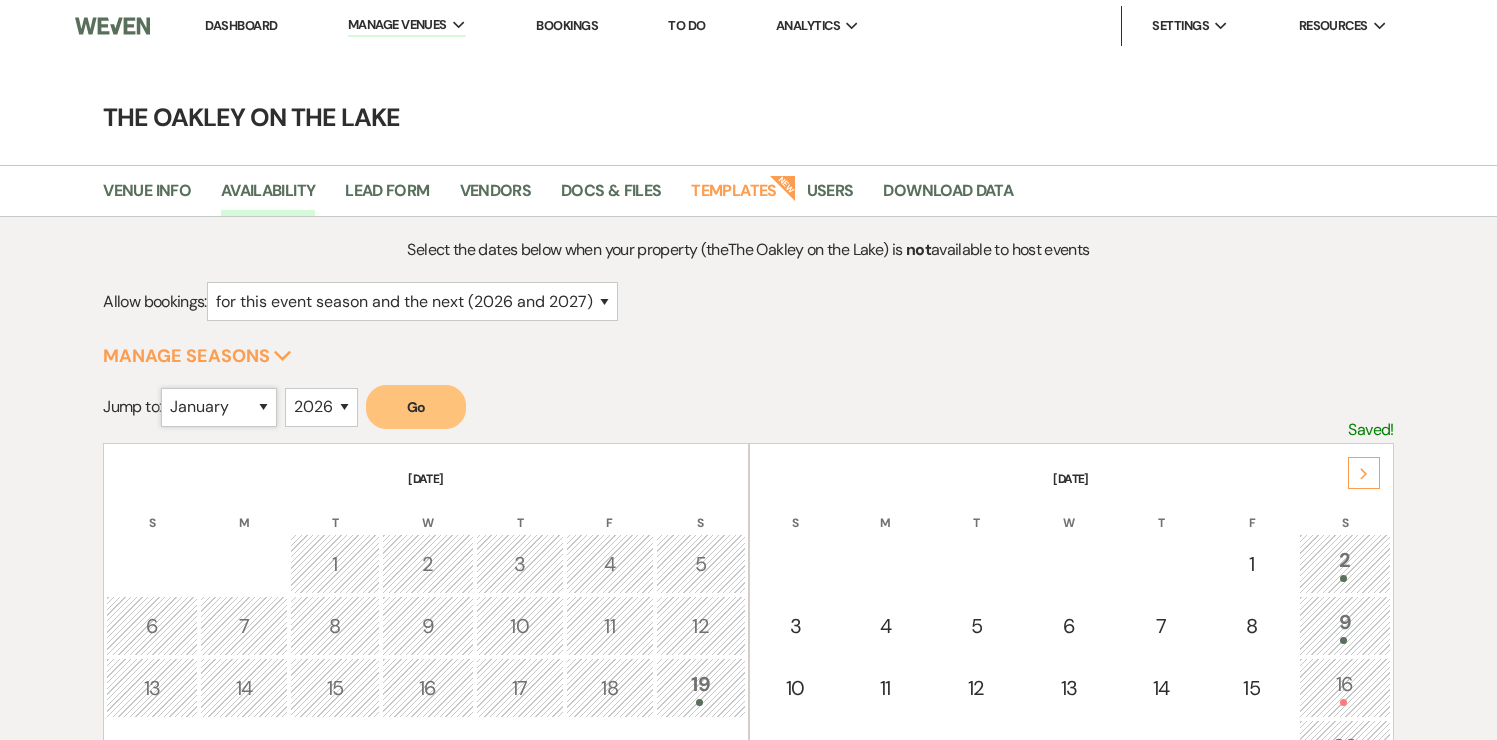 click on "January February March April May June July August September October November December" at bounding box center (219, 407) 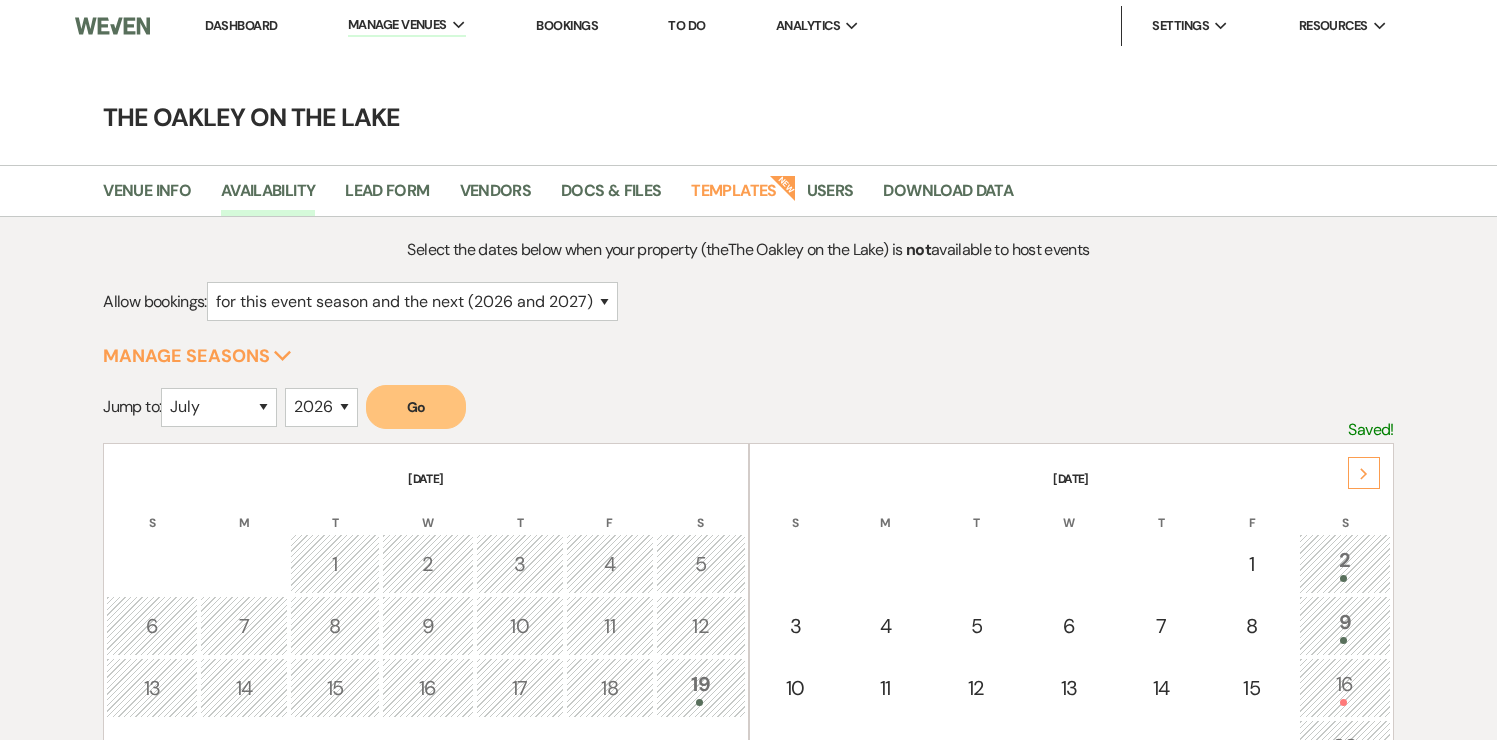 click on "Go" at bounding box center [416, 407] 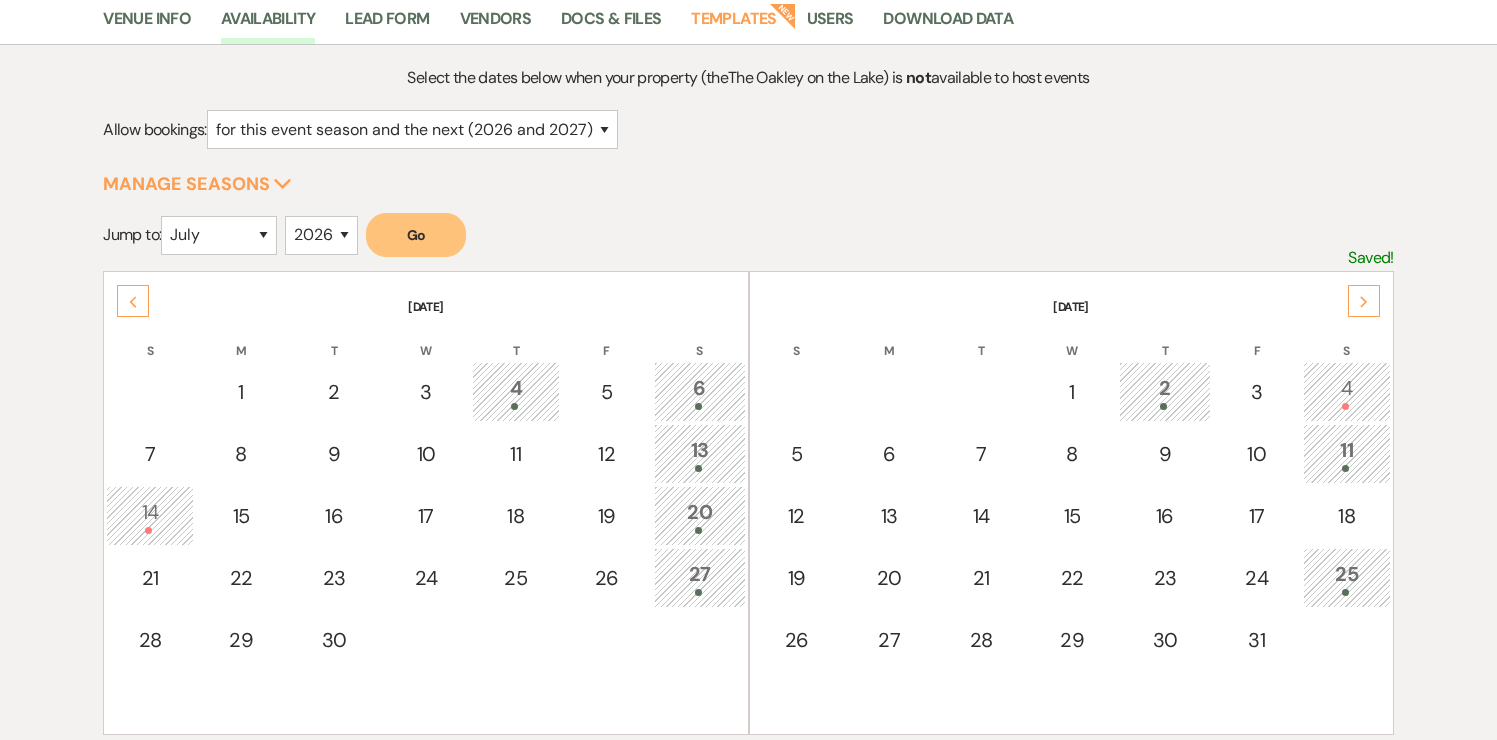 scroll, scrollTop: 174, scrollLeft: 0, axis: vertical 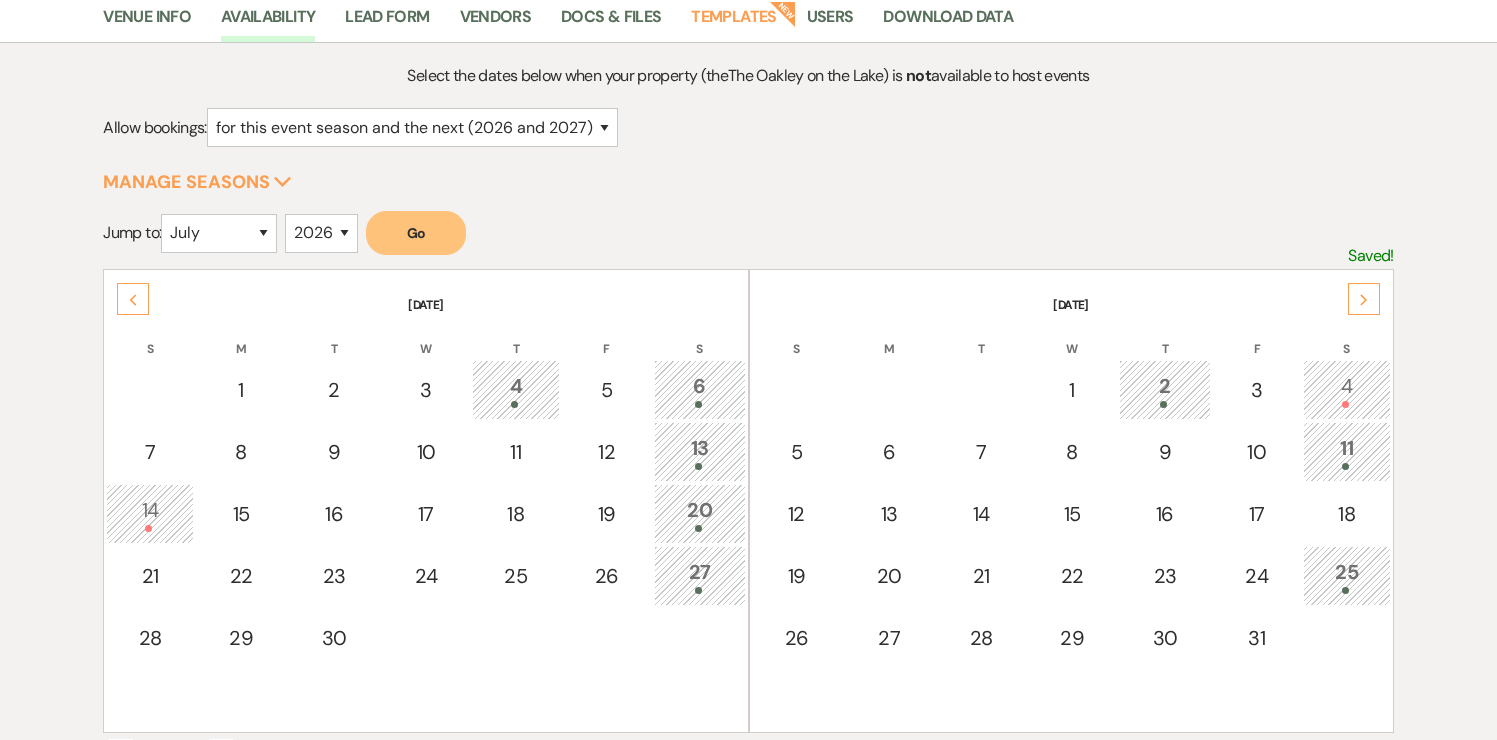 click 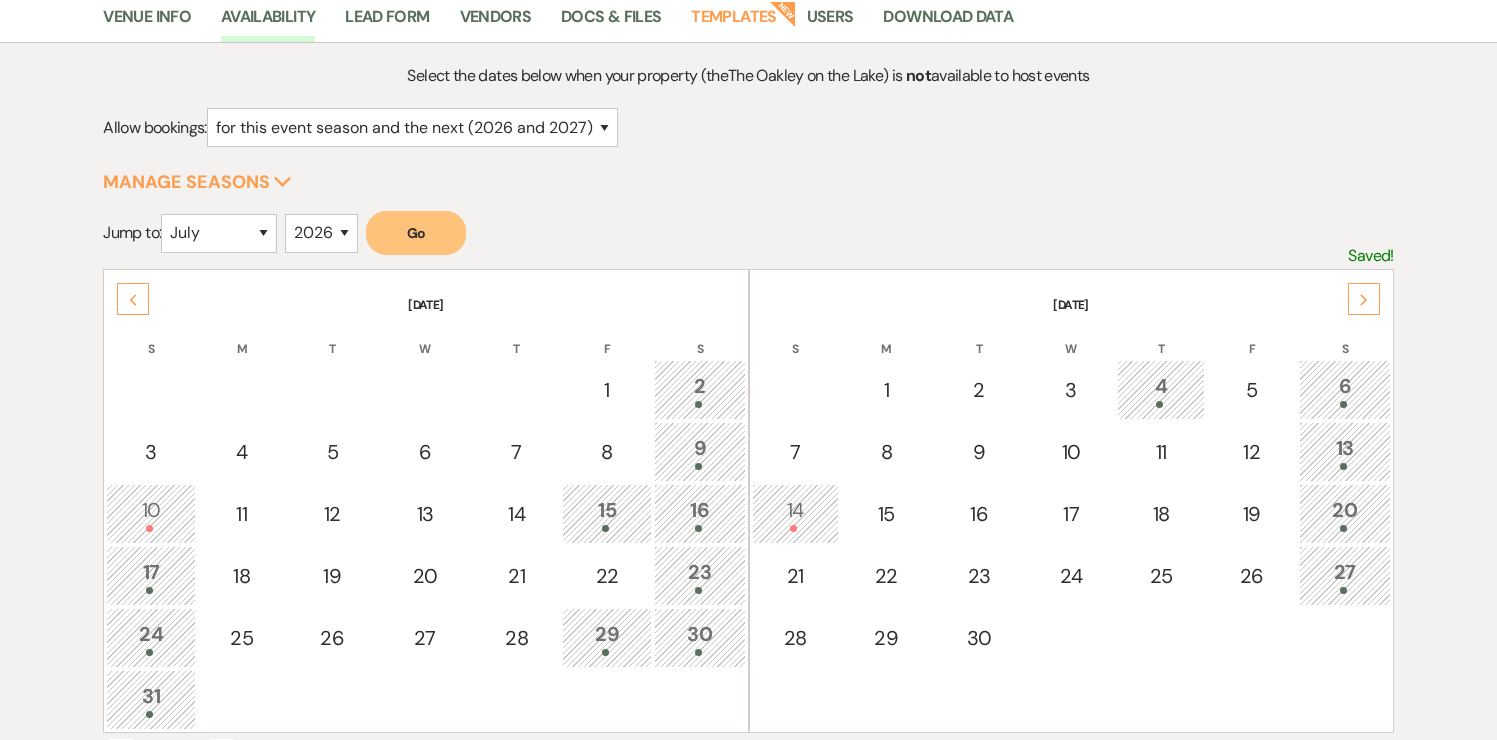 click on "Next" 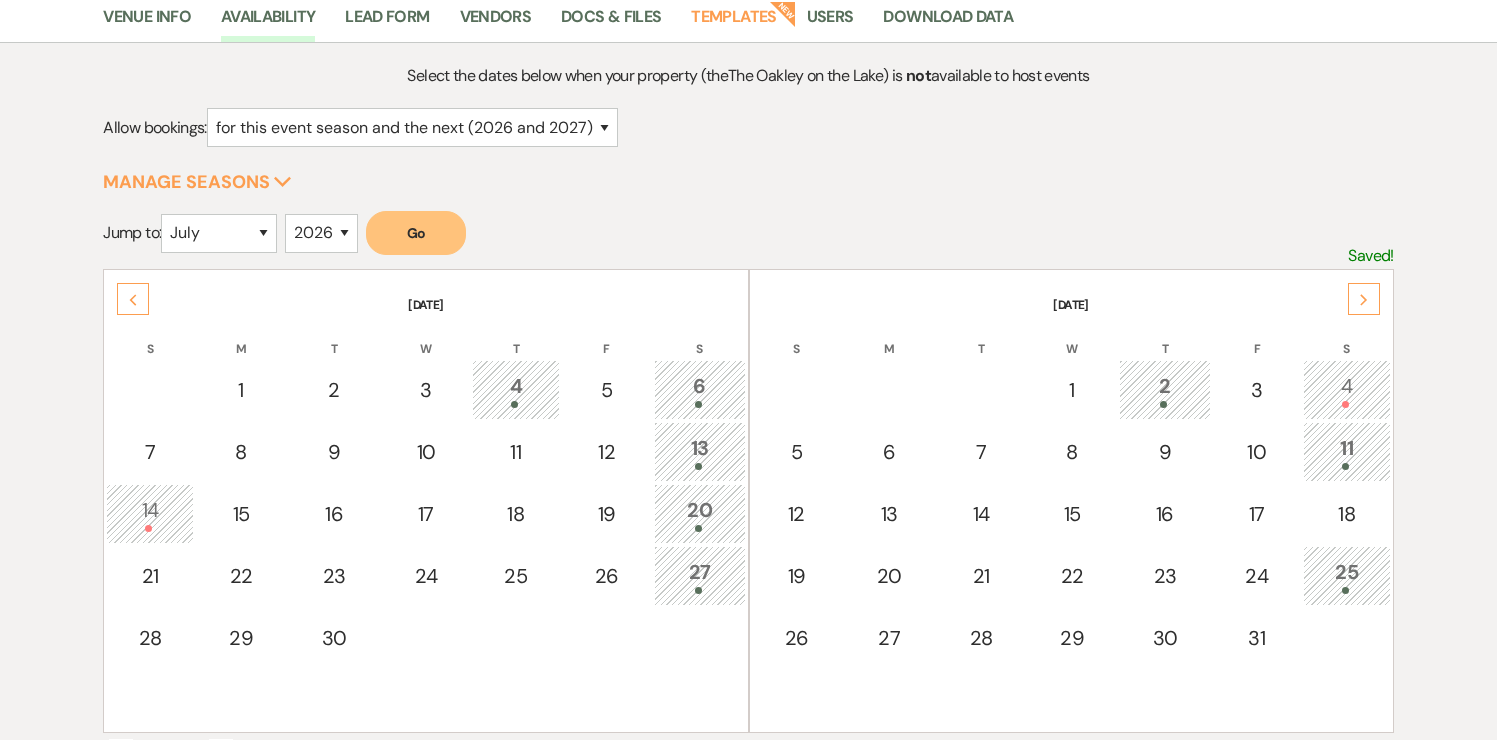 click on "Next" 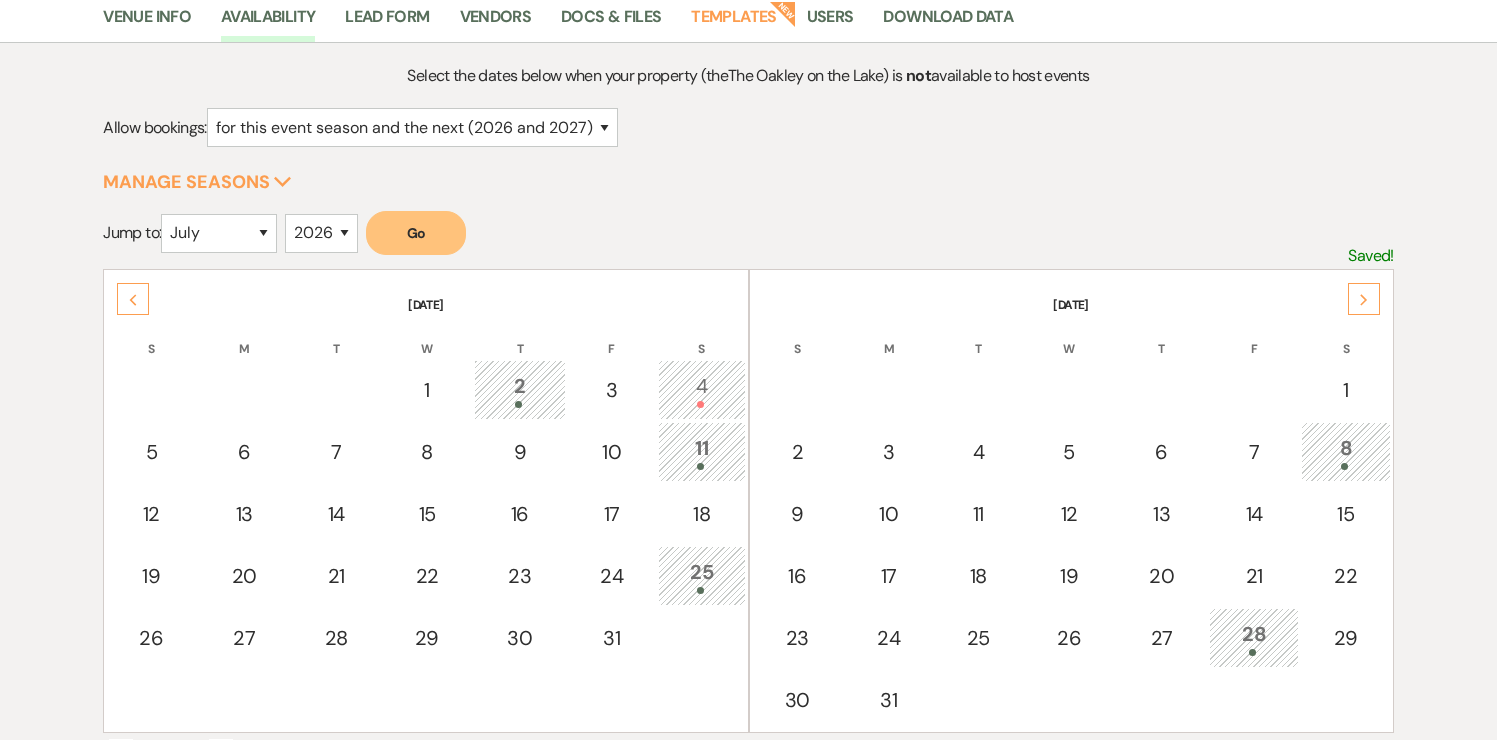 click on "Next" 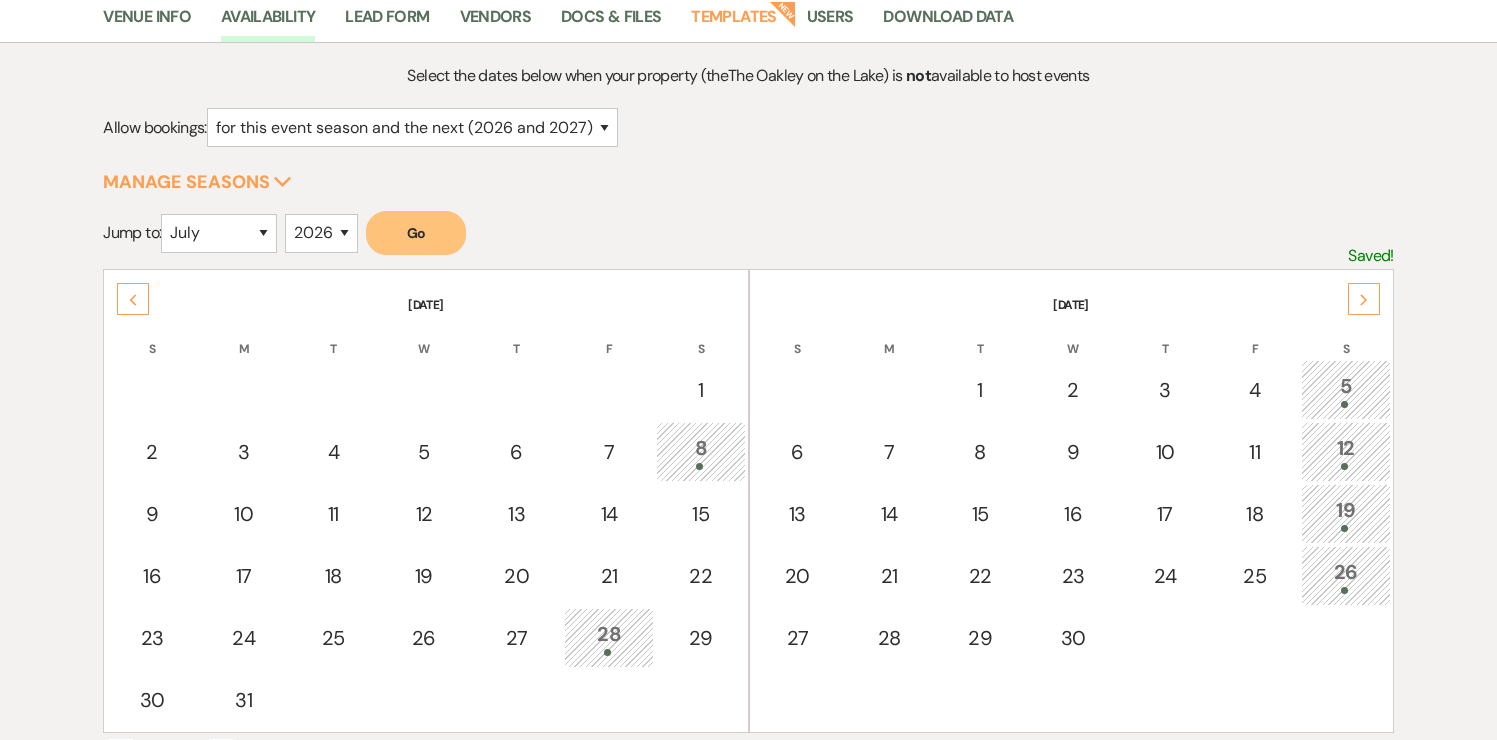 click on "Next" 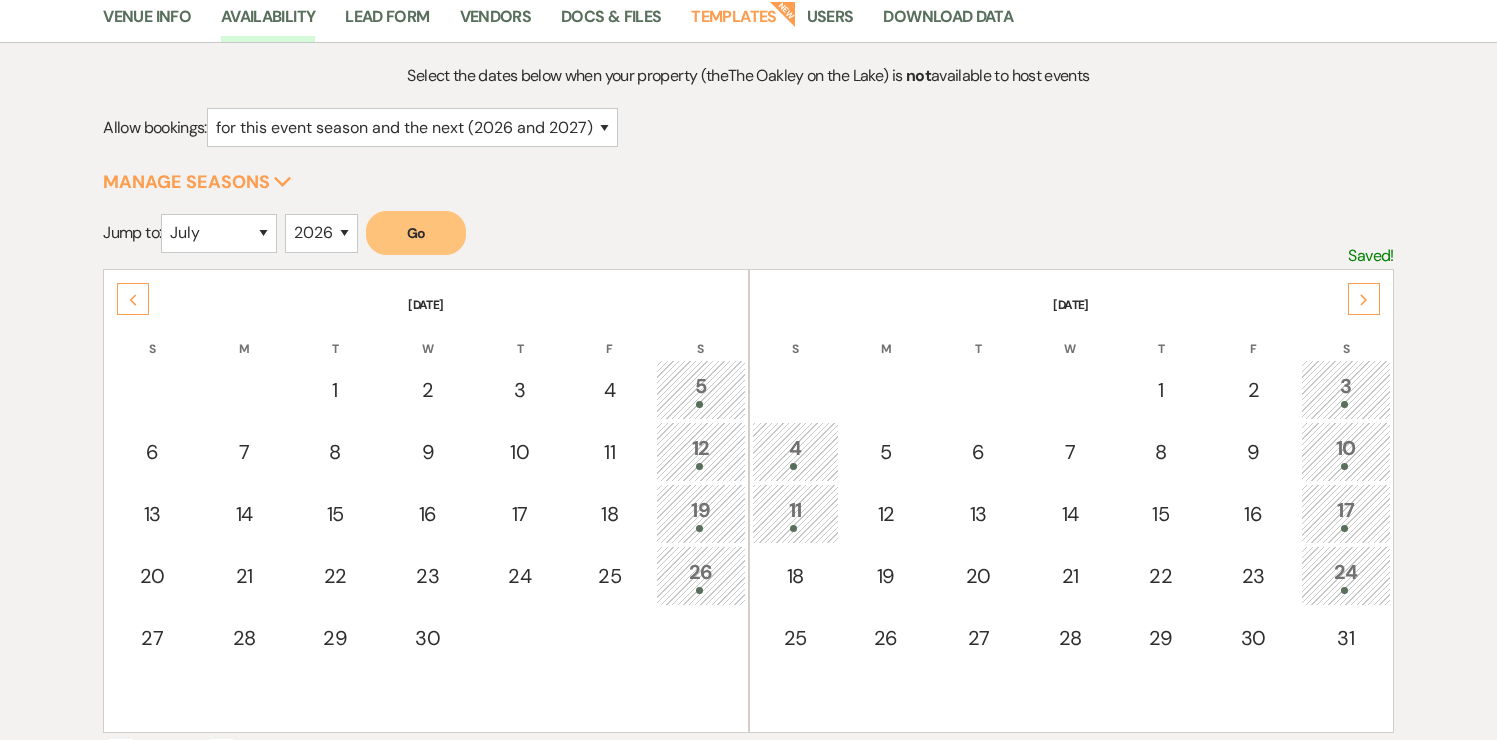 click on "Next" 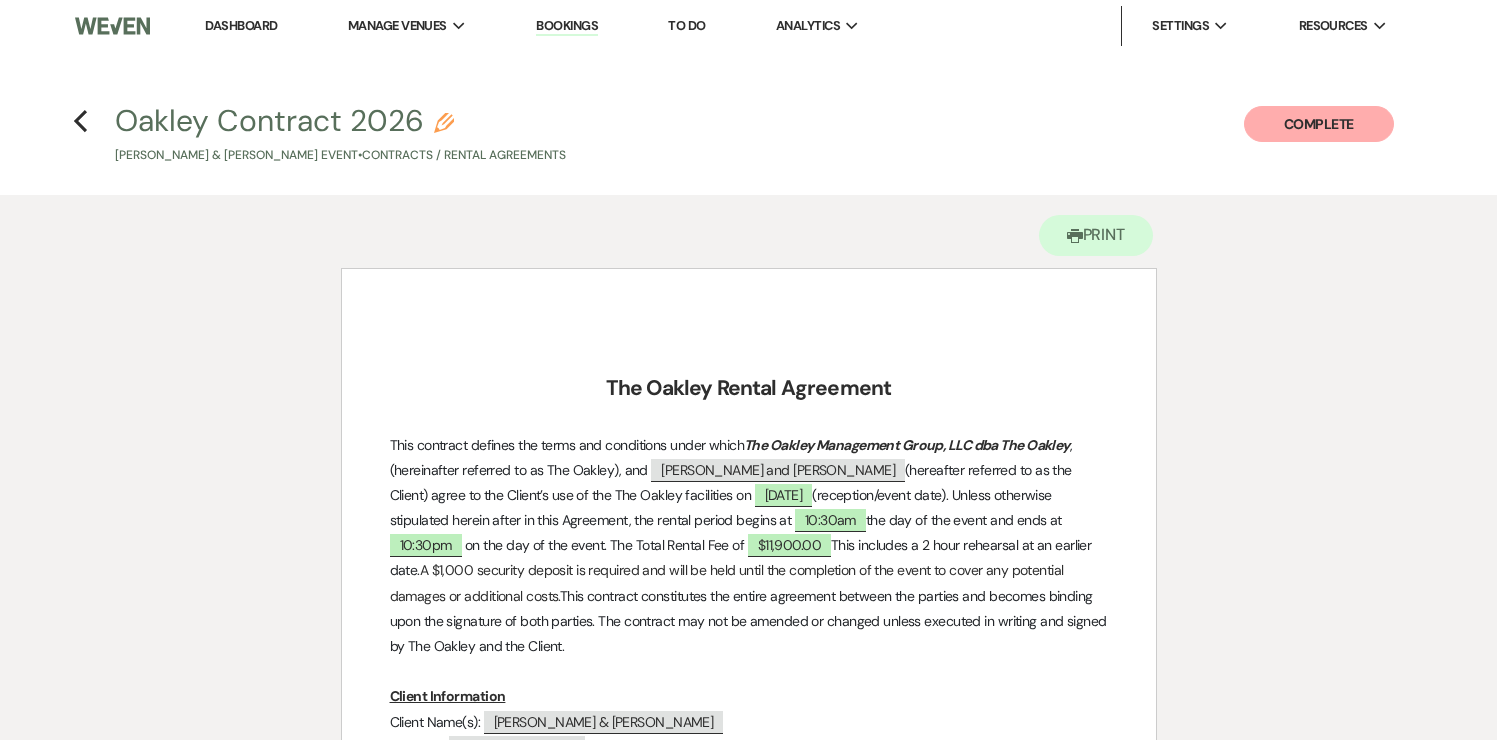 scroll, scrollTop: 203, scrollLeft: 0, axis: vertical 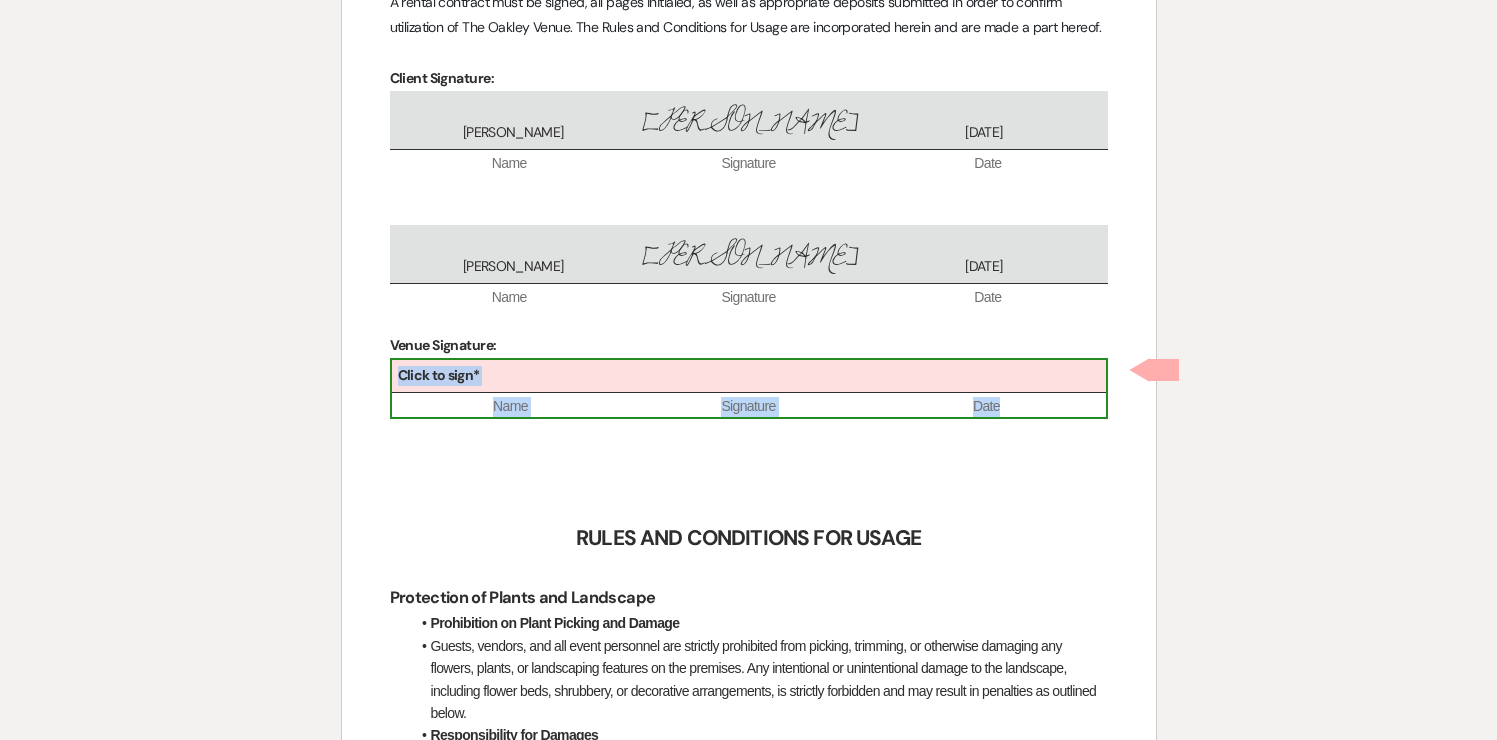 click on "Click to sign*" at bounding box center (749, 376) 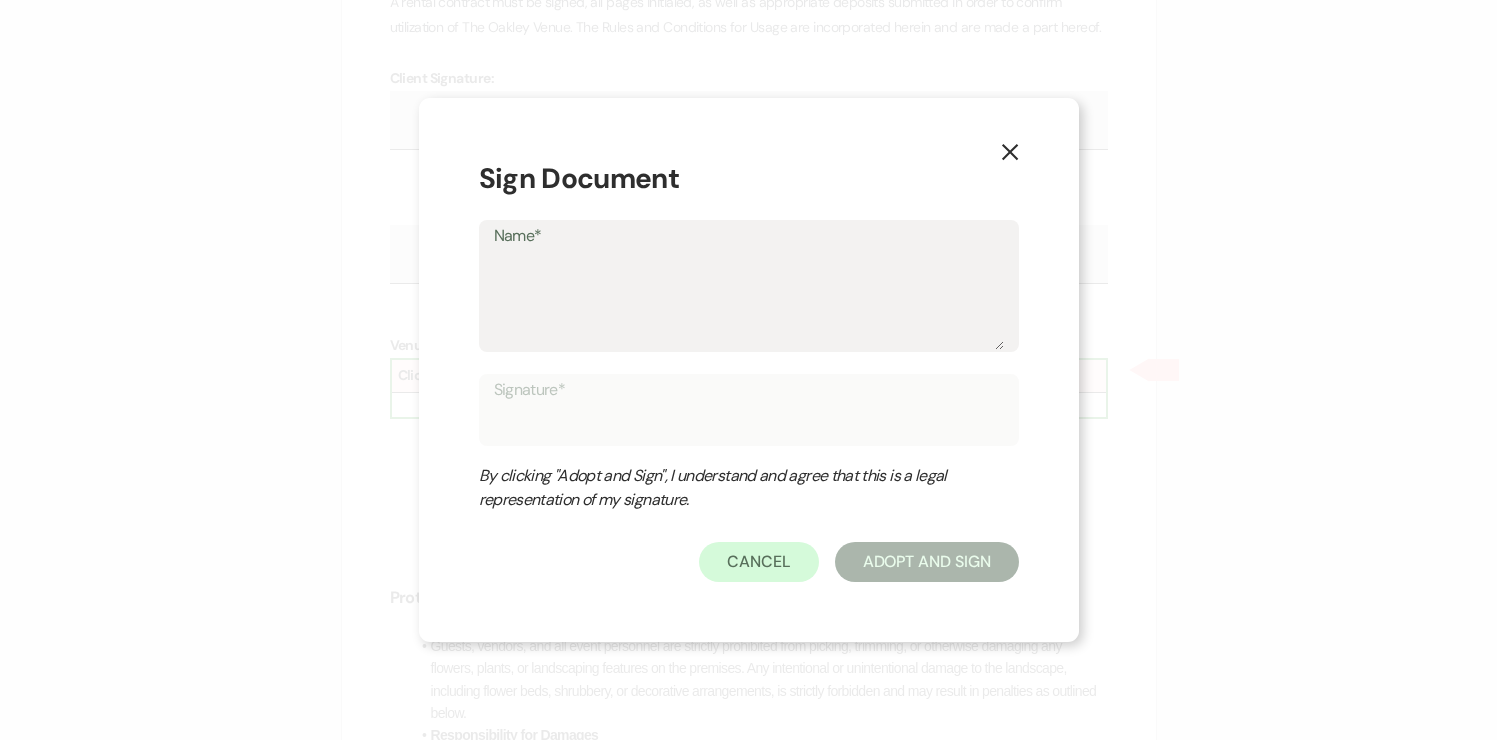 type on "A" 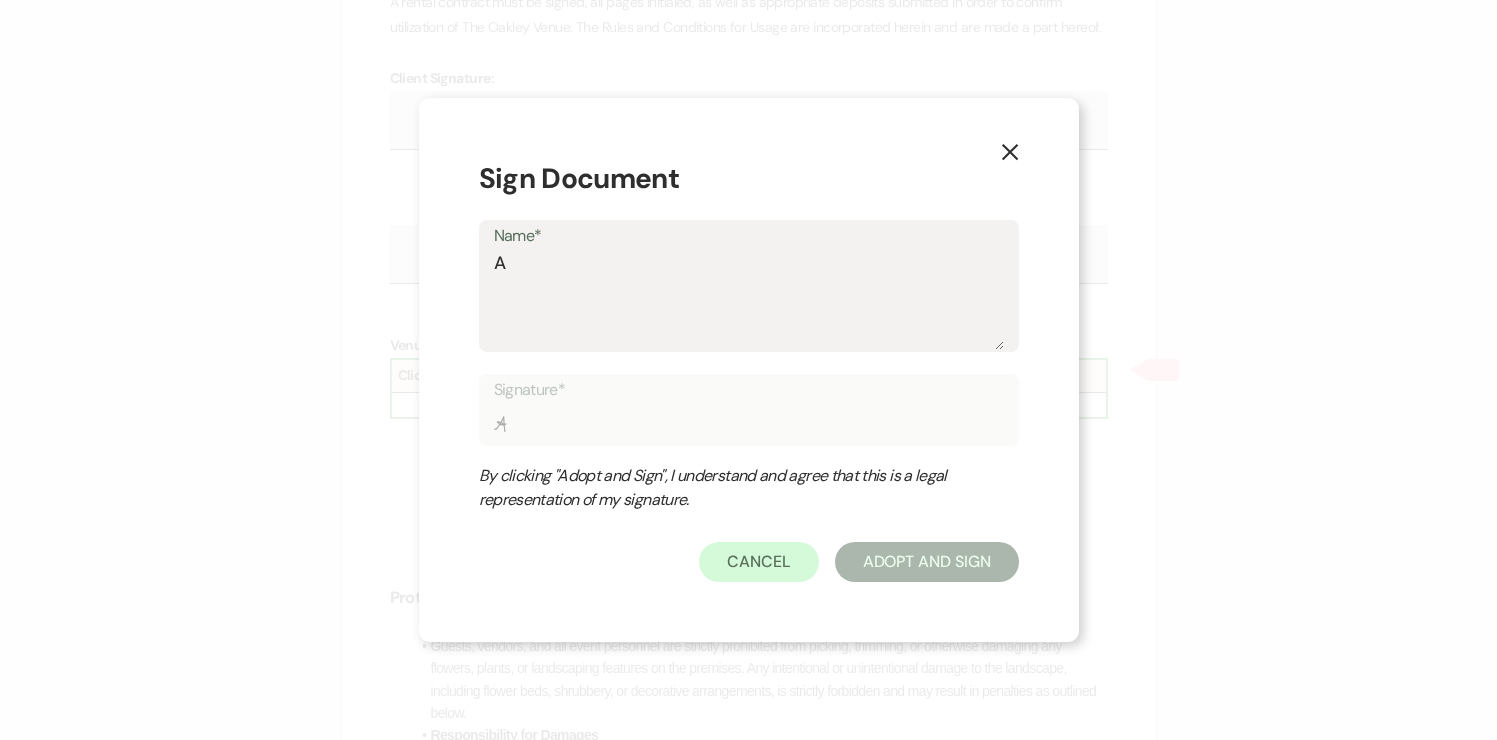 type on "An" 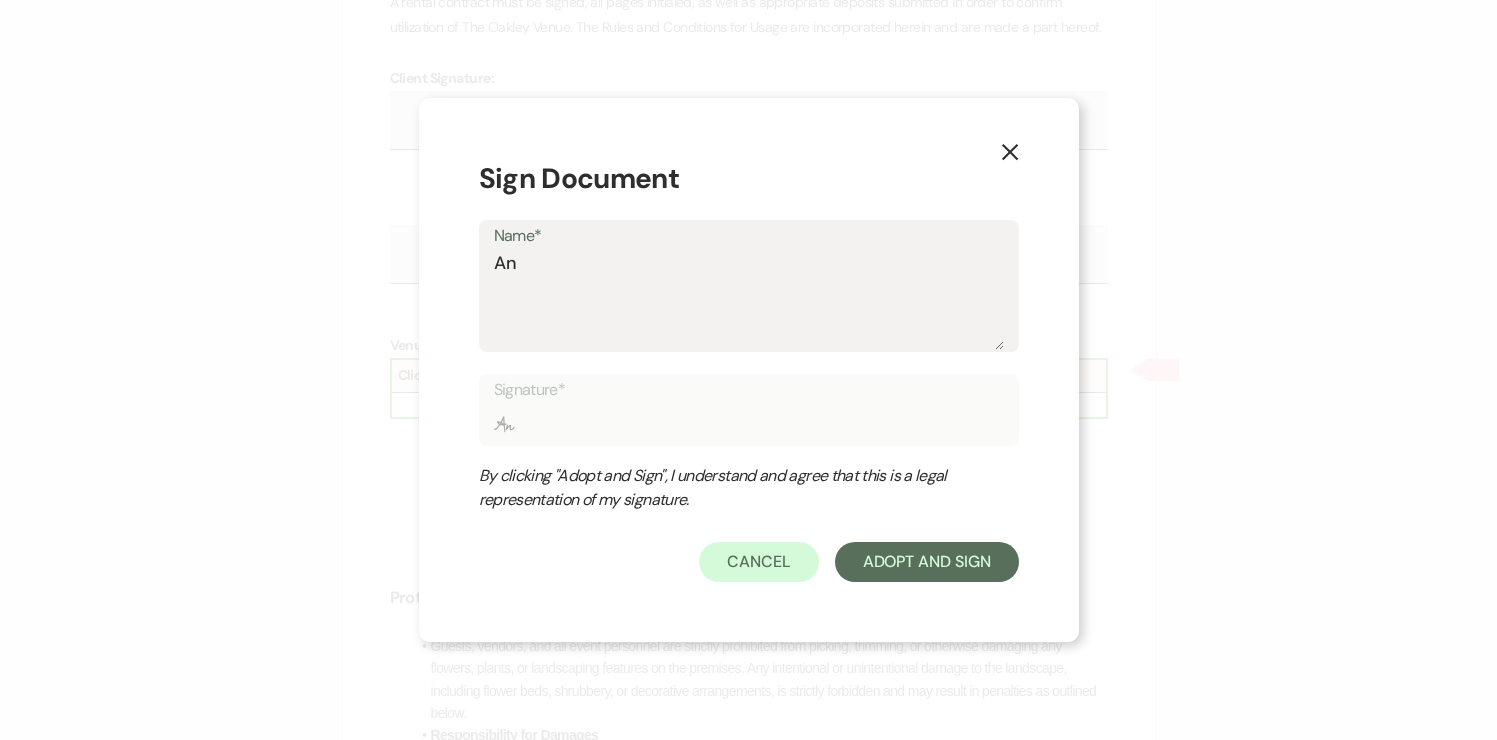 type on "Ang" 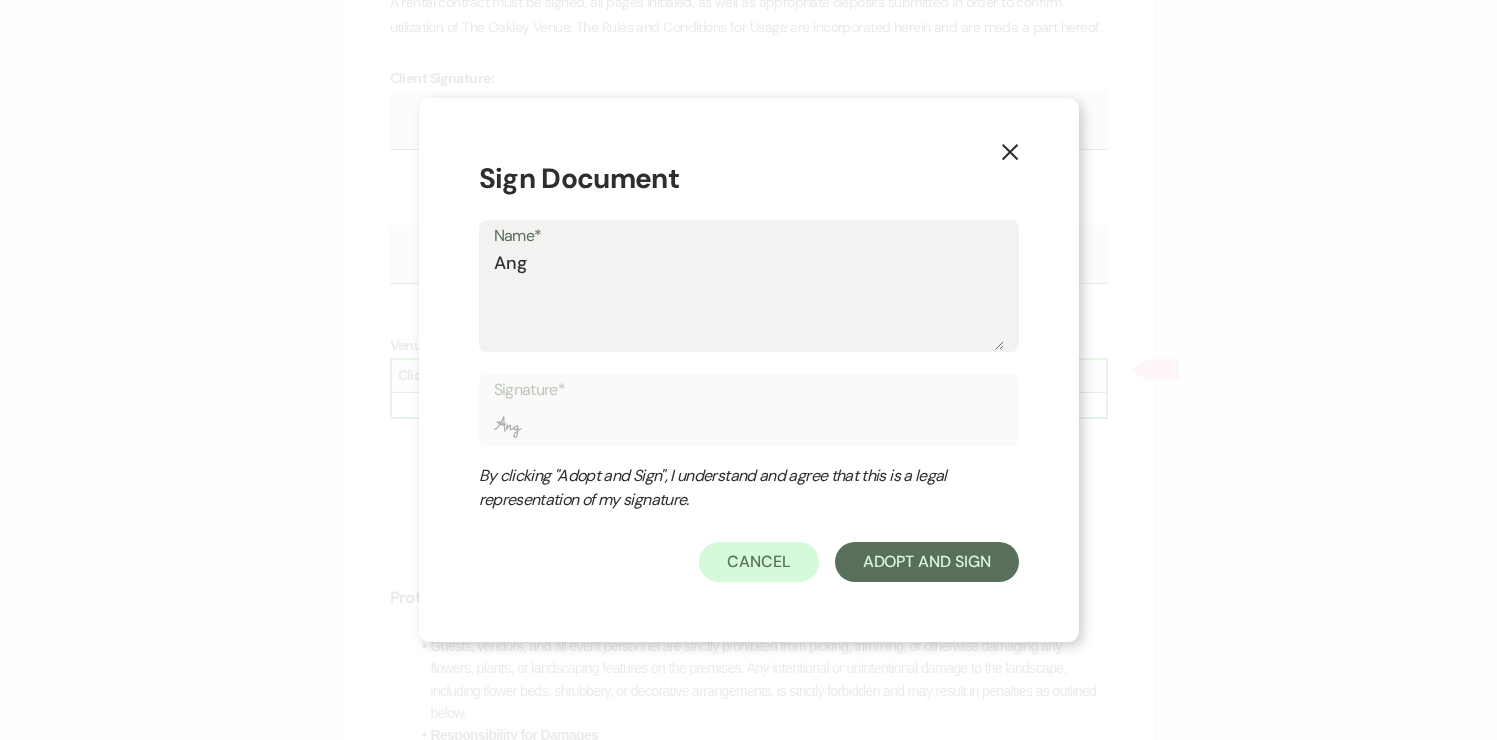 type on "Ange" 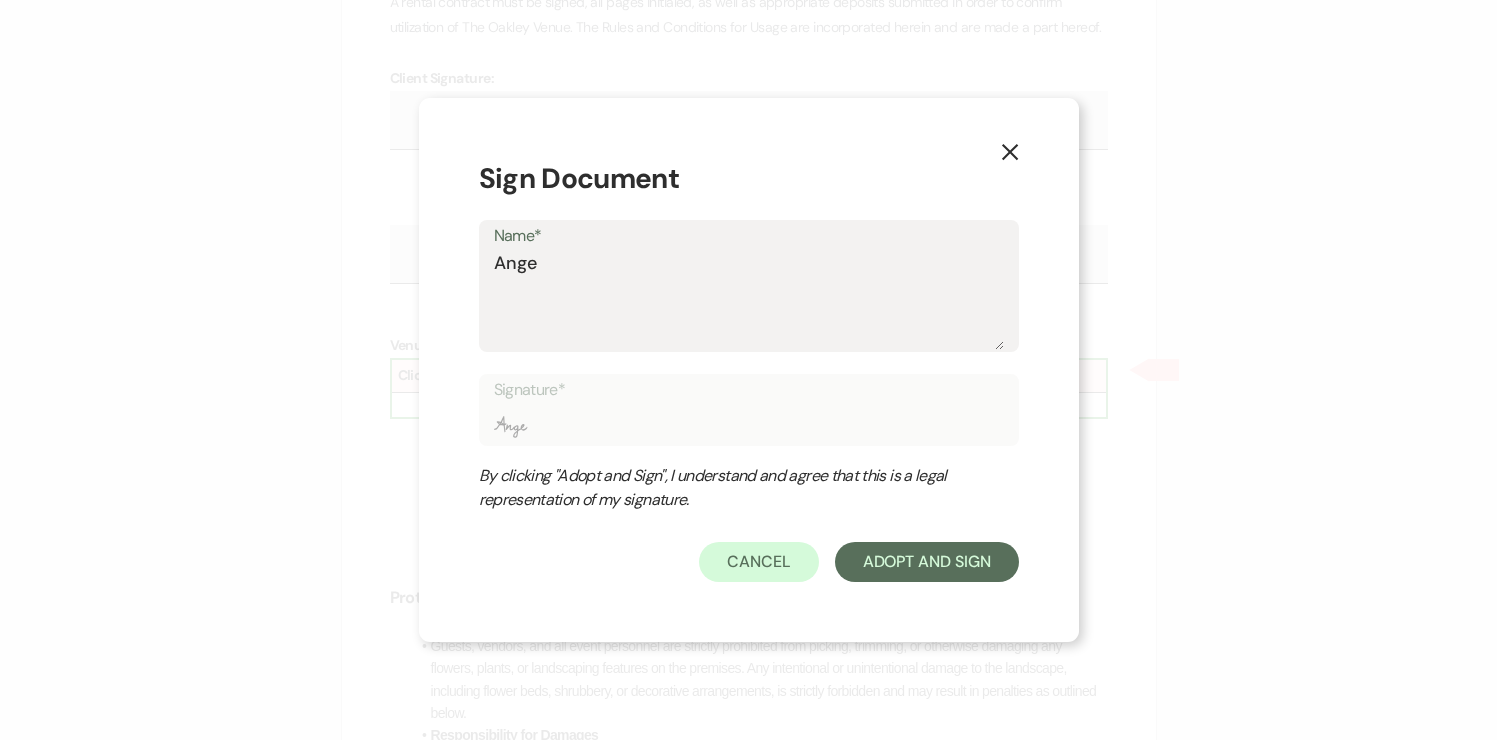 type on "Angel" 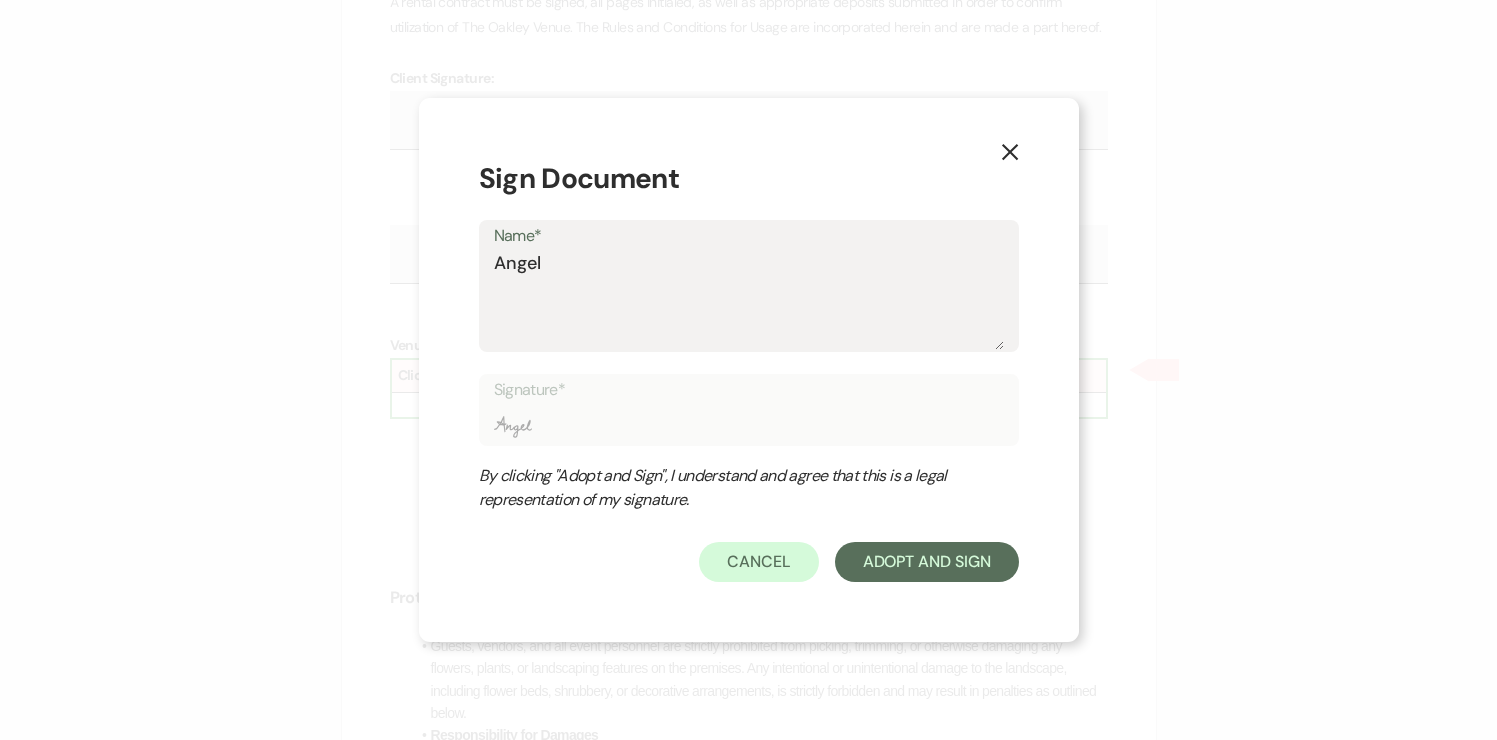 type on "[PERSON_NAME]" 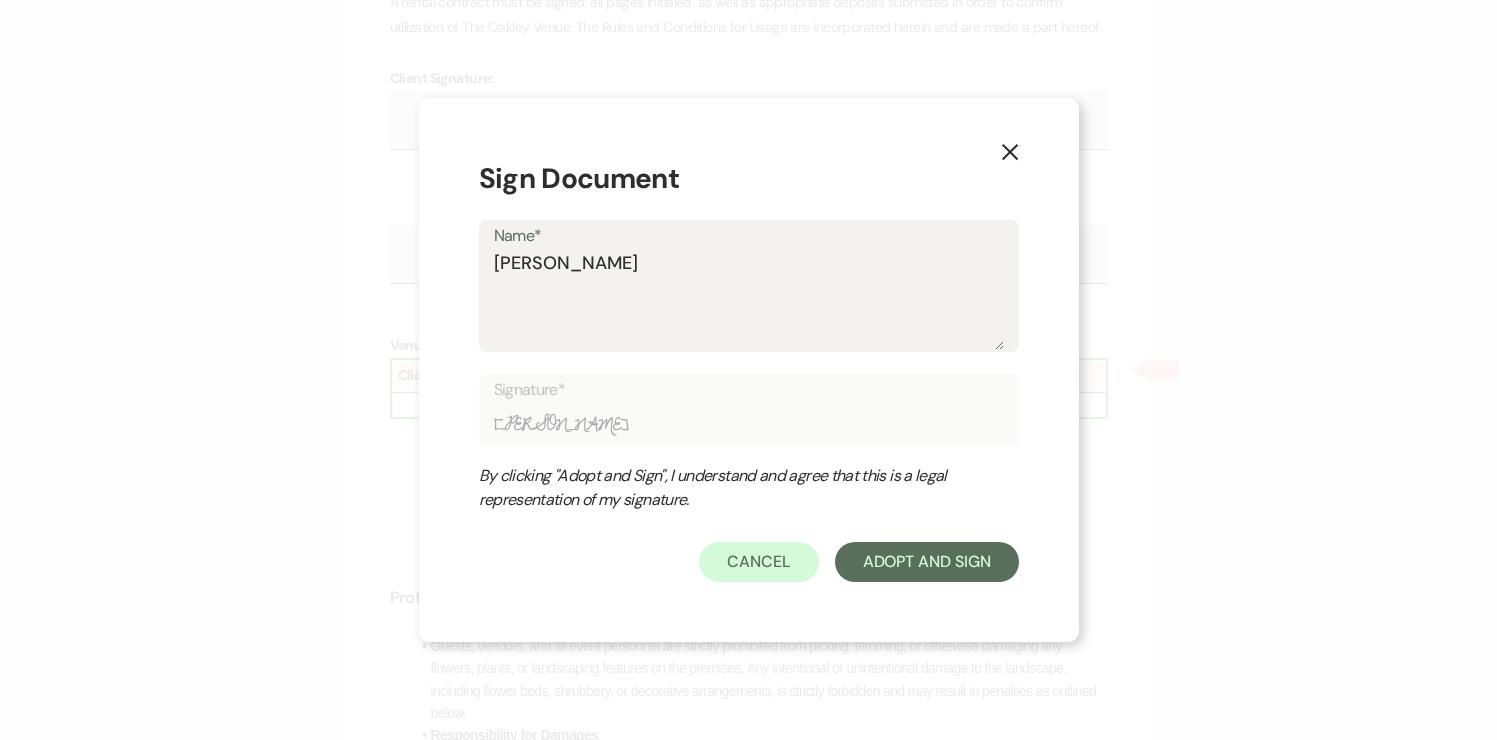 type on "[PERSON_NAME]" 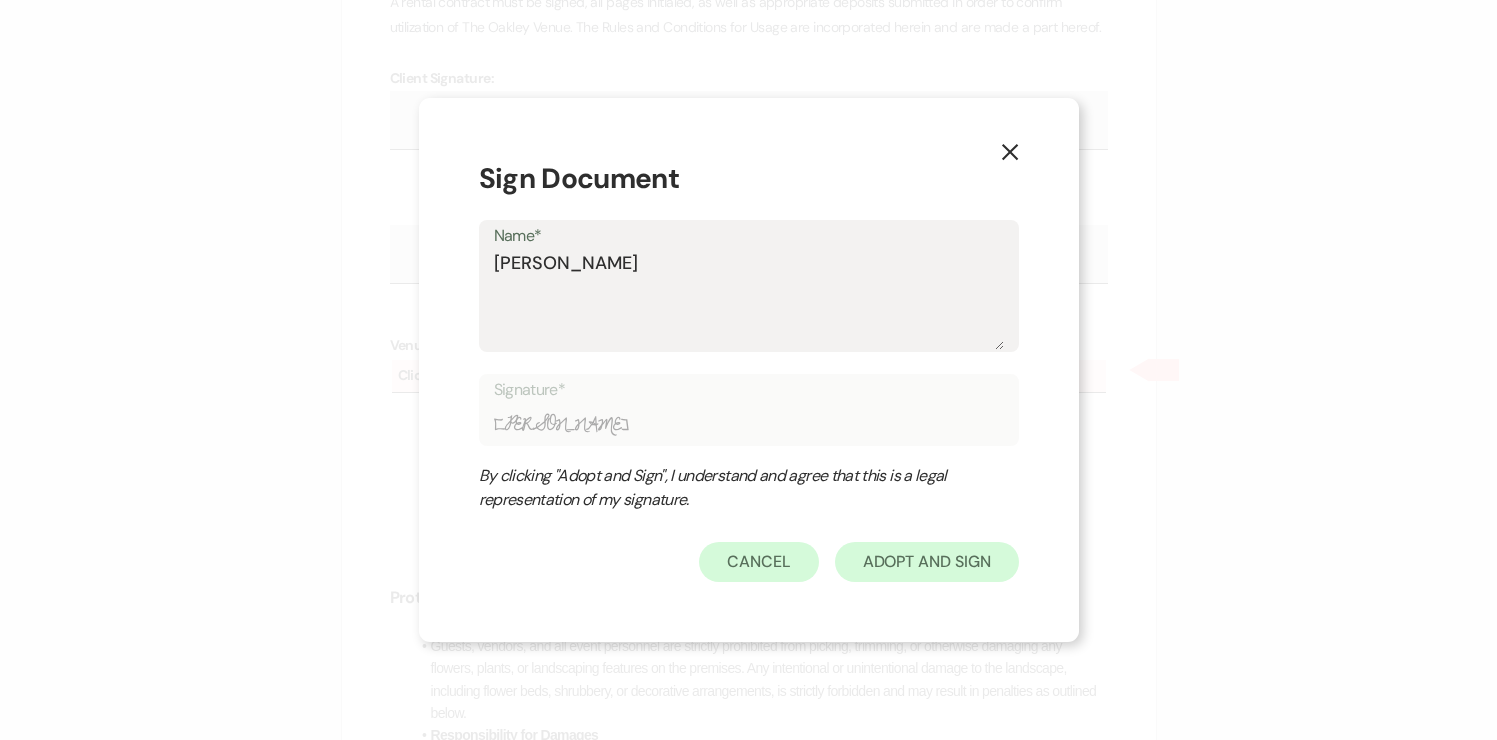 type on "[PERSON_NAME]" 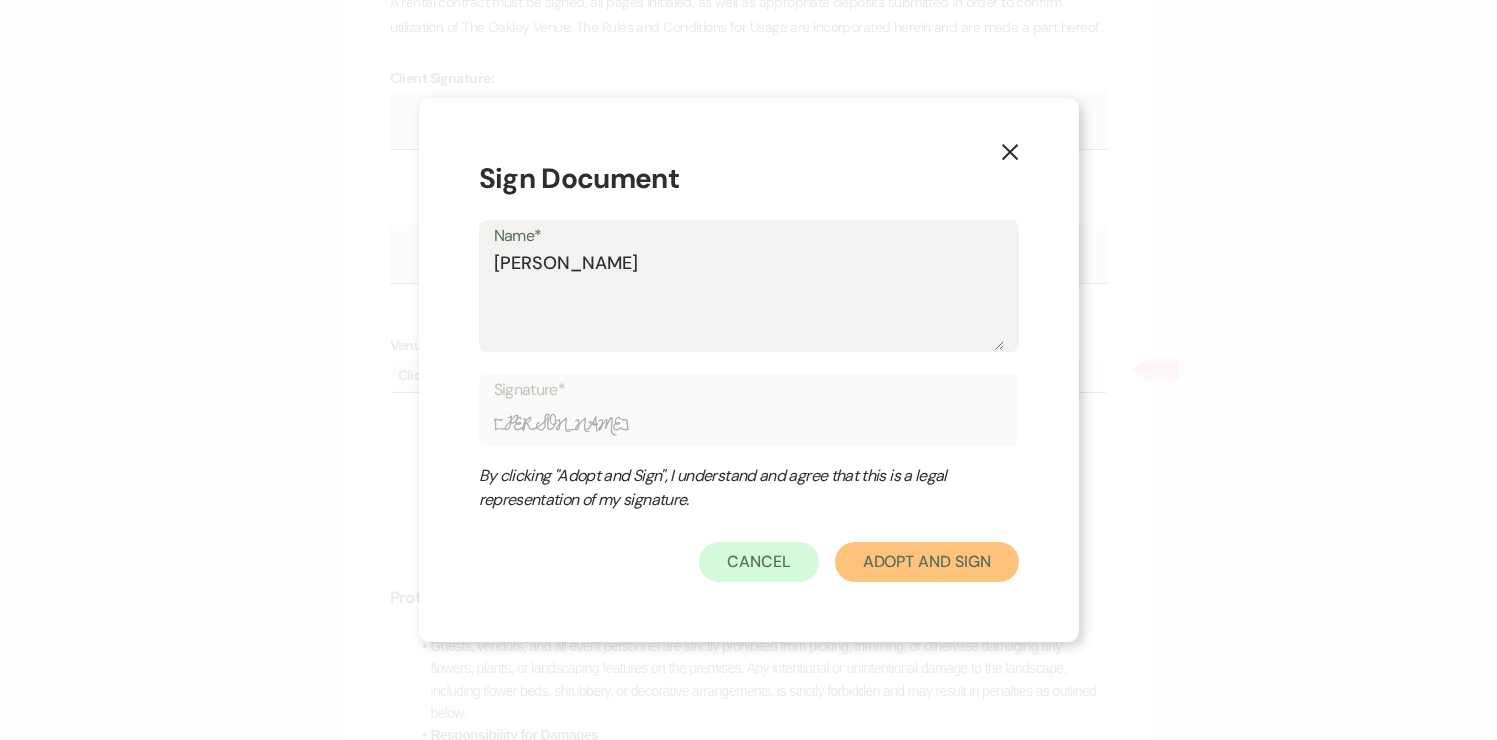 click on "Adopt And Sign" at bounding box center (927, 562) 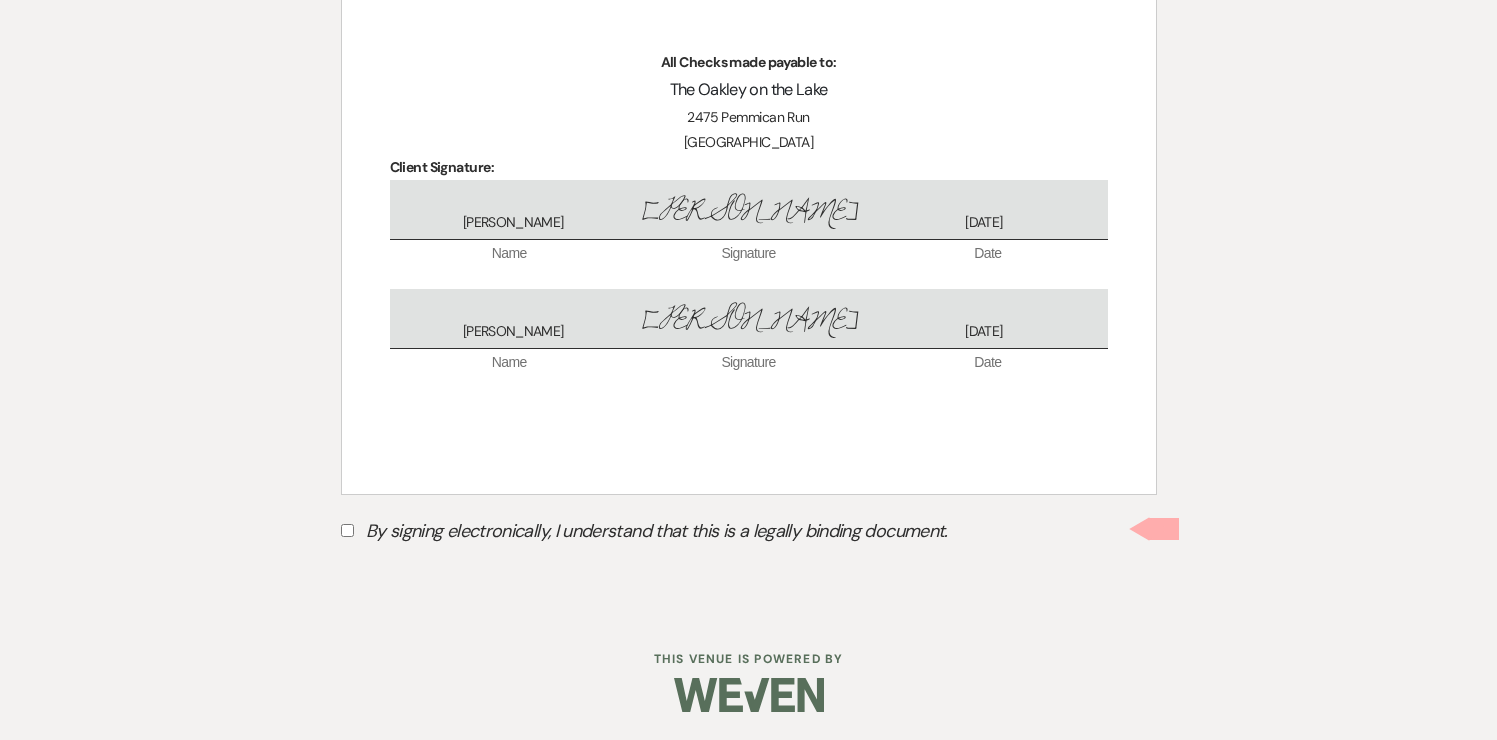 scroll, scrollTop: 12318, scrollLeft: 0, axis: vertical 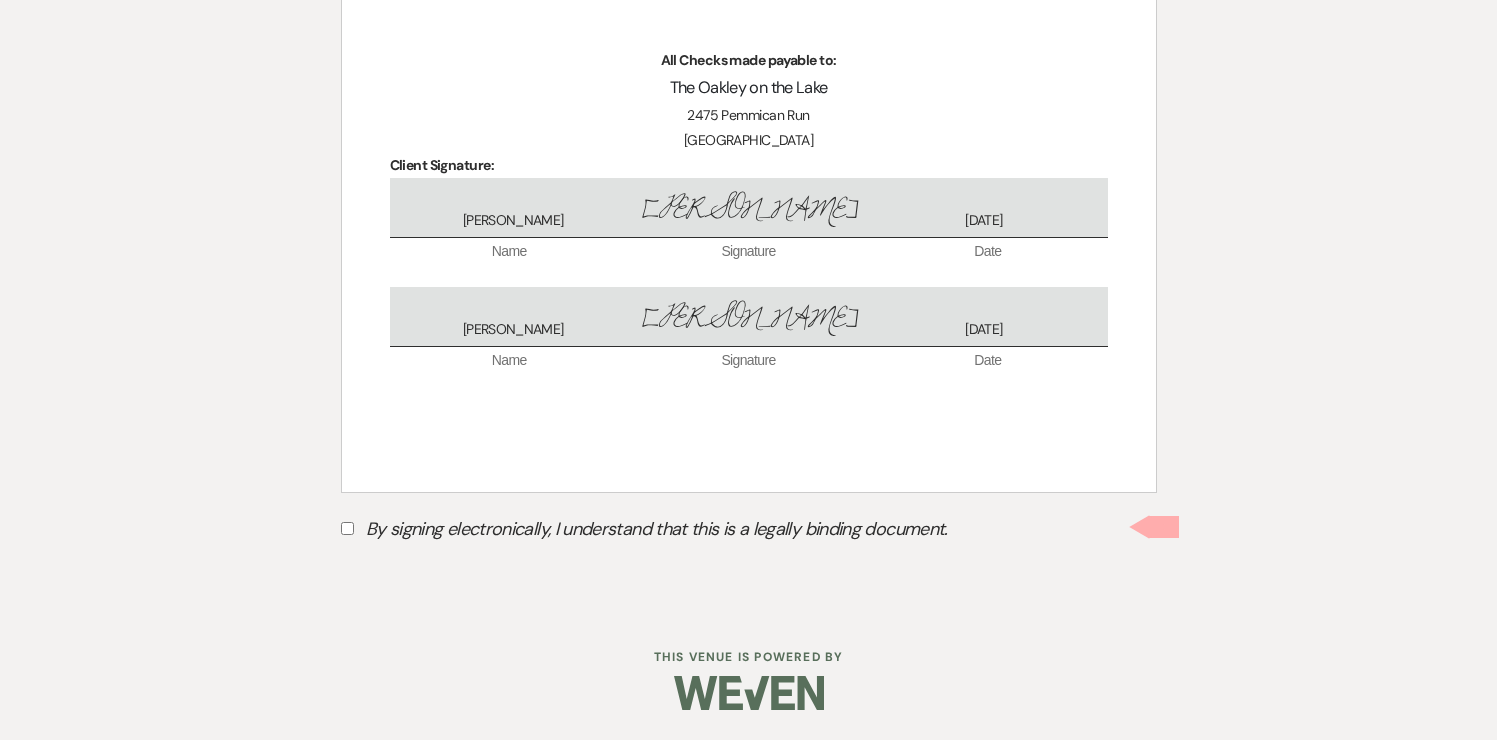 click on "By signing electronically, I understand that this is a legally binding document." at bounding box center [347, 528] 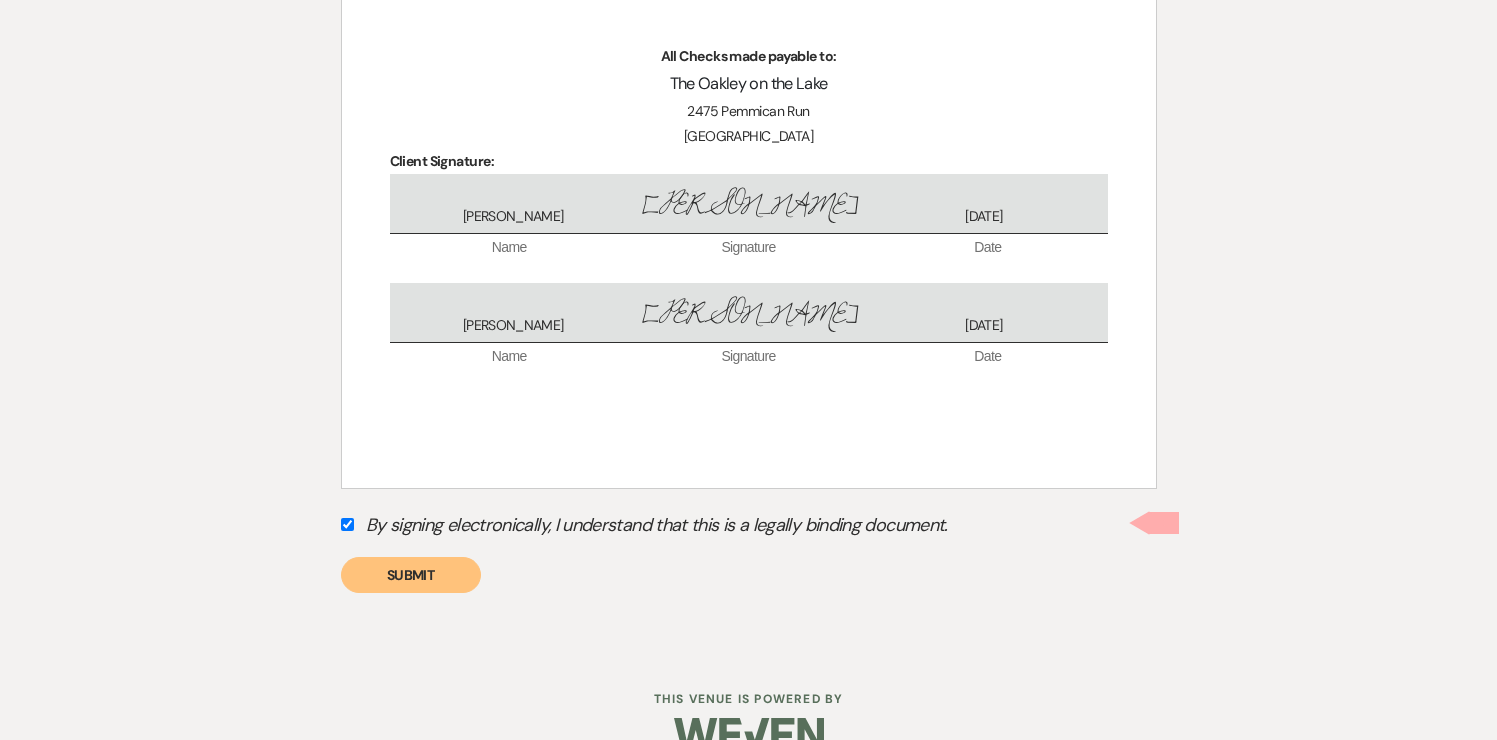 click on "Submit" at bounding box center [411, 575] 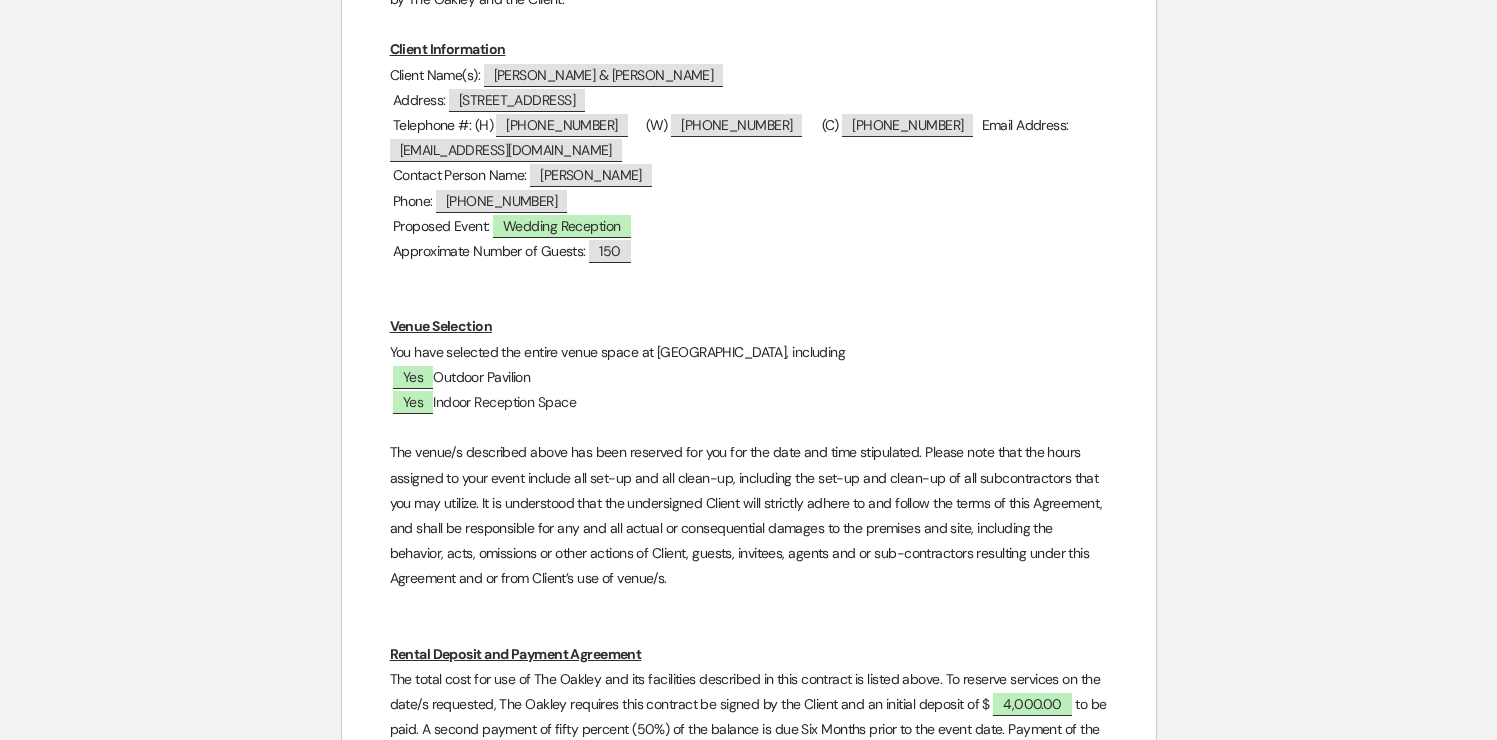 scroll, scrollTop: 0, scrollLeft: 0, axis: both 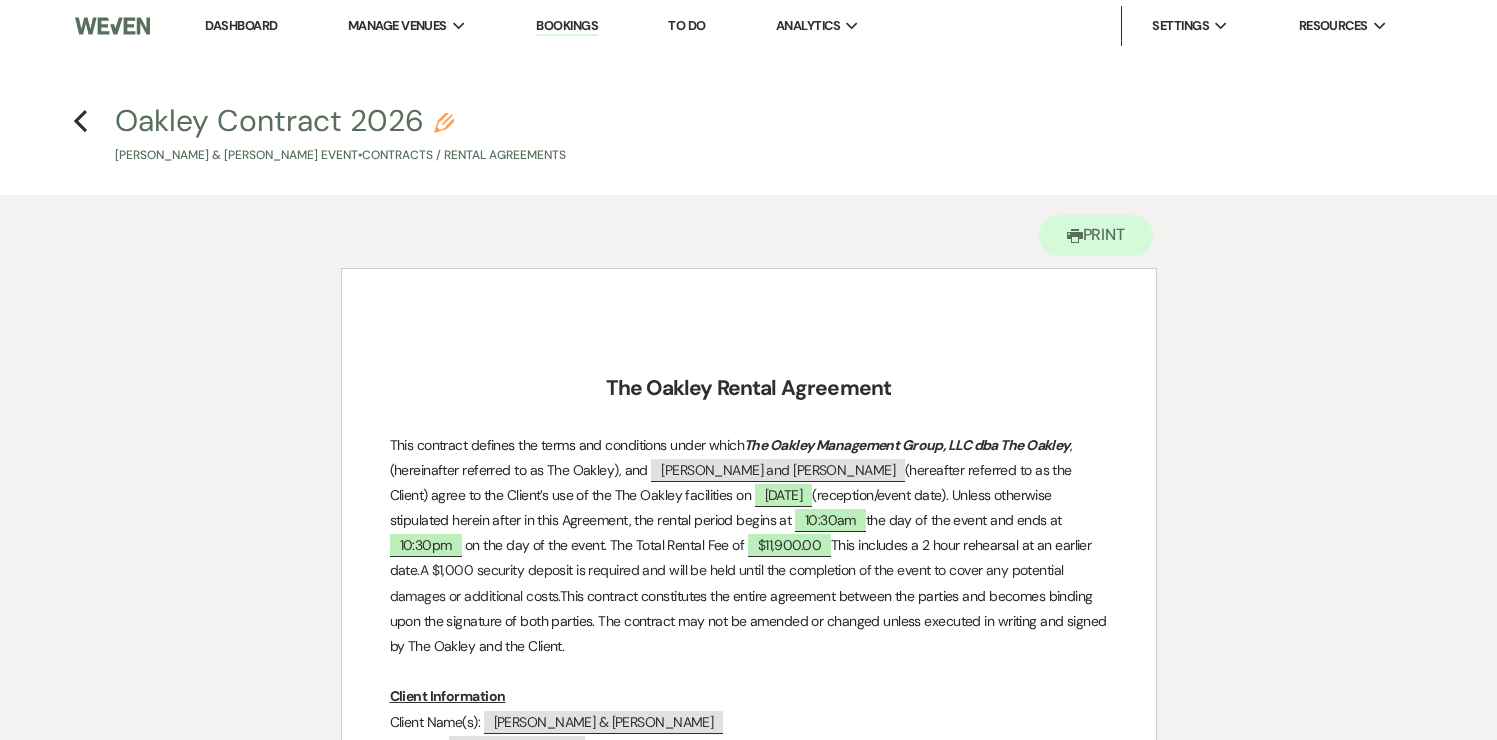 click on "Dashboard" at bounding box center [241, 25] 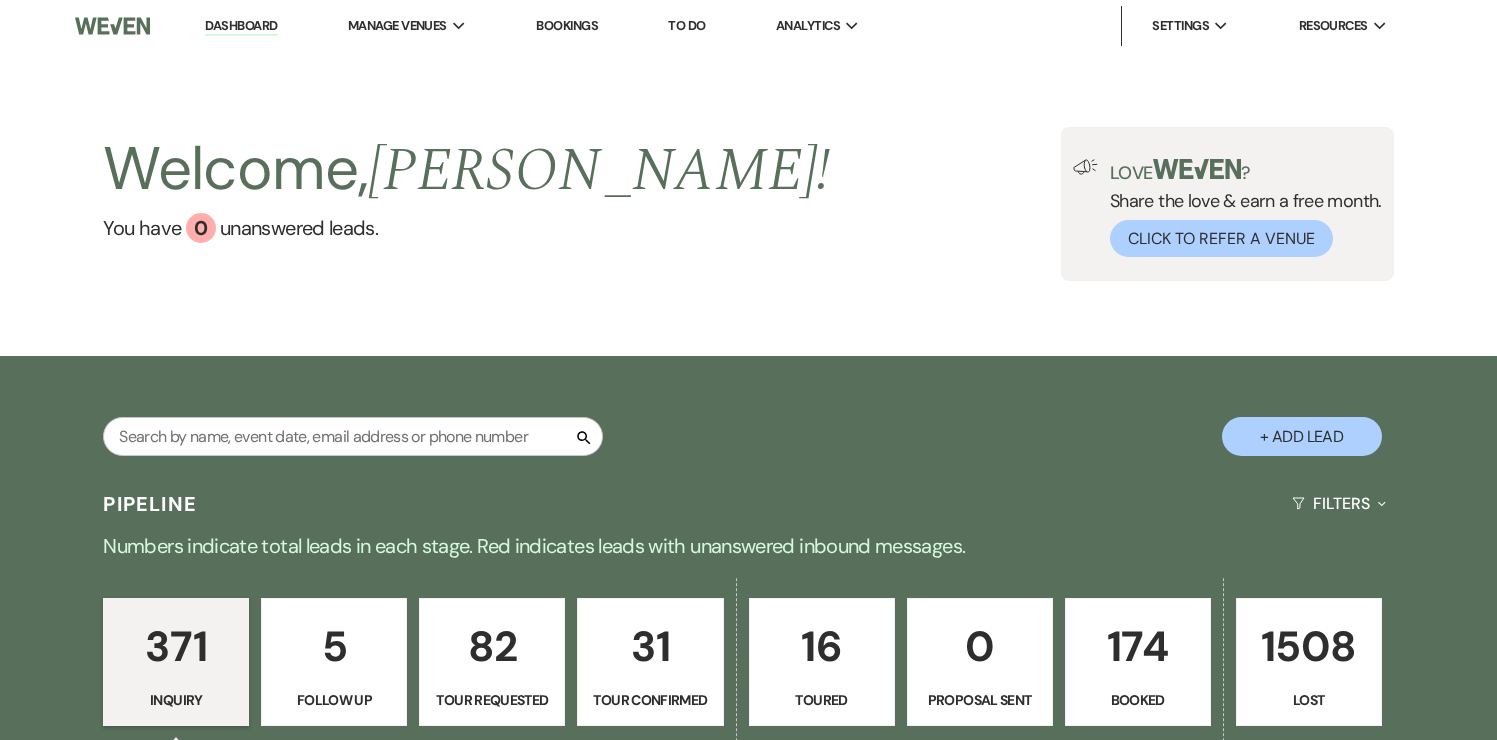 scroll, scrollTop: 1037, scrollLeft: 0, axis: vertical 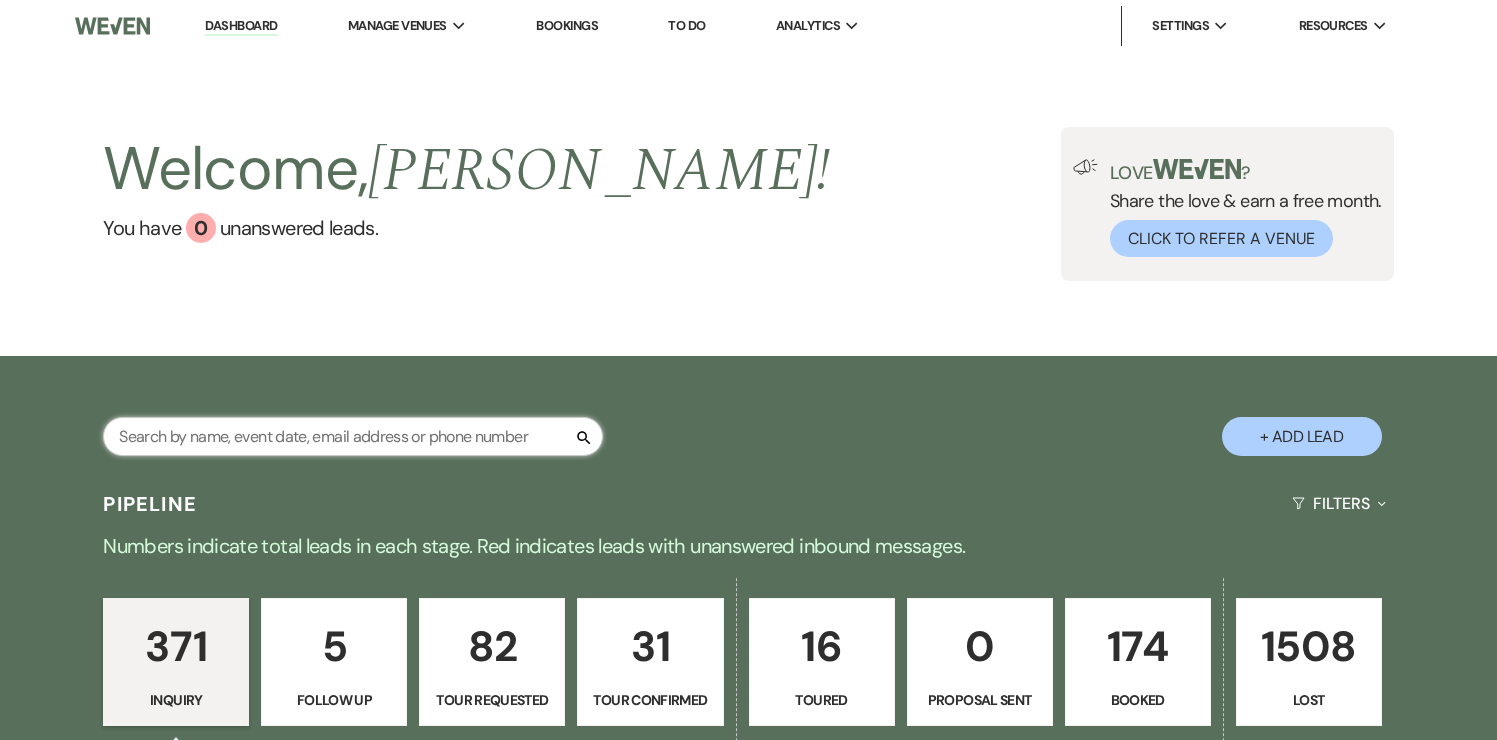 click at bounding box center [353, 436] 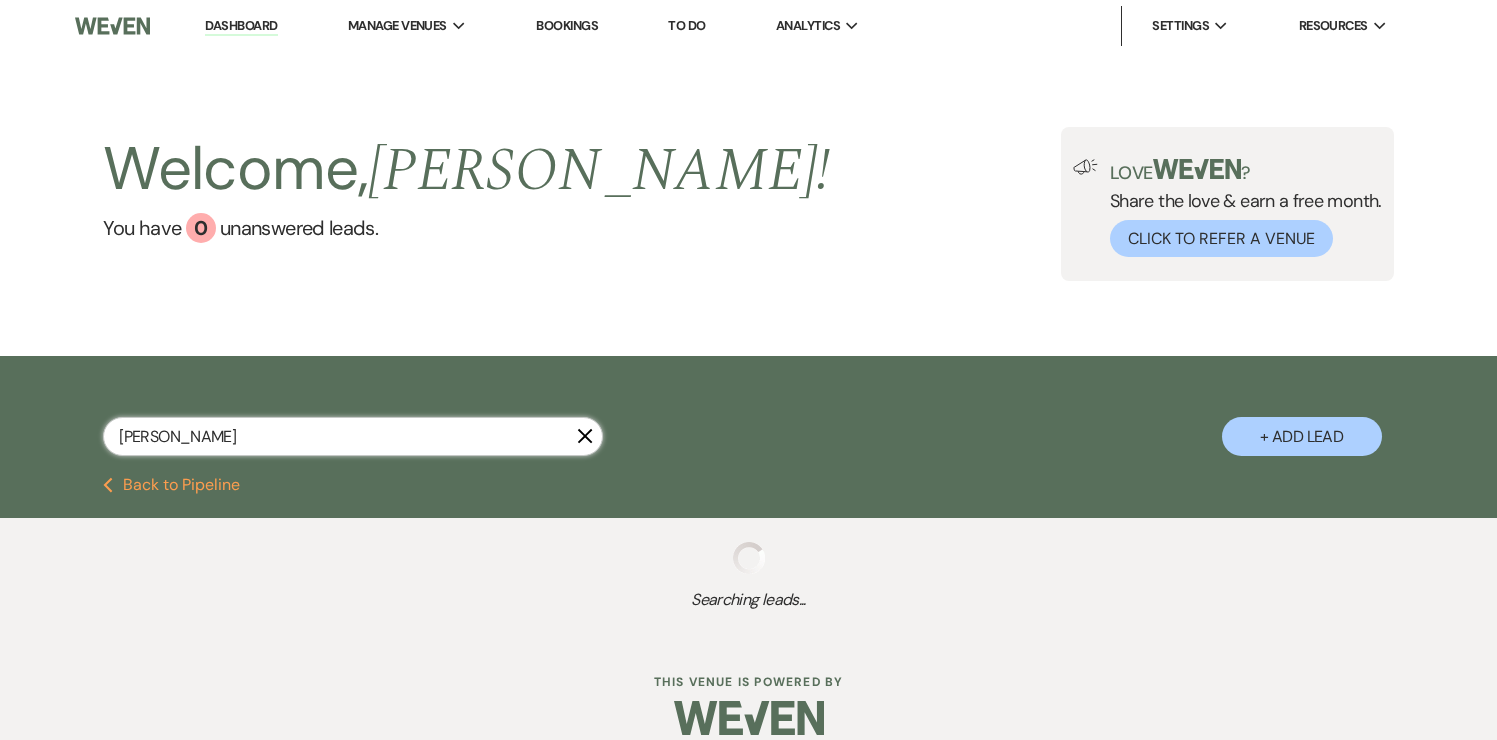 type on "karle" 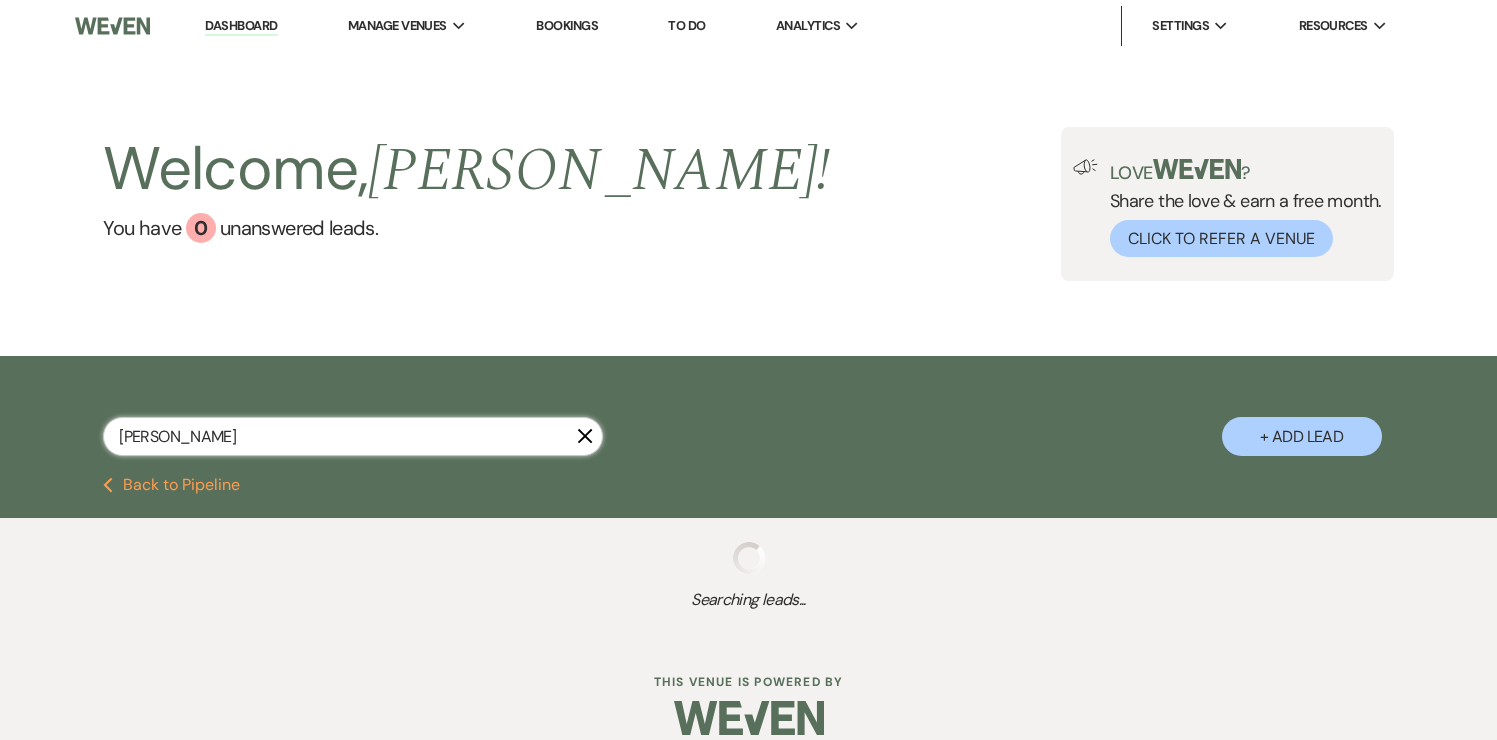 select on "8" 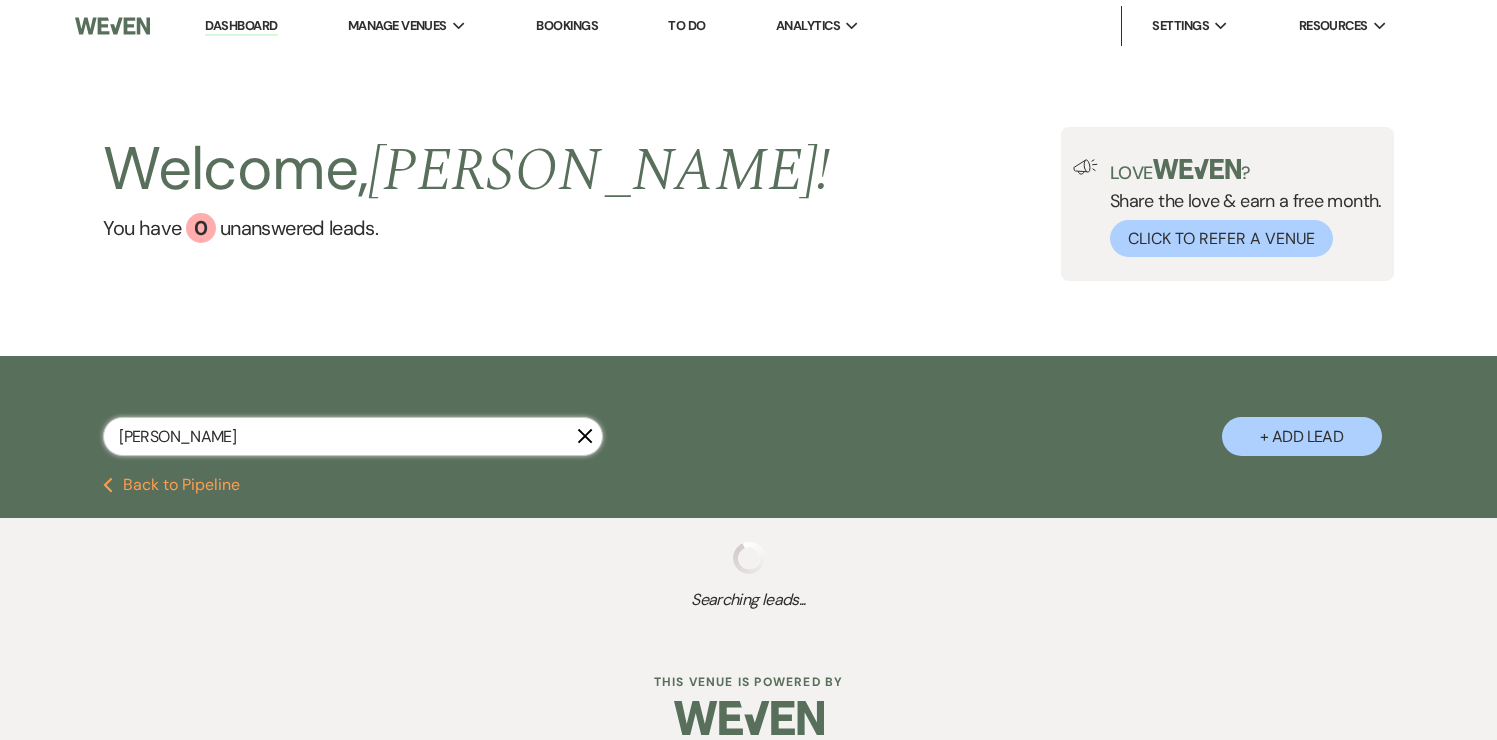 select on "4" 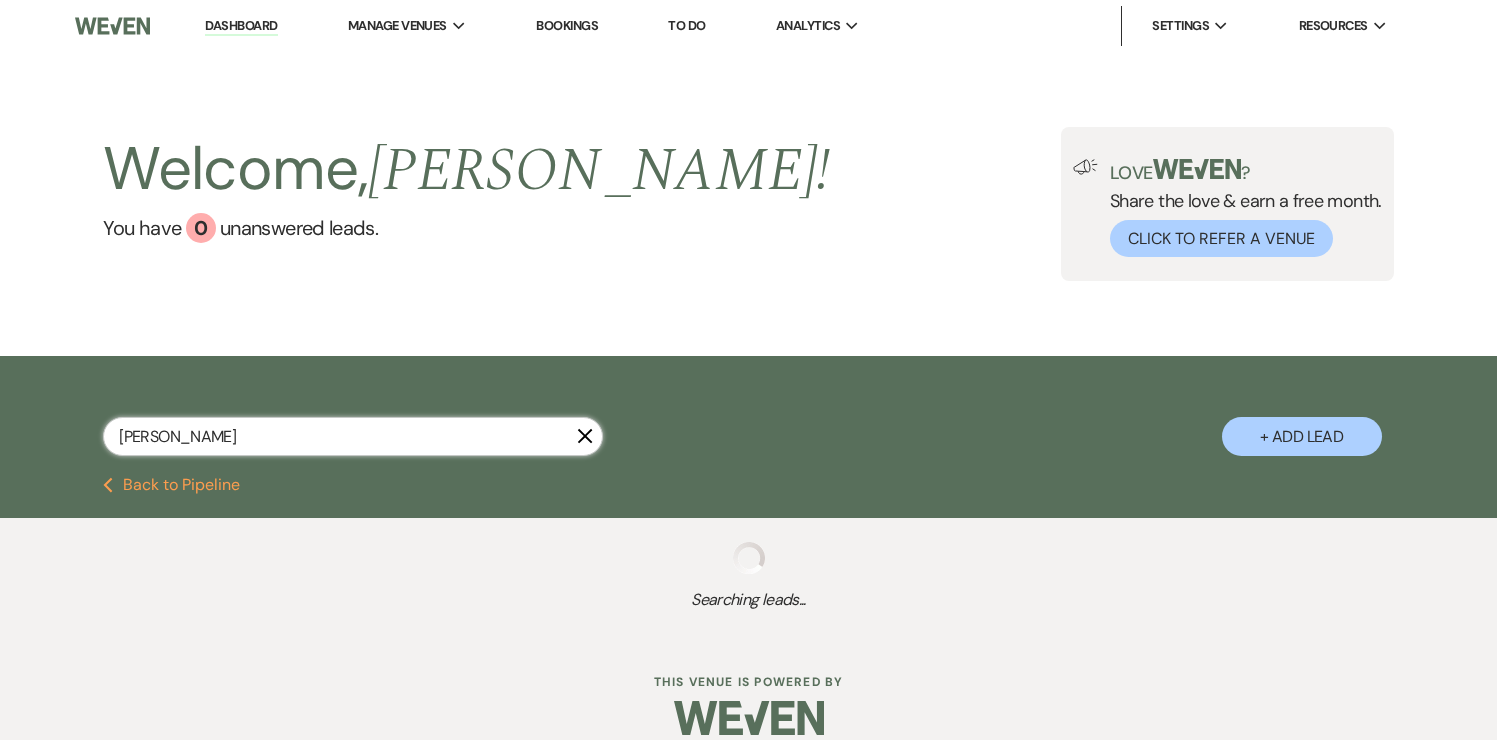 select on "8" 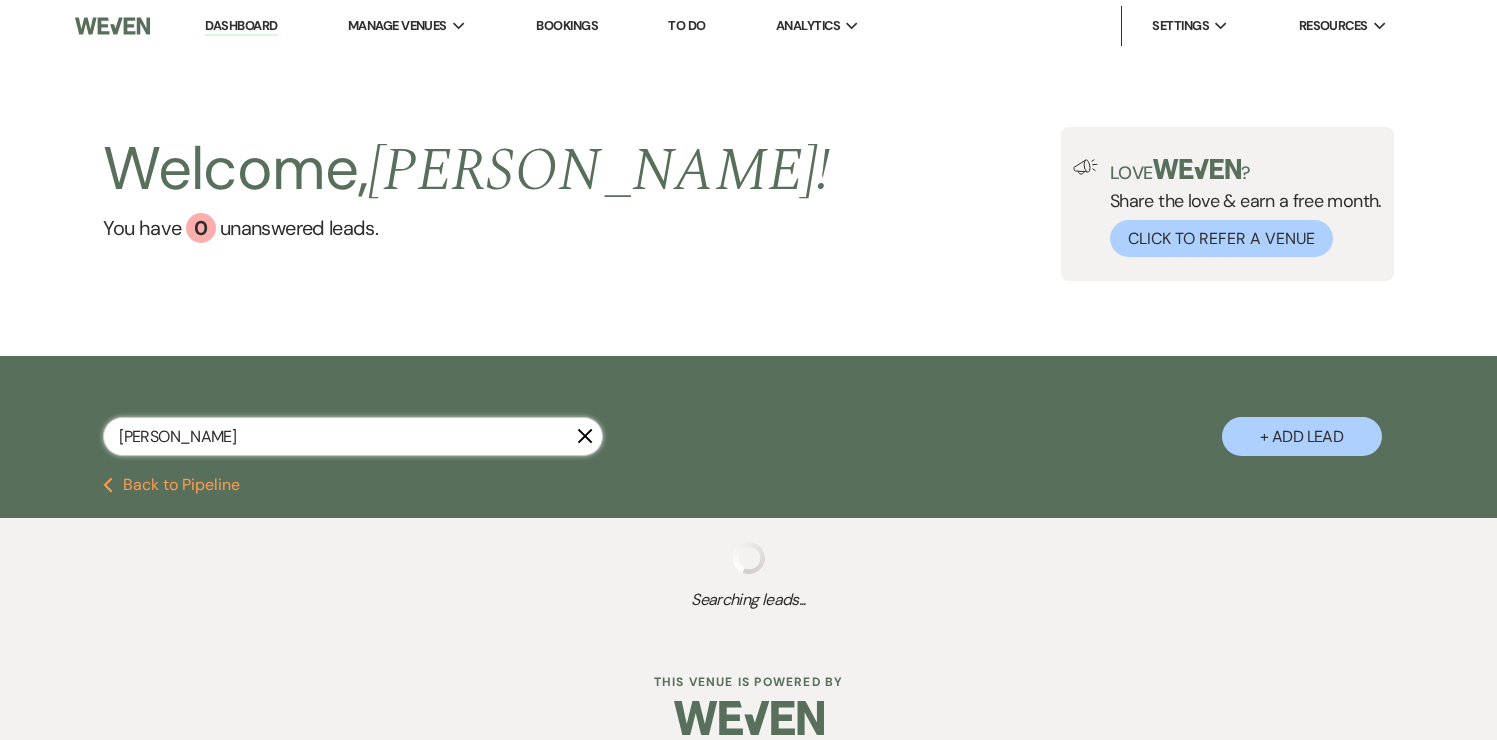 select on "8" 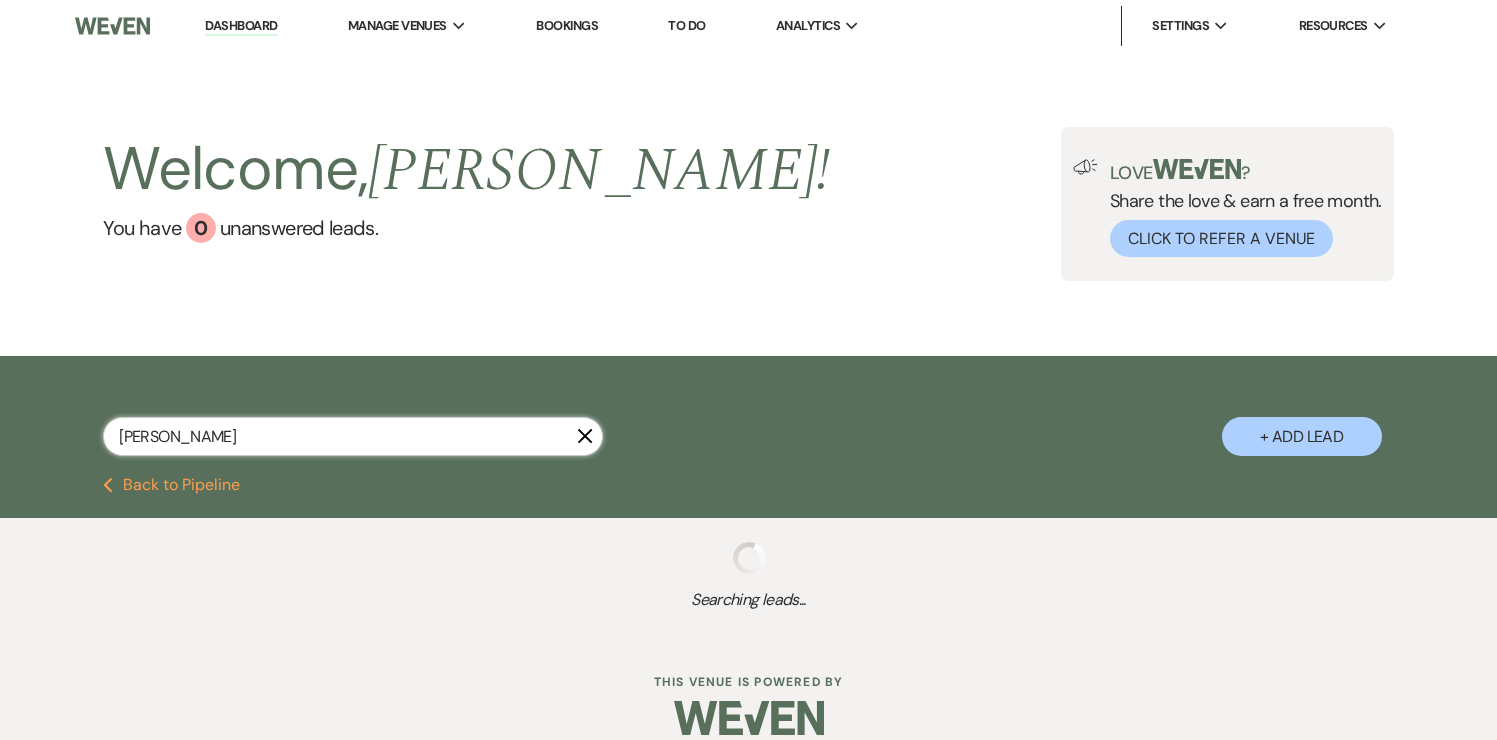 select on "5" 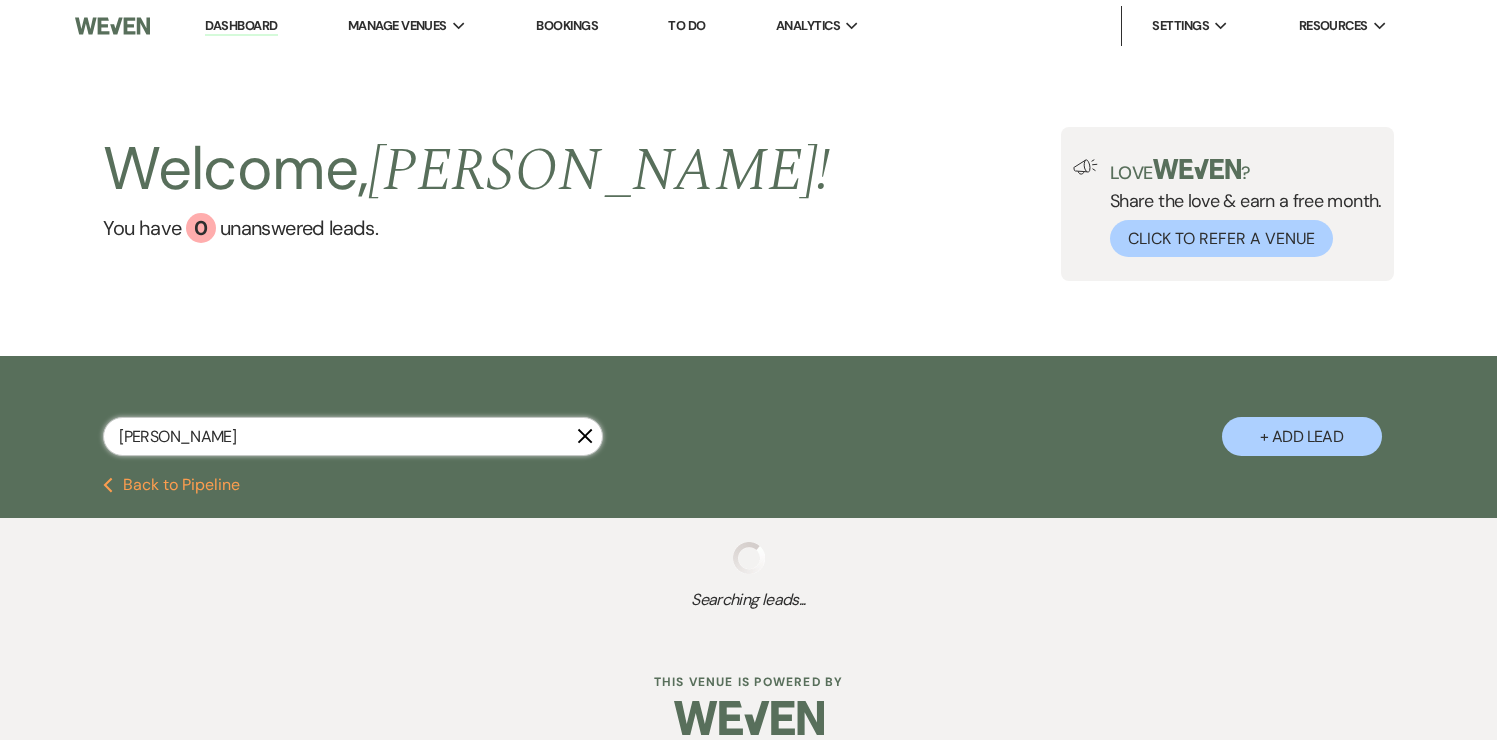 select on "2" 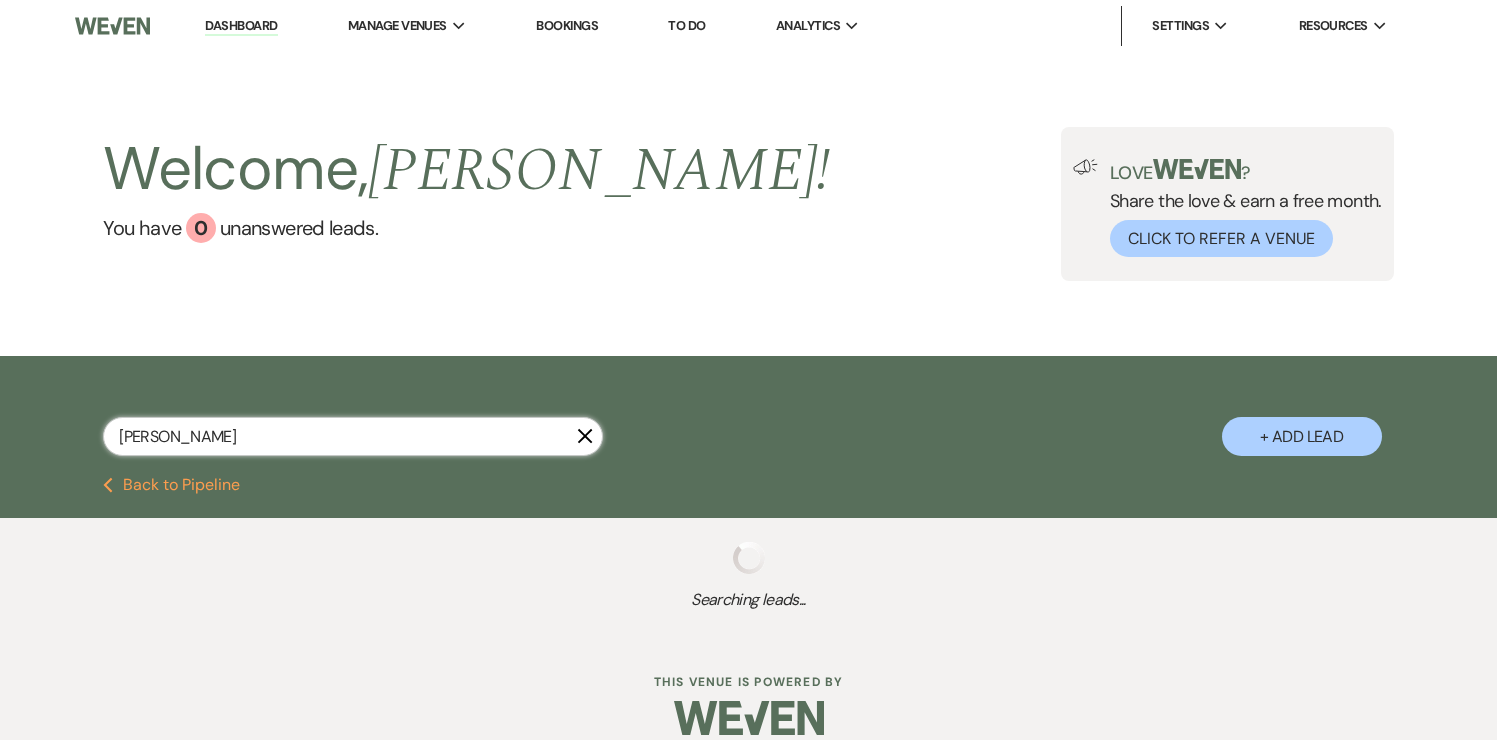 select on "8" 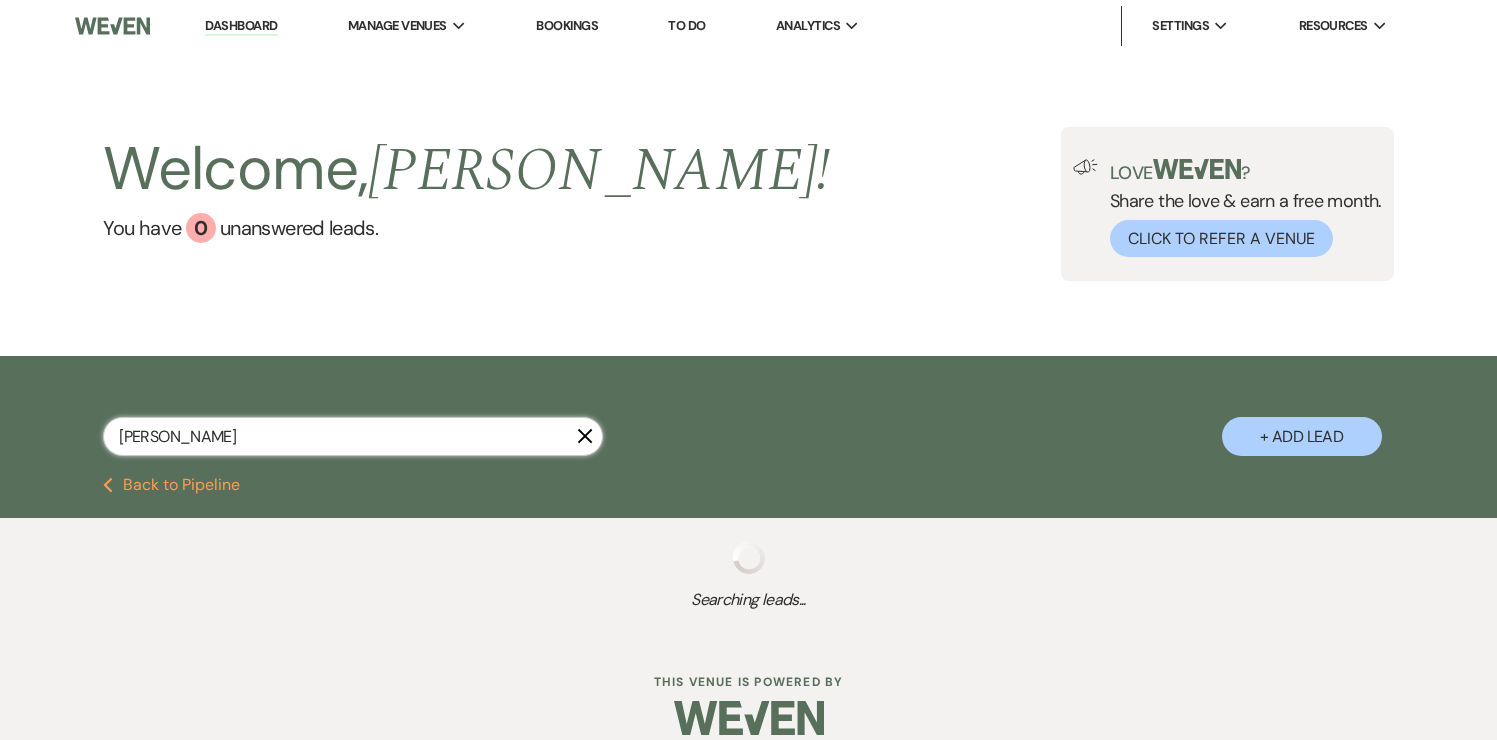 select on "5" 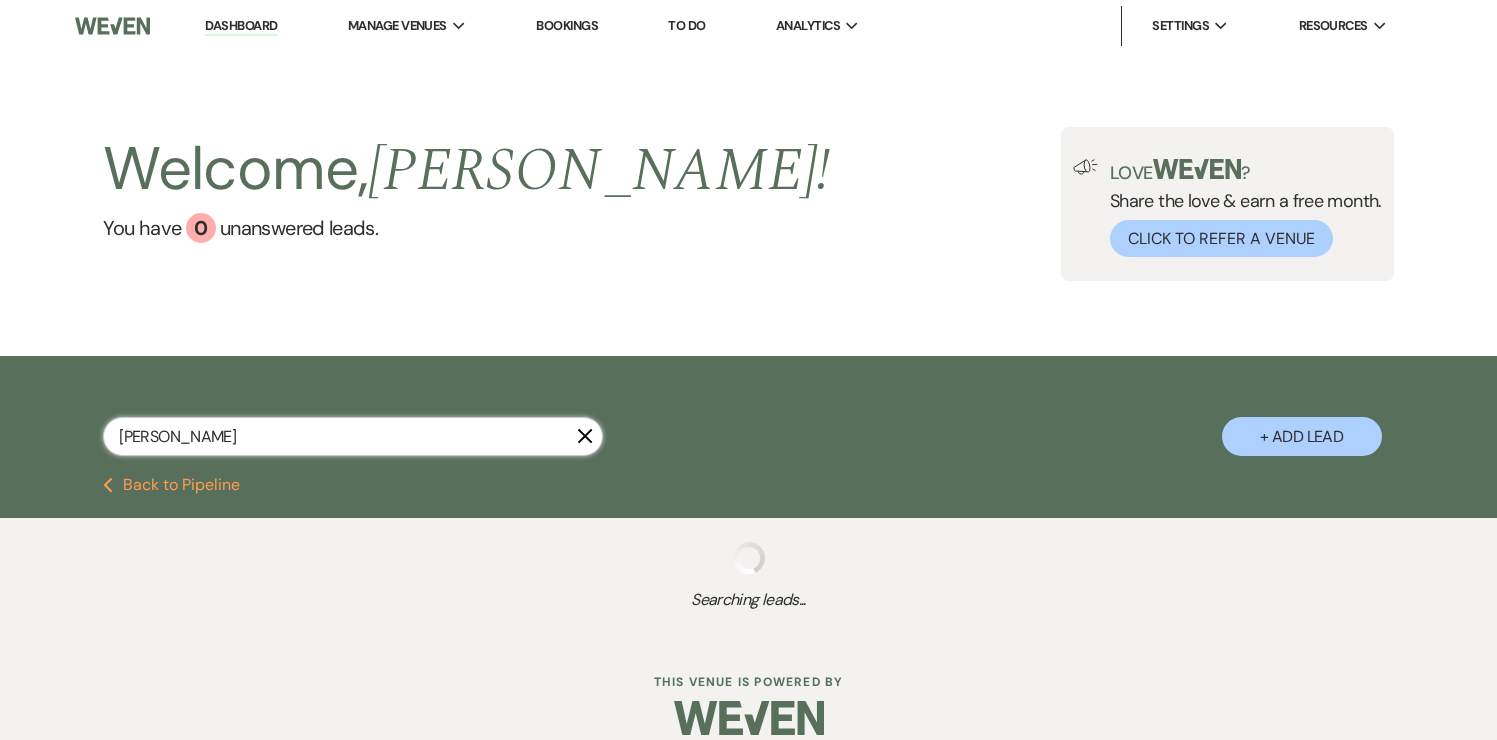 select on "8" 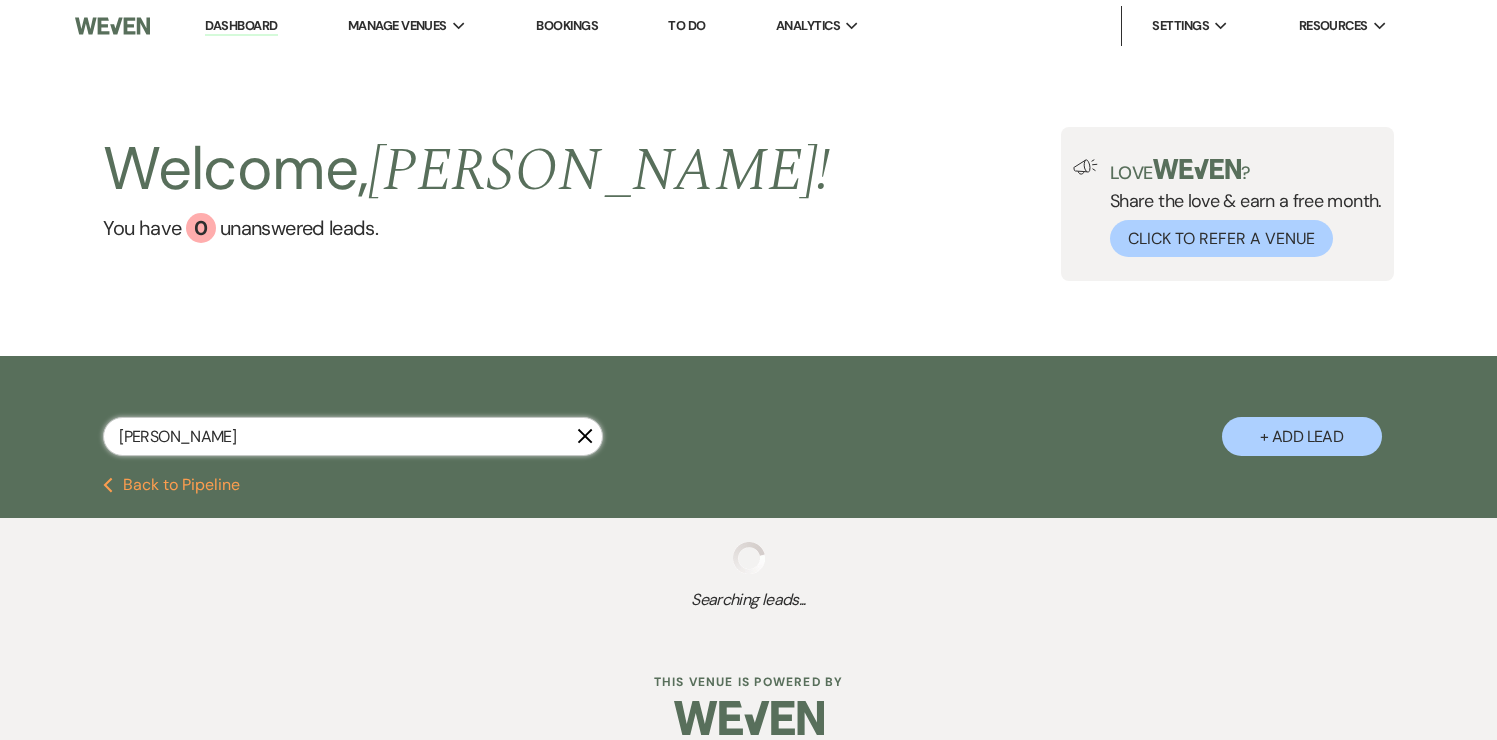 select on "10" 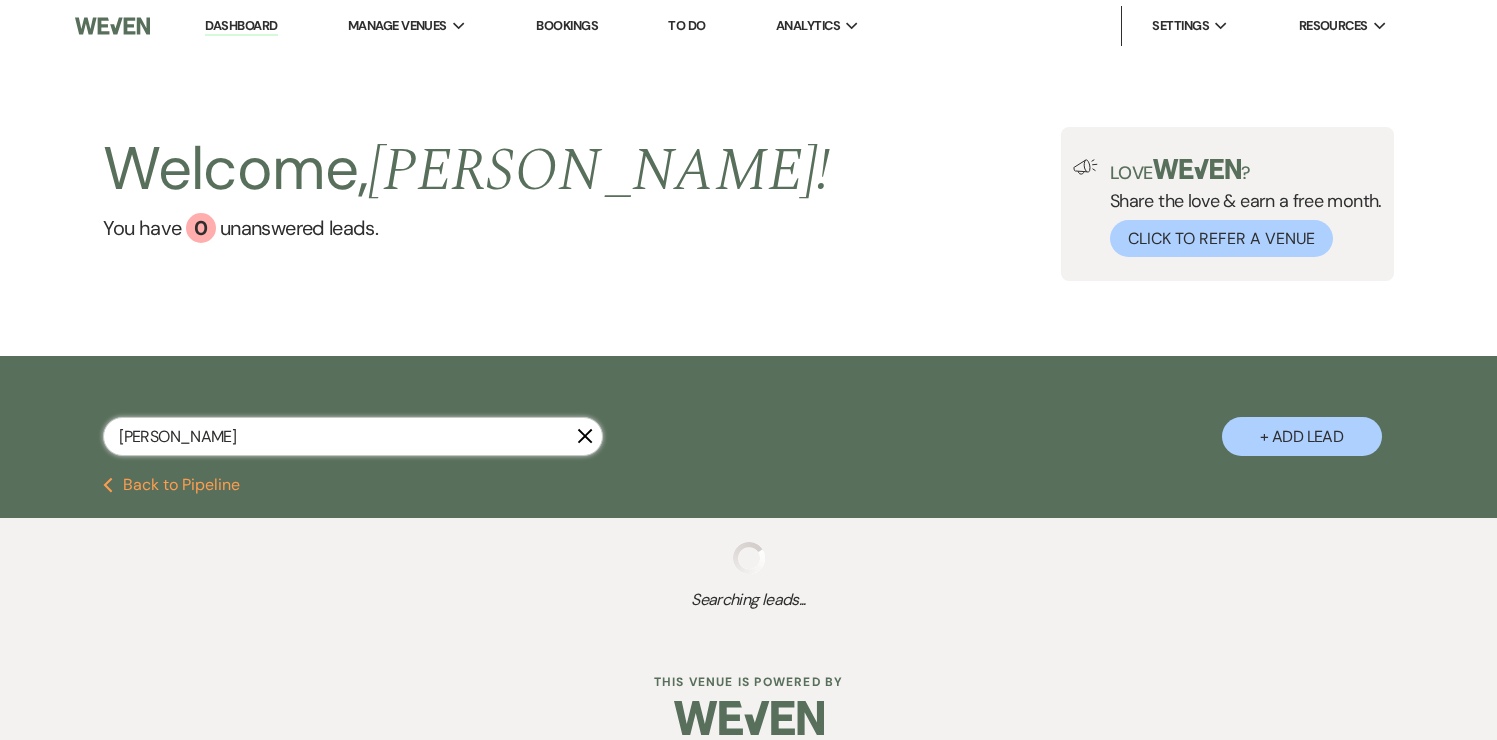 select on "8" 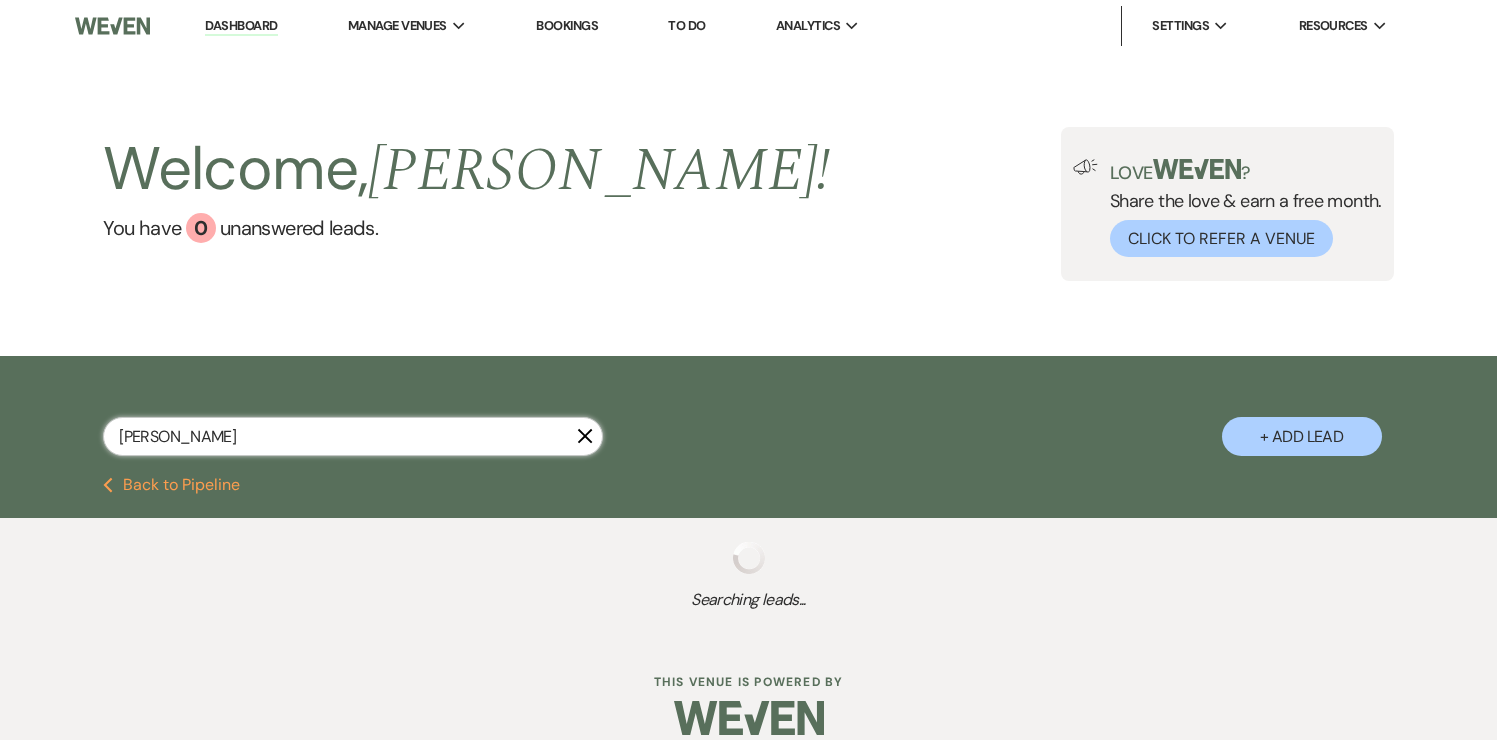 select on "6" 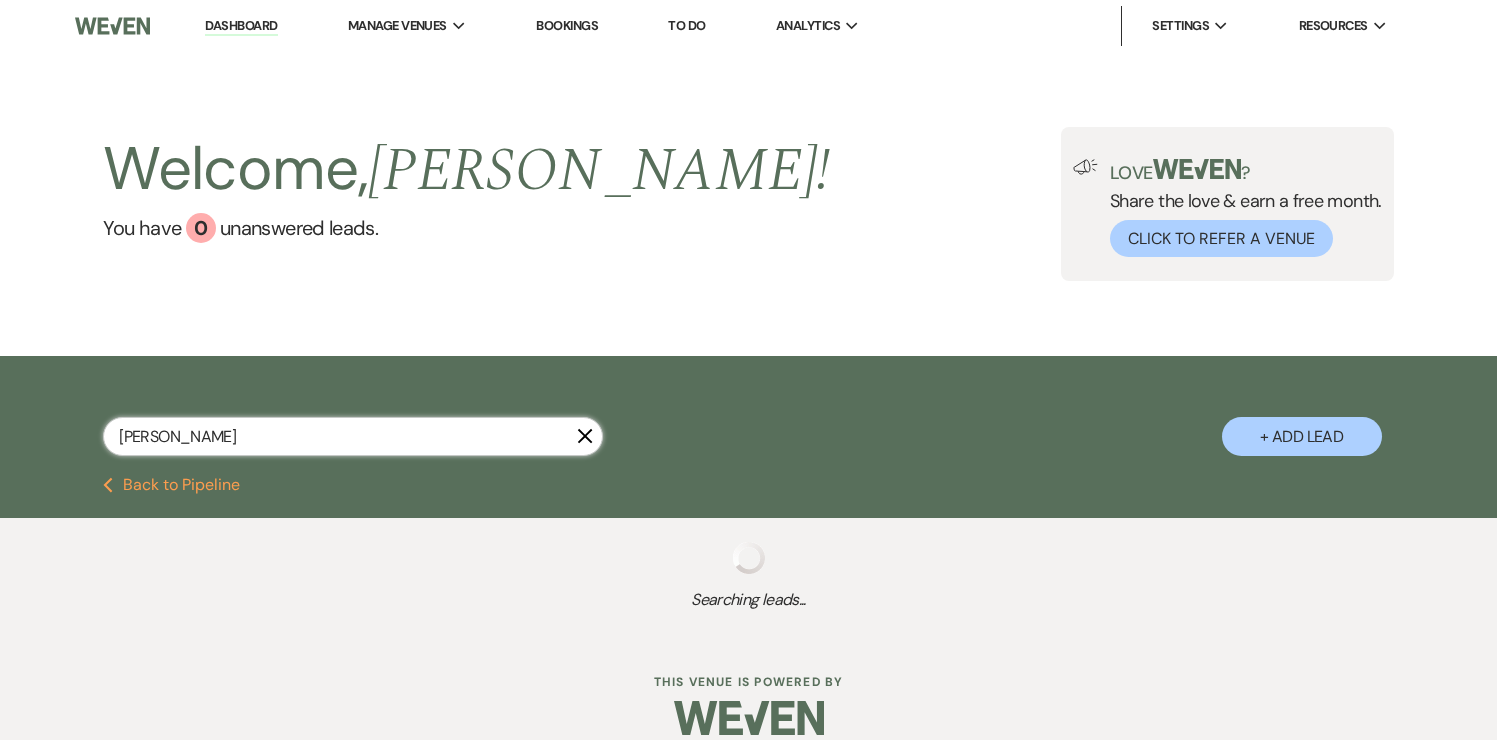 select on "8" 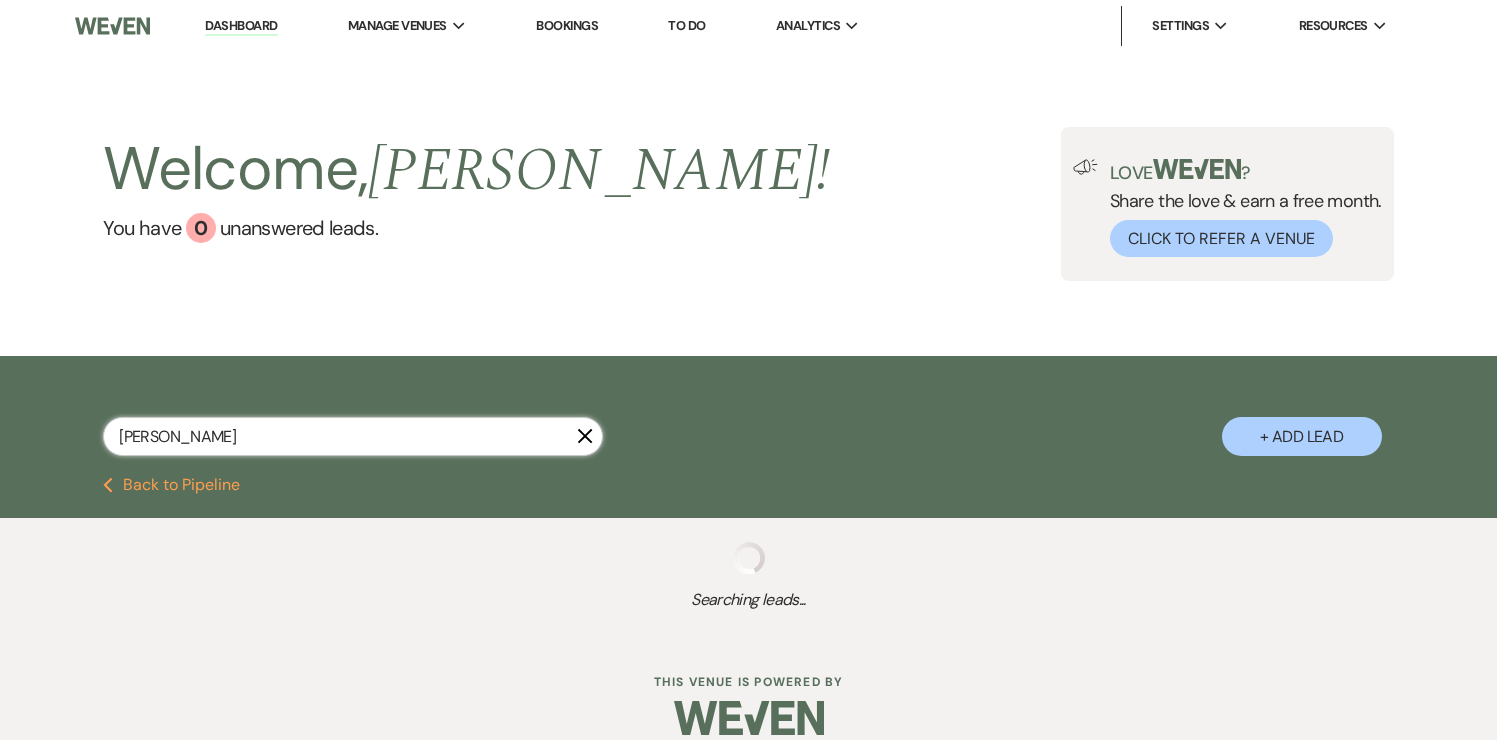select on "5" 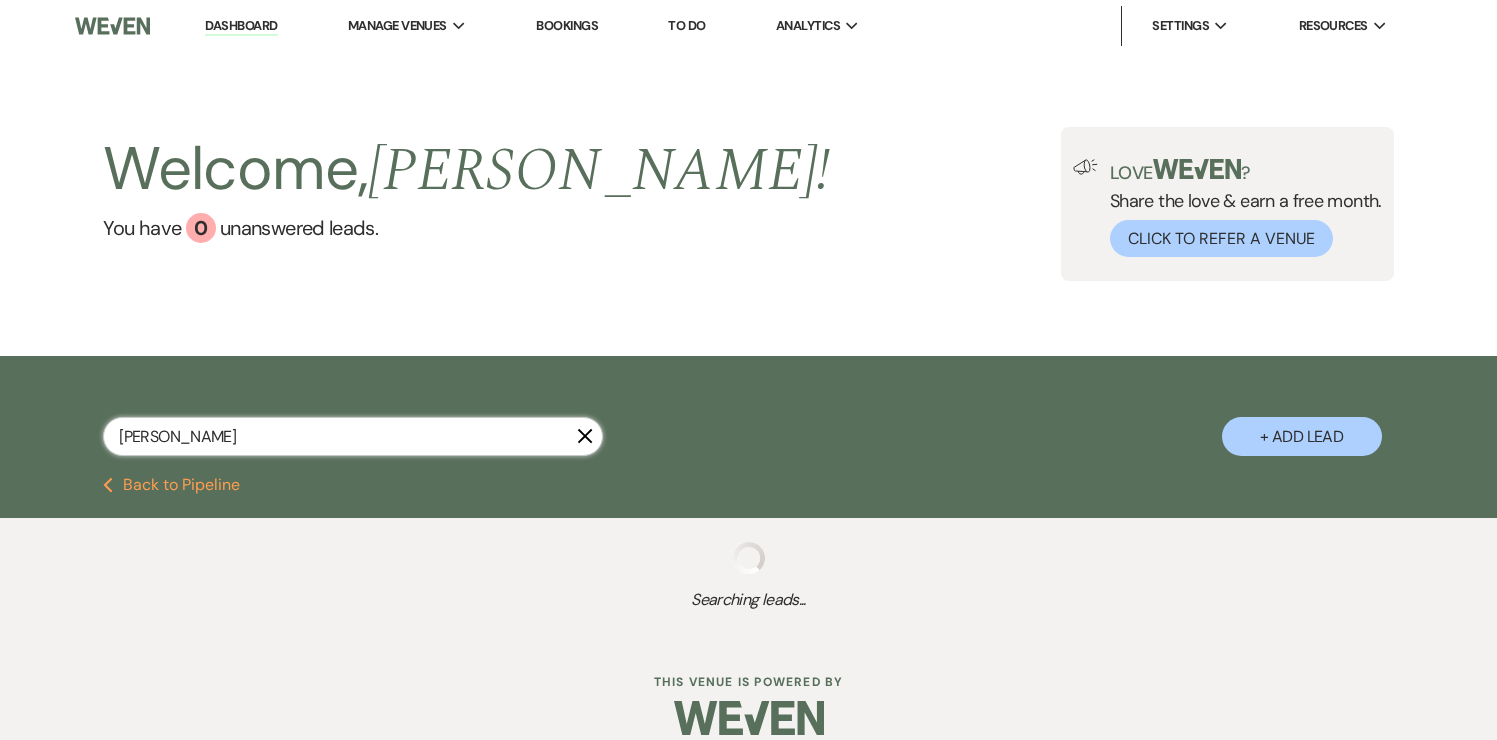 select on "8" 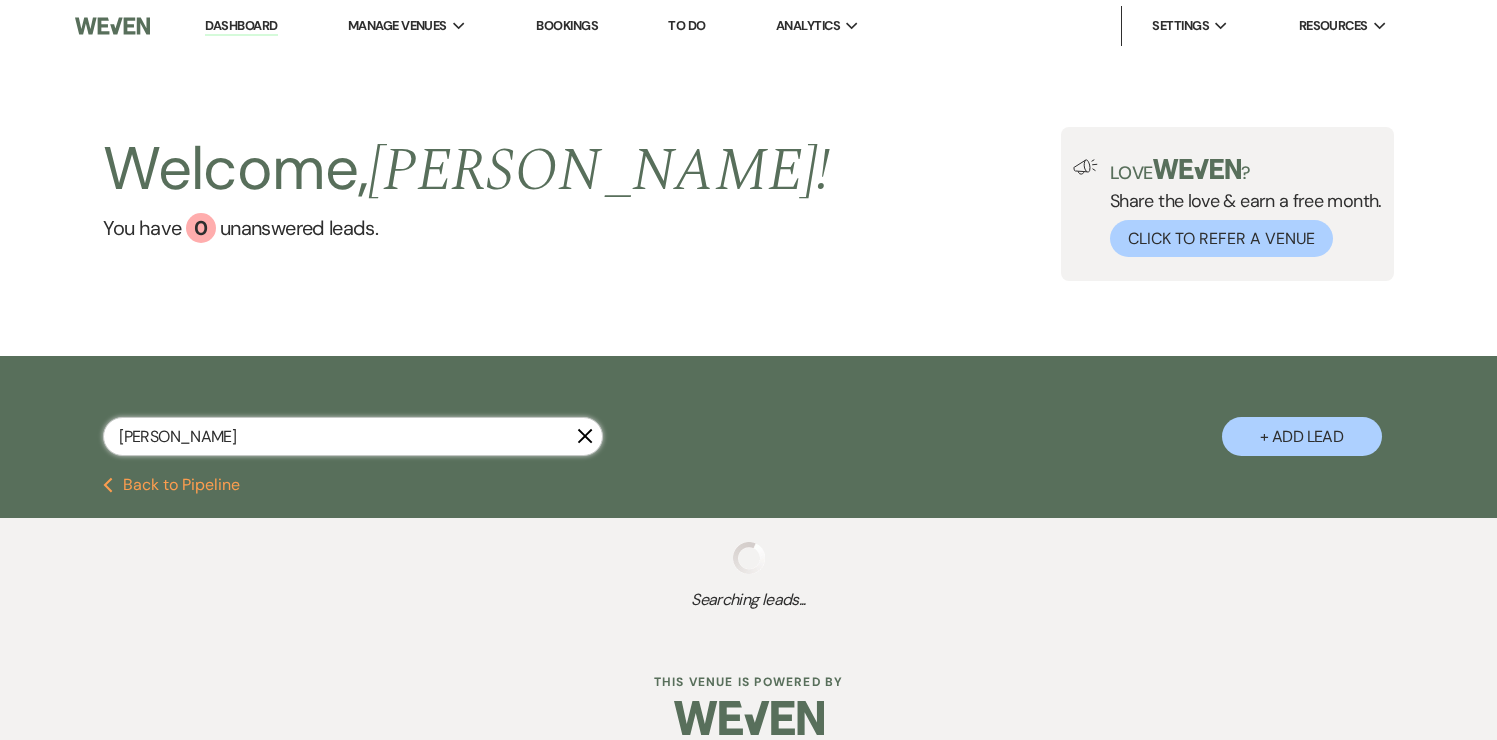select on "6" 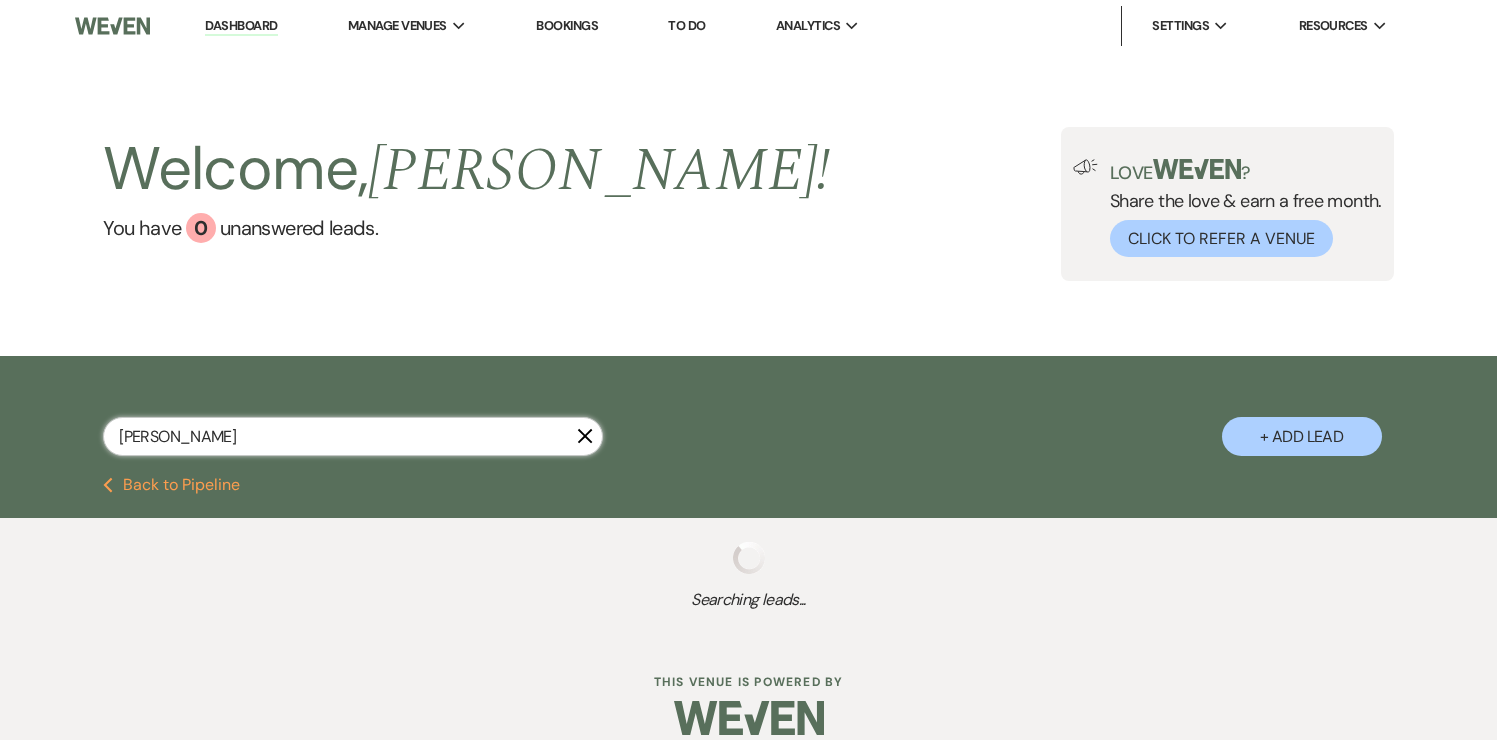 select on "8" 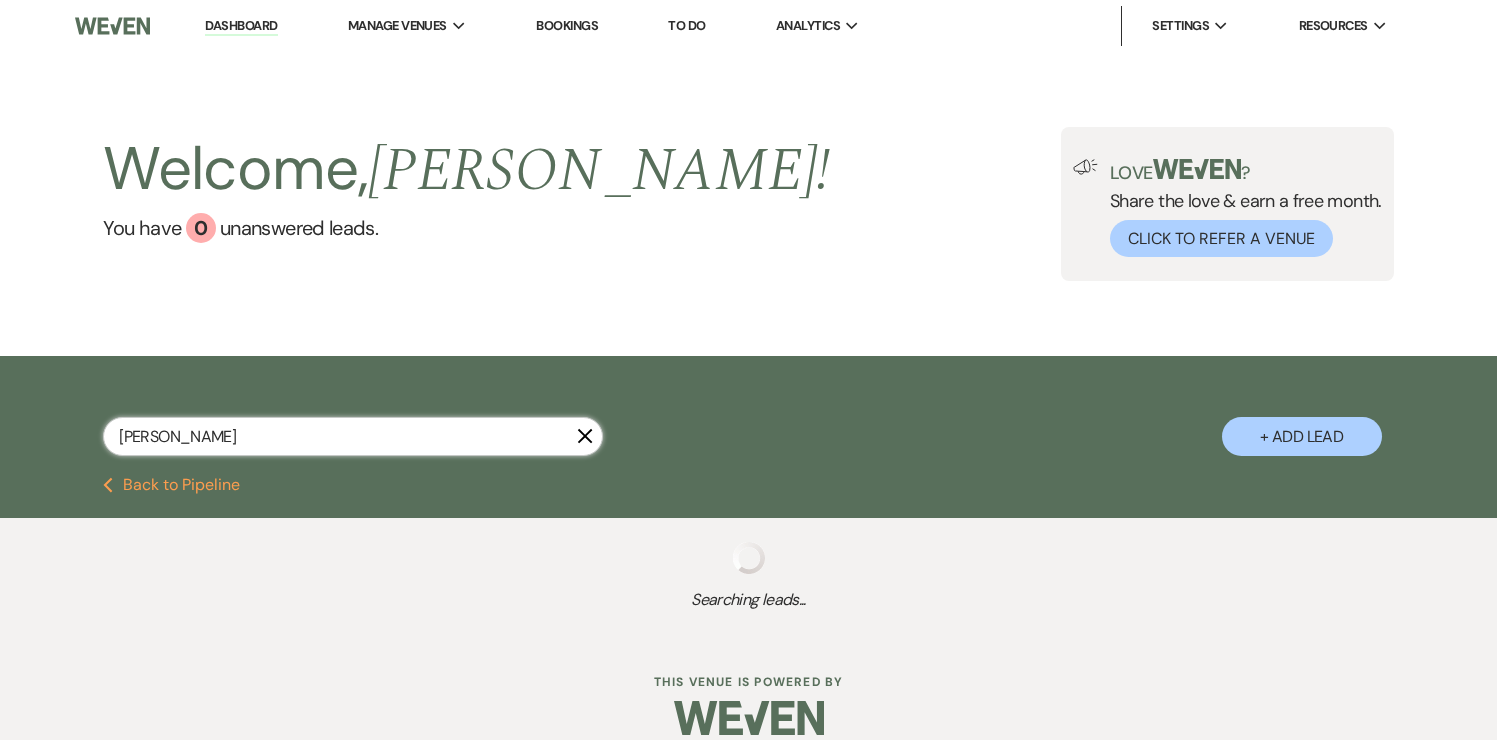 select on "8" 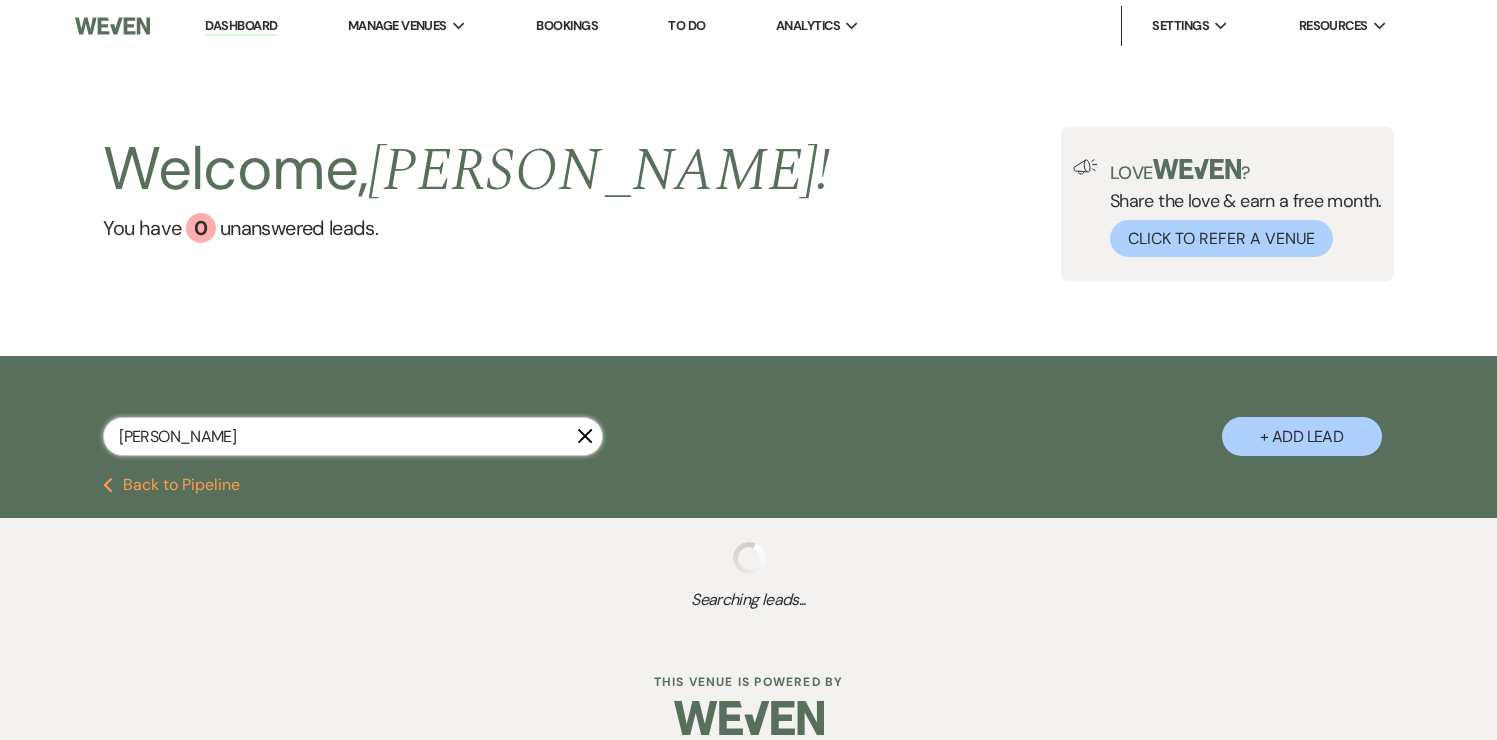 select on "5" 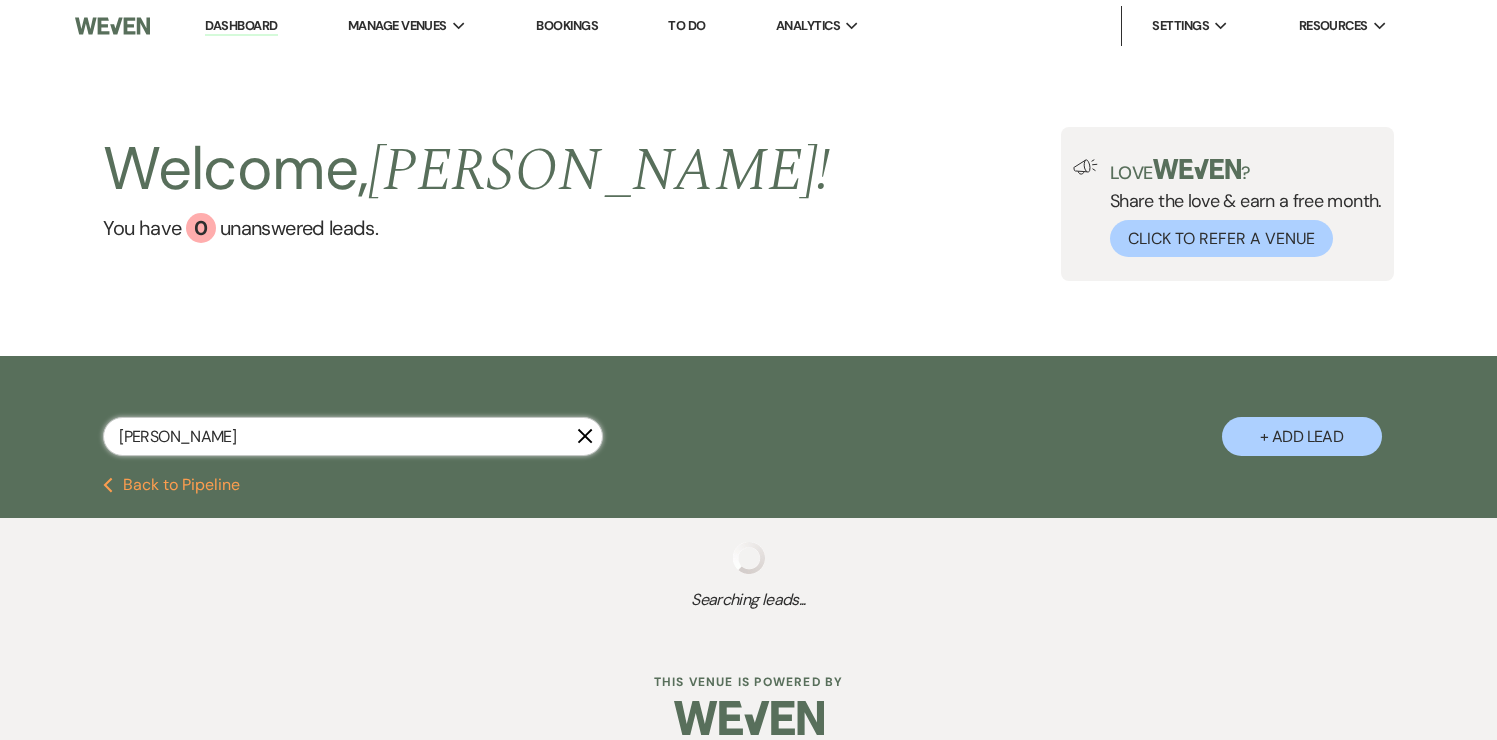 select on "8" 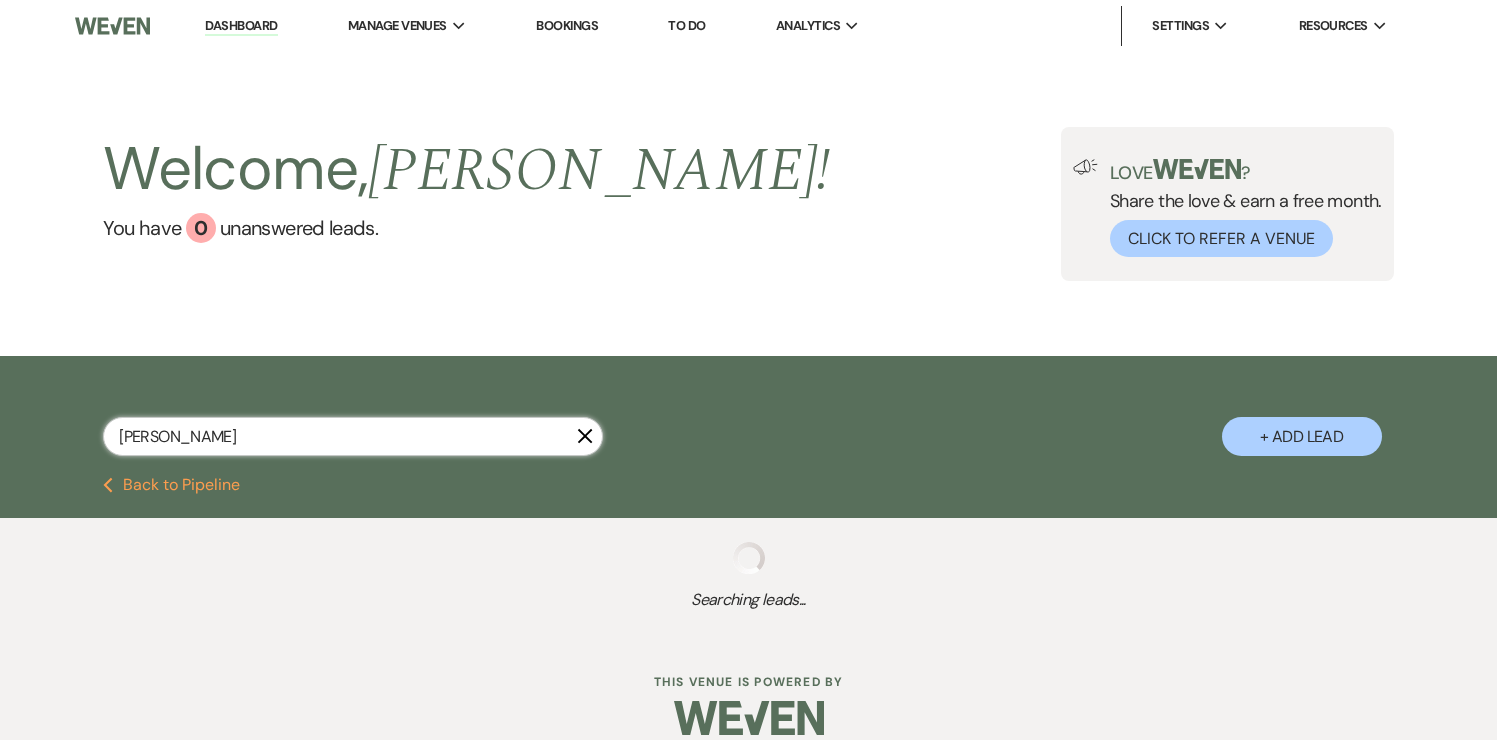 select on "6" 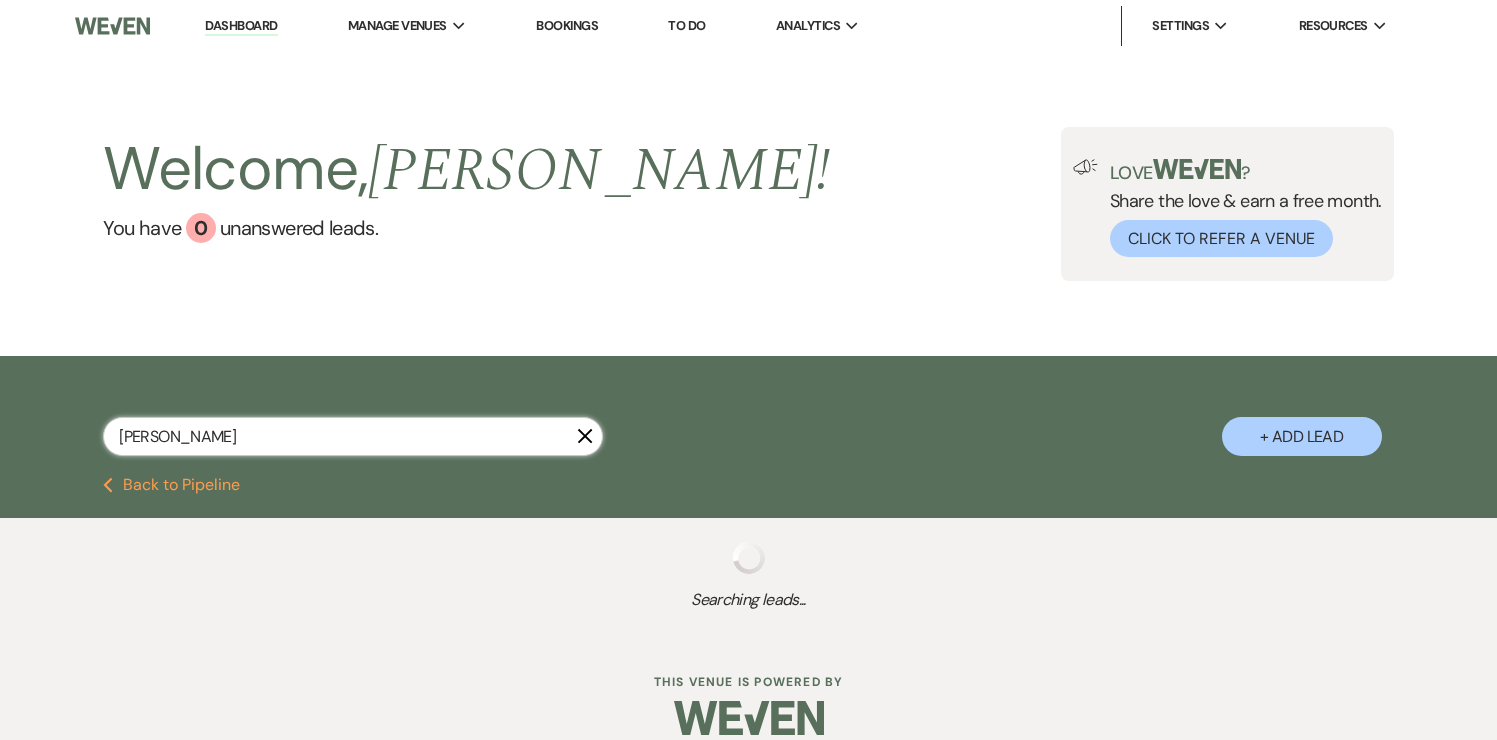select on "8" 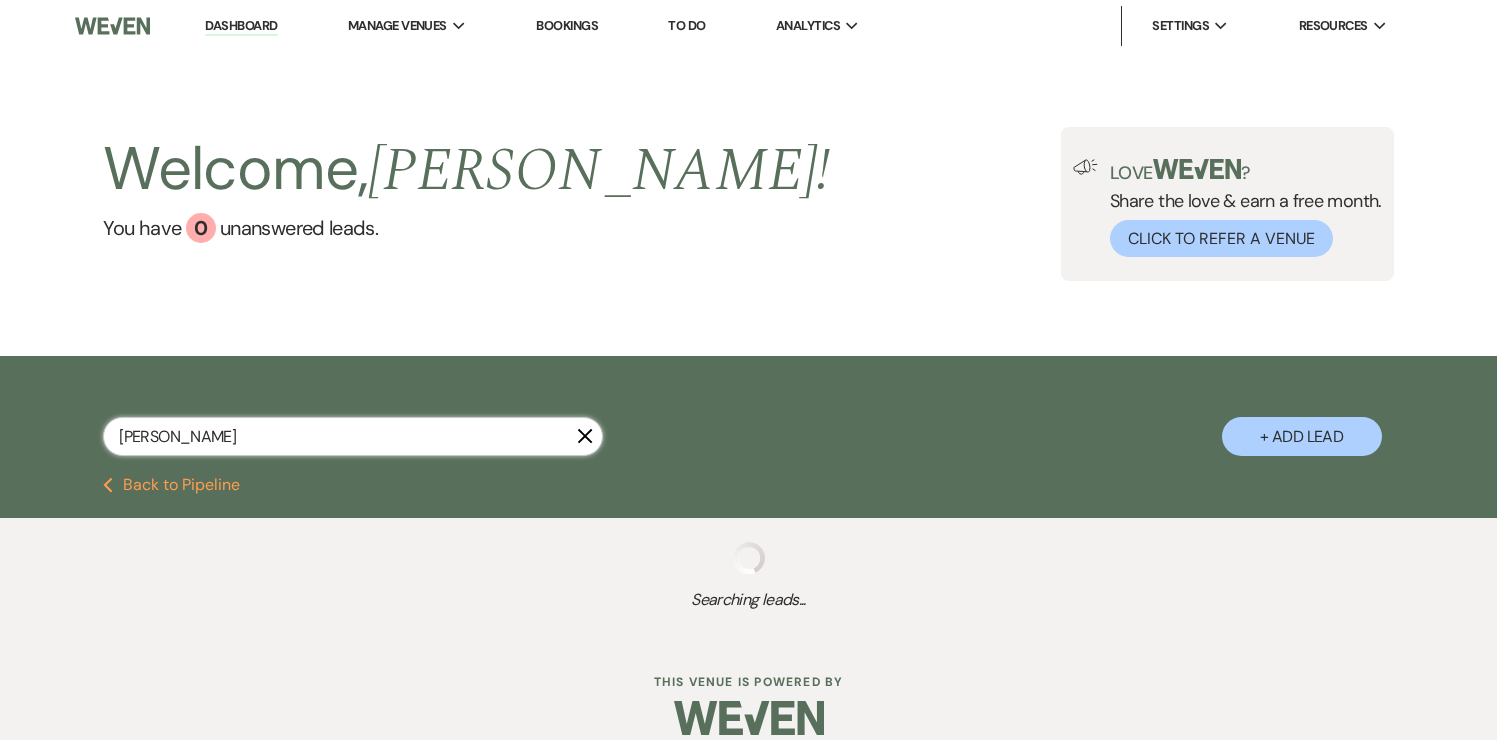 select on "5" 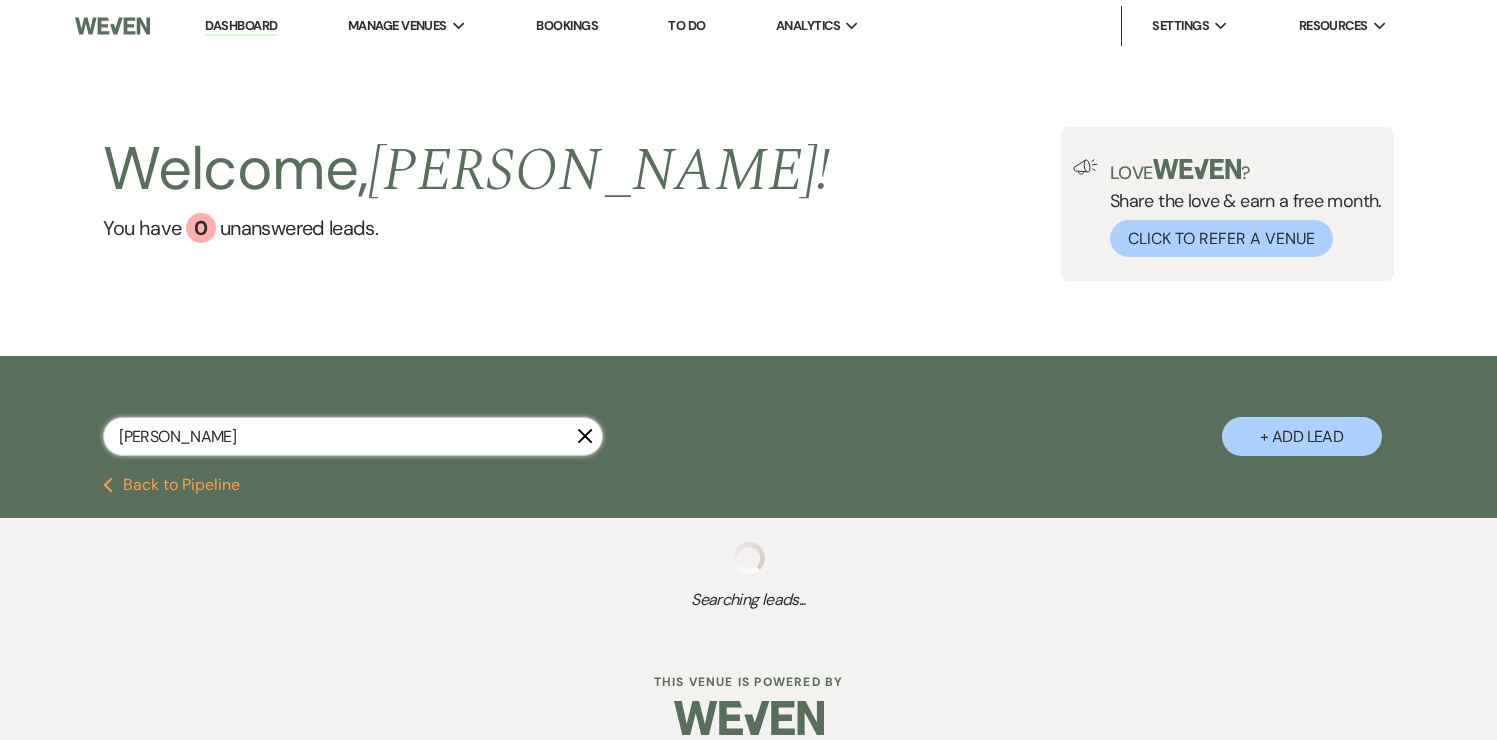 select on "8" 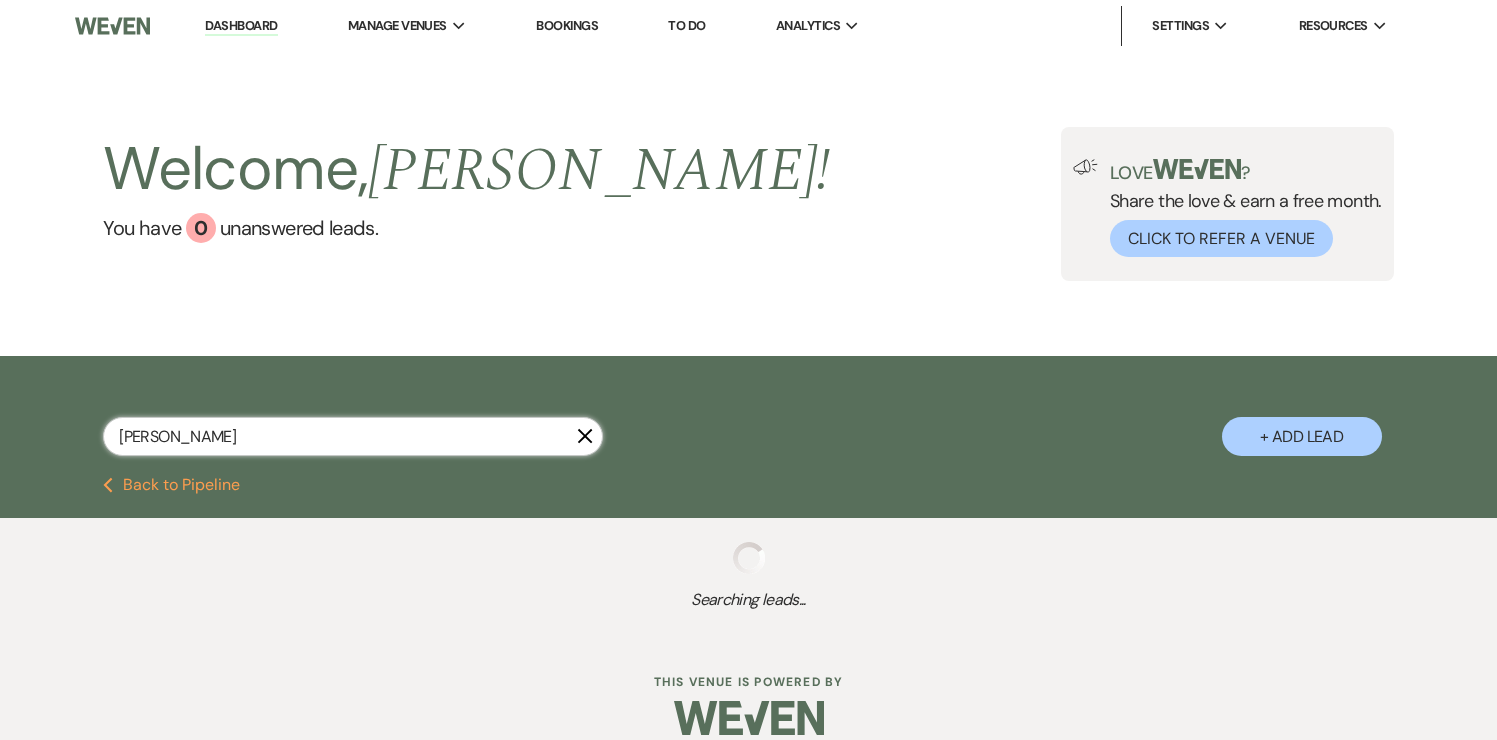 select on "3" 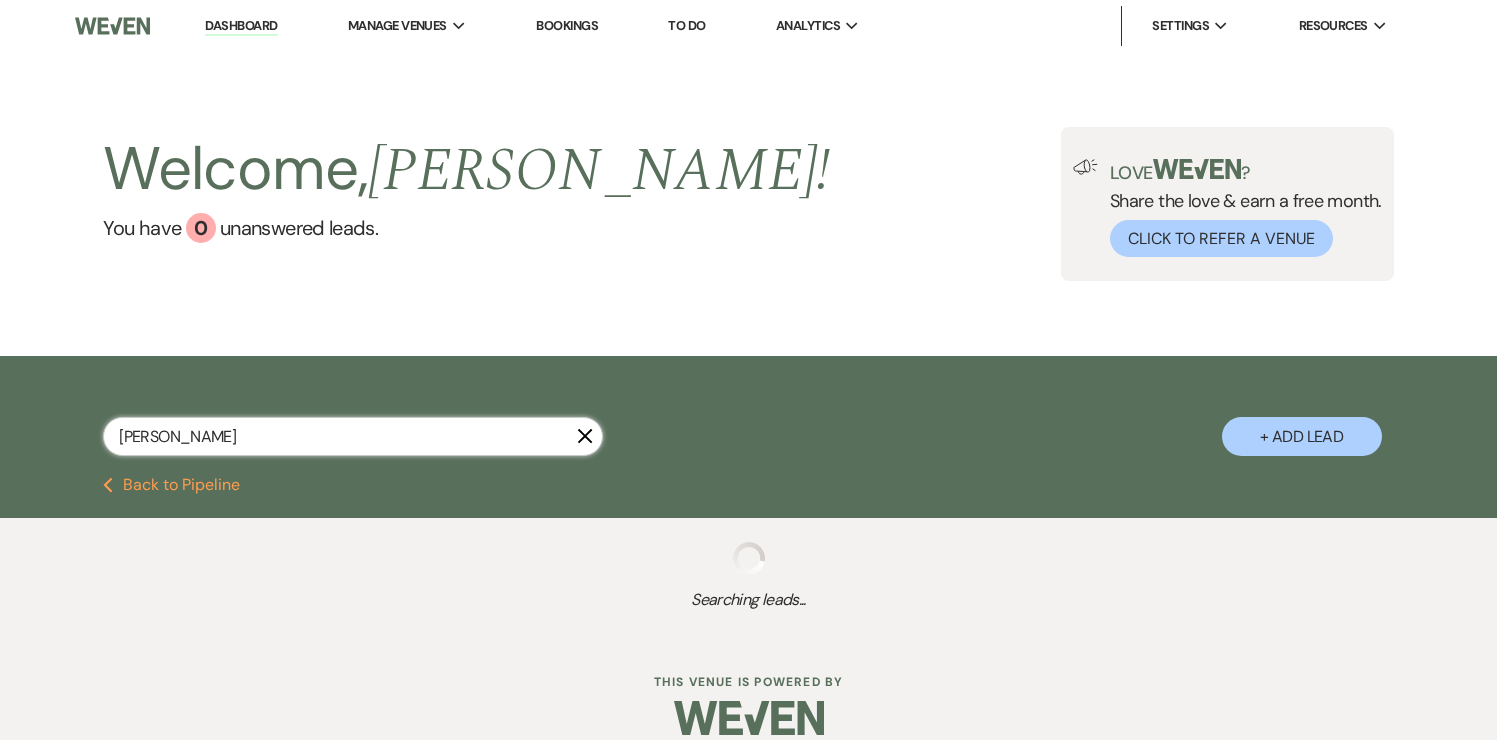 select on "8" 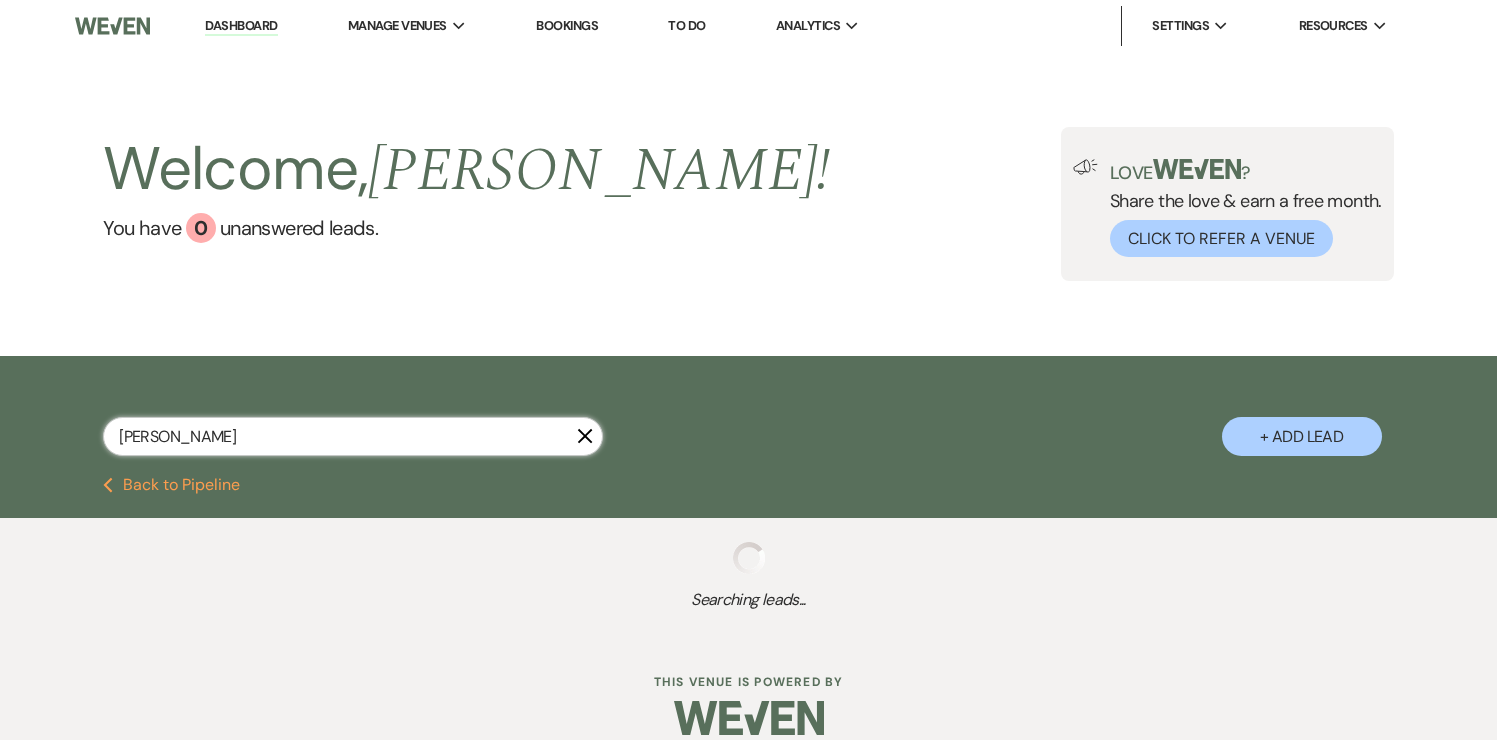 select on "3" 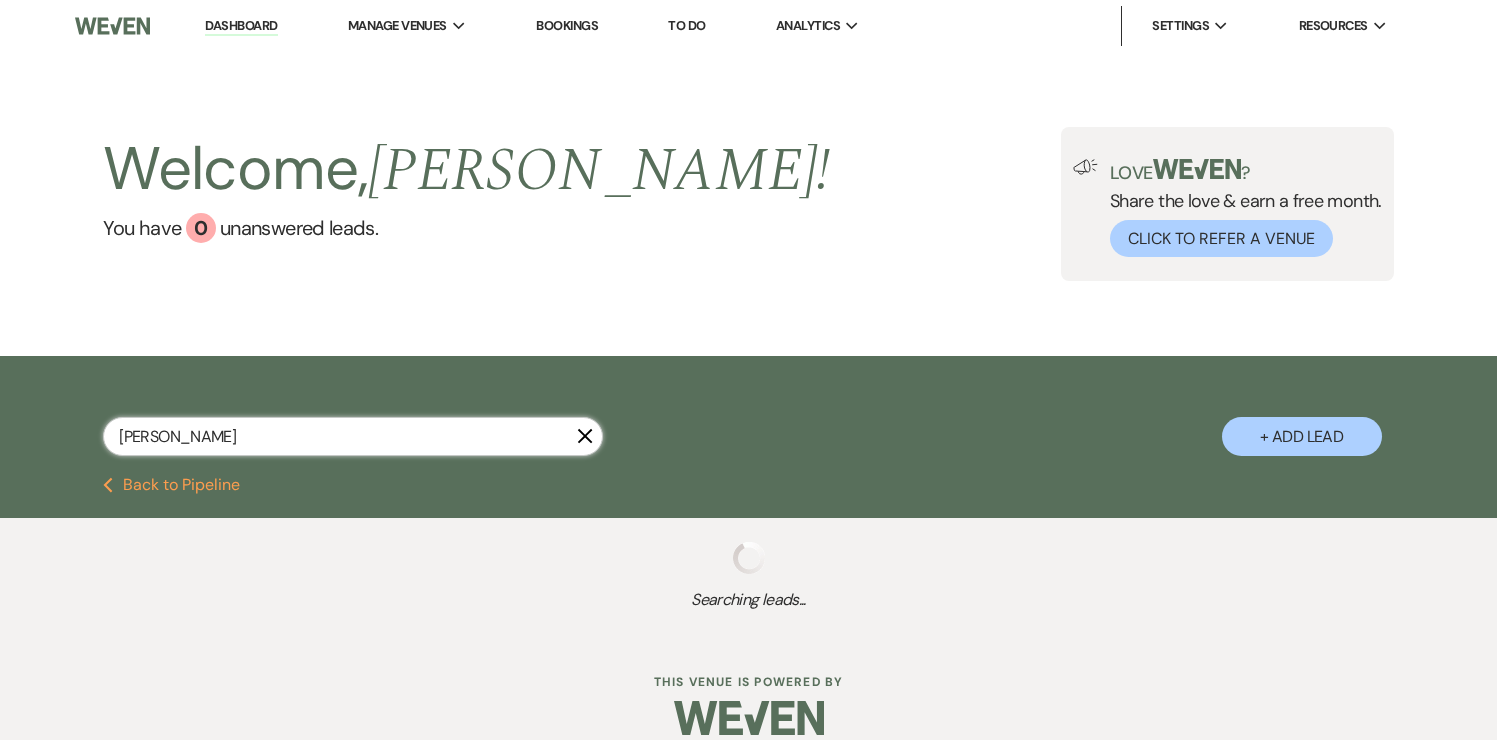 select on "8" 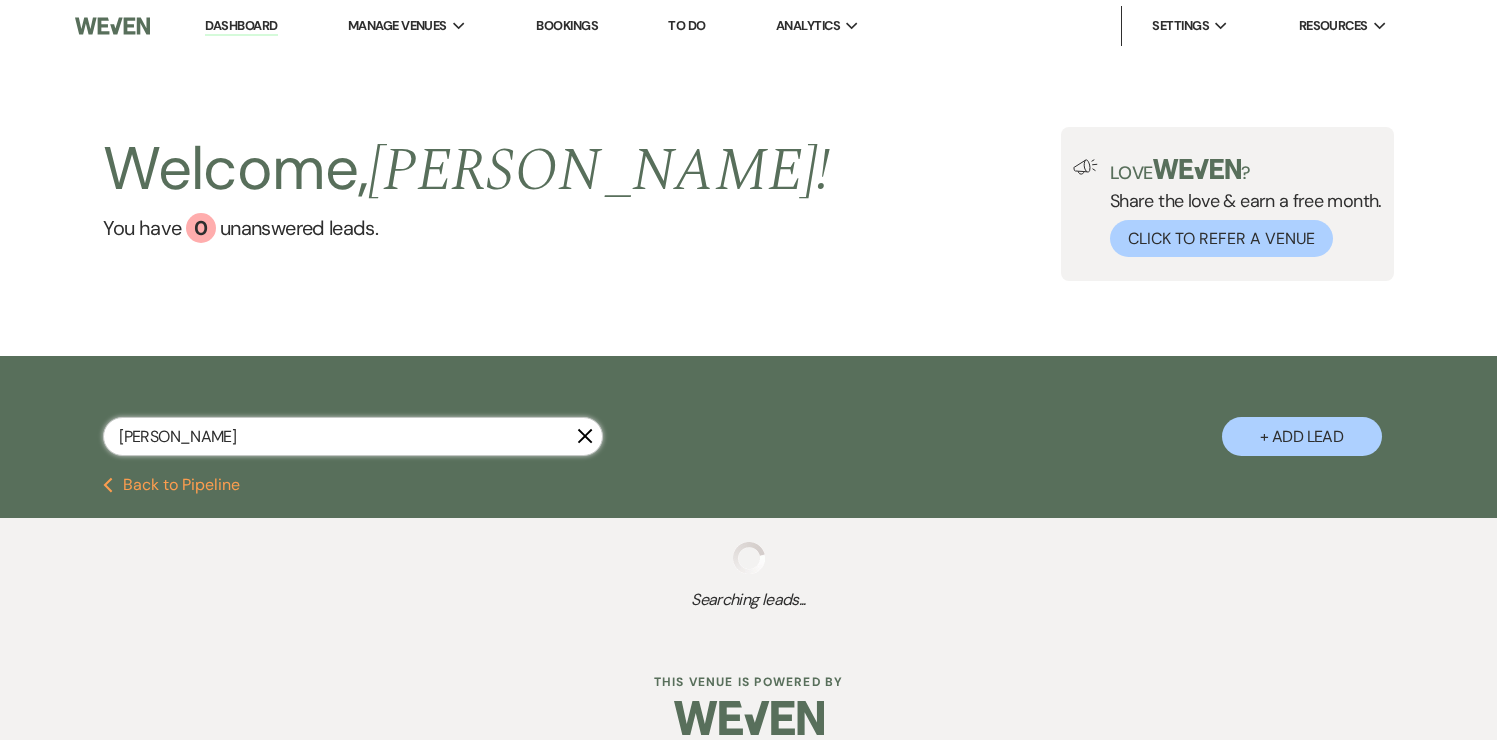 select on "10" 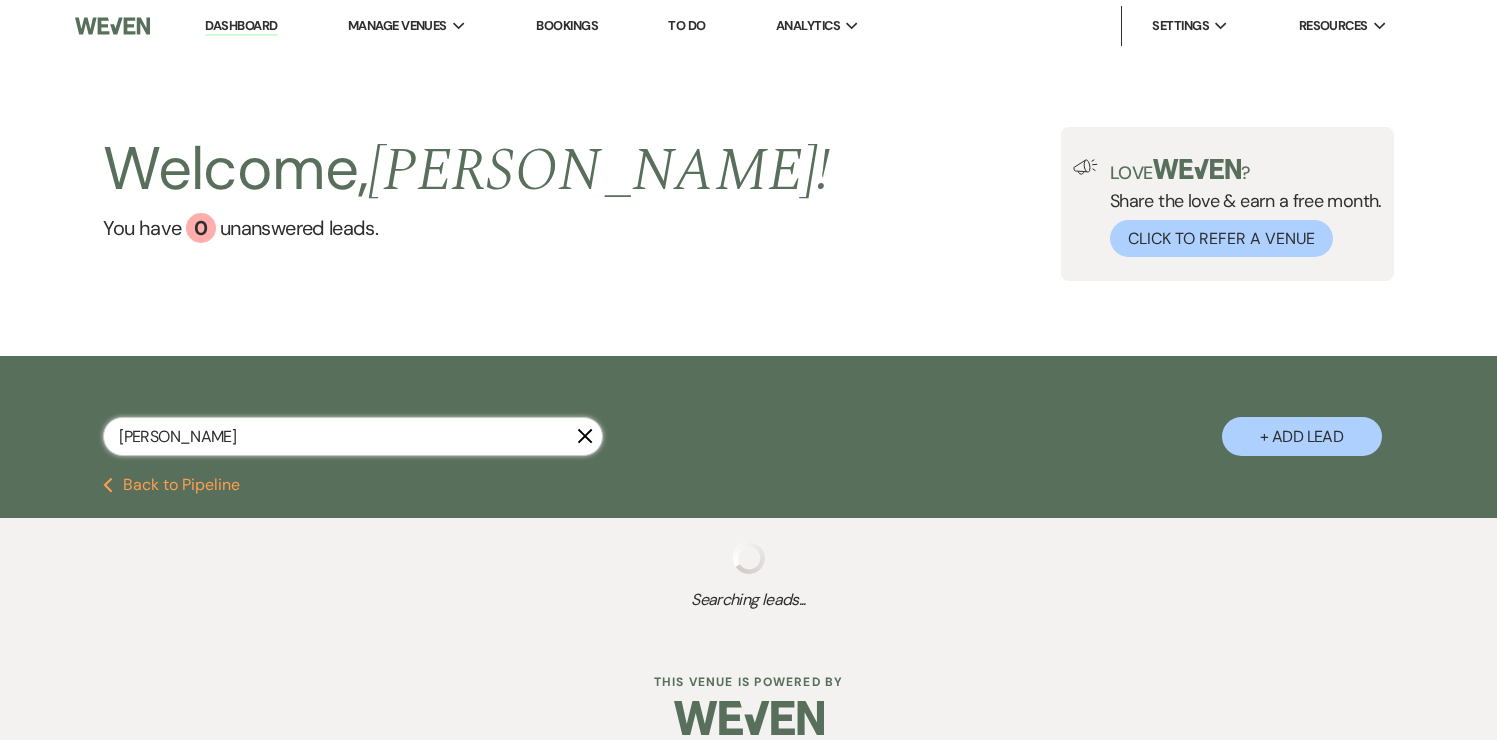 select on "8" 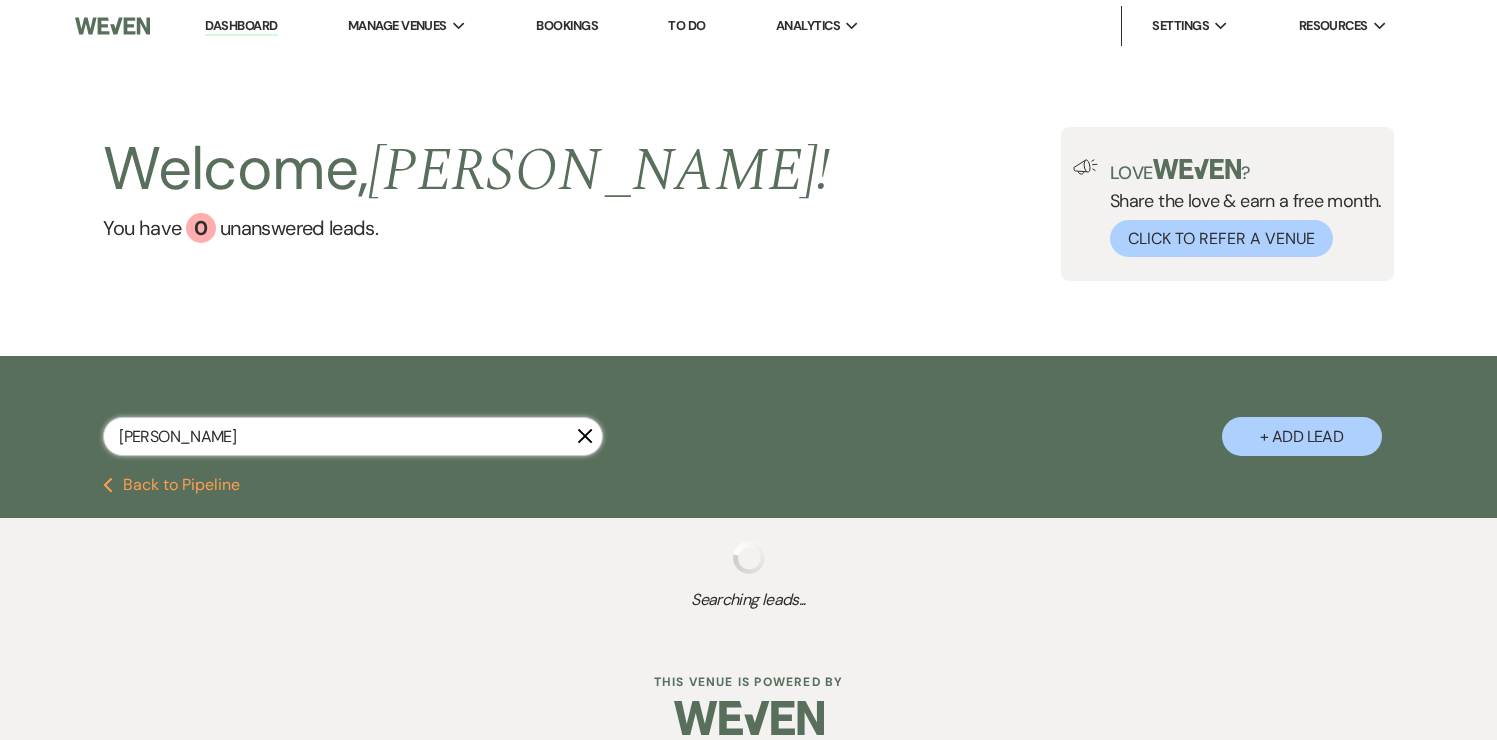 select on "5" 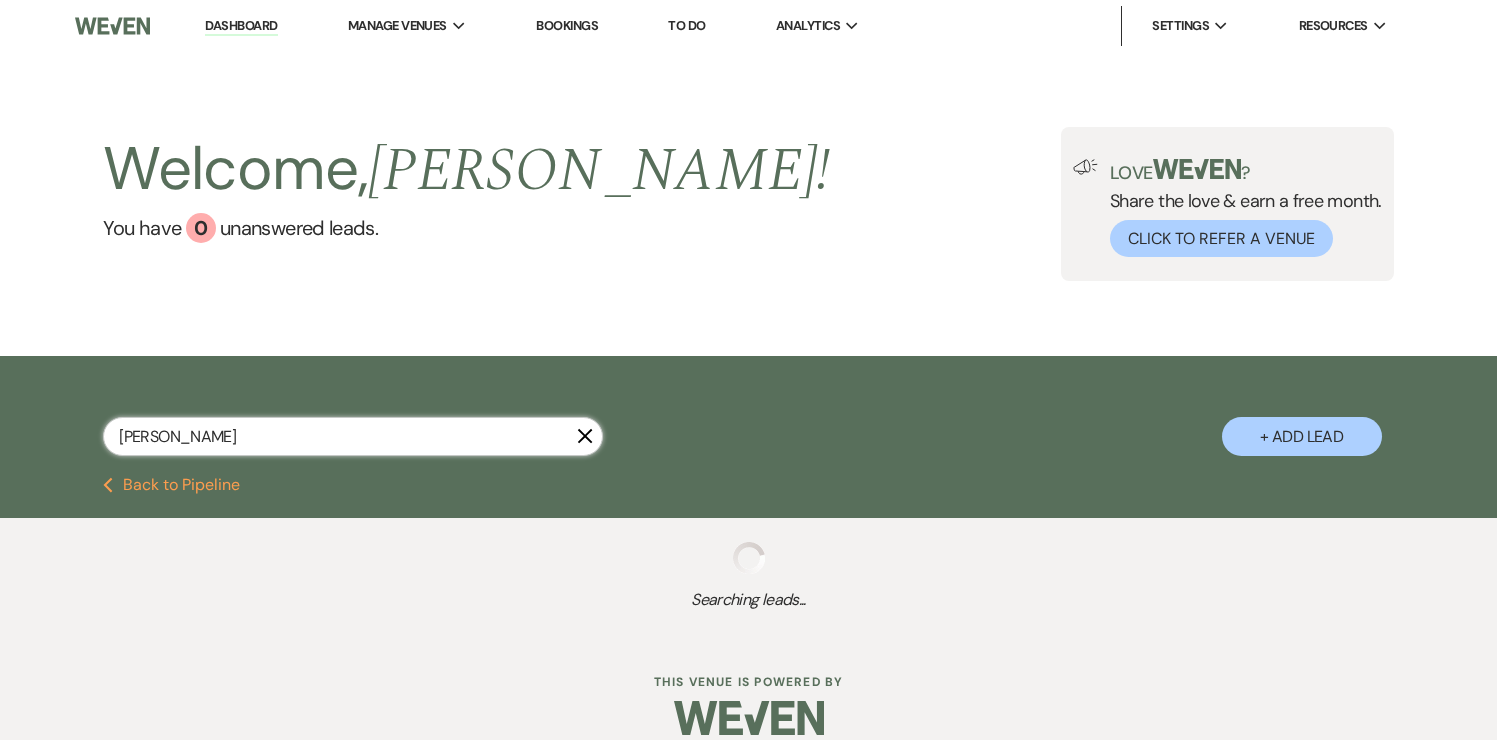 select on "8" 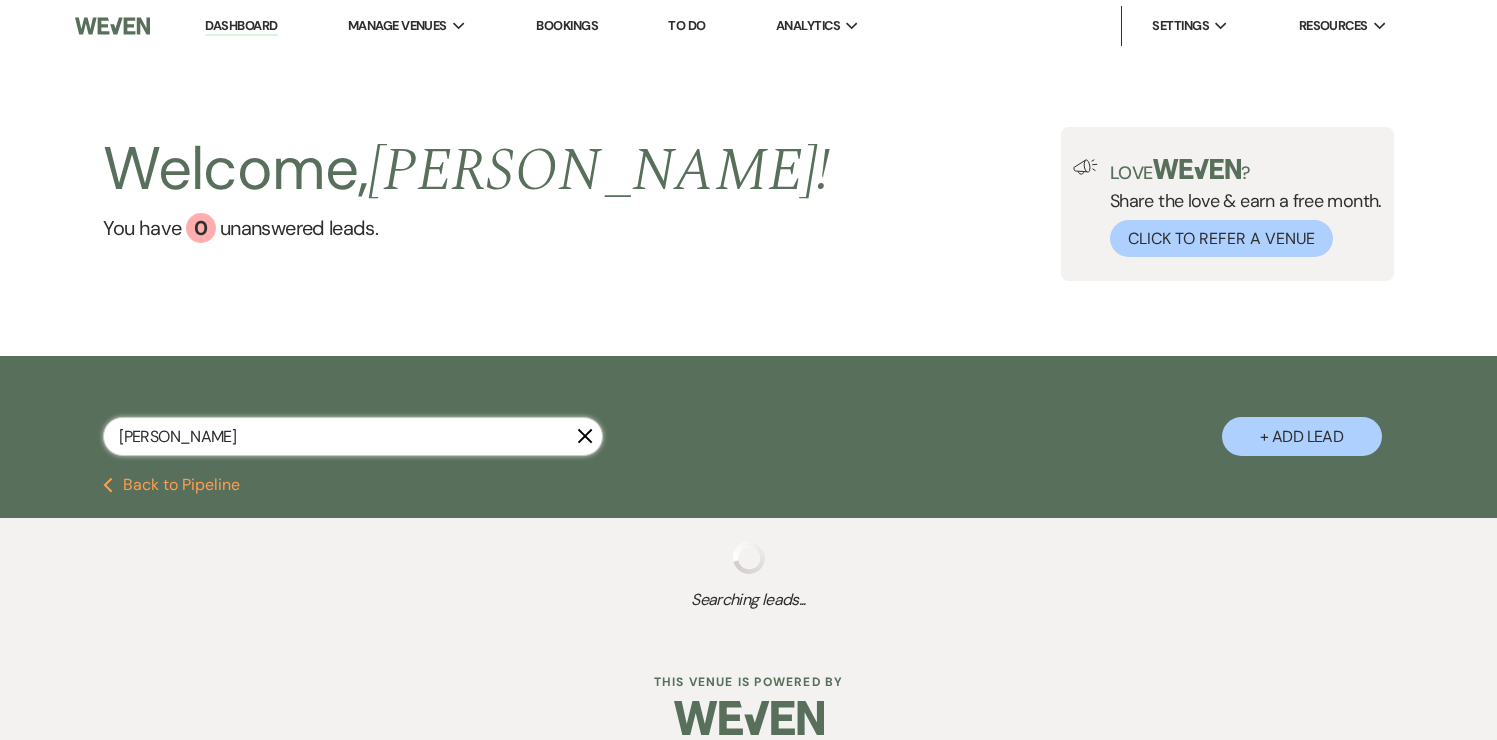 select on "5" 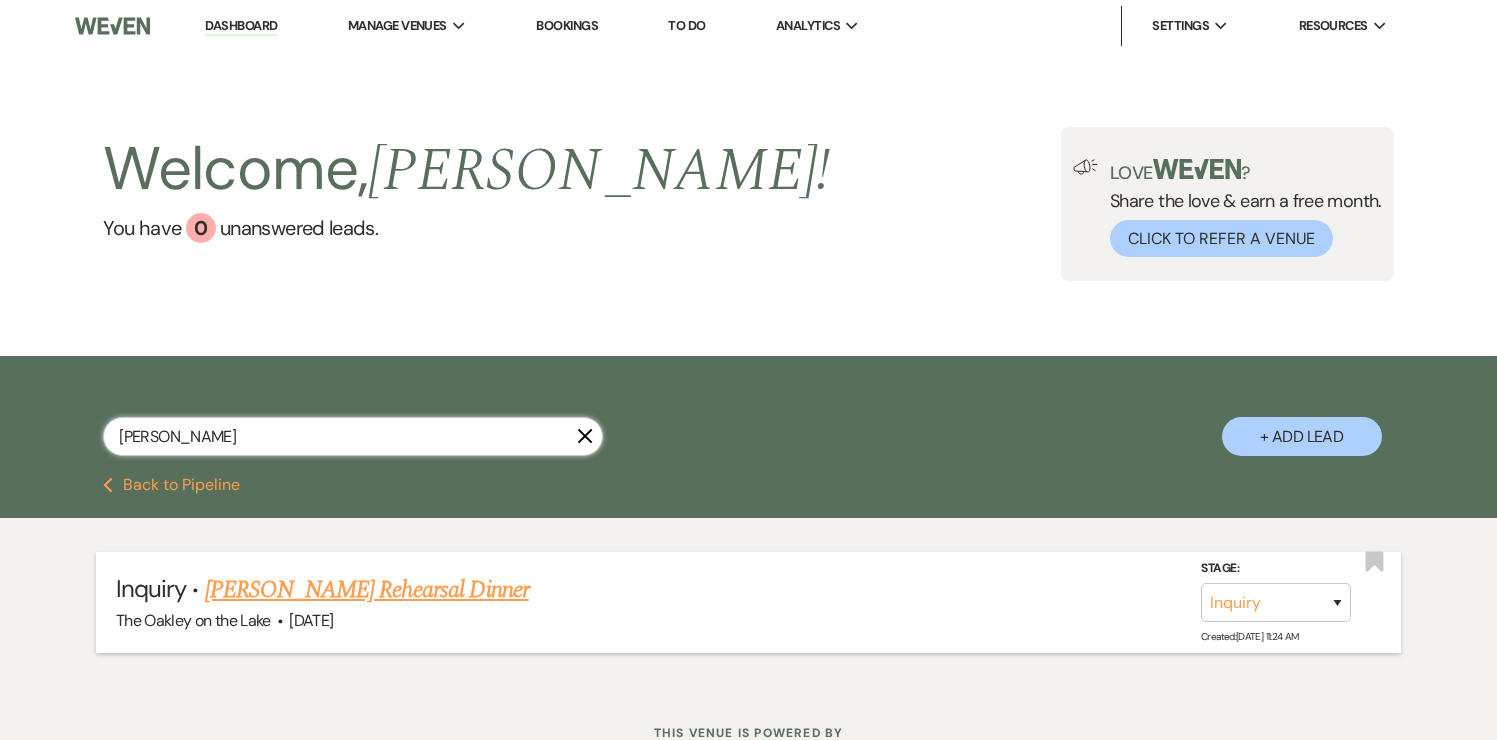 type on "karlene" 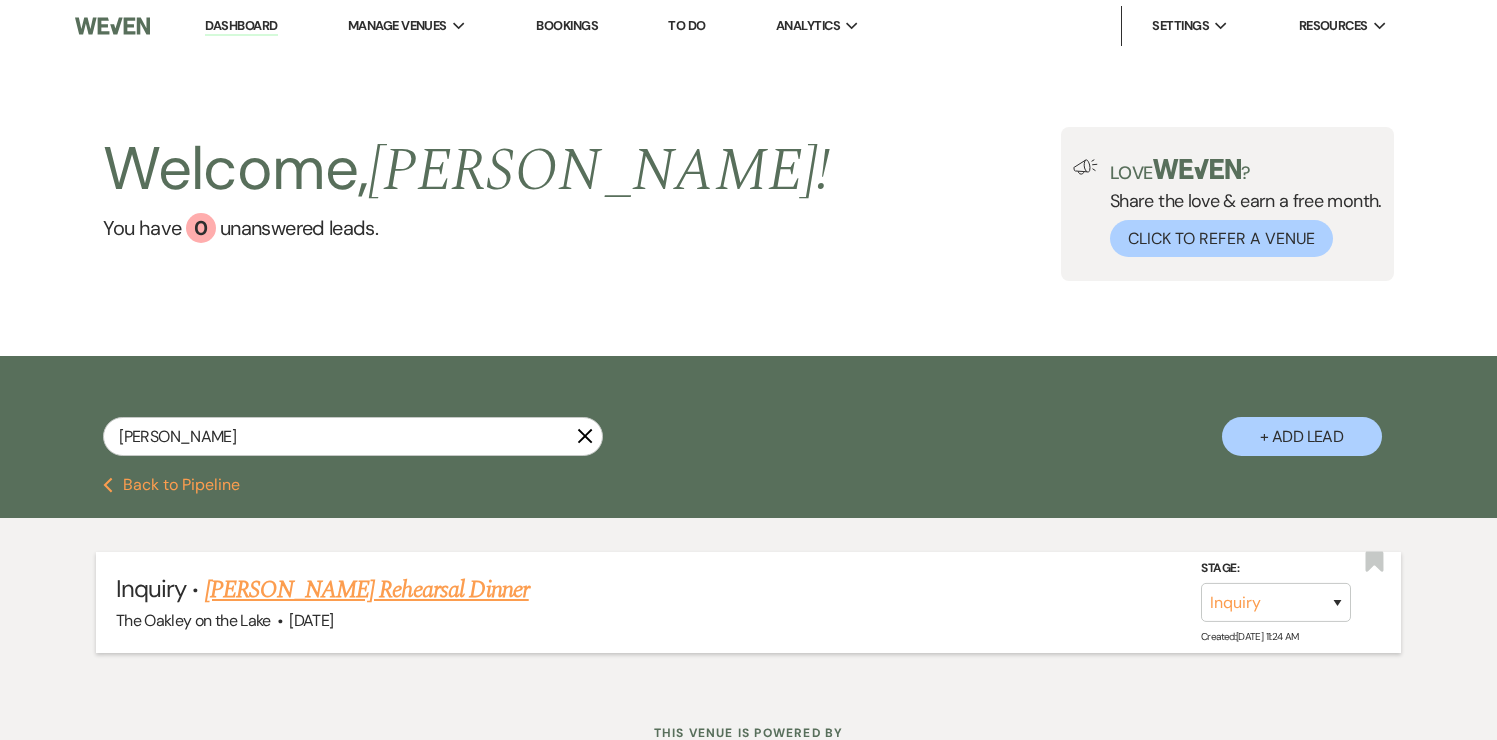 click on "[PERSON_NAME] Rehearsal Dinner" at bounding box center [367, 590] 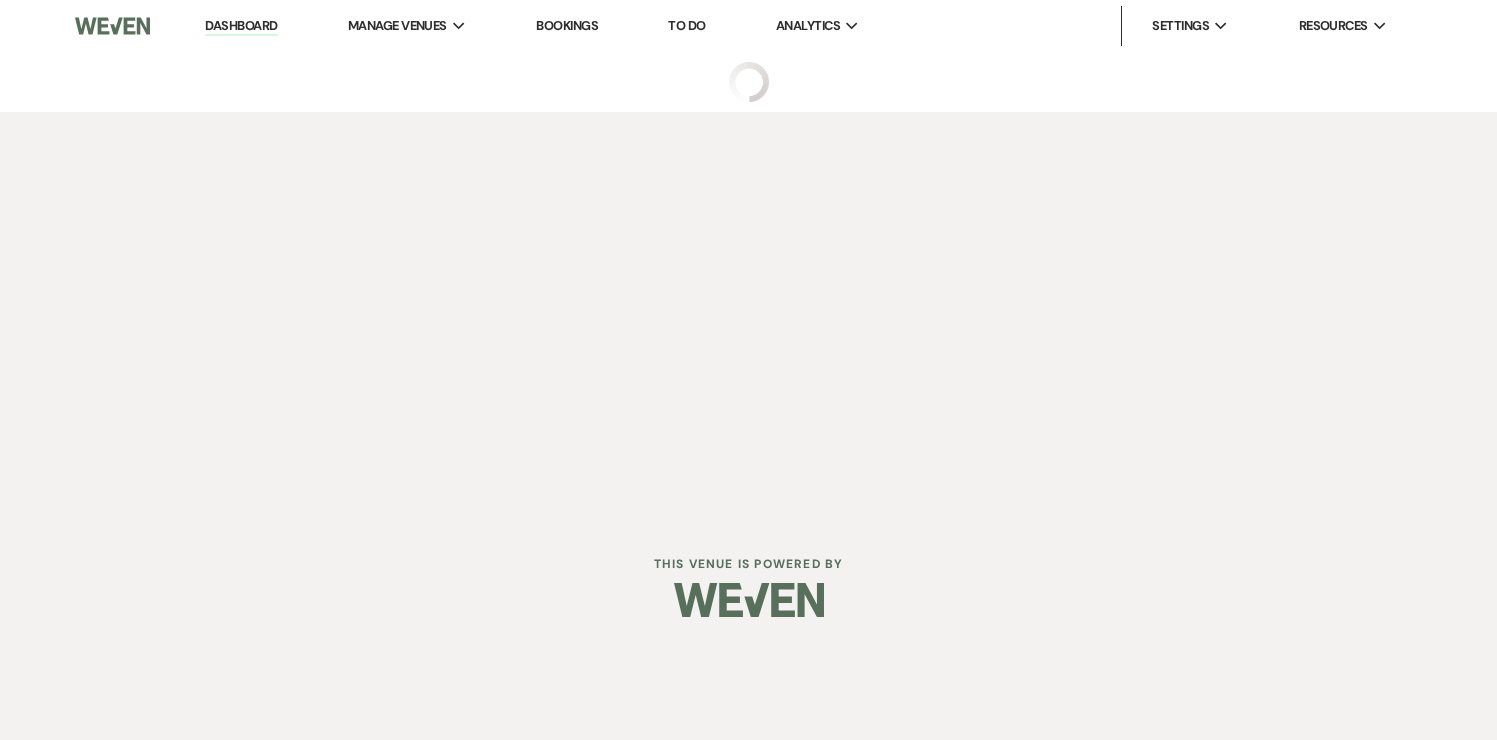 select on "22" 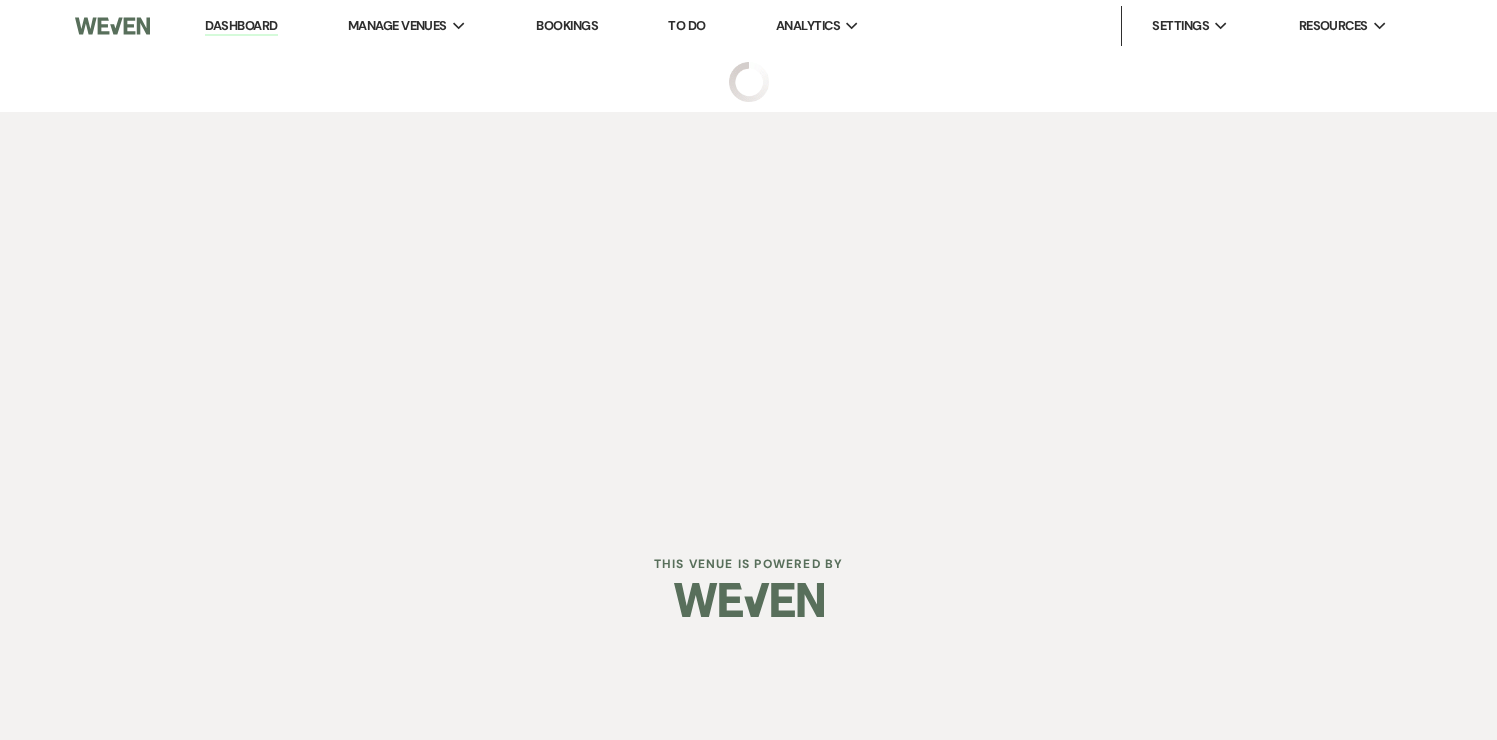 select on "11" 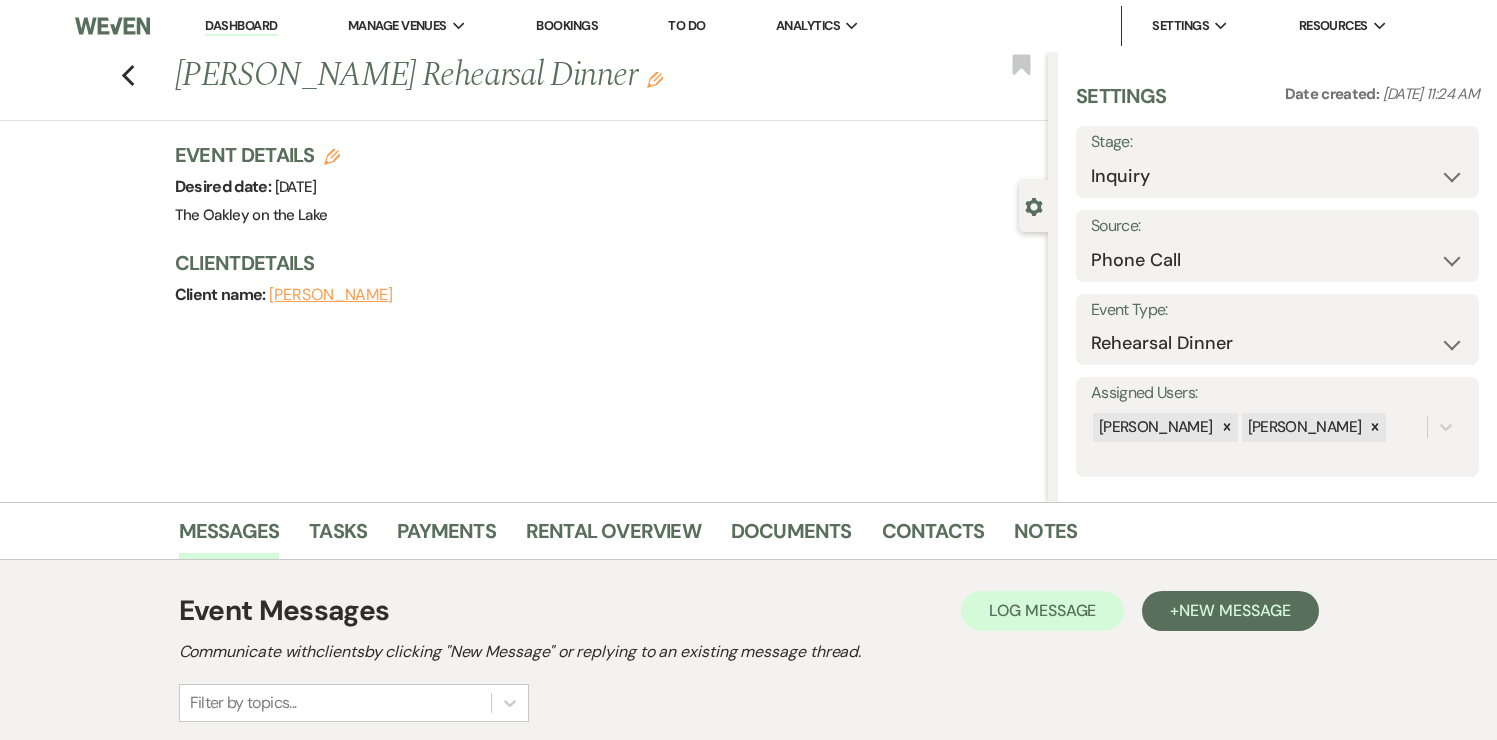 click on "Karlene Cannon" at bounding box center [331, 295] 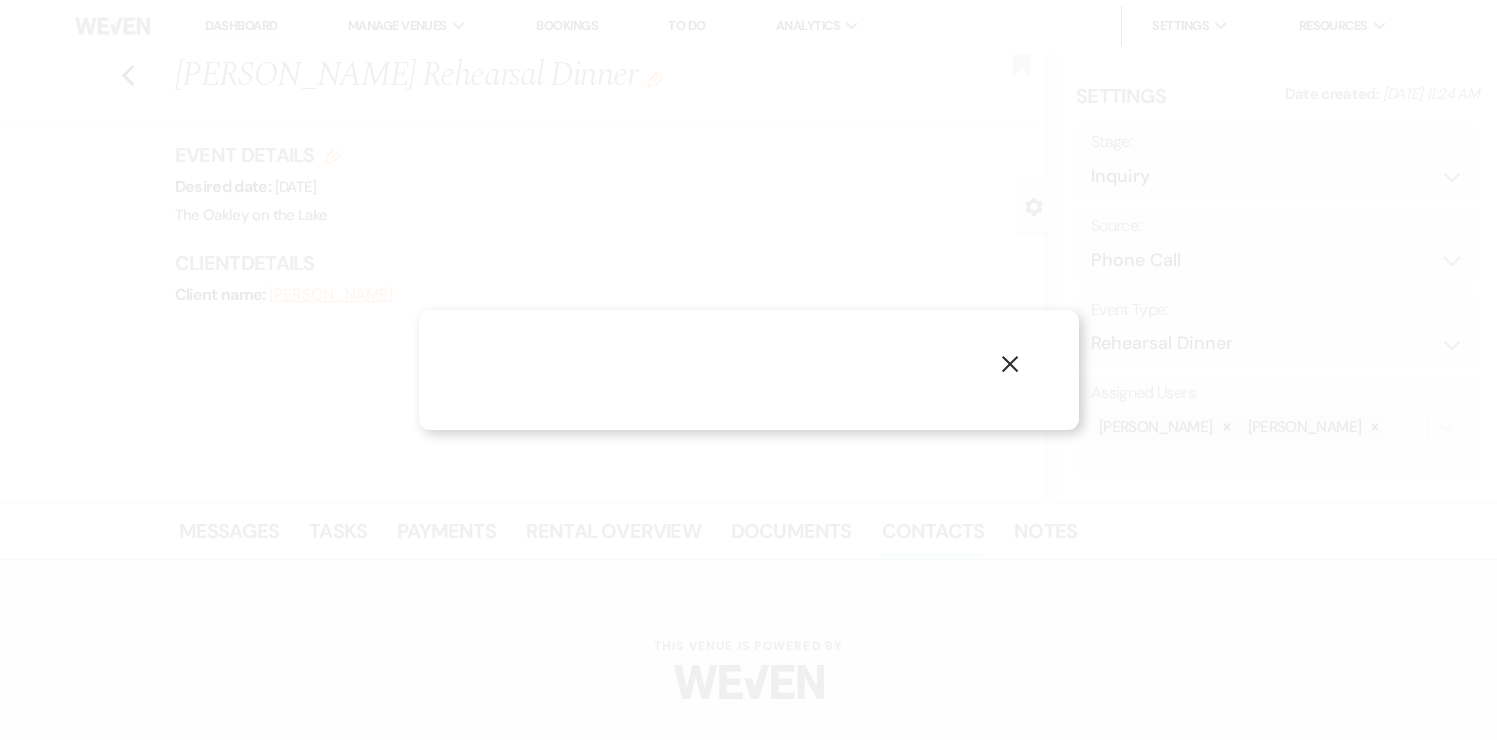 select on "1" 